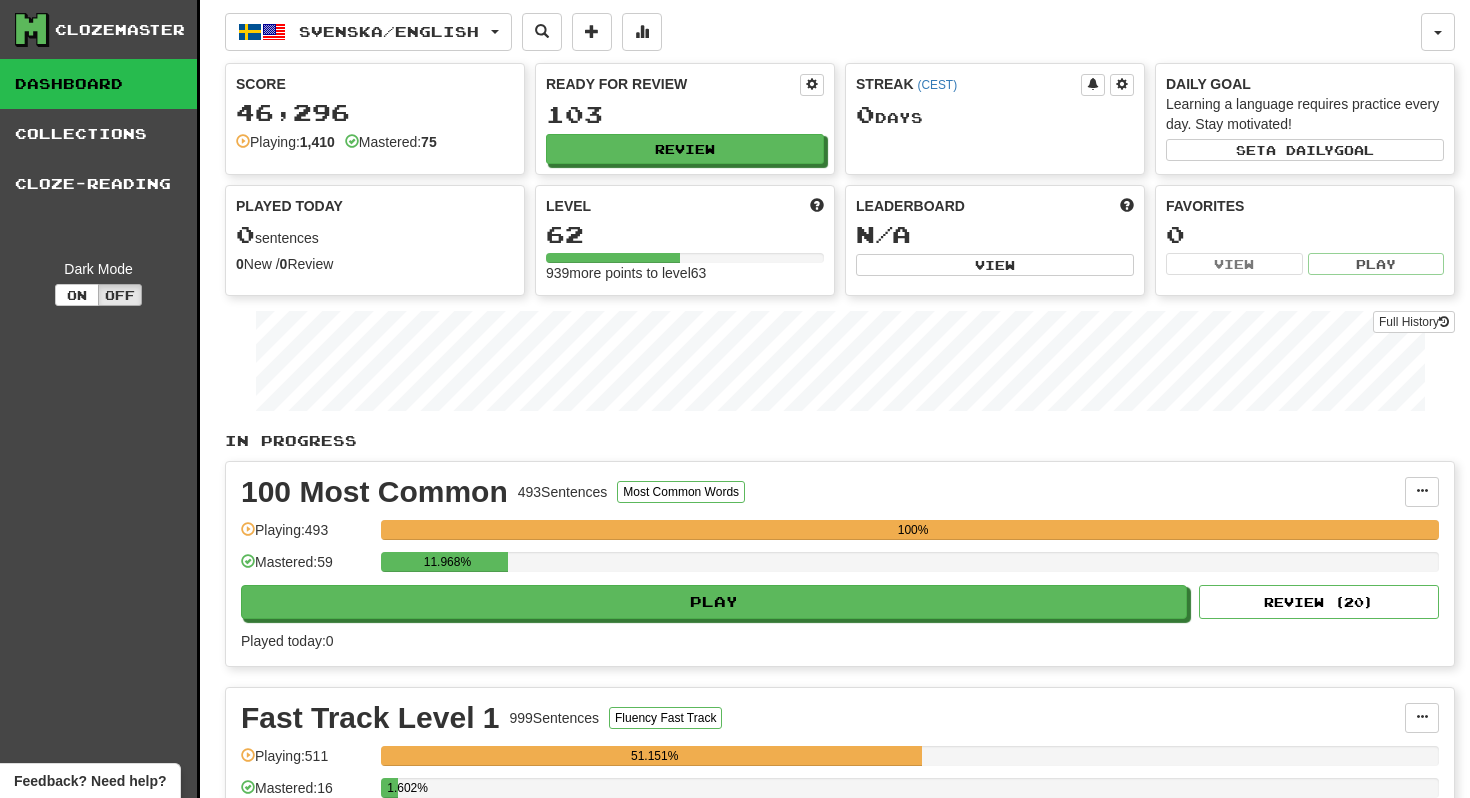 scroll, scrollTop: 0, scrollLeft: 0, axis: both 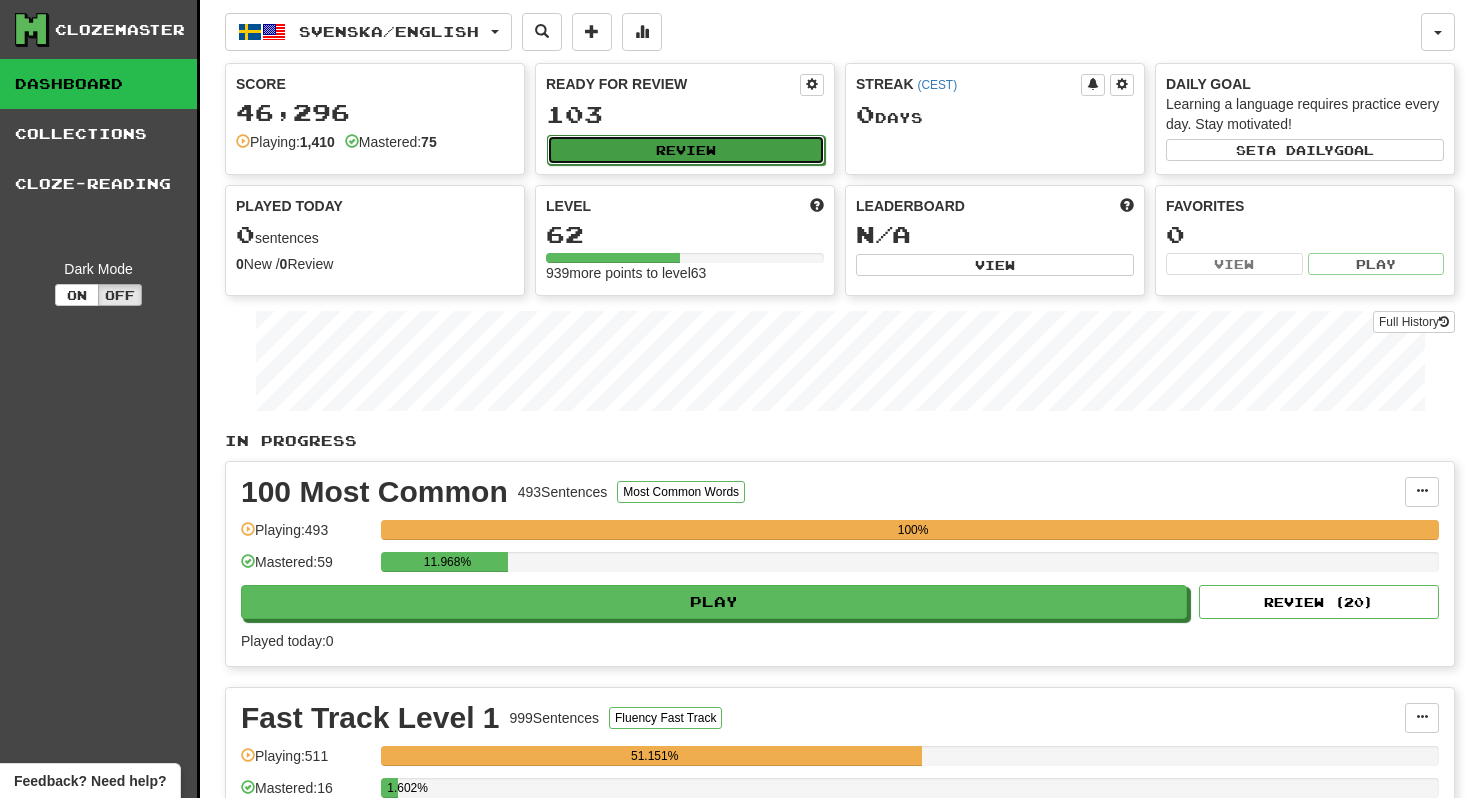 click on "Review" at bounding box center [686, 150] 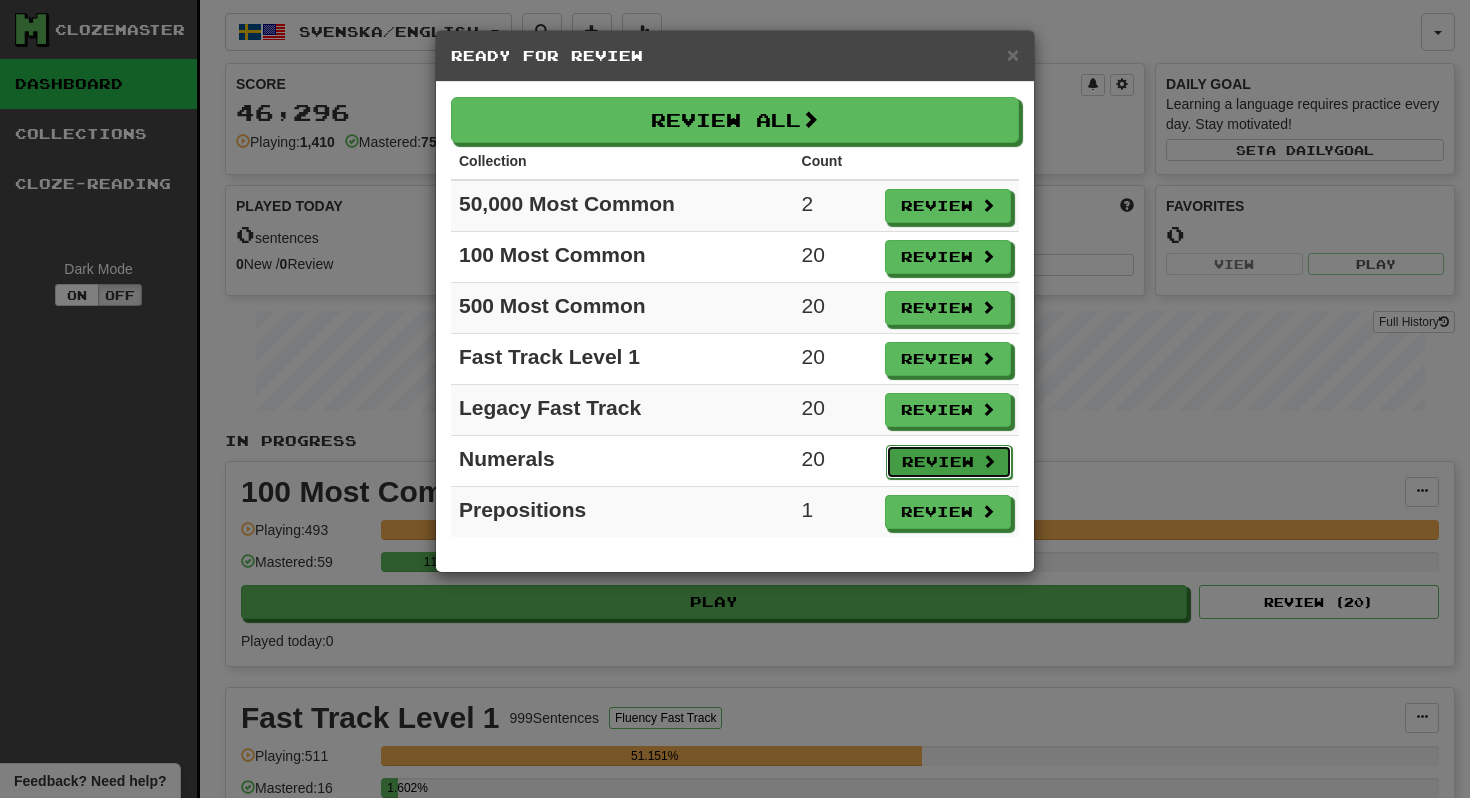 click on "Review" at bounding box center (949, 462) 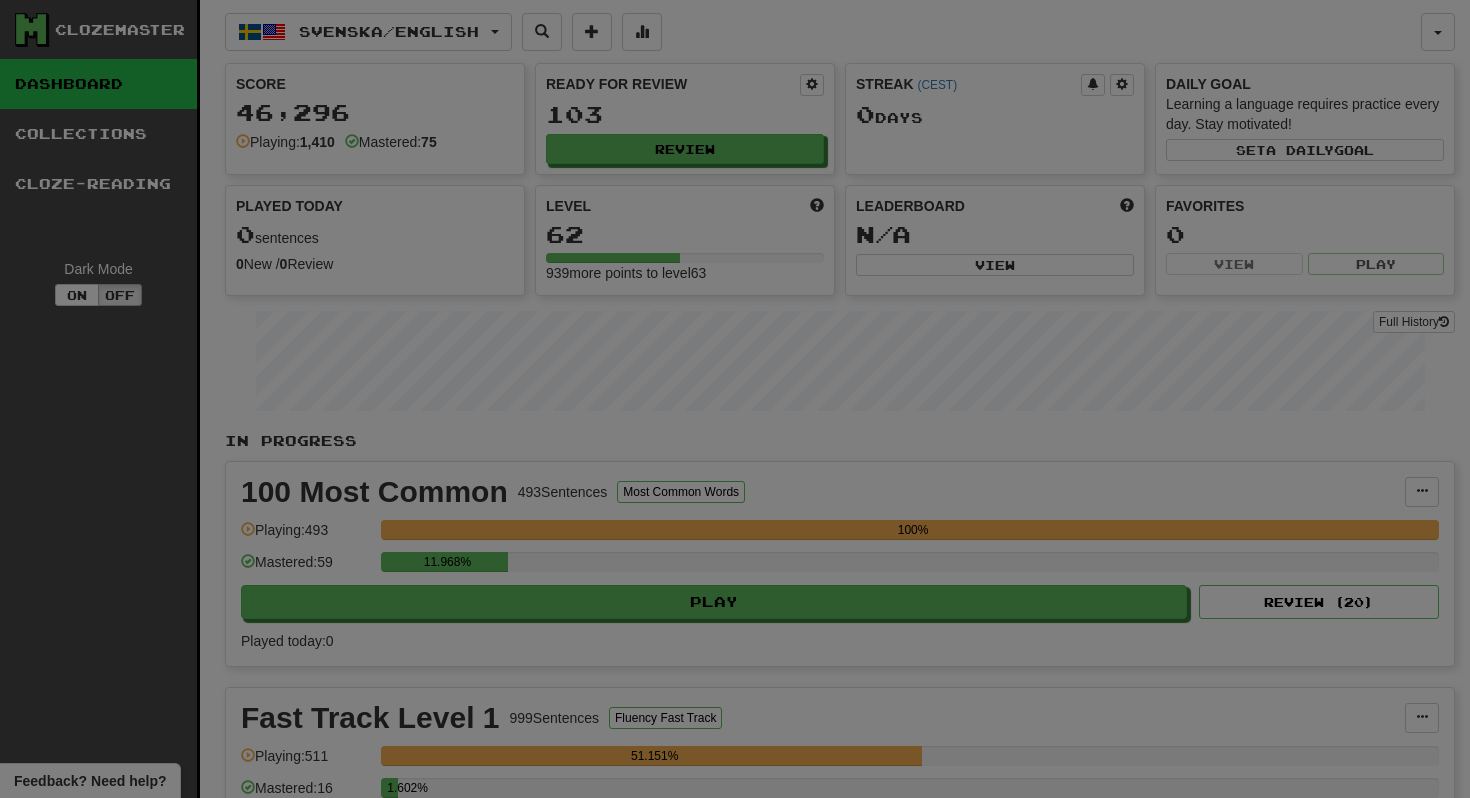 select on "**" 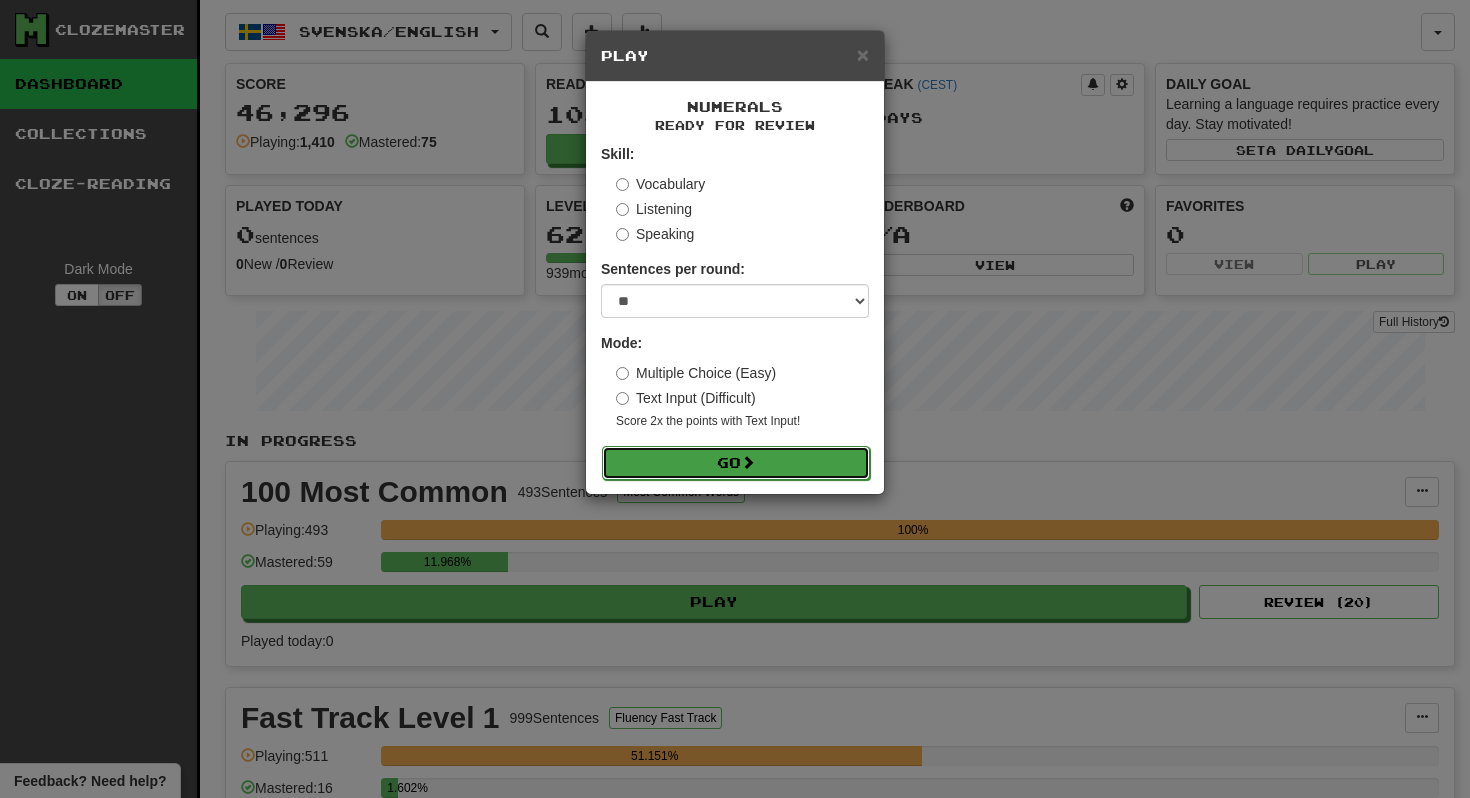 click on "Go" at bounding box center [736, 463] 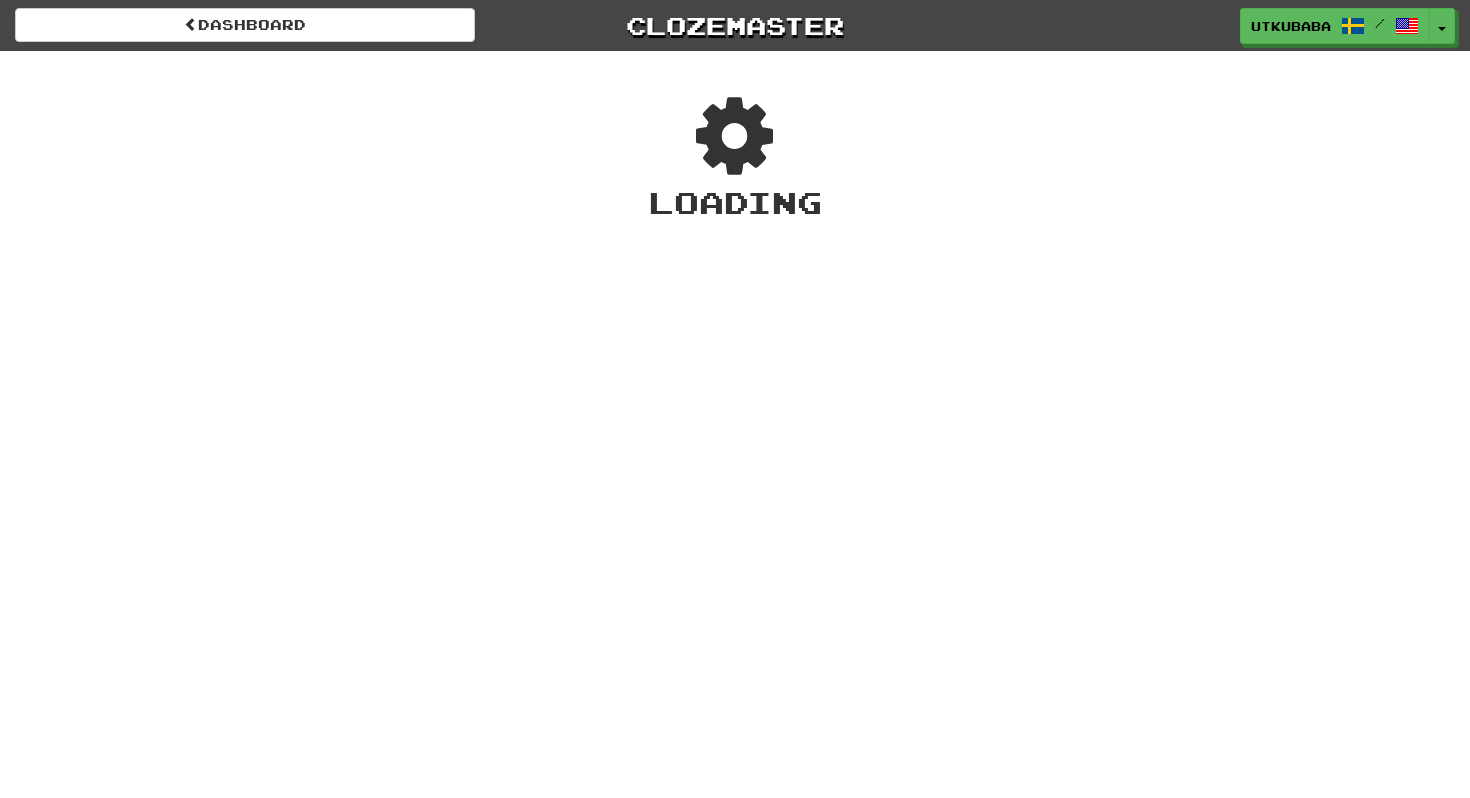 scroll, scrollTop: 0, scrollLeft: 0, axis: both 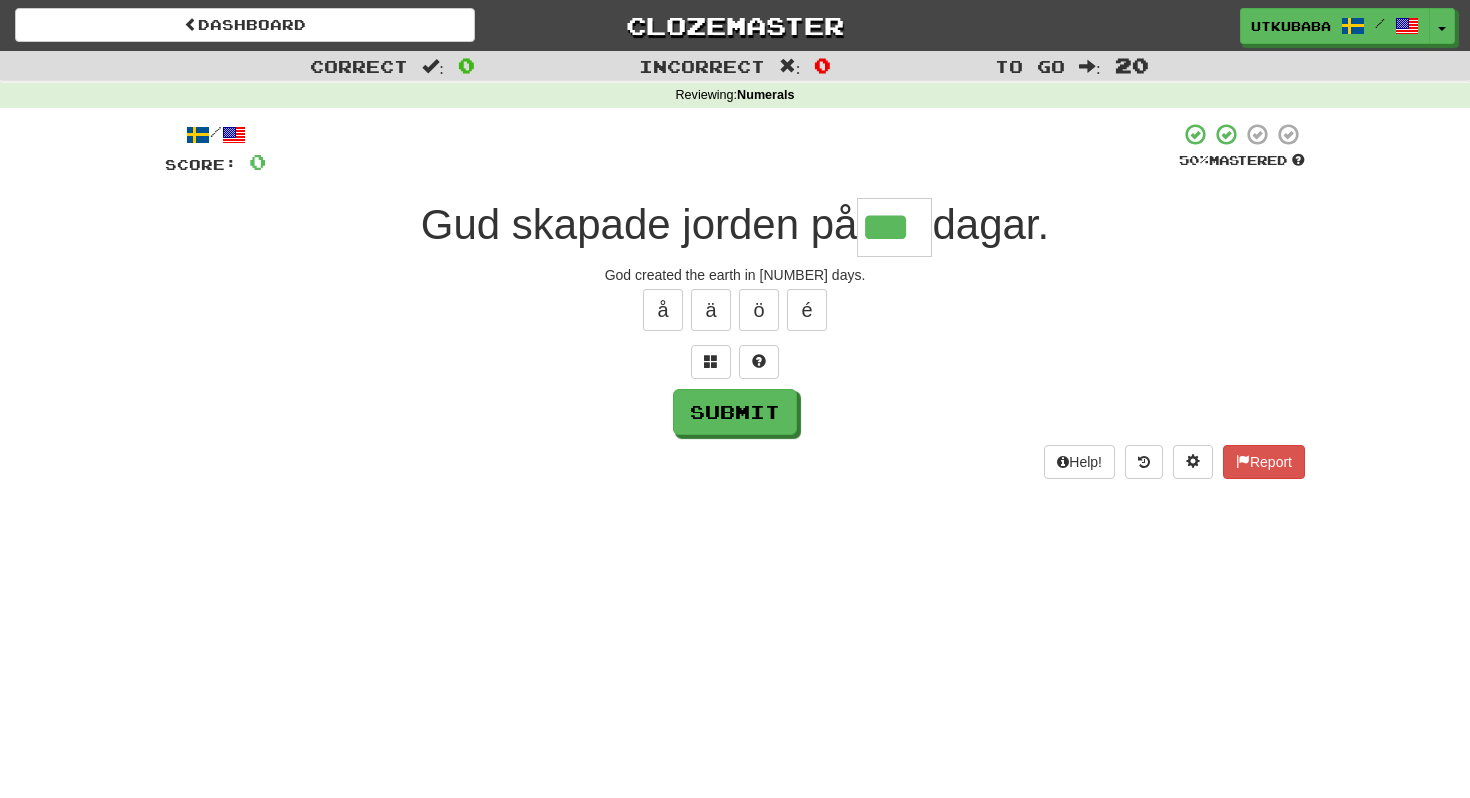 type on "***" 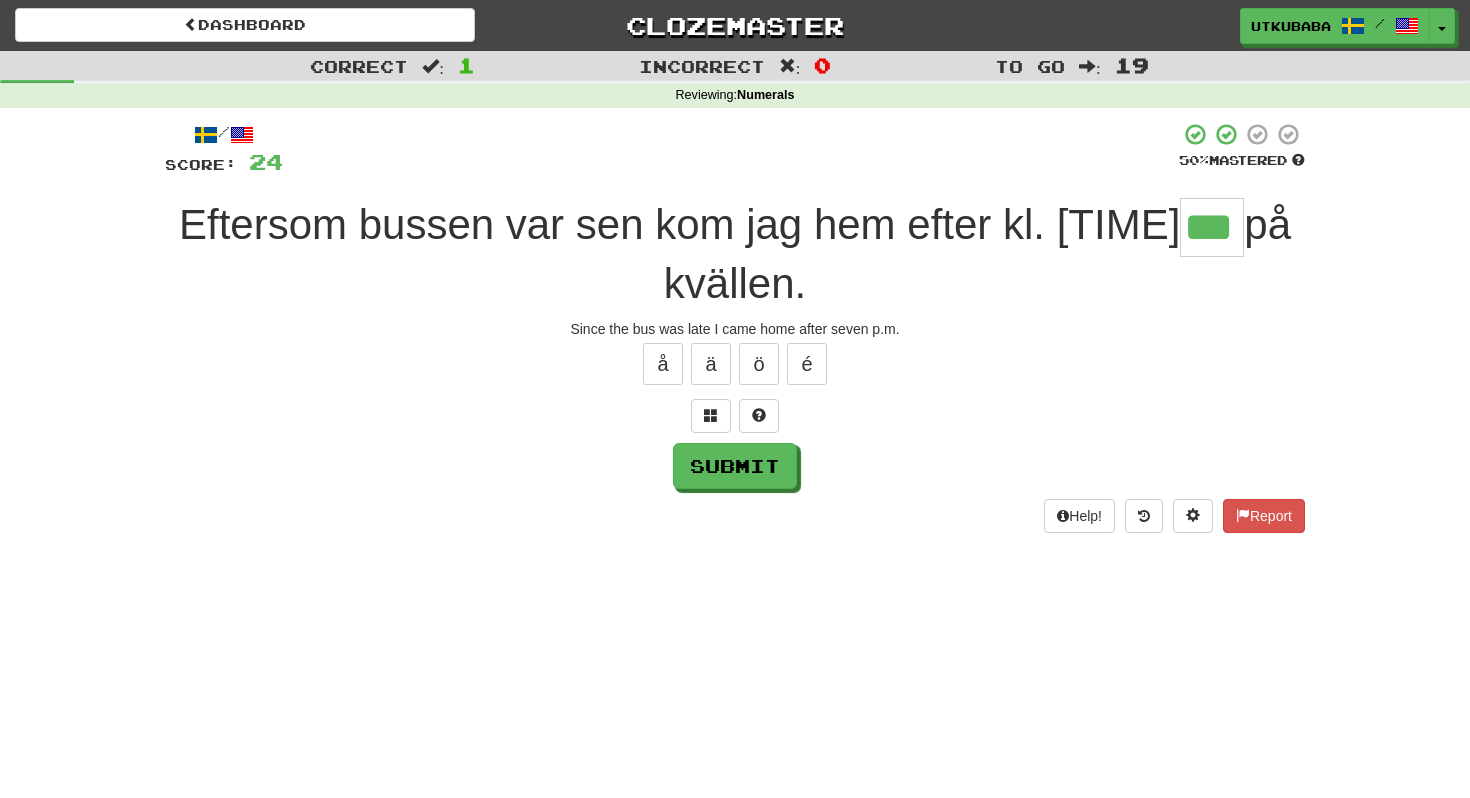 type on "***" 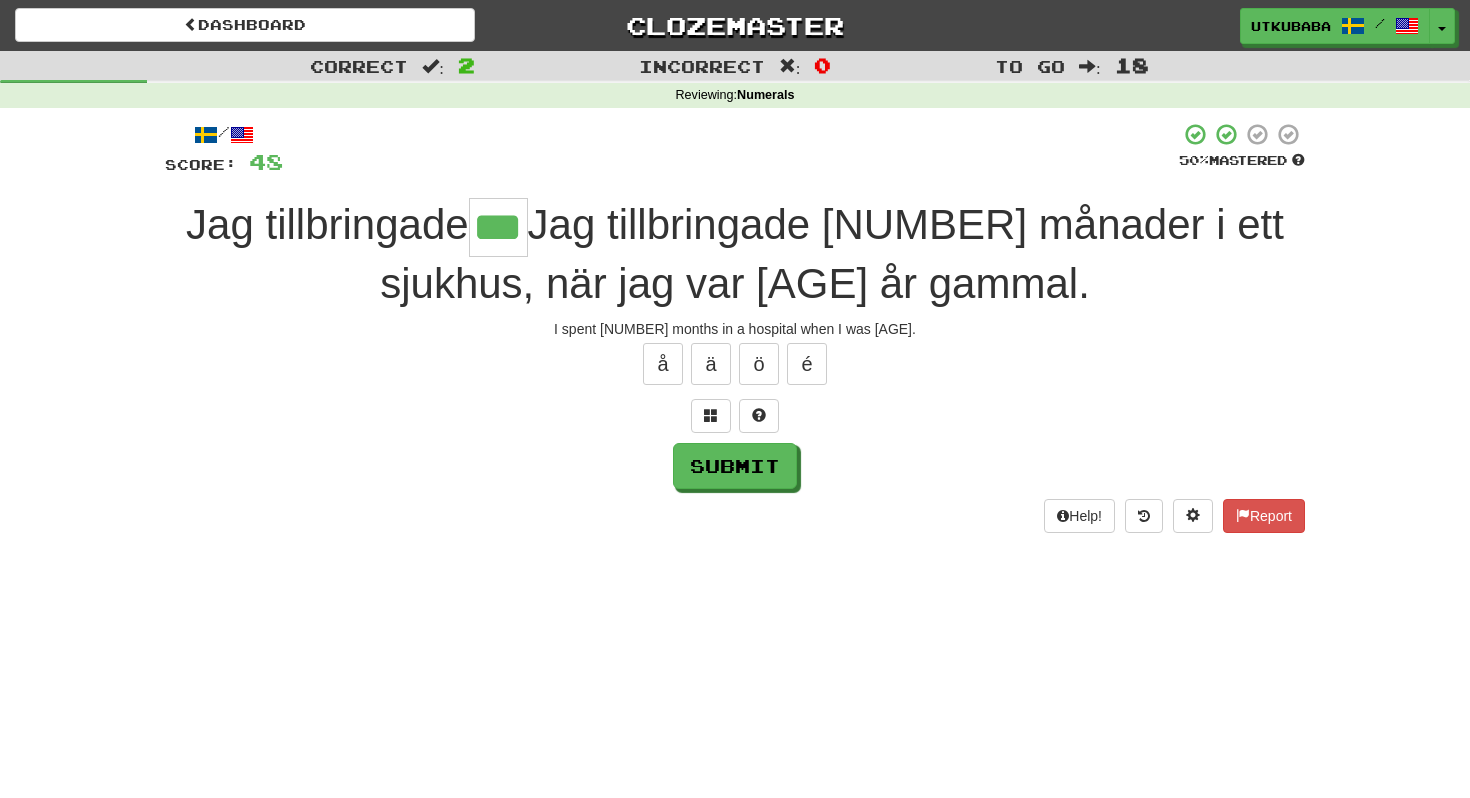 type on "***" 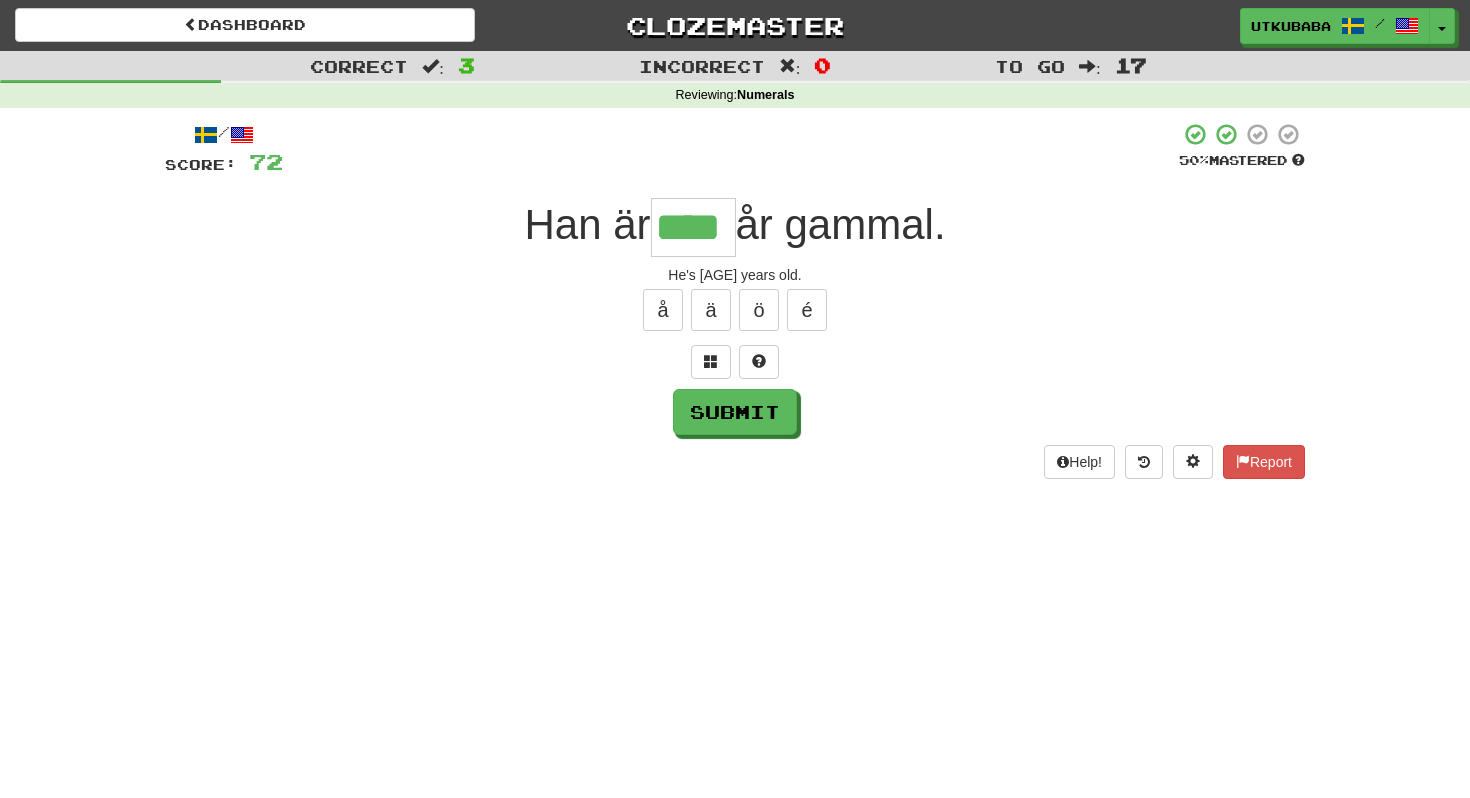 type on "****" 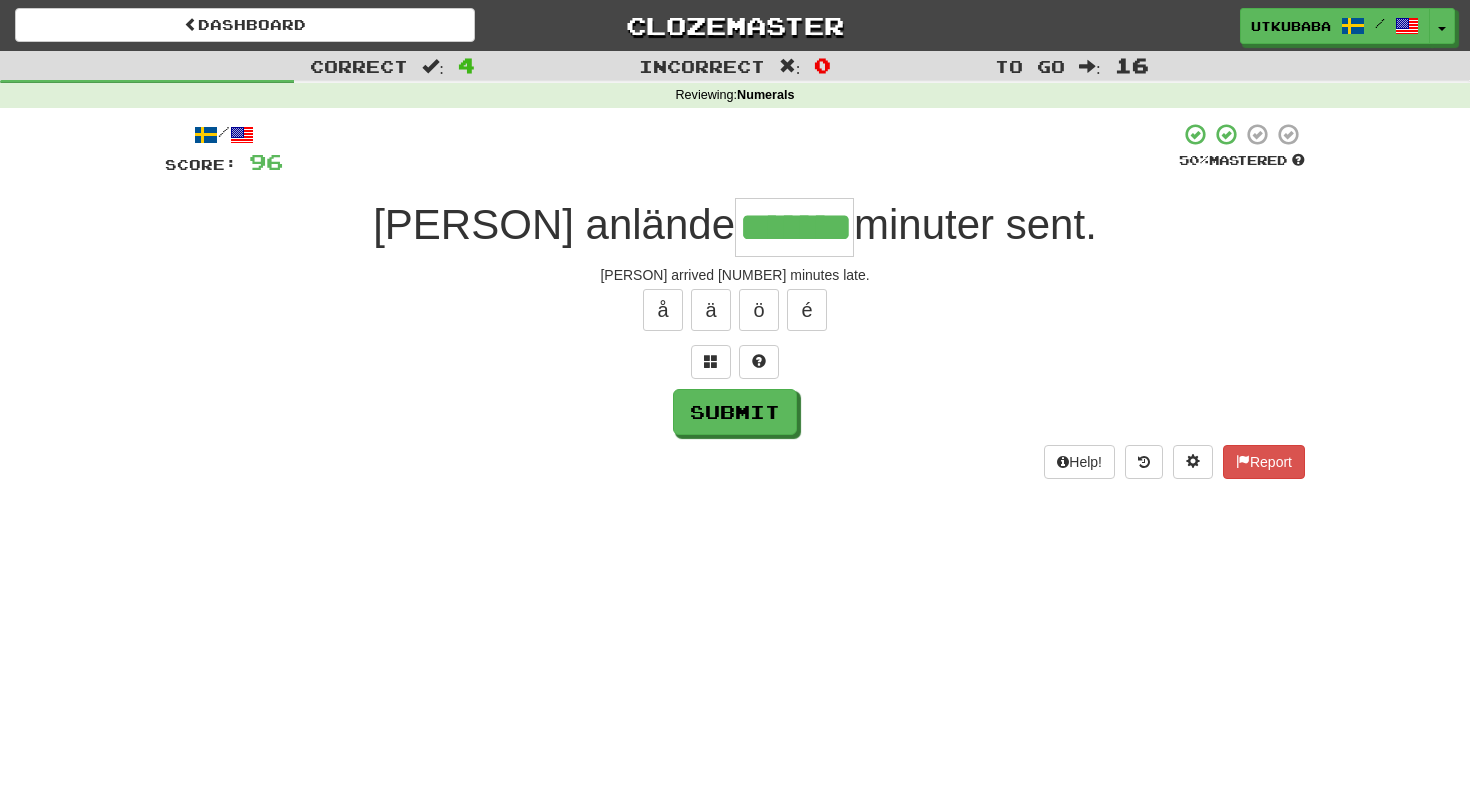 type on "*******" 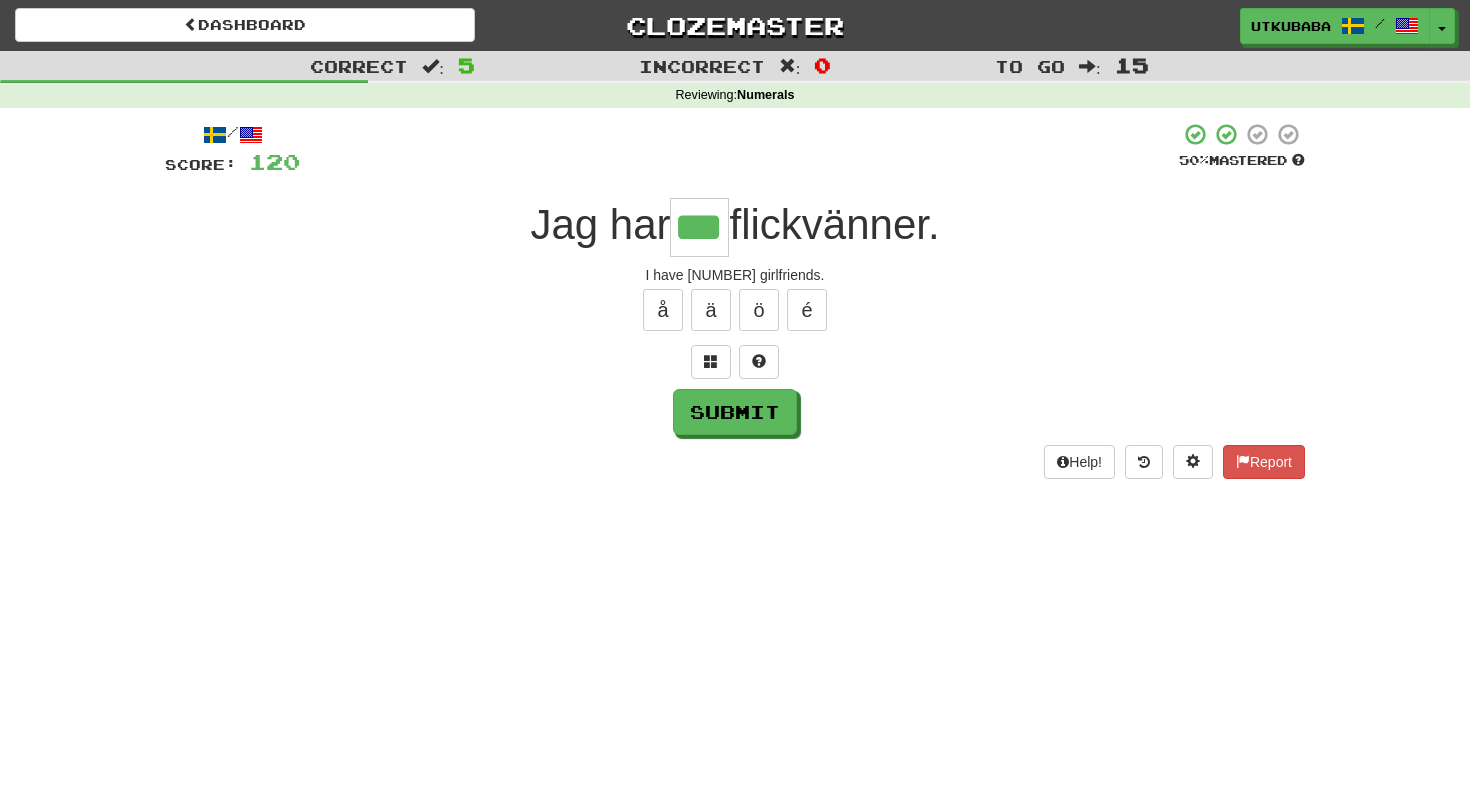 type on "***" 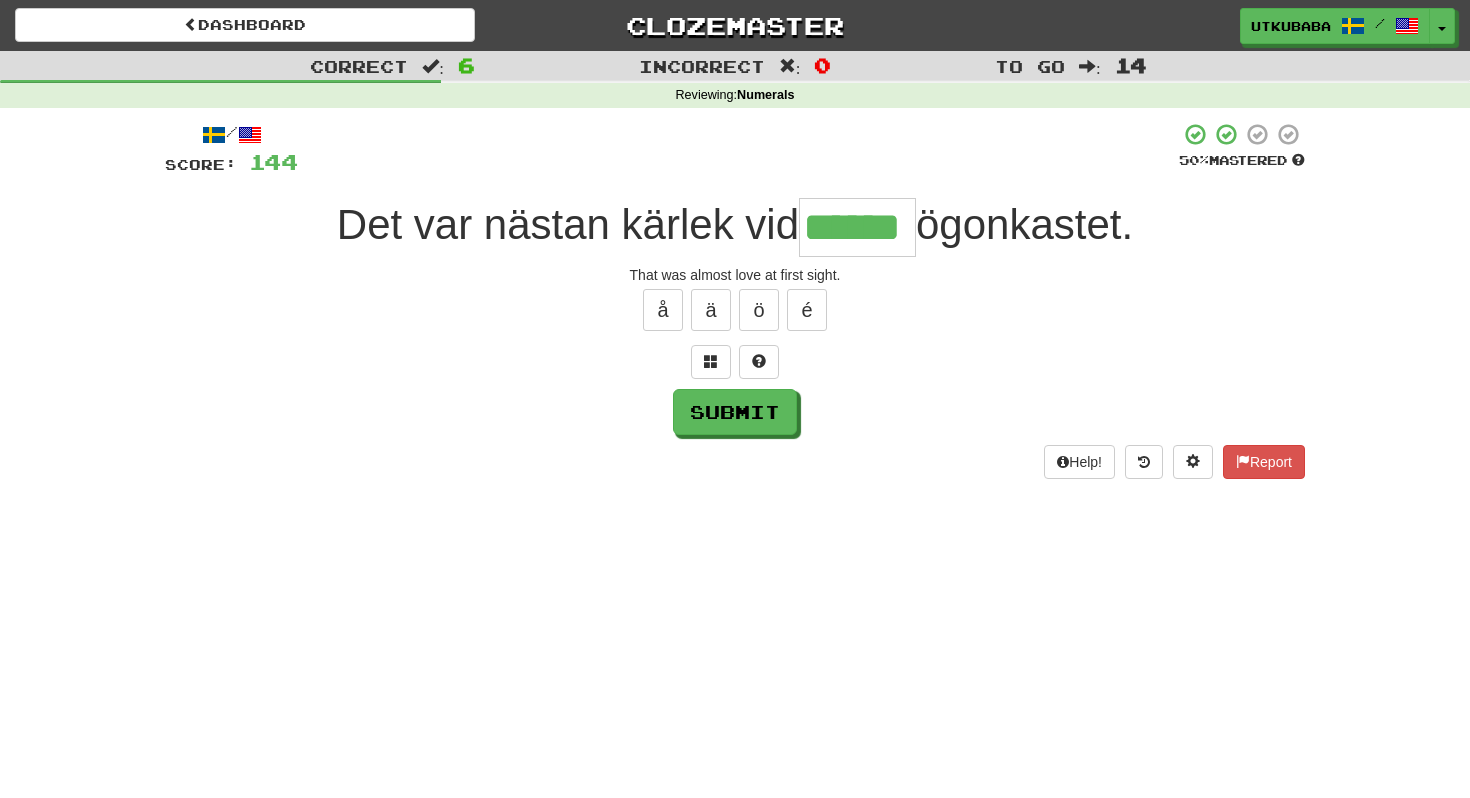 type on "******" 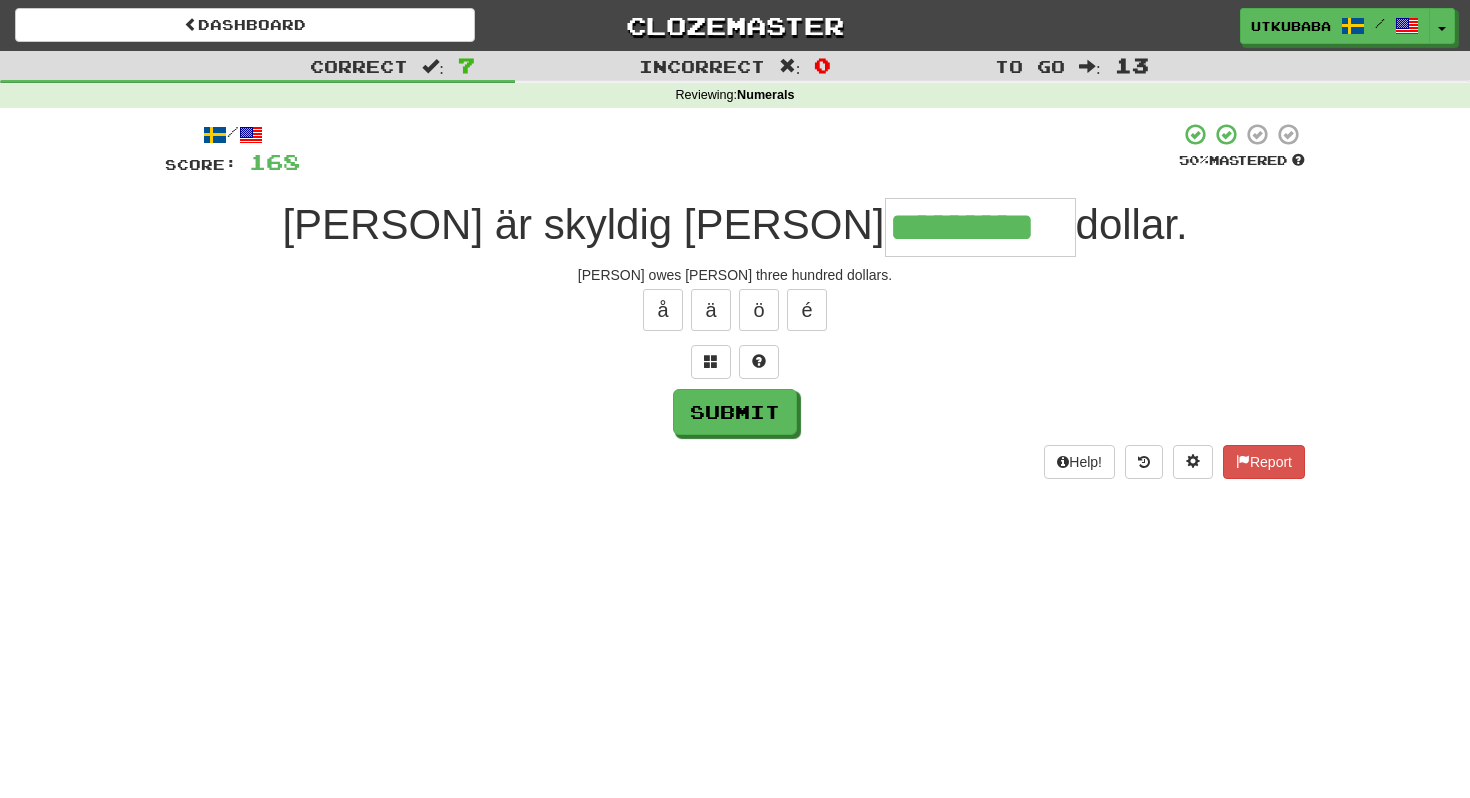 type on "*********" 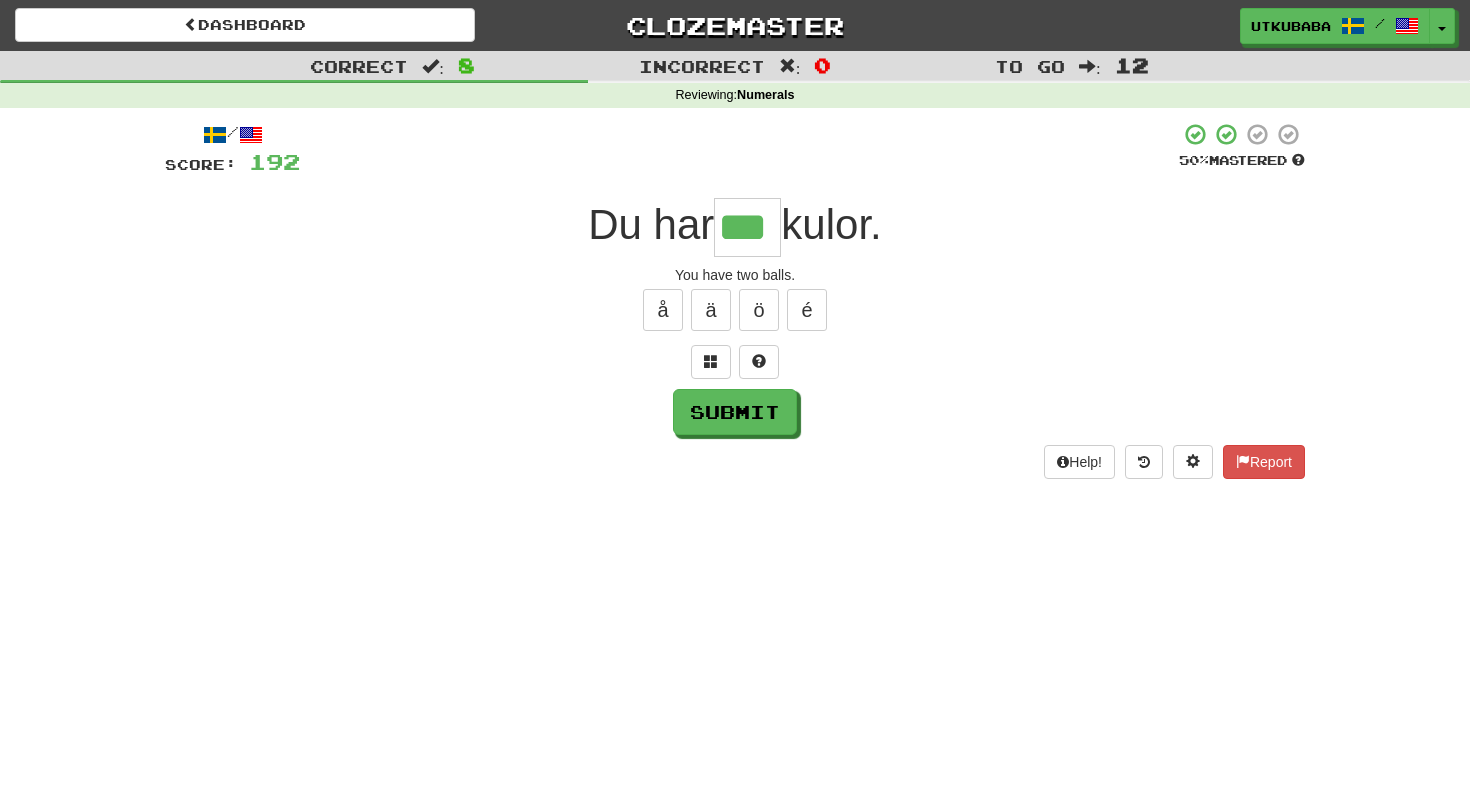 type on "***" 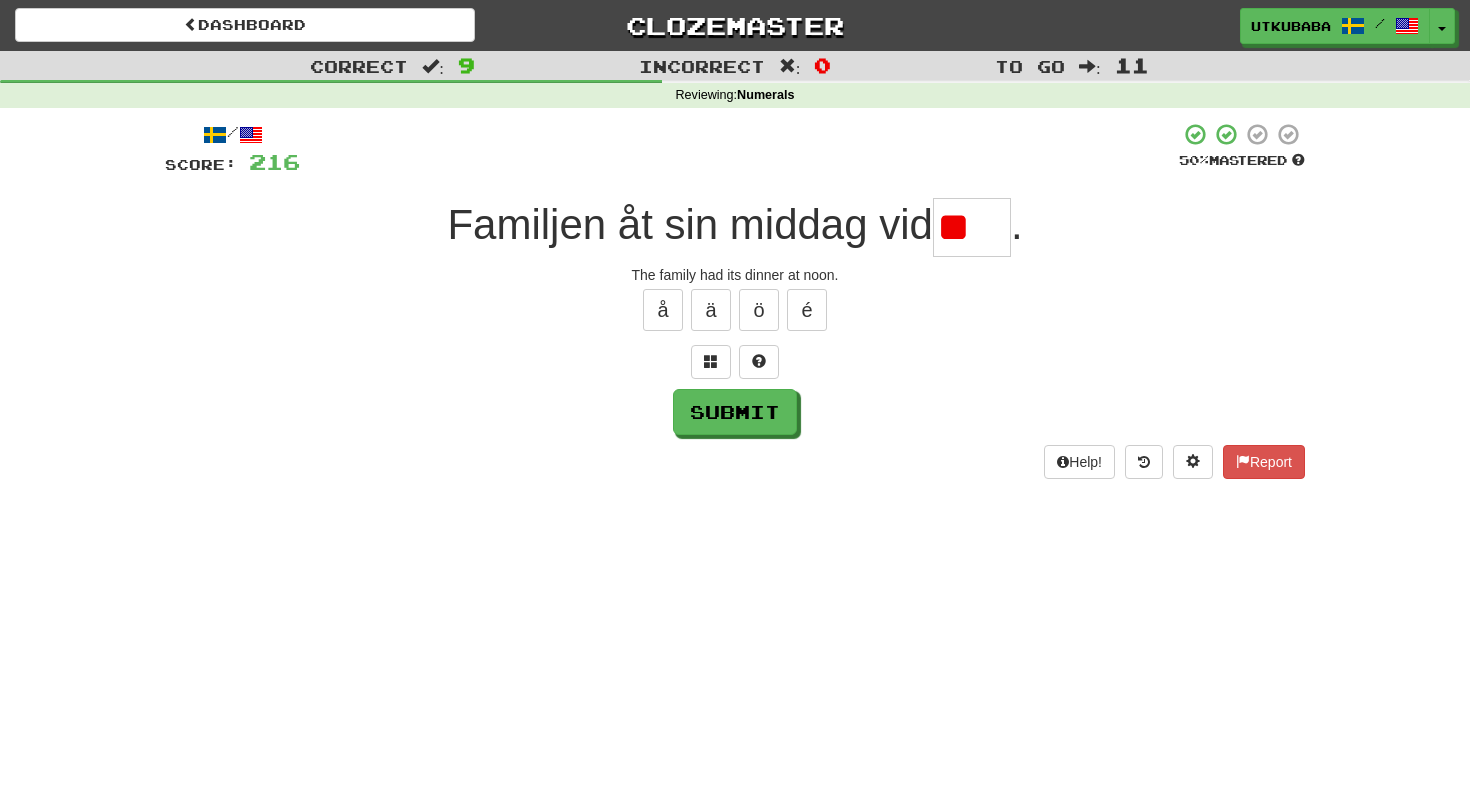 type on "*" 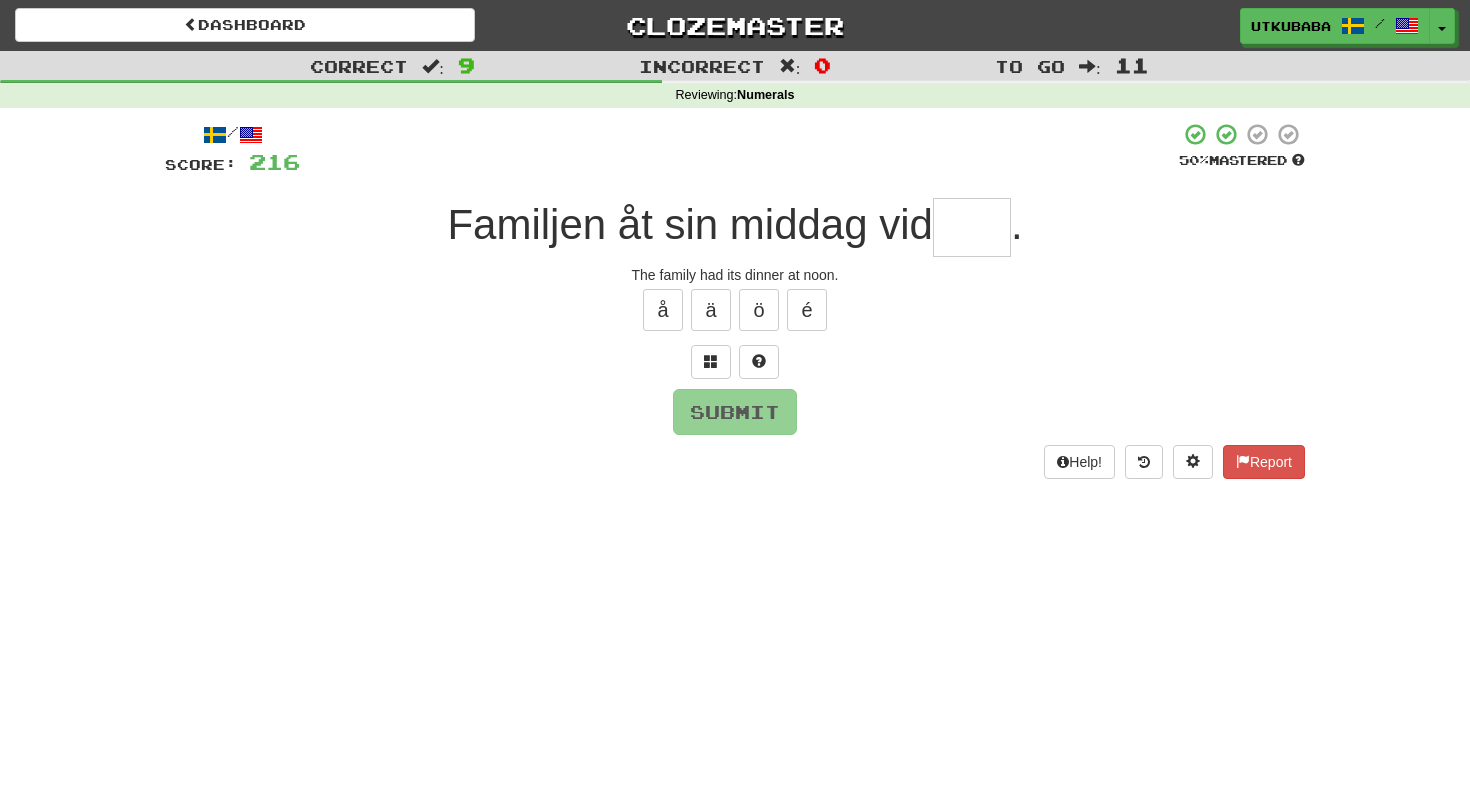 type on "*" 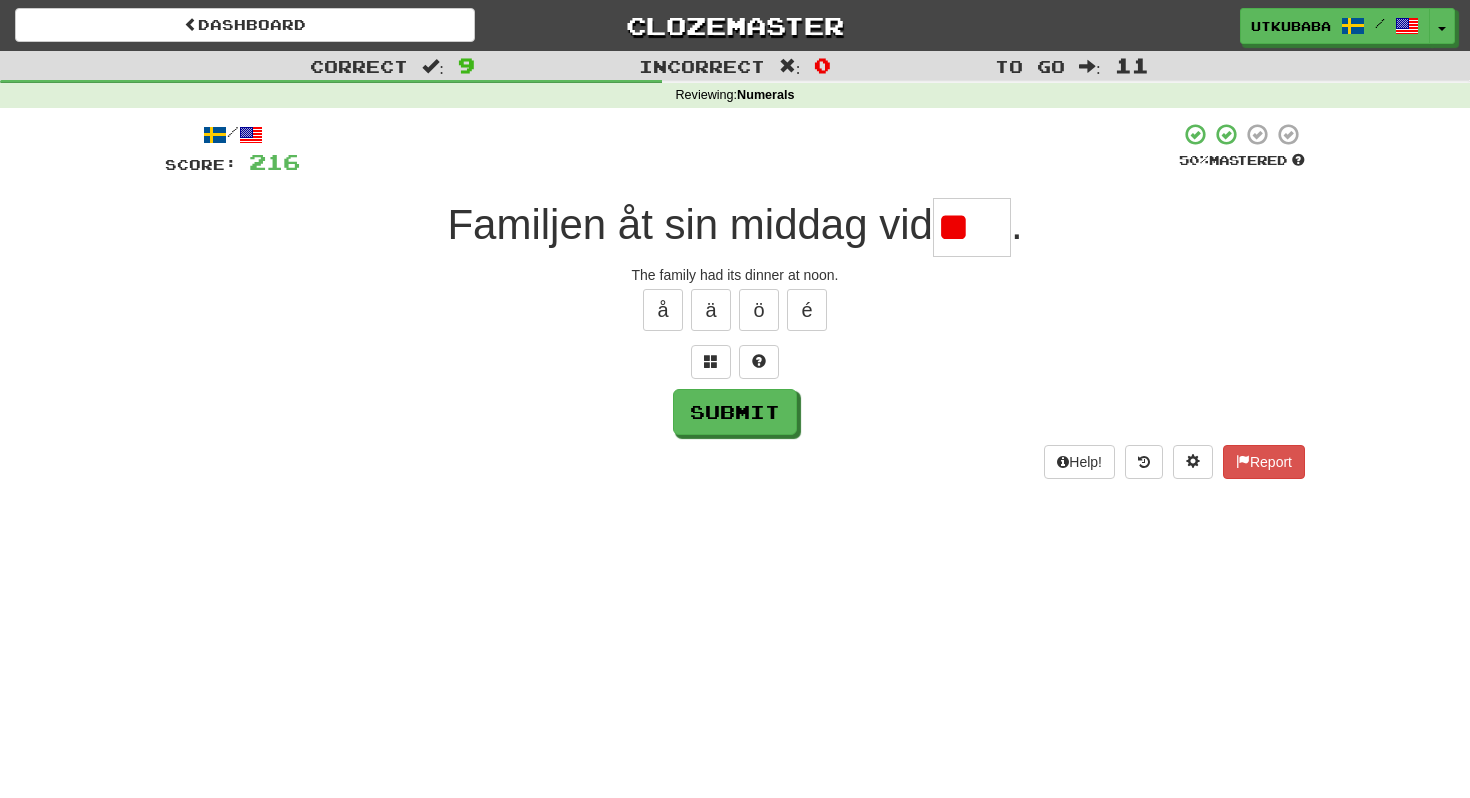 type on "*" 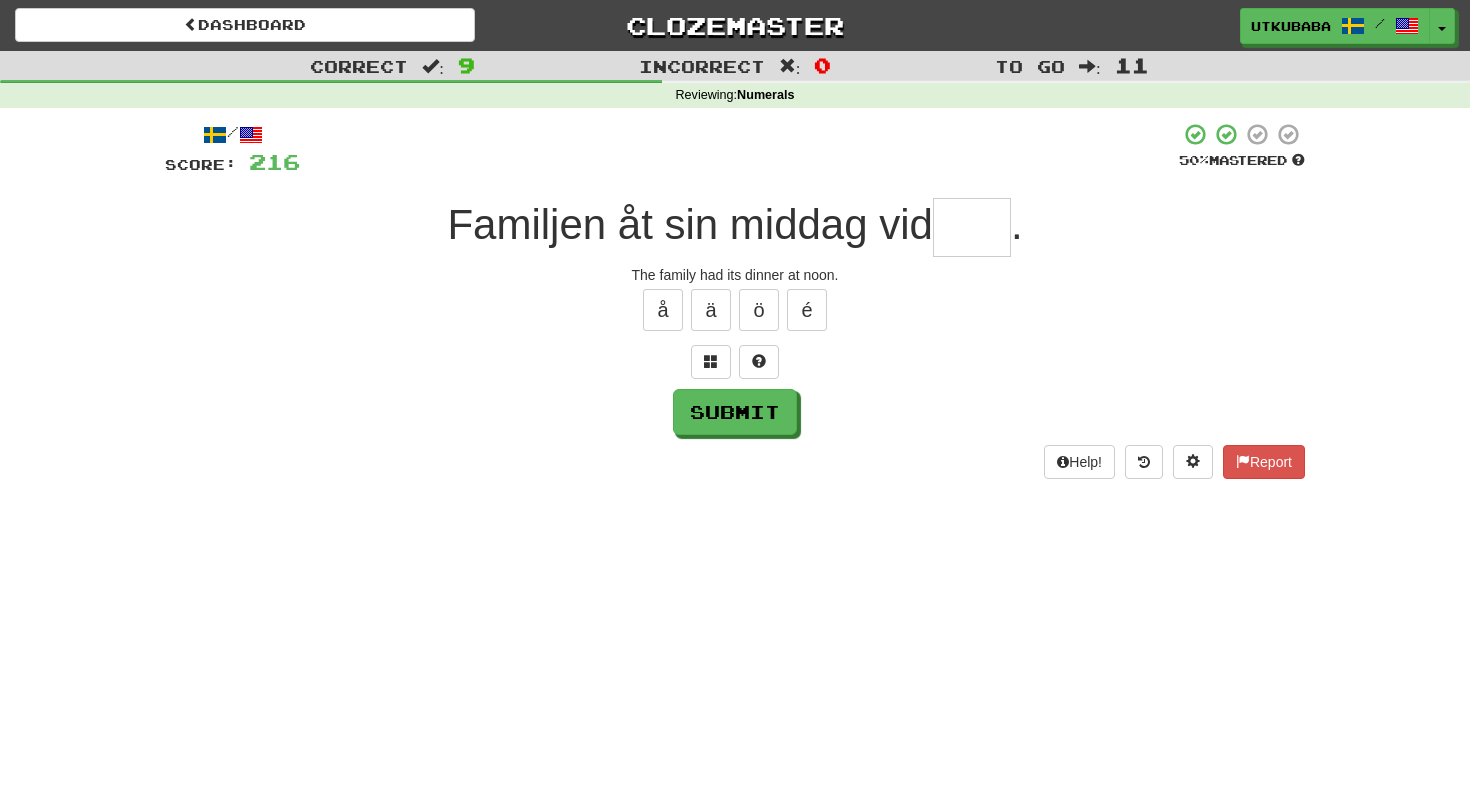 type on "*" 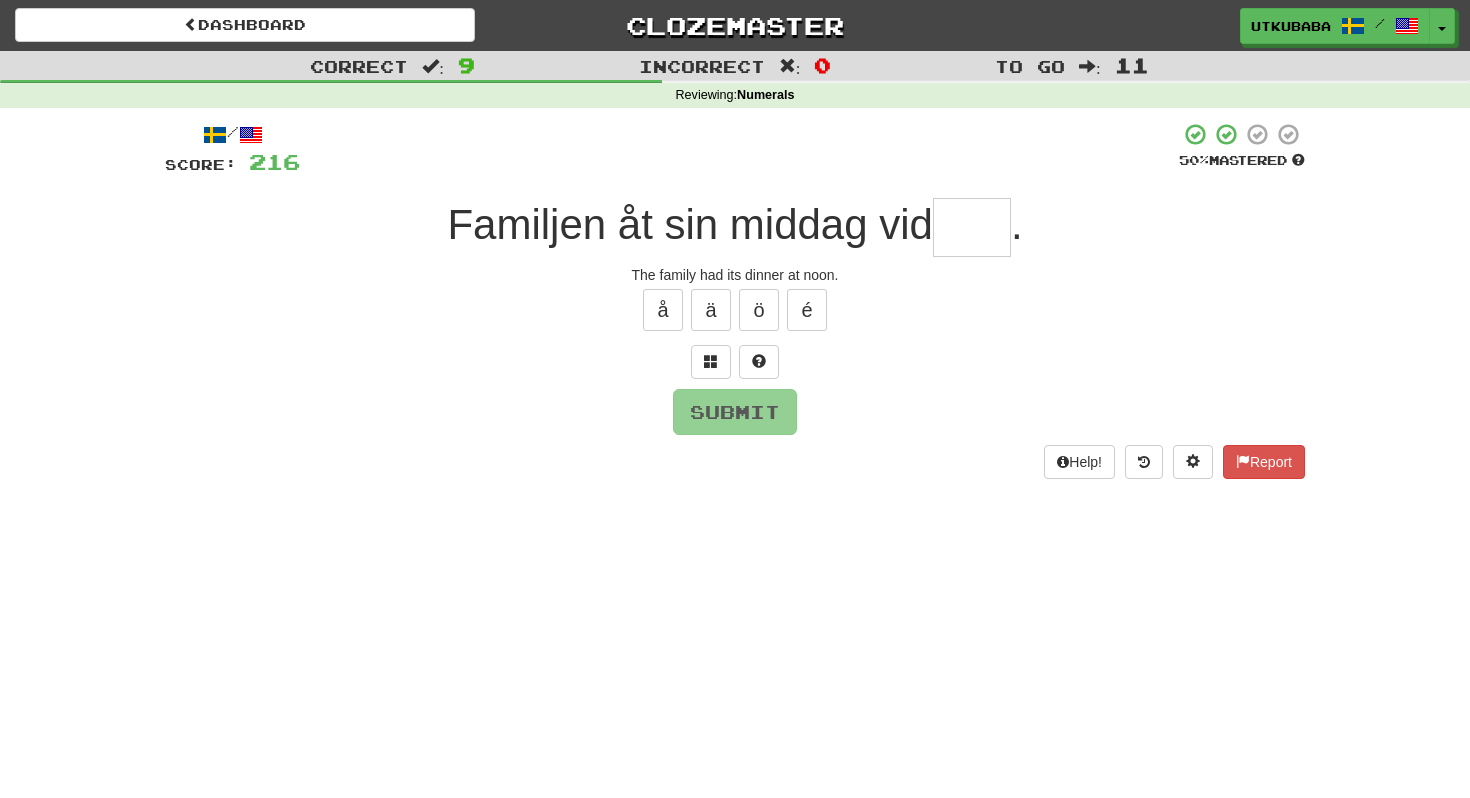 type on "*" 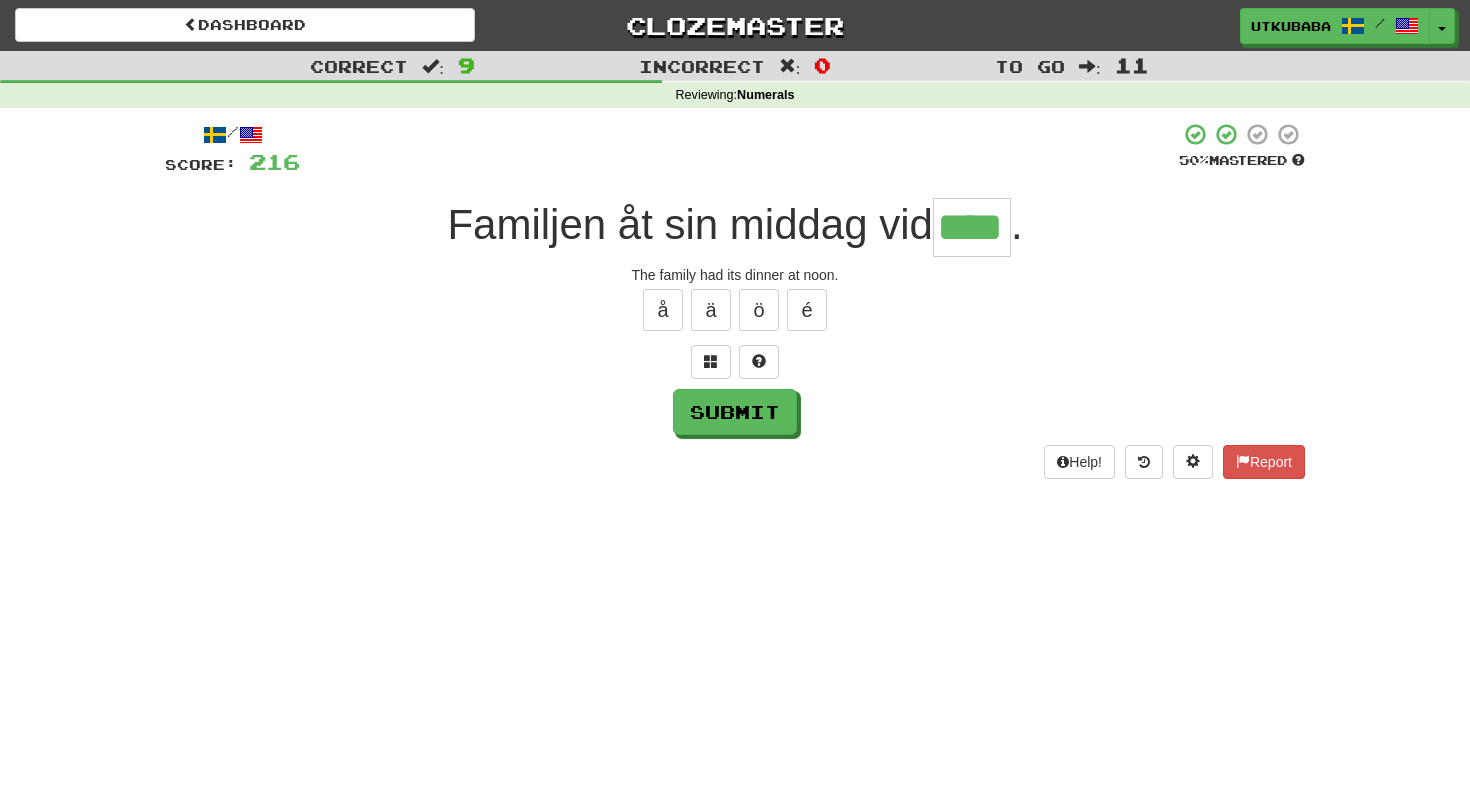 type on "****" 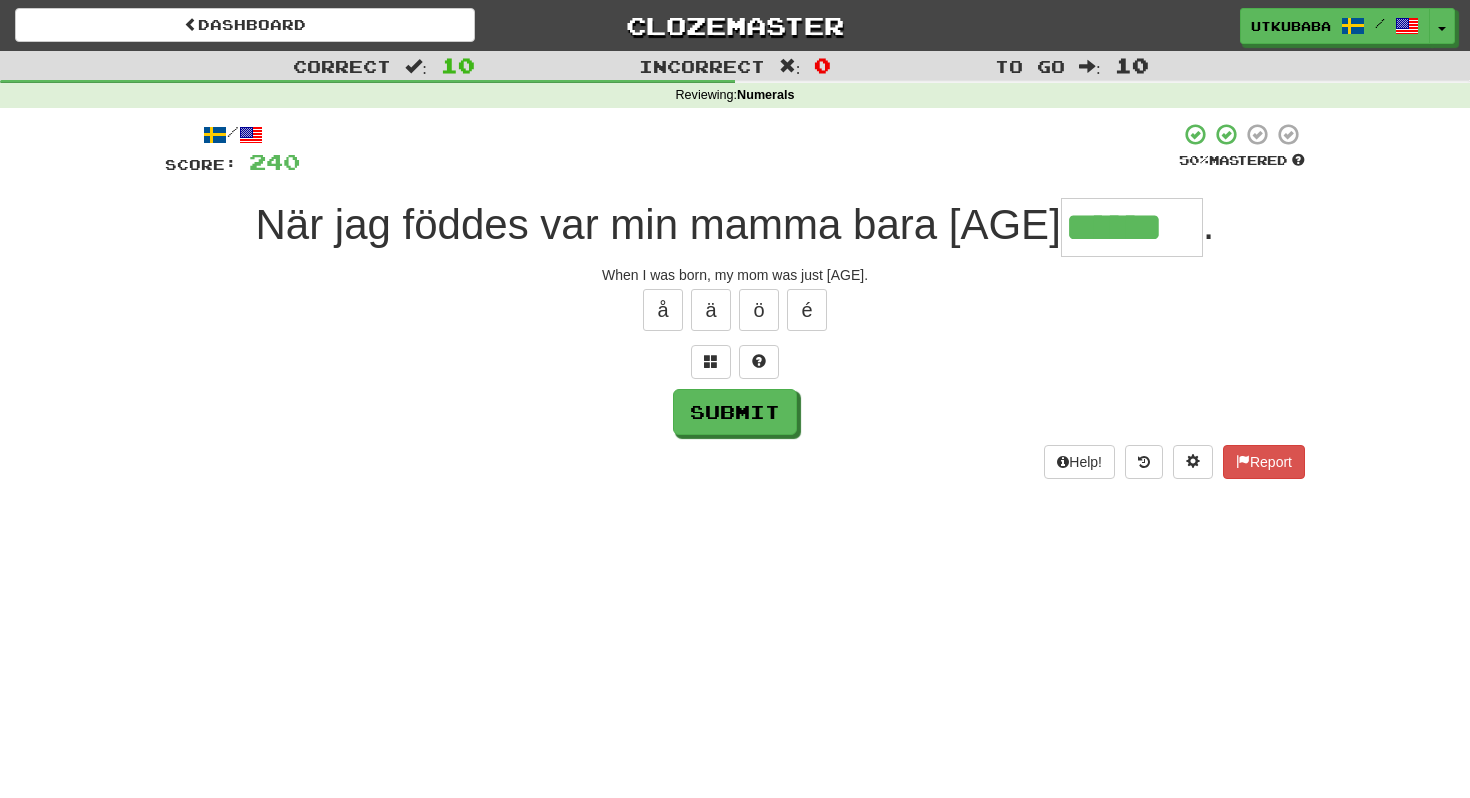 type on "******" 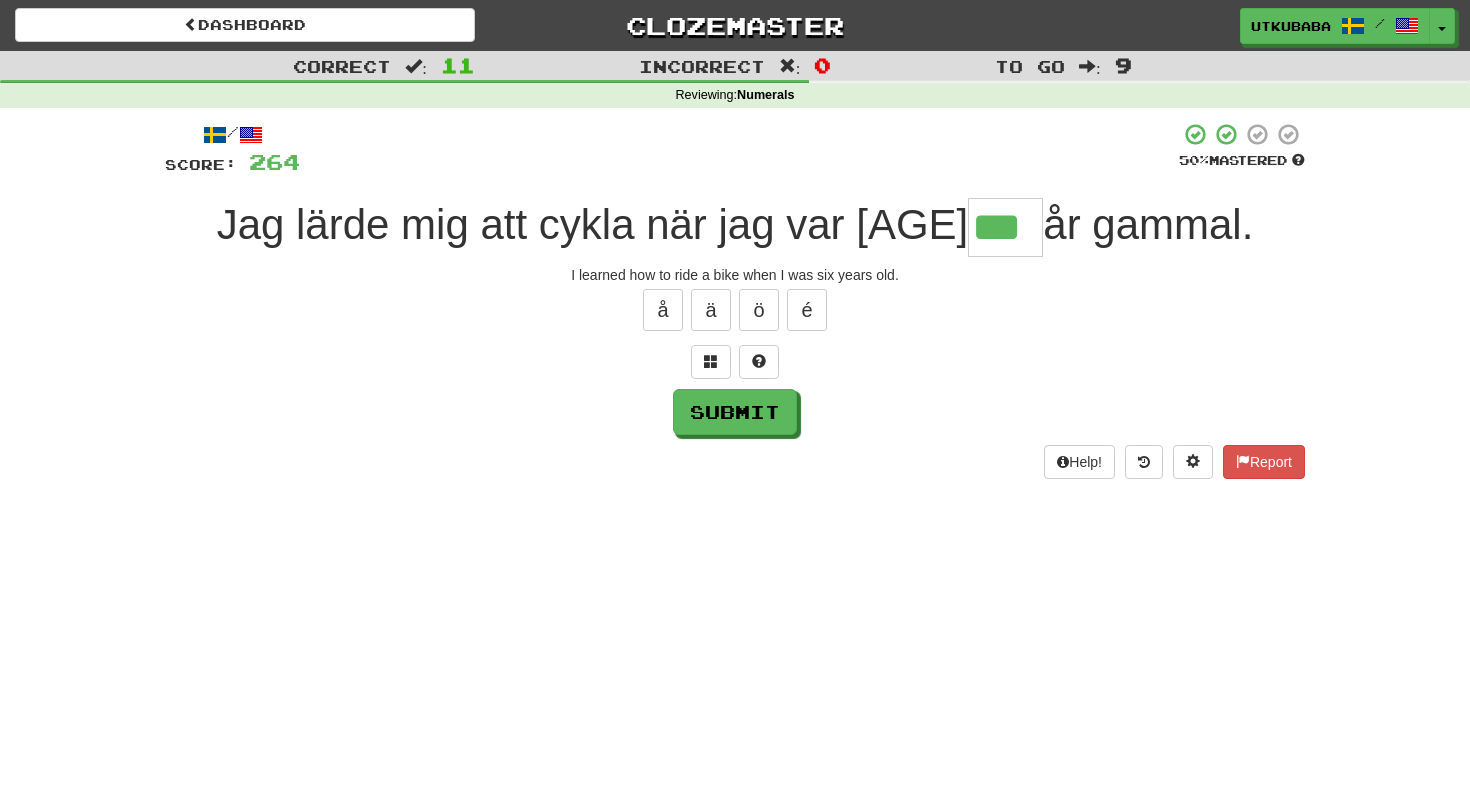type on "***" 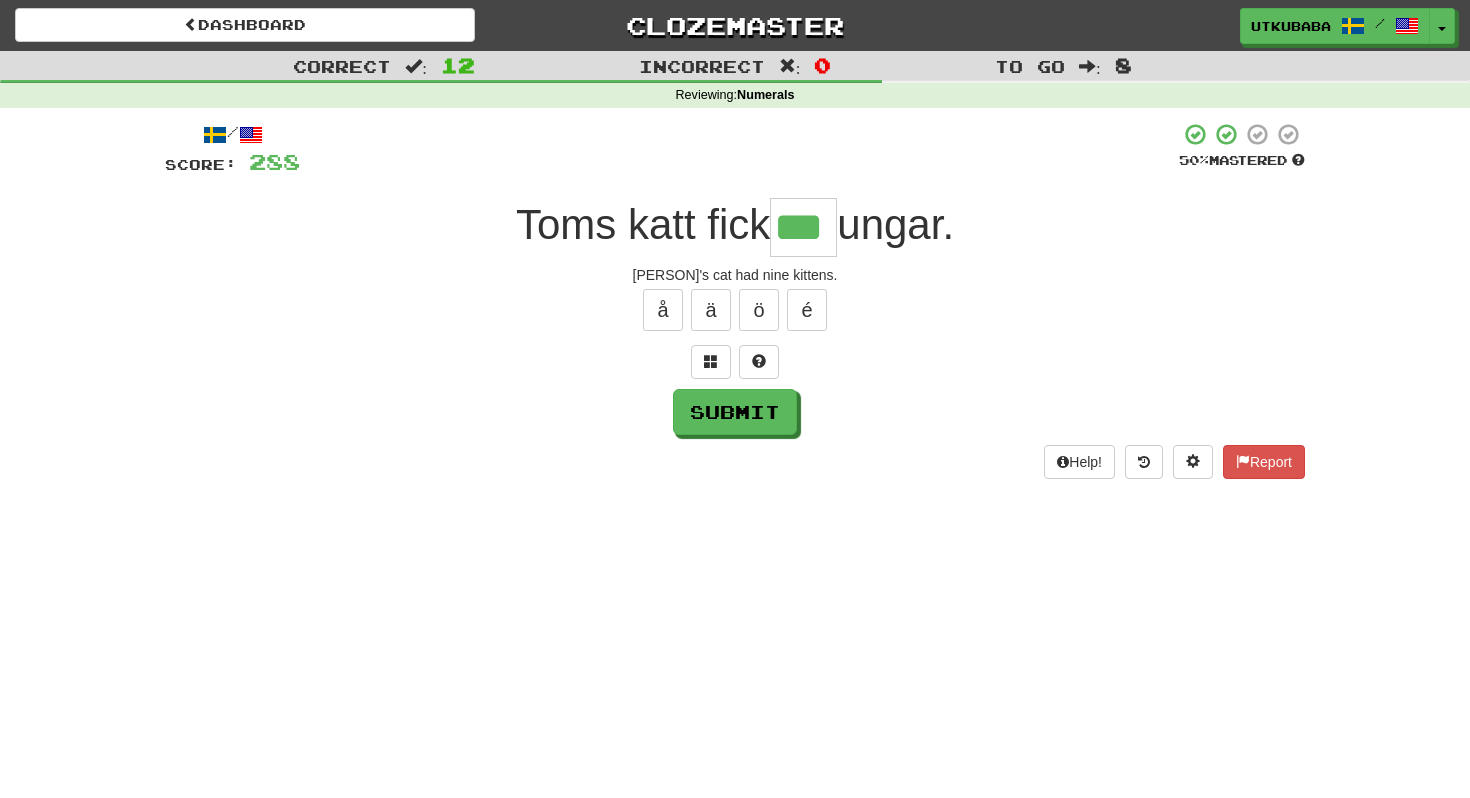 type on "***" 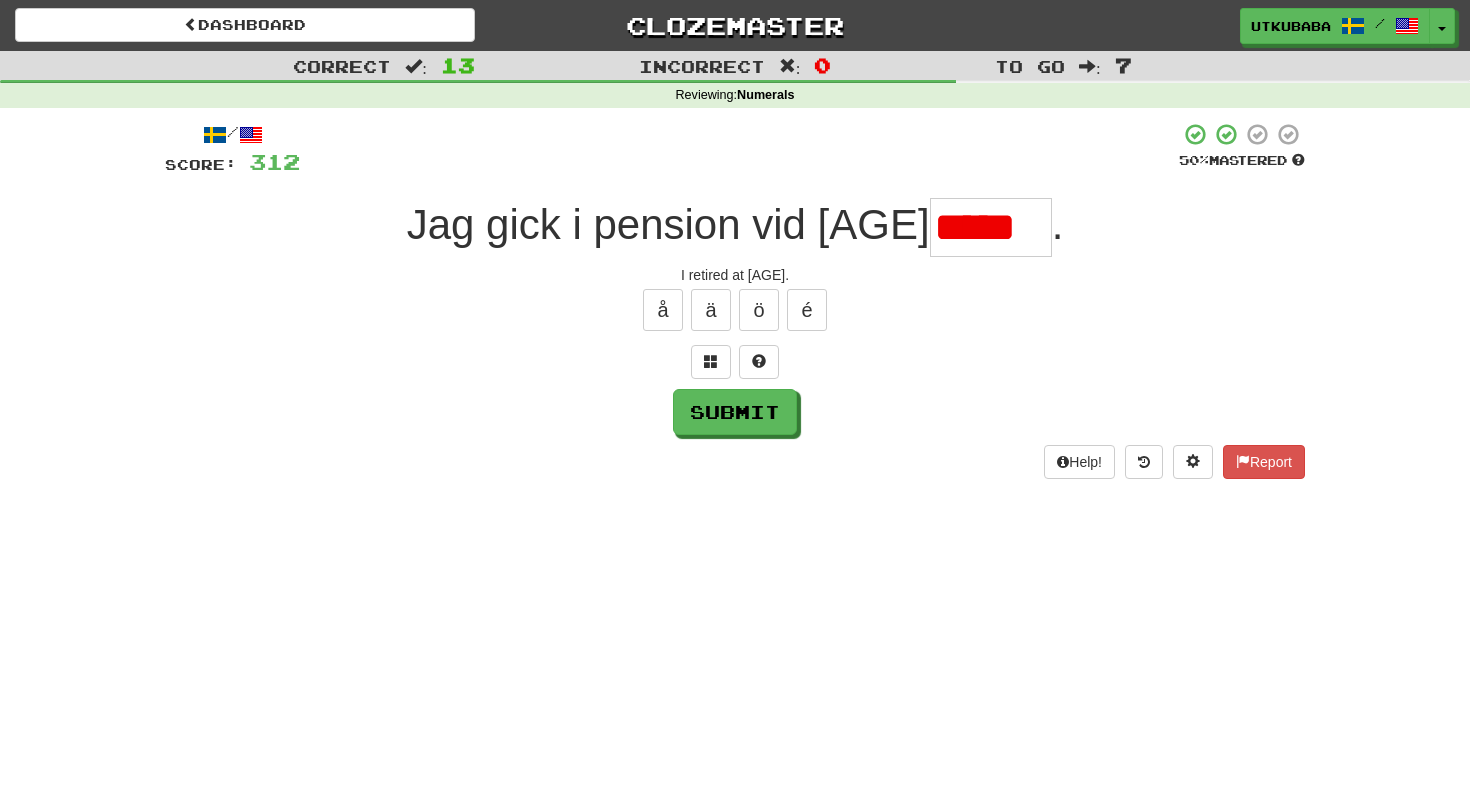 scroll, scrollTop: 0, scrollLeft: 0, axis: both 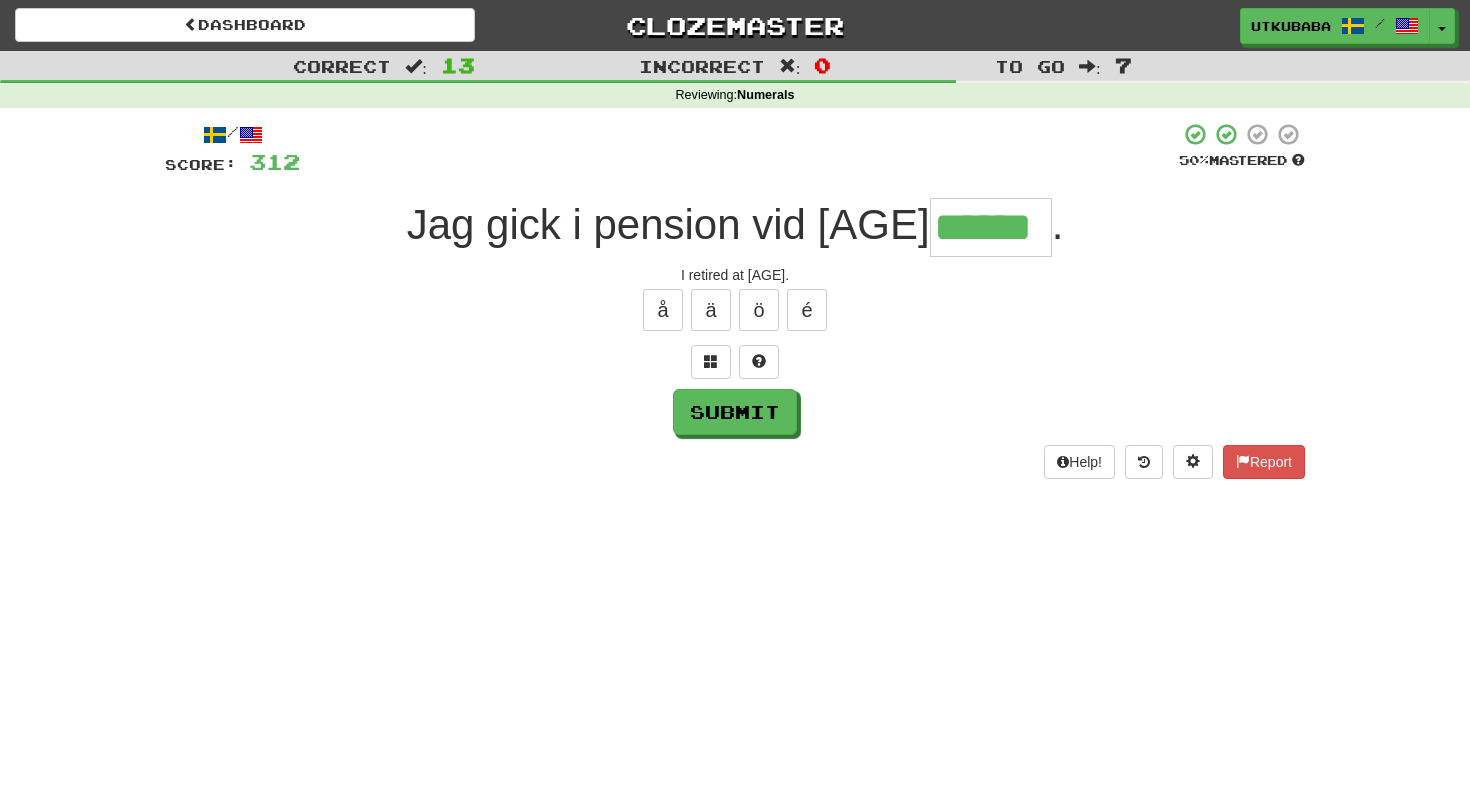 type on "******" 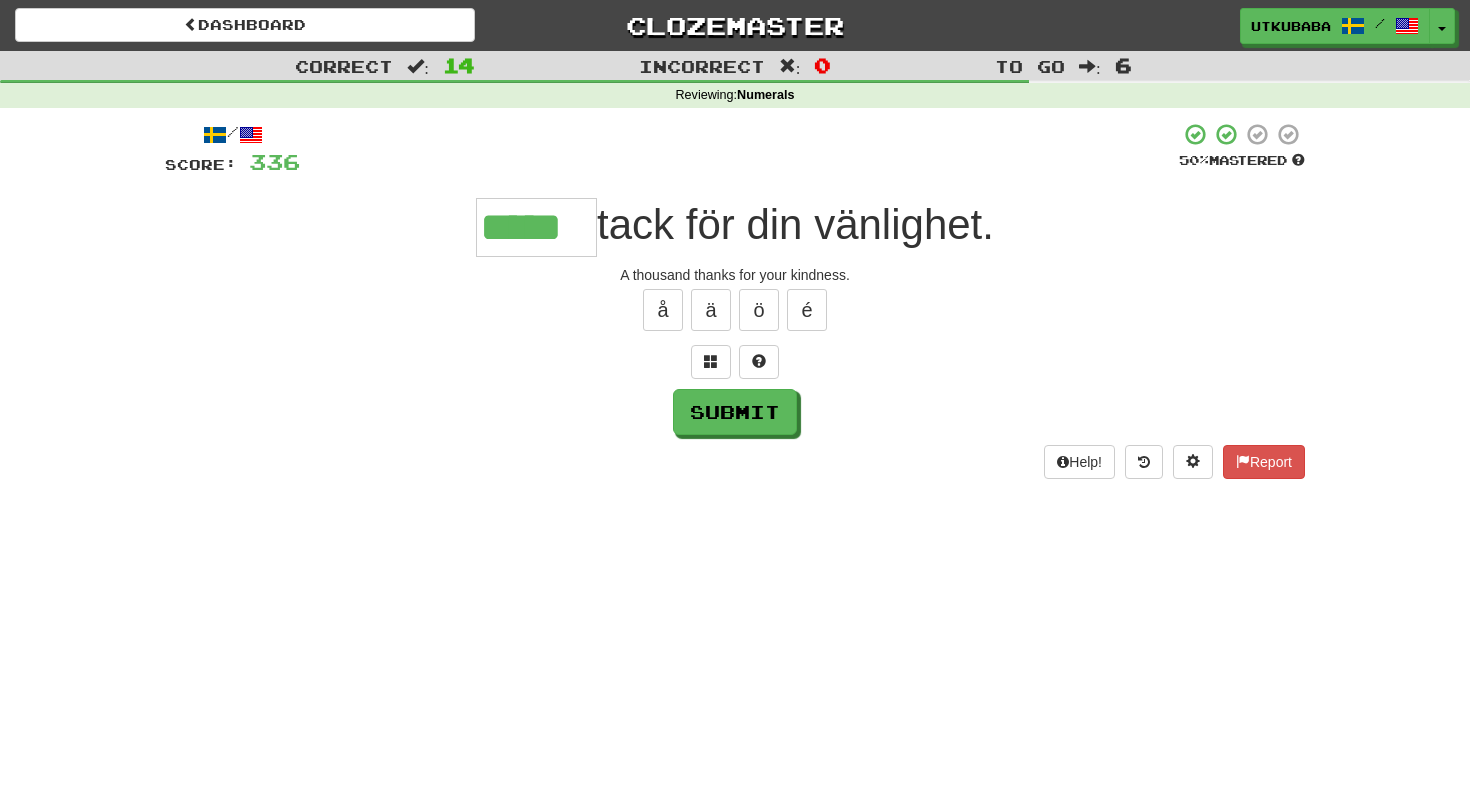 type on "*****" 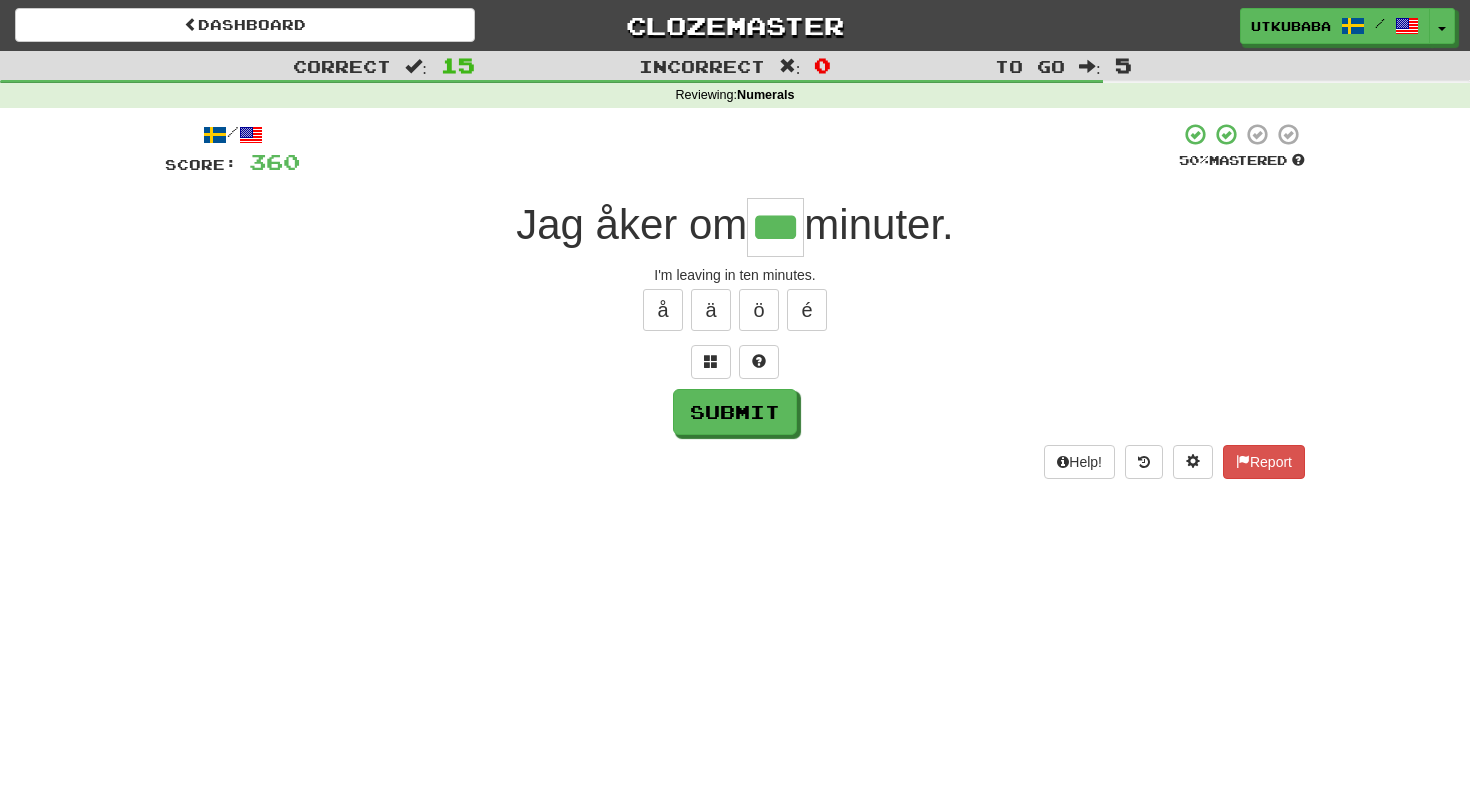 type on "***" 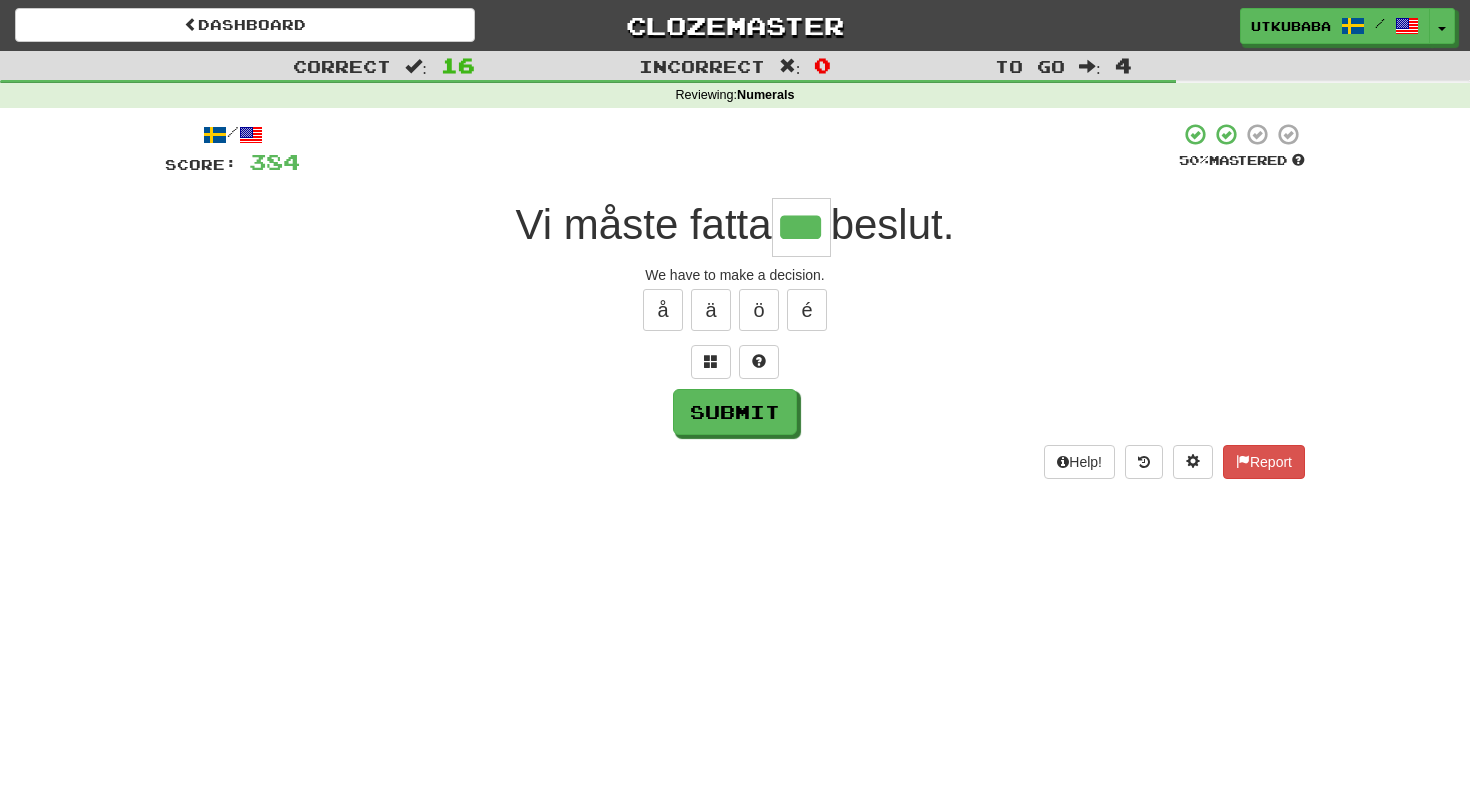 type on "***" 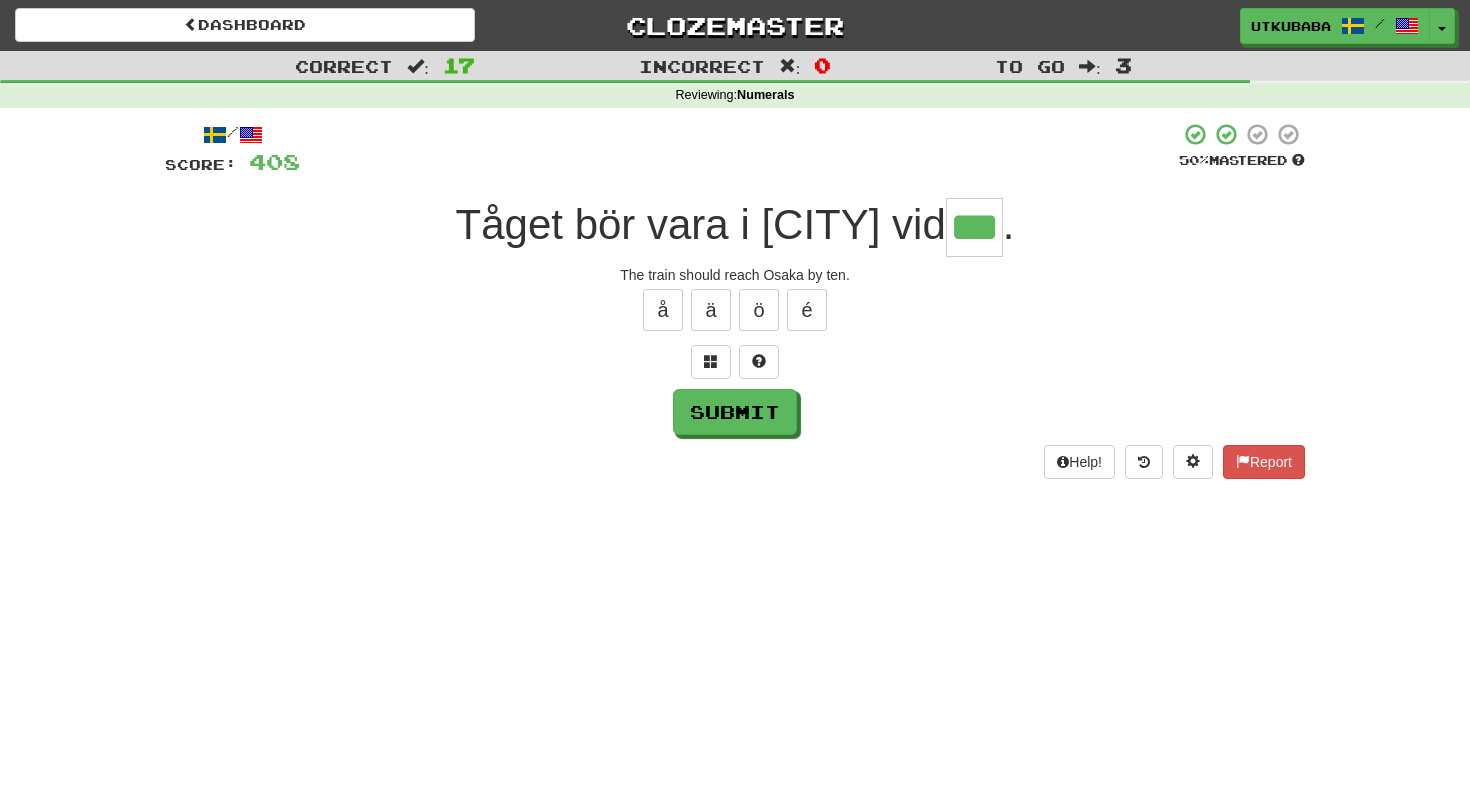 type on "***" 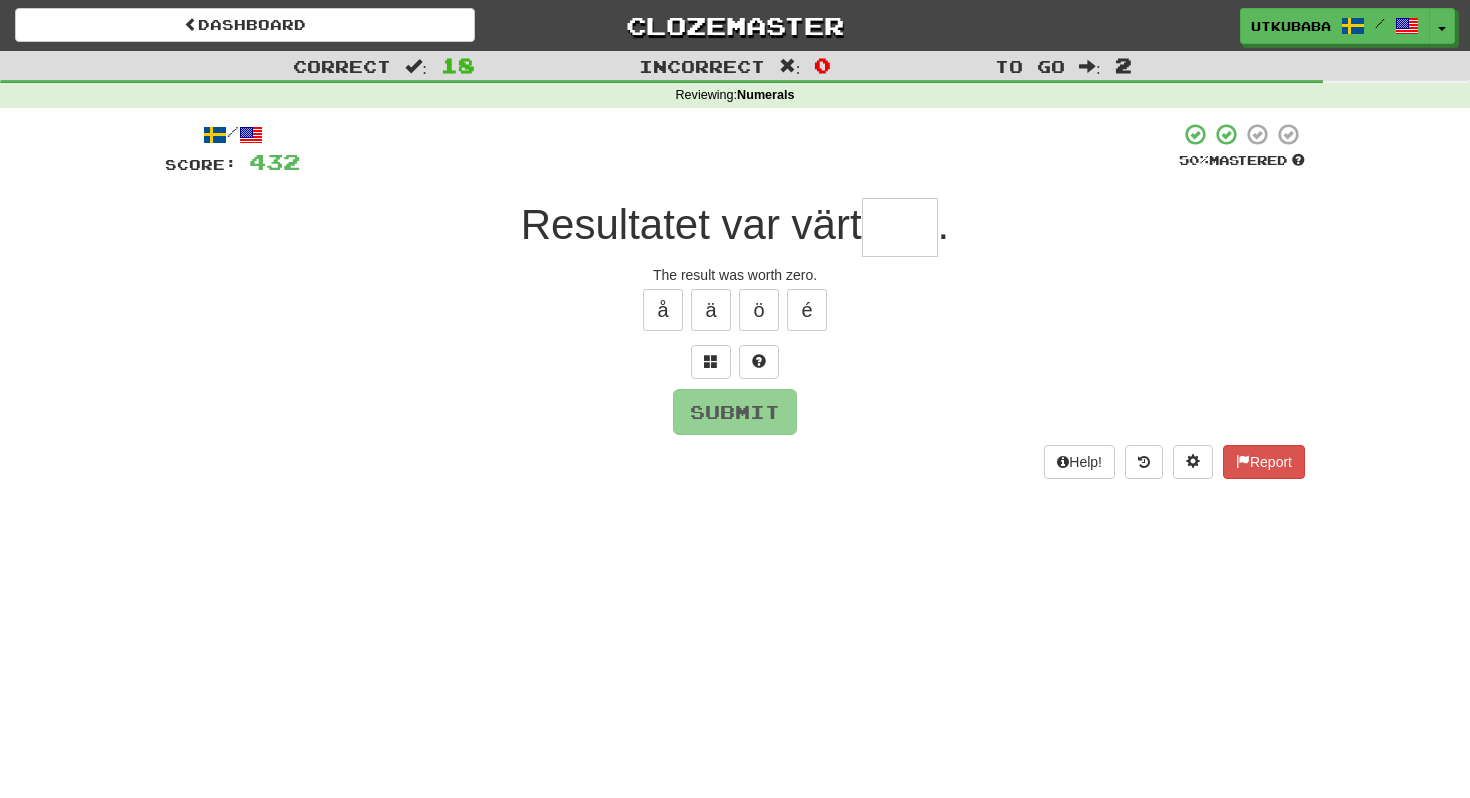 type on "*" 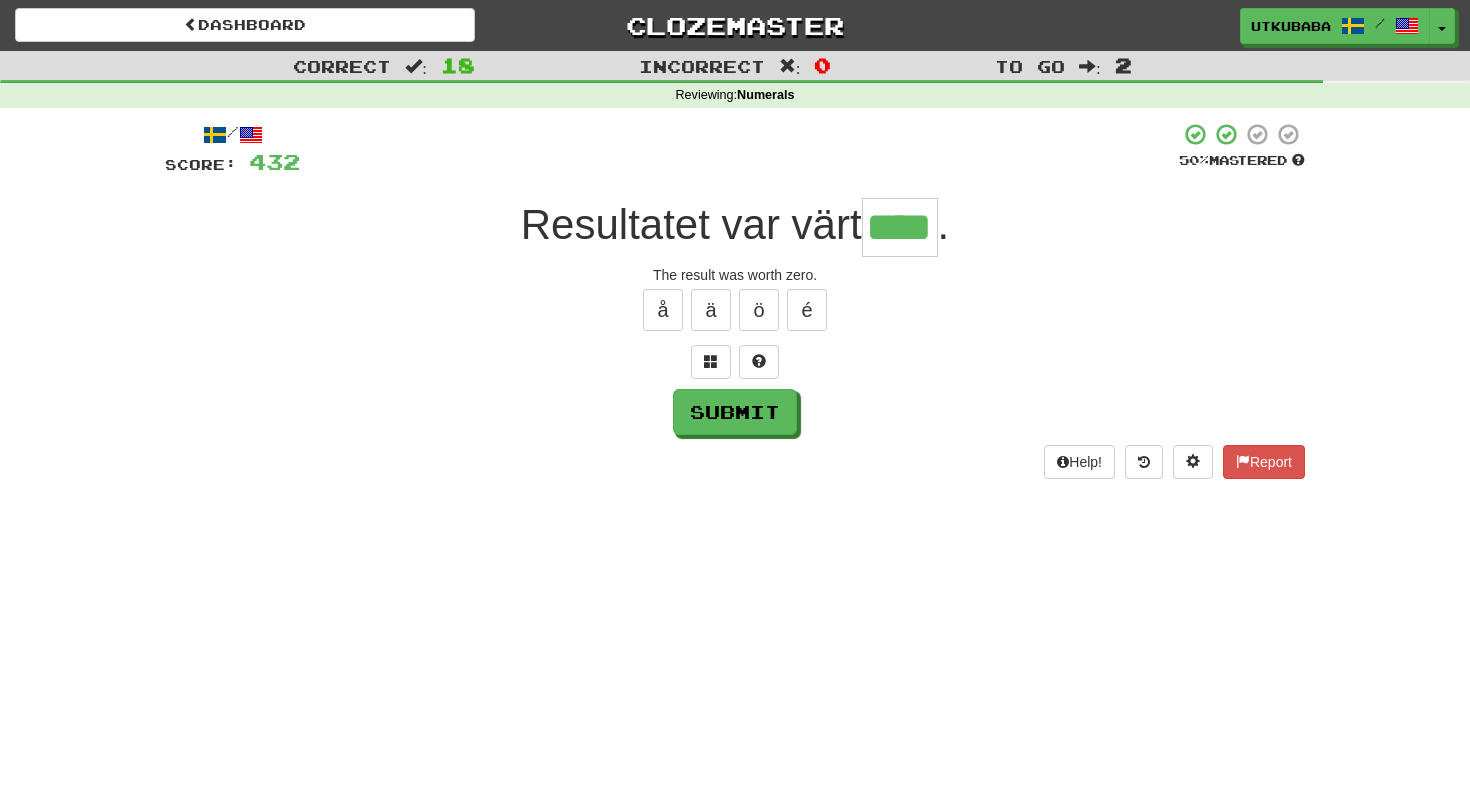 type on "****" 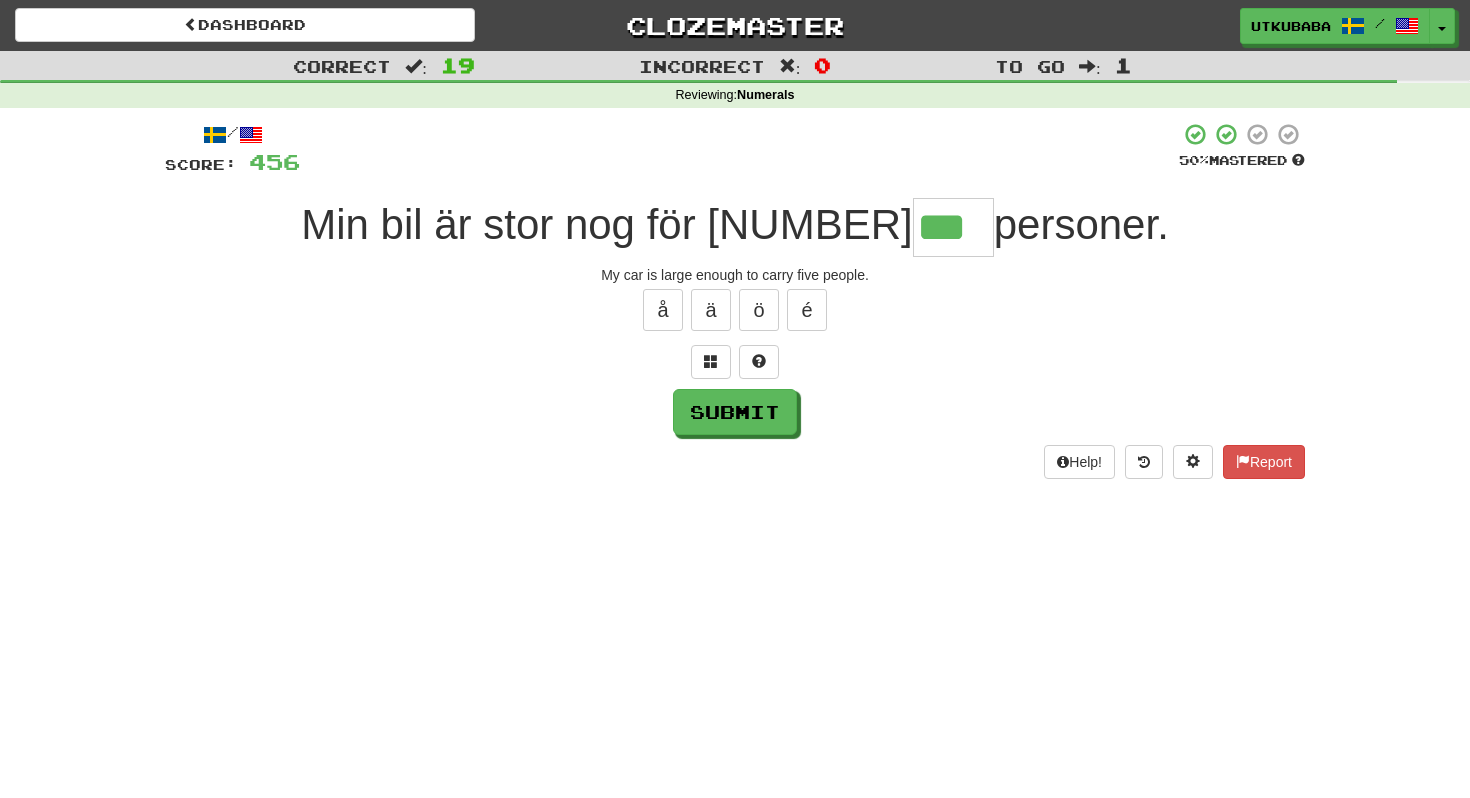 type on "***" 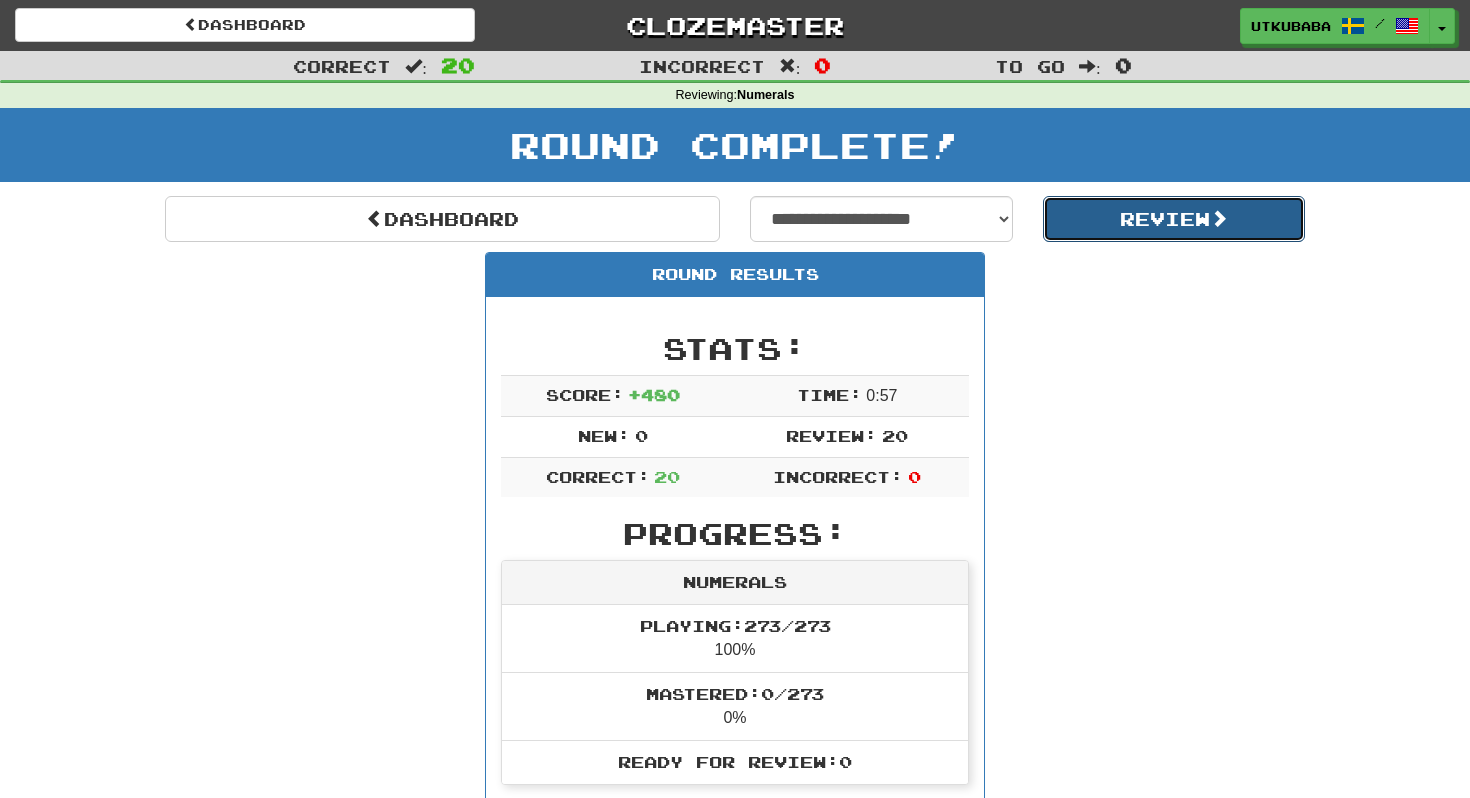 click on "Review" at bounding box center [1174, 219] 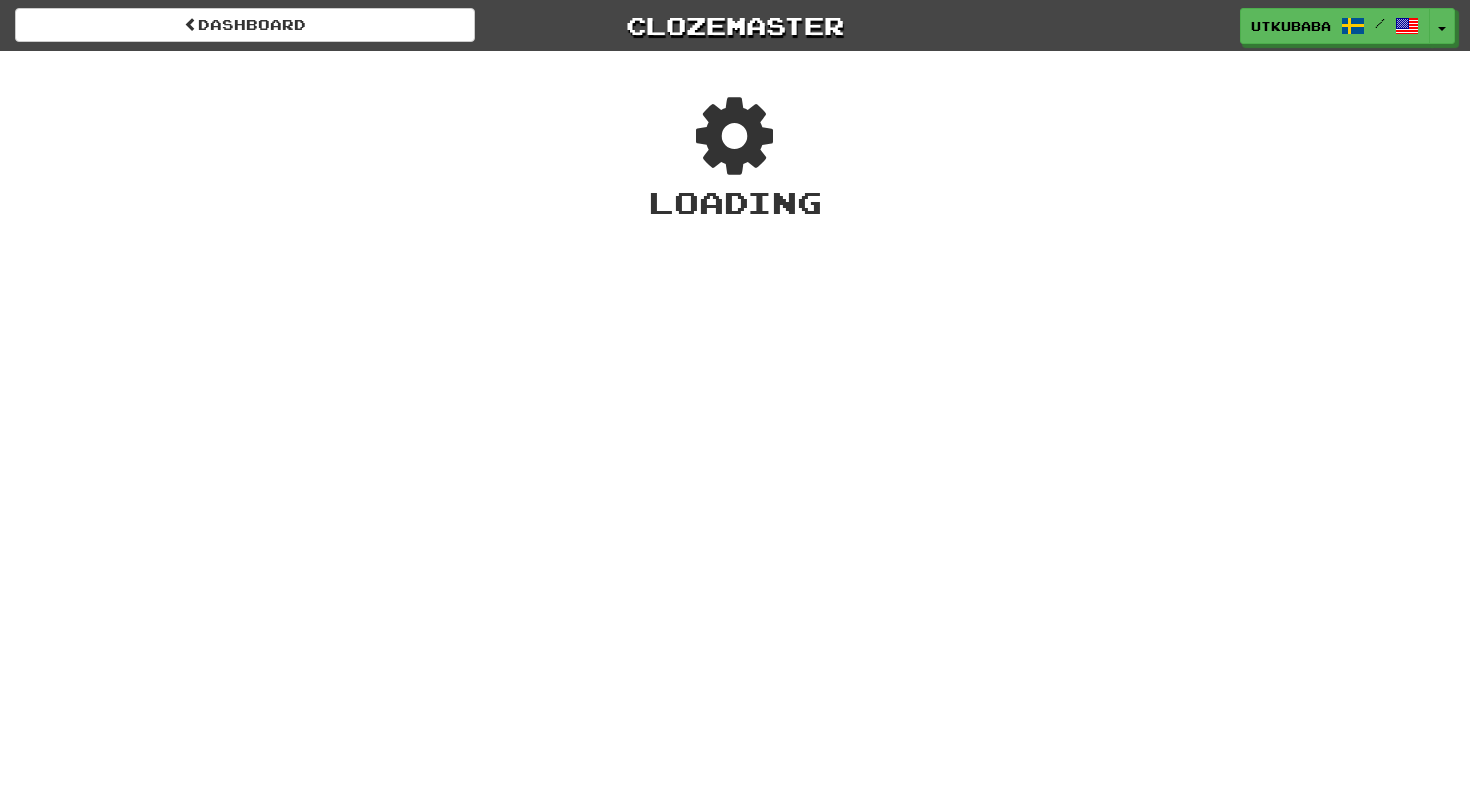 scroll, scrollTop: 0, scrollLeft: 0, axis: both 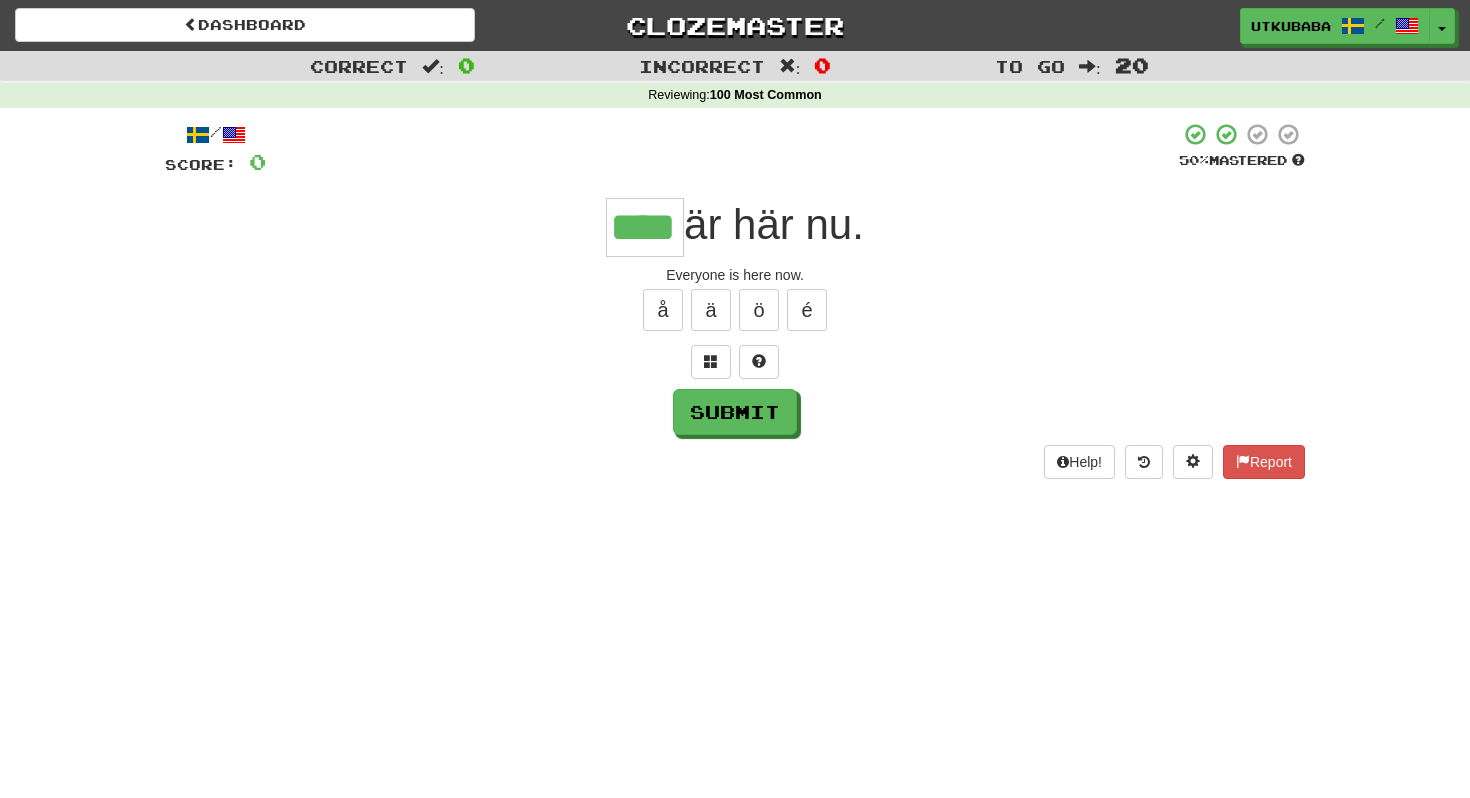 type on "****" 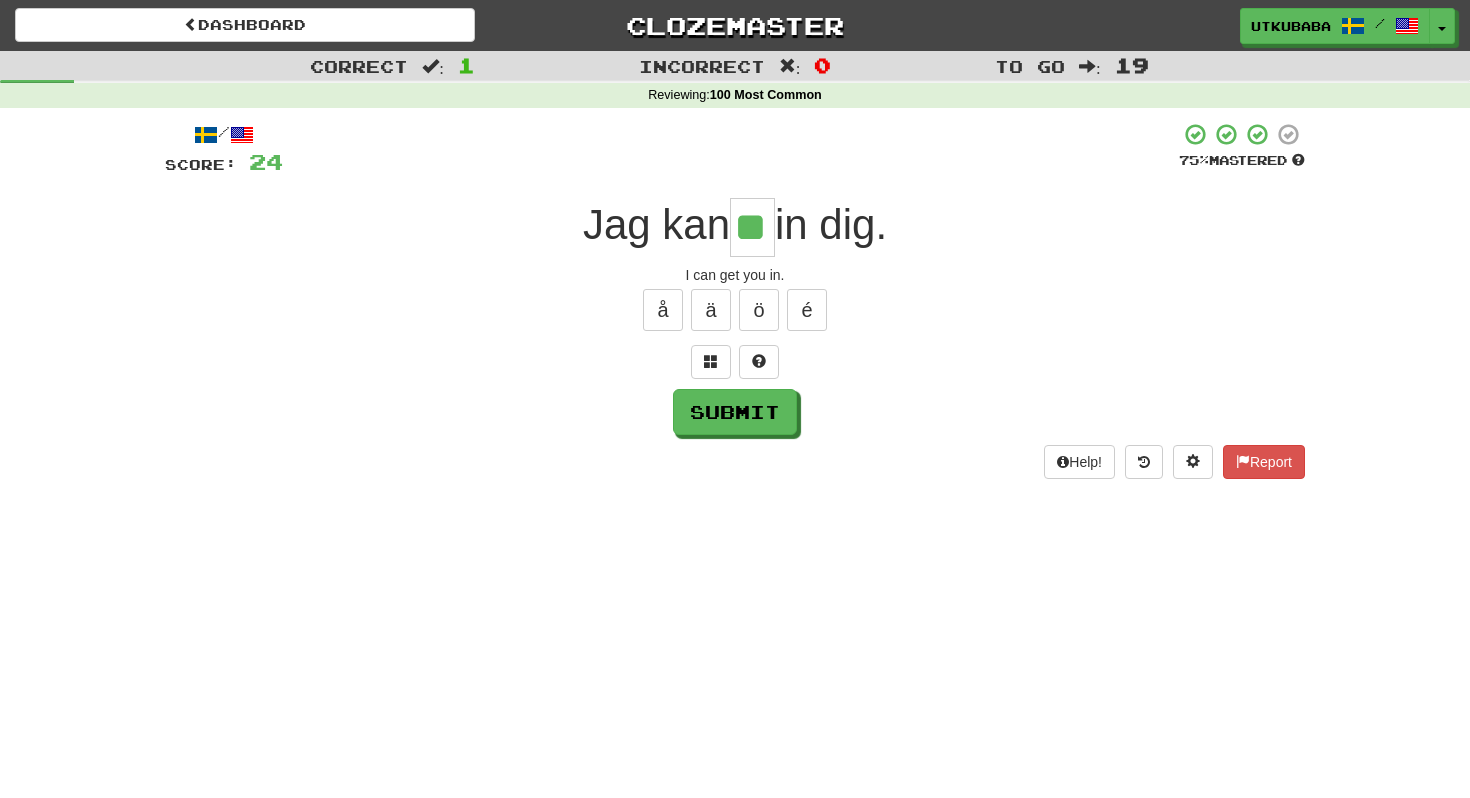 type on "**" 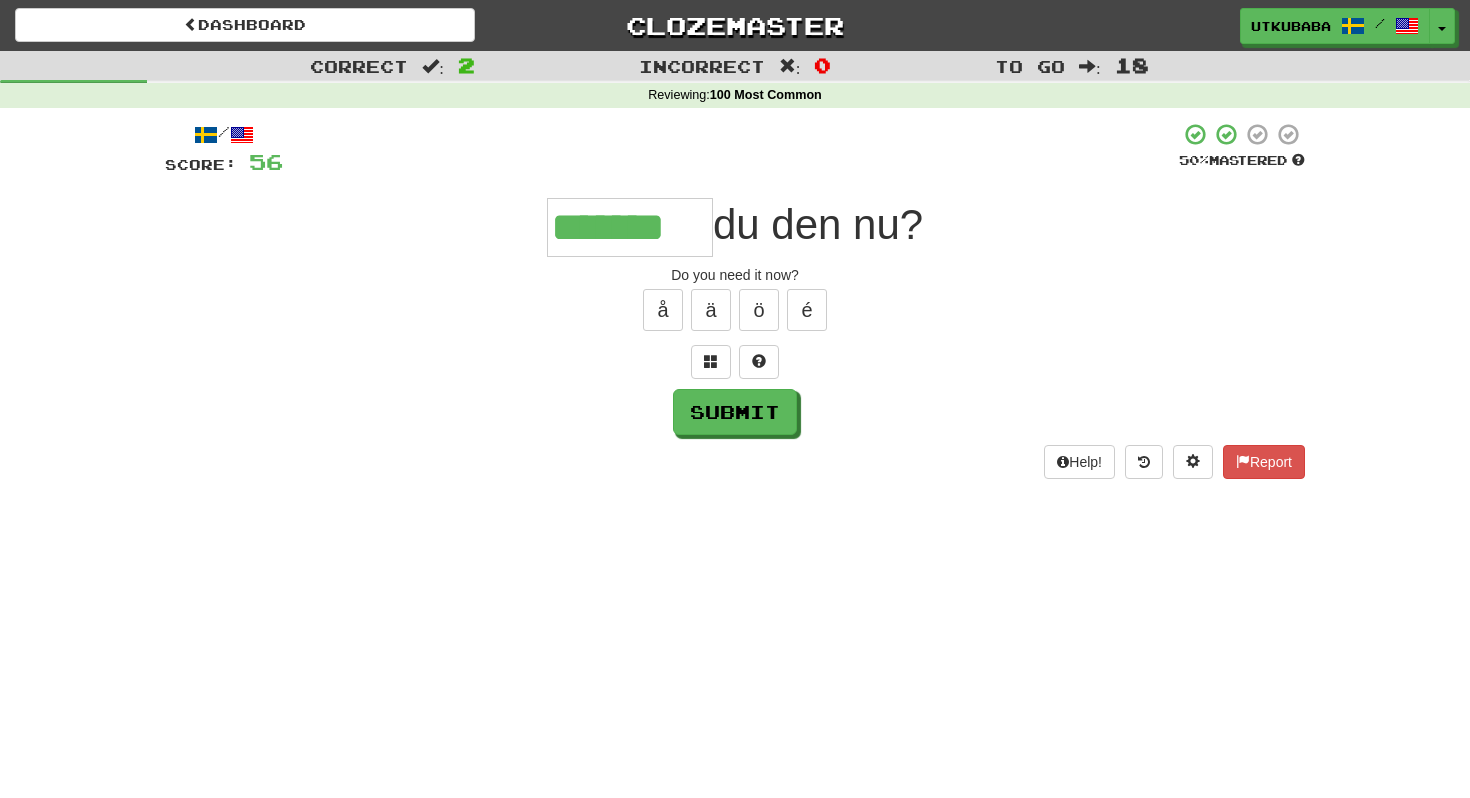 type on "*******" 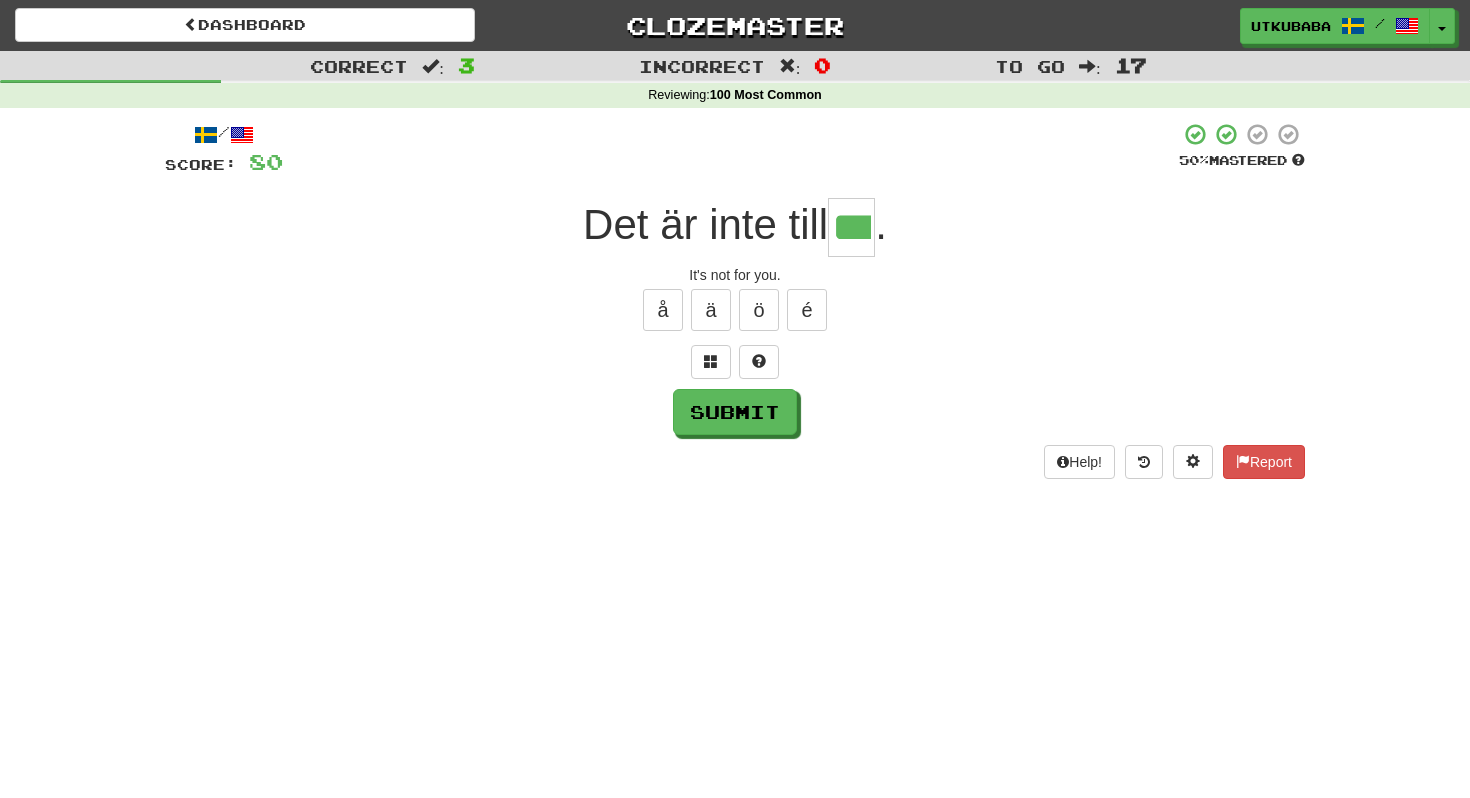 scroll, scrollTop: 0, scrollLeft: 19, axis: horizontal 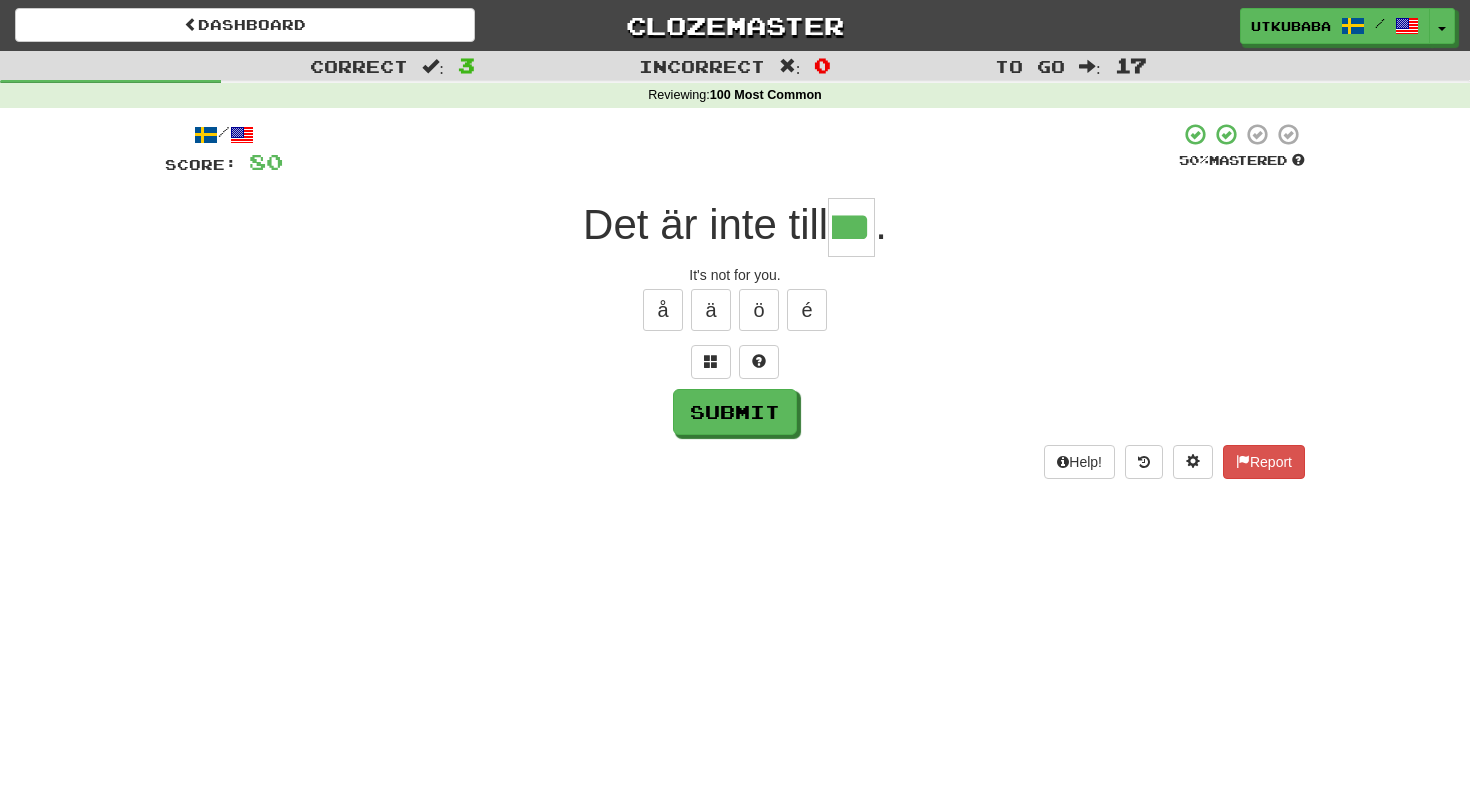 type on "**" 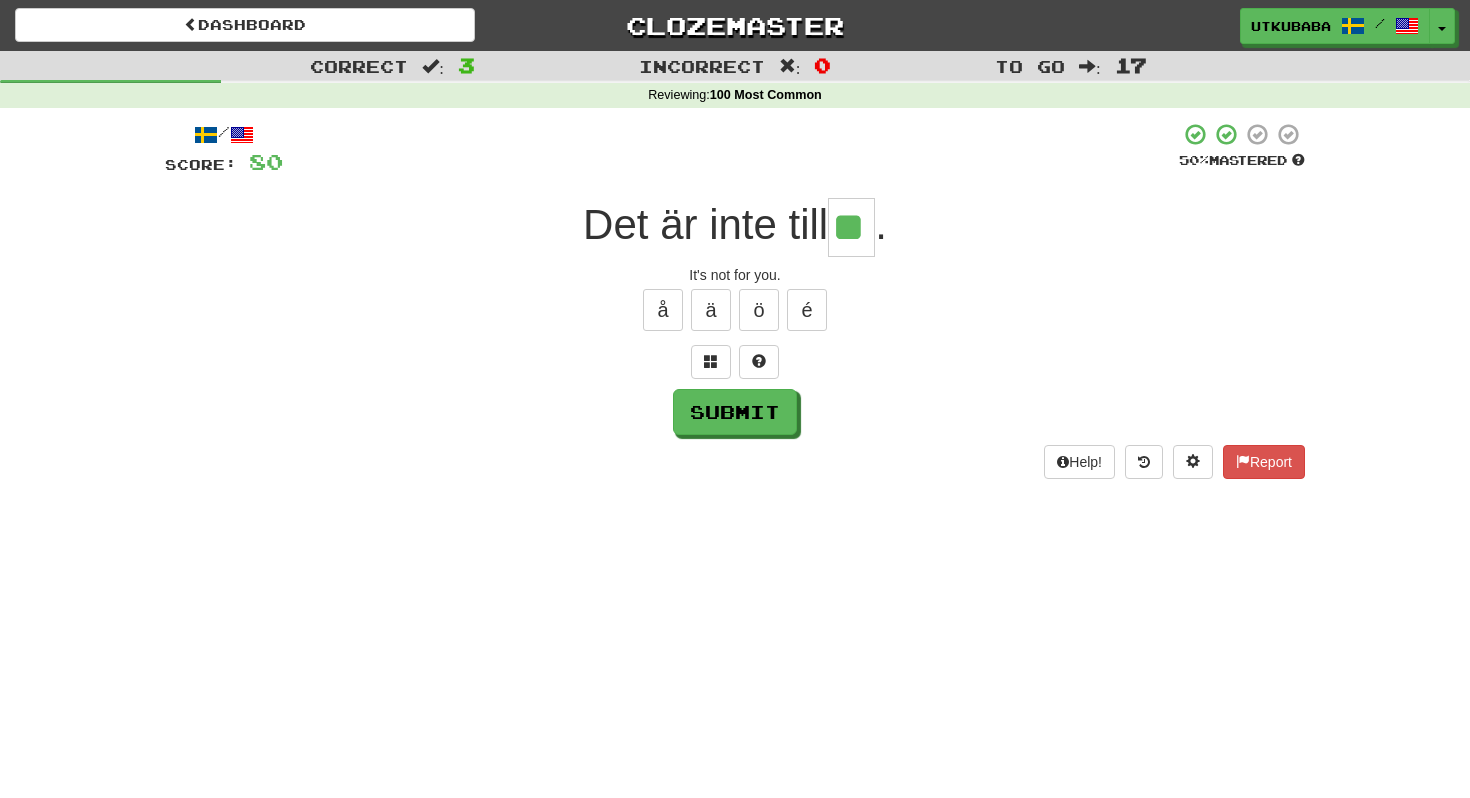 scroll, scrollTop: 0, scrollLeft: 0, axis: both 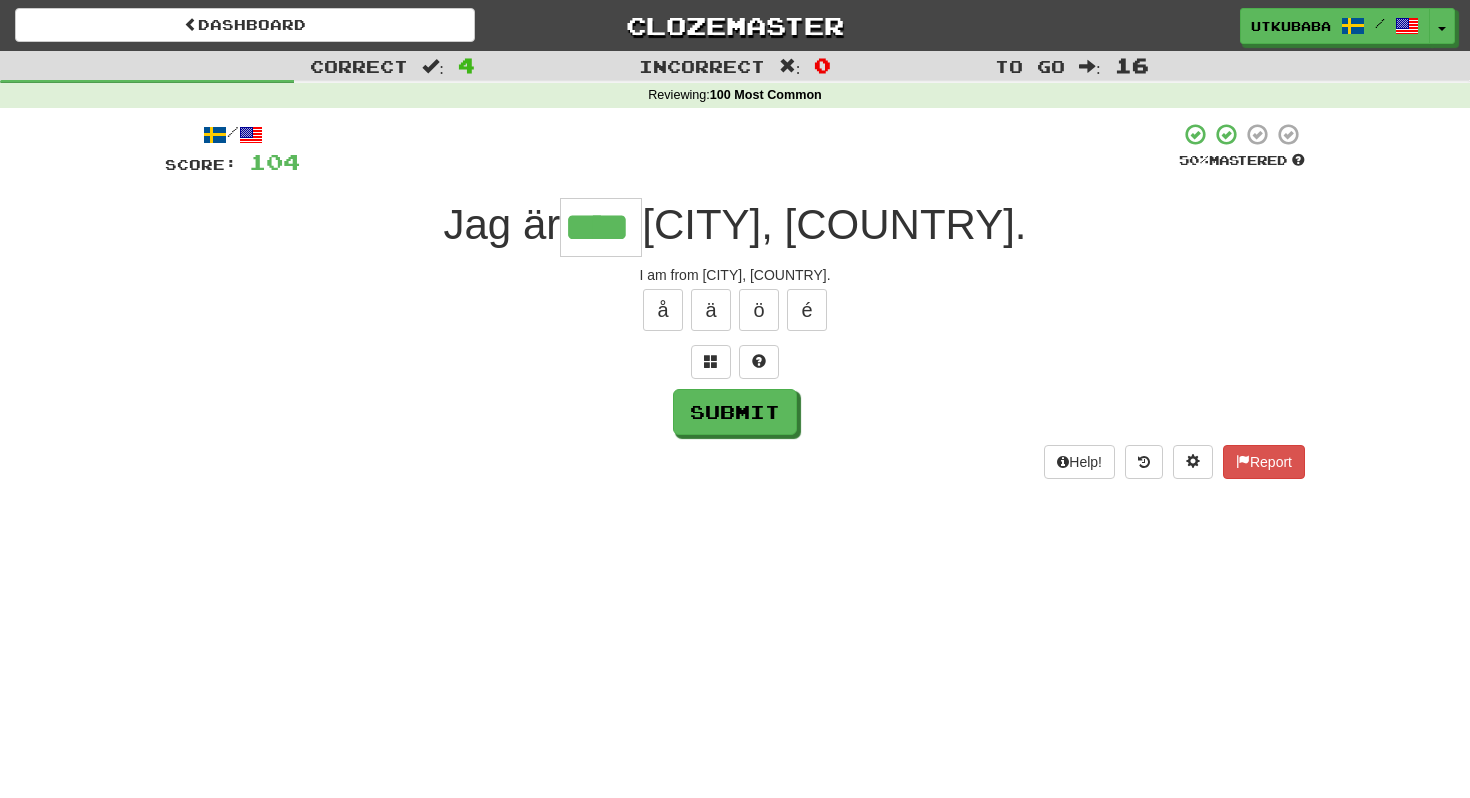 type on "****" 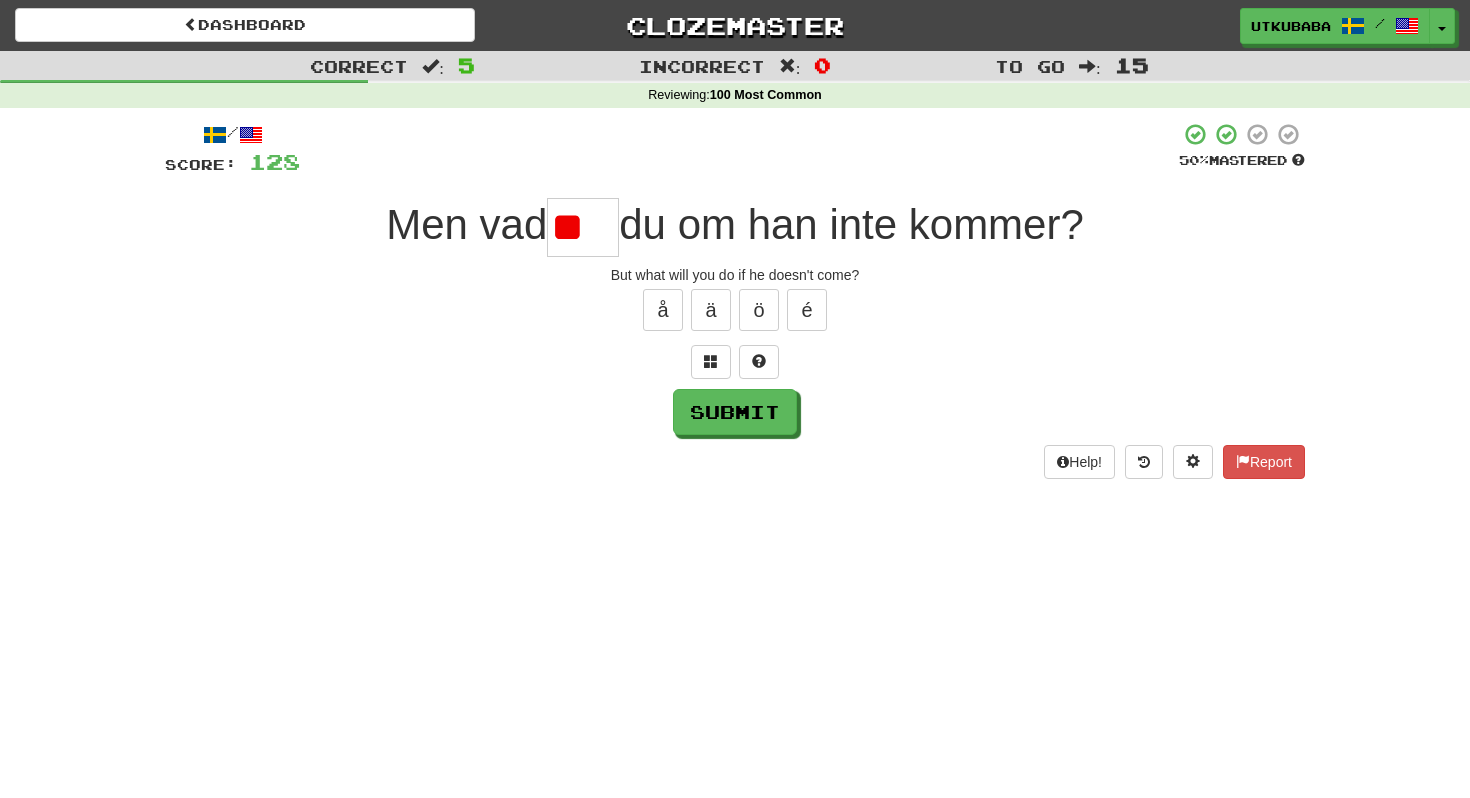 type on "*" 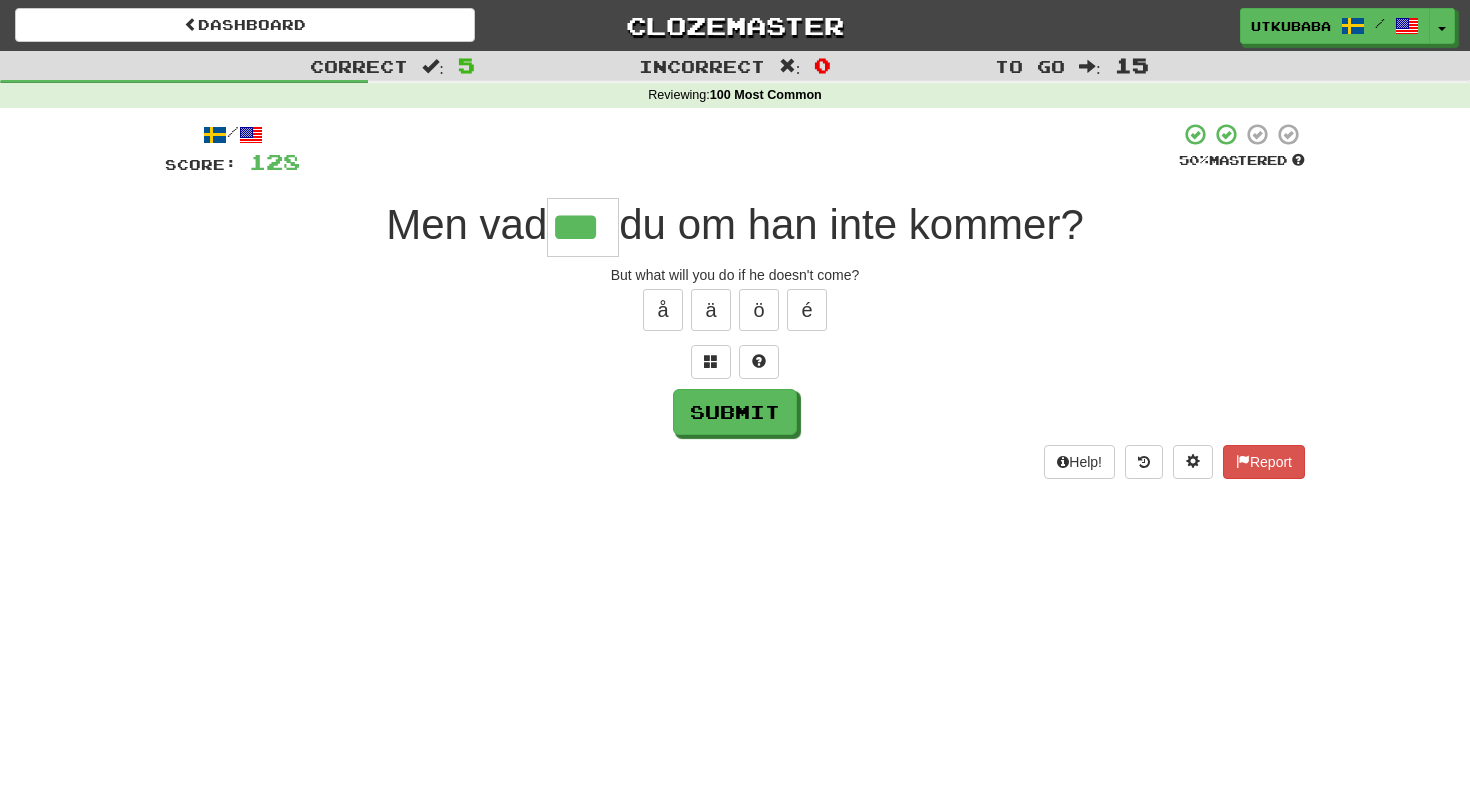 type on "***" 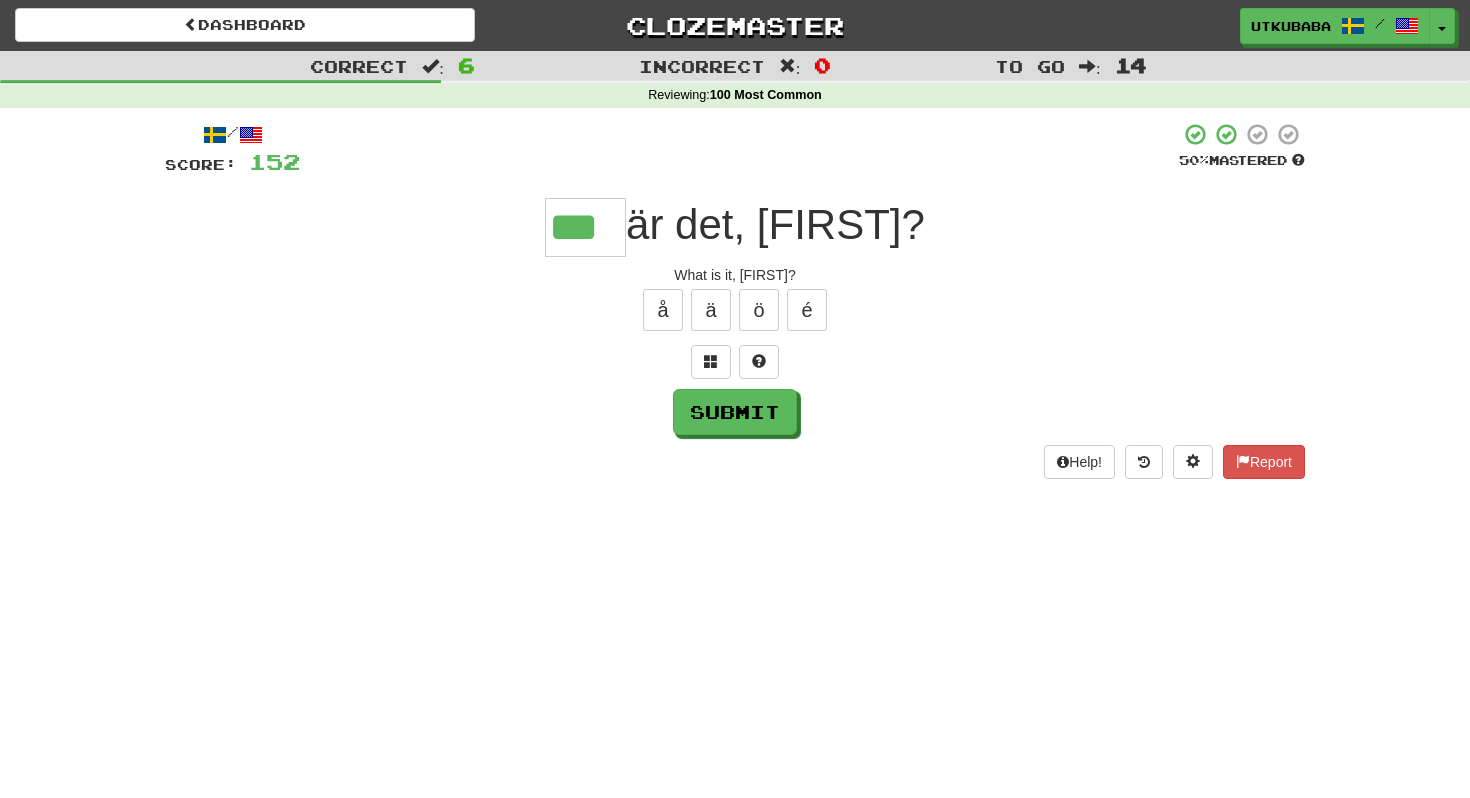type on "***" 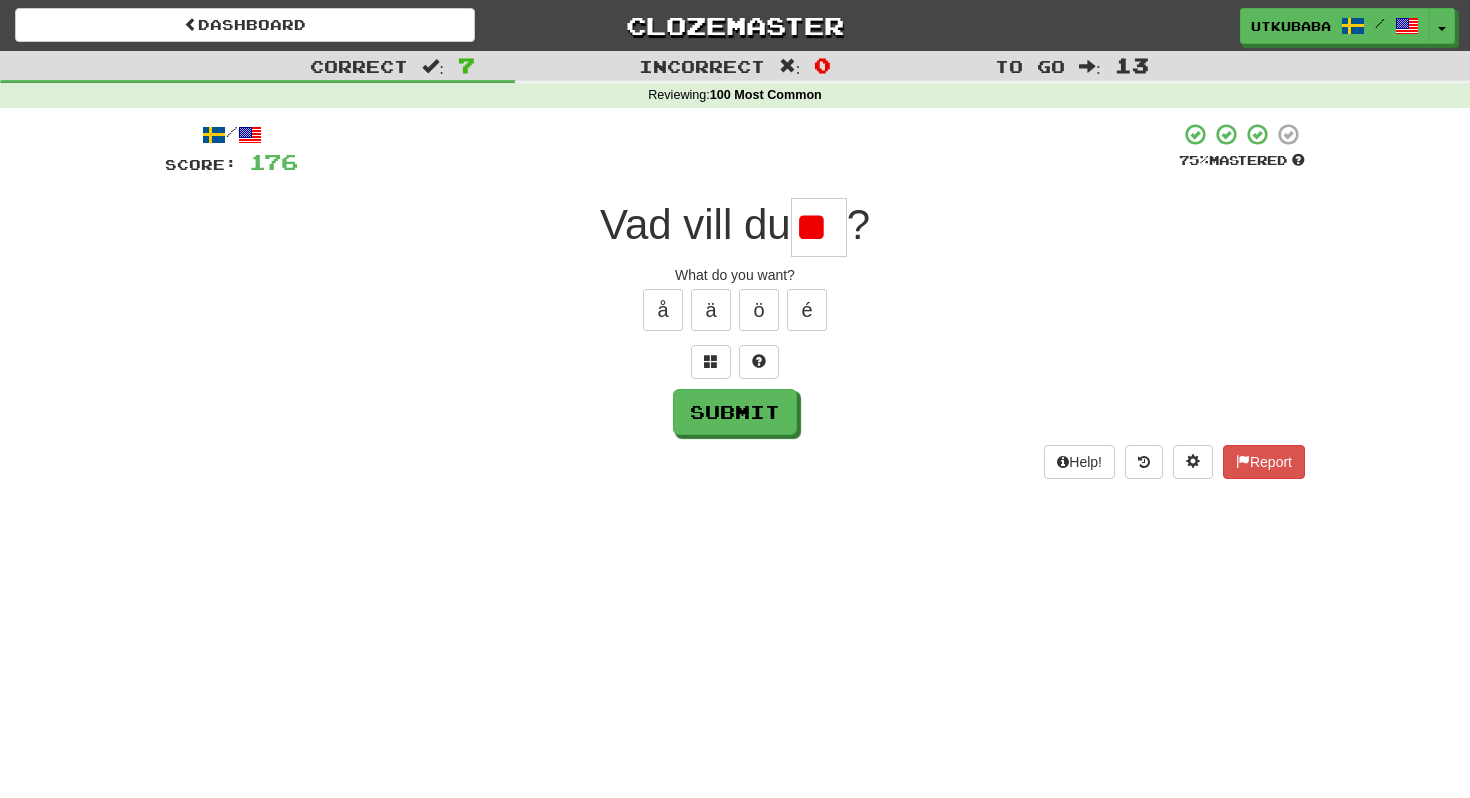 type on "*" 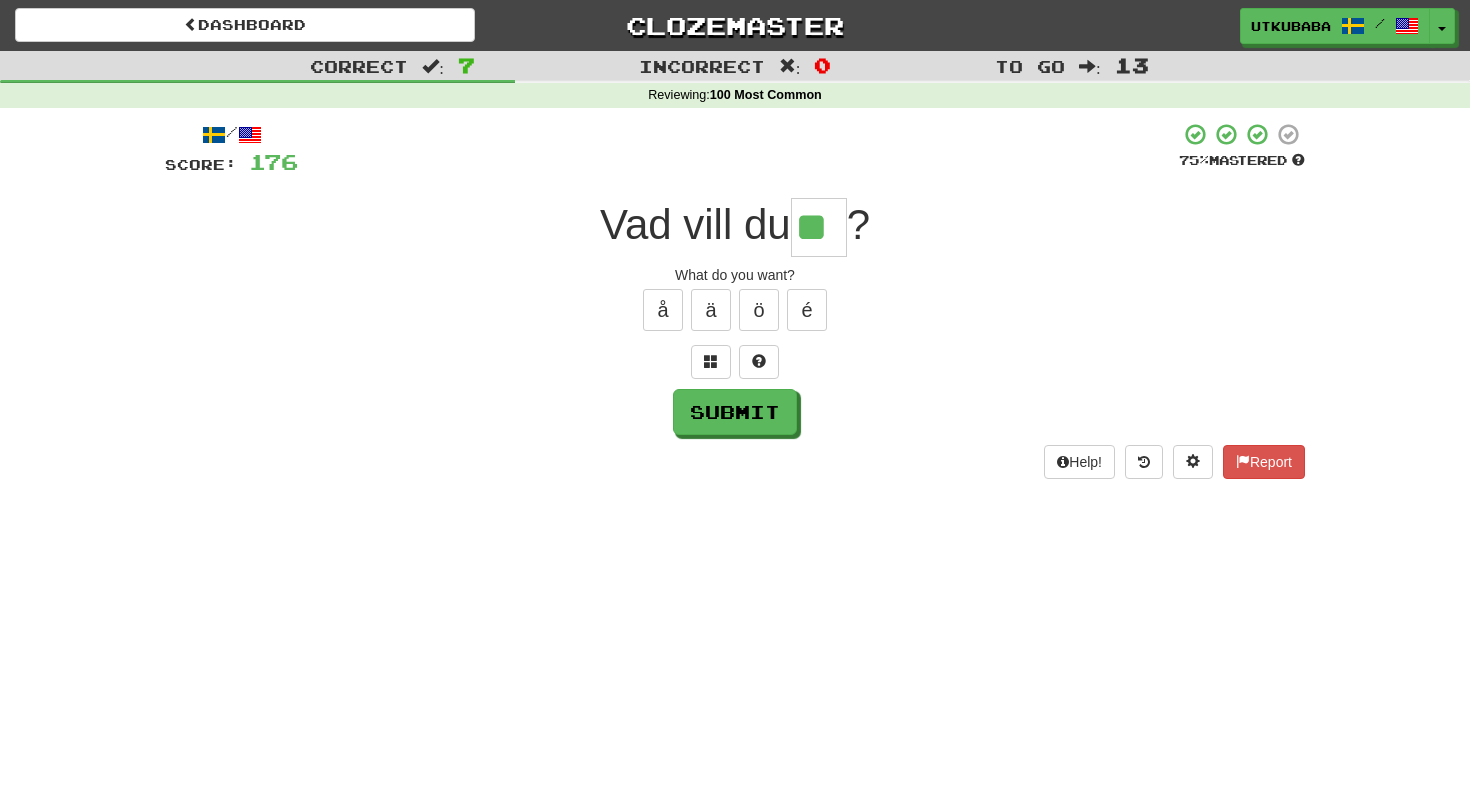 type on "**" 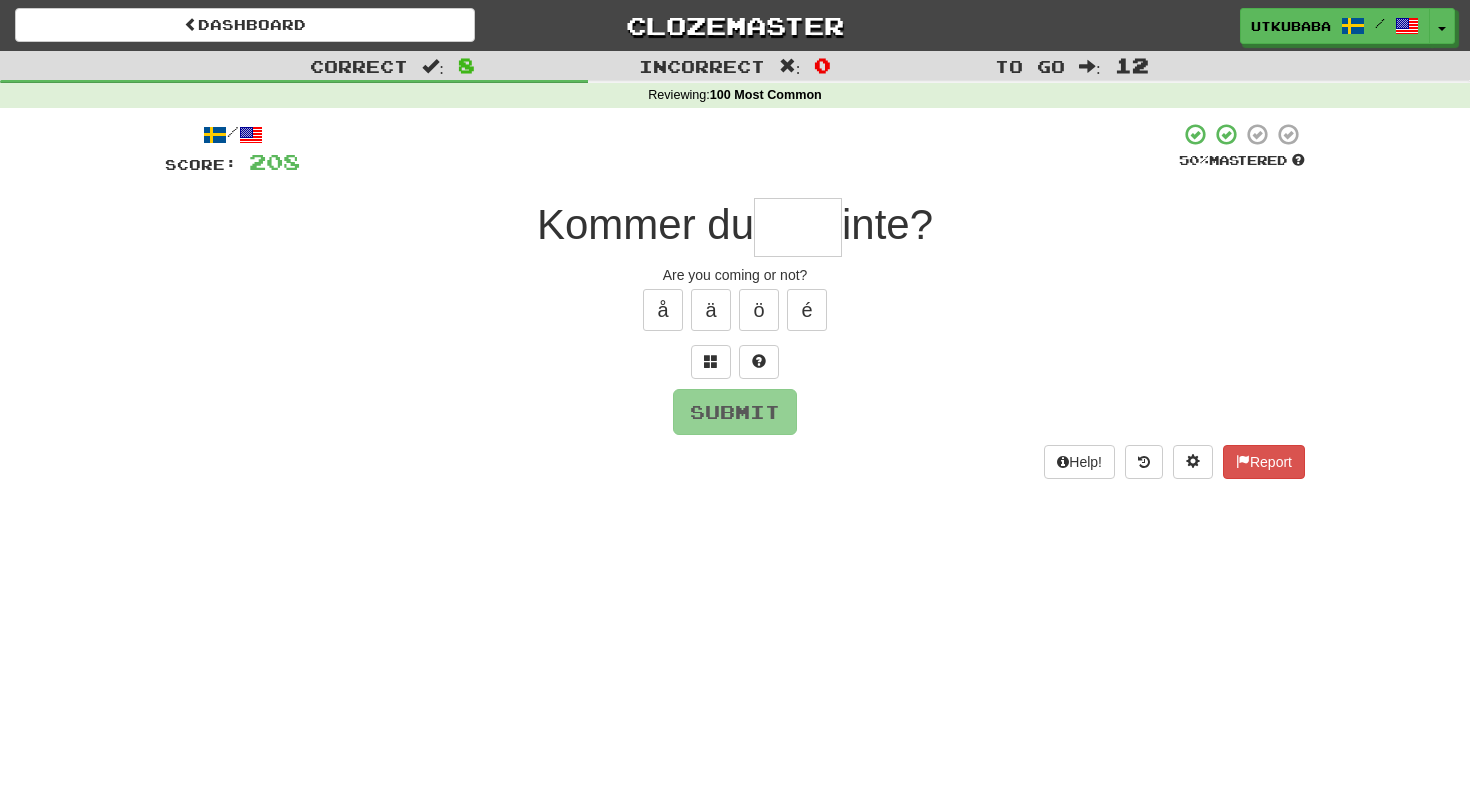 type on "*" 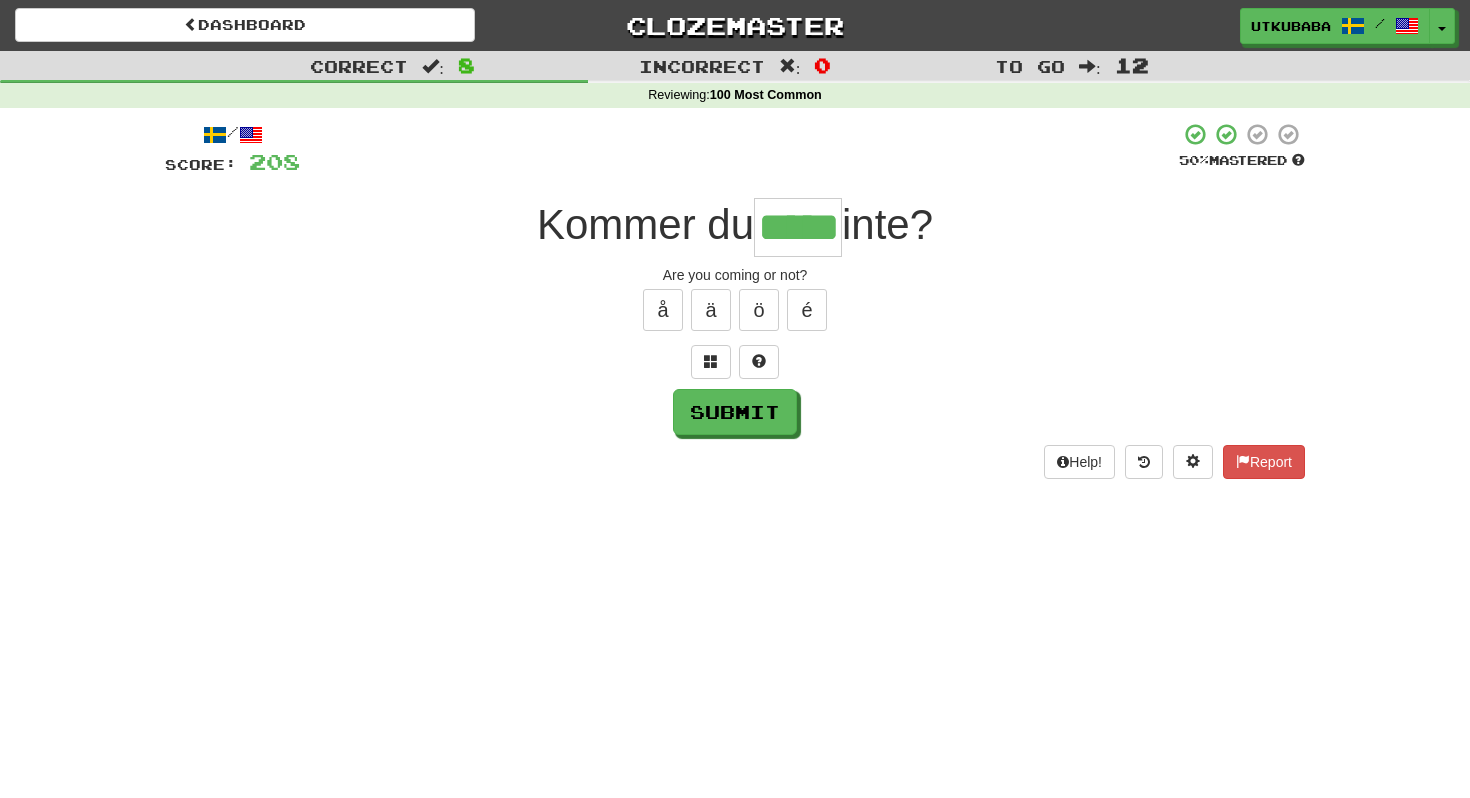 type on "*****" 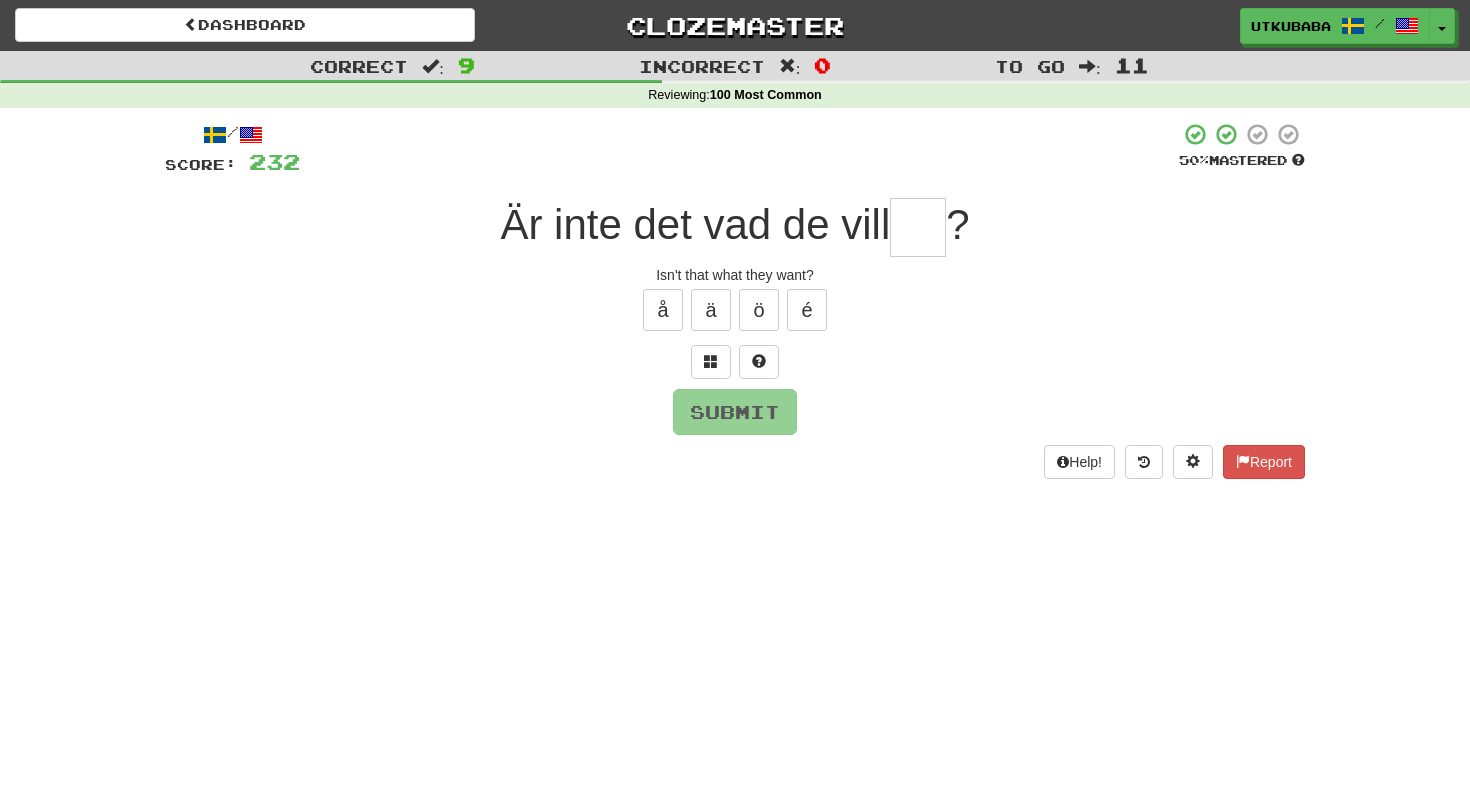 type on "*" 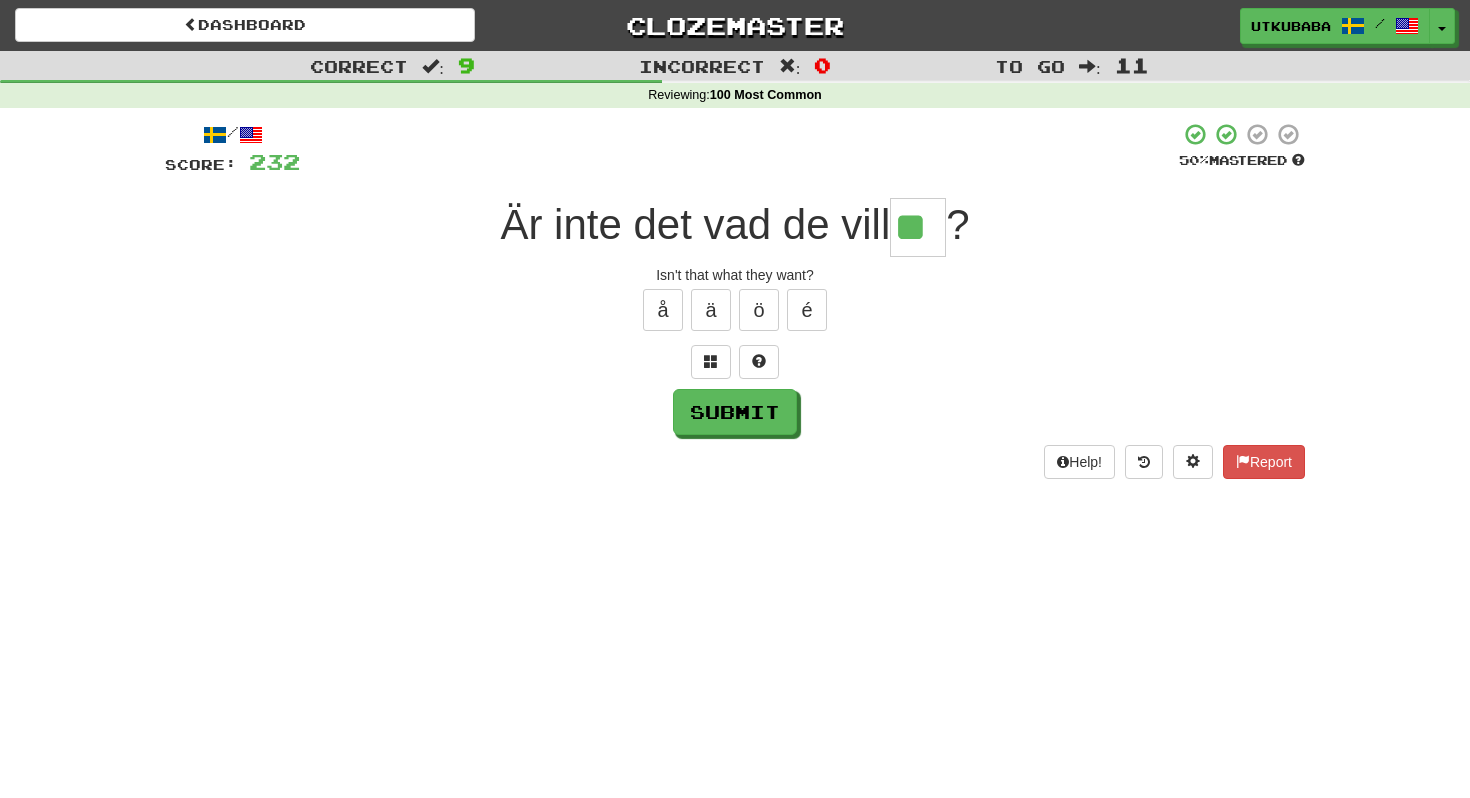 type on "**" 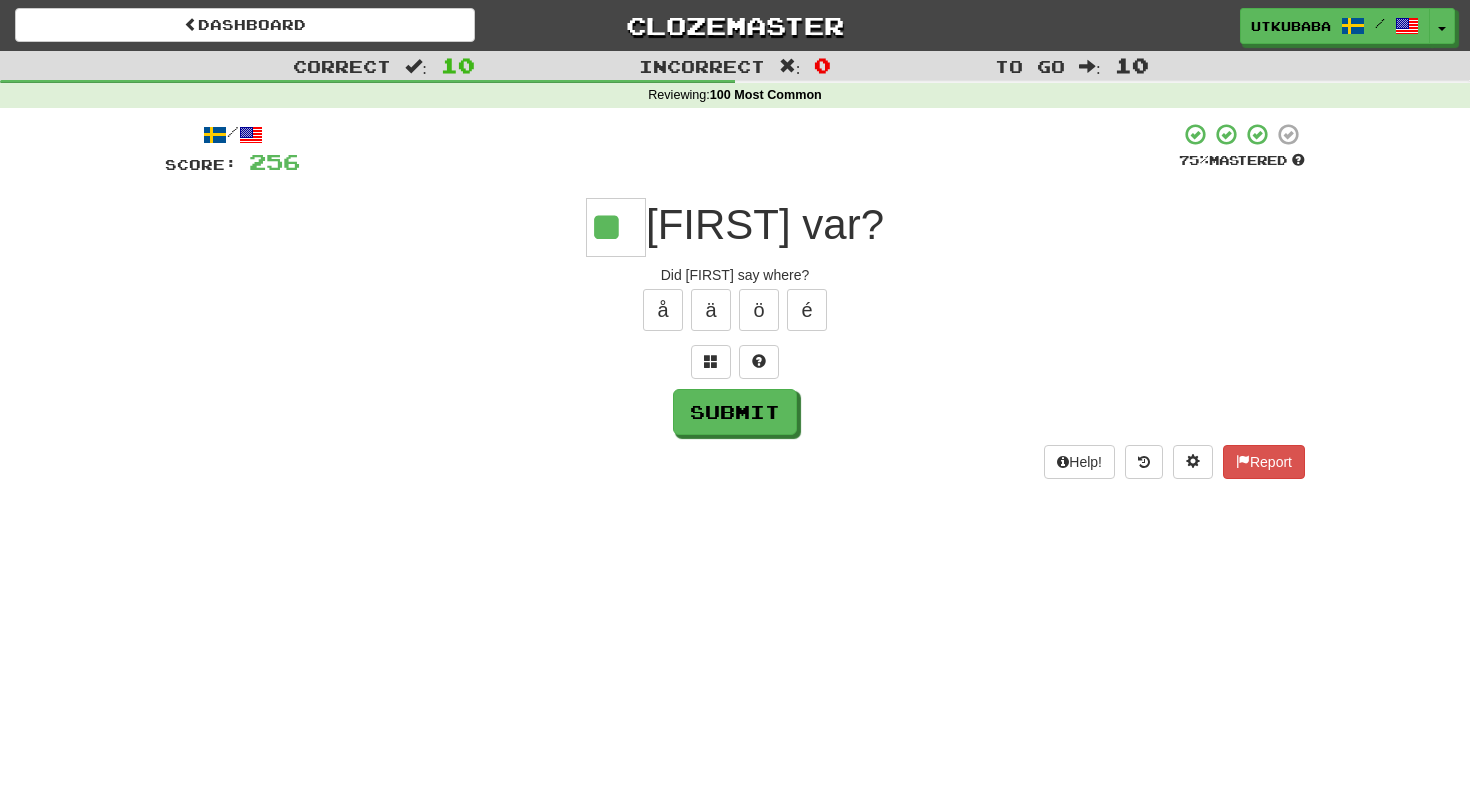 type on "**" 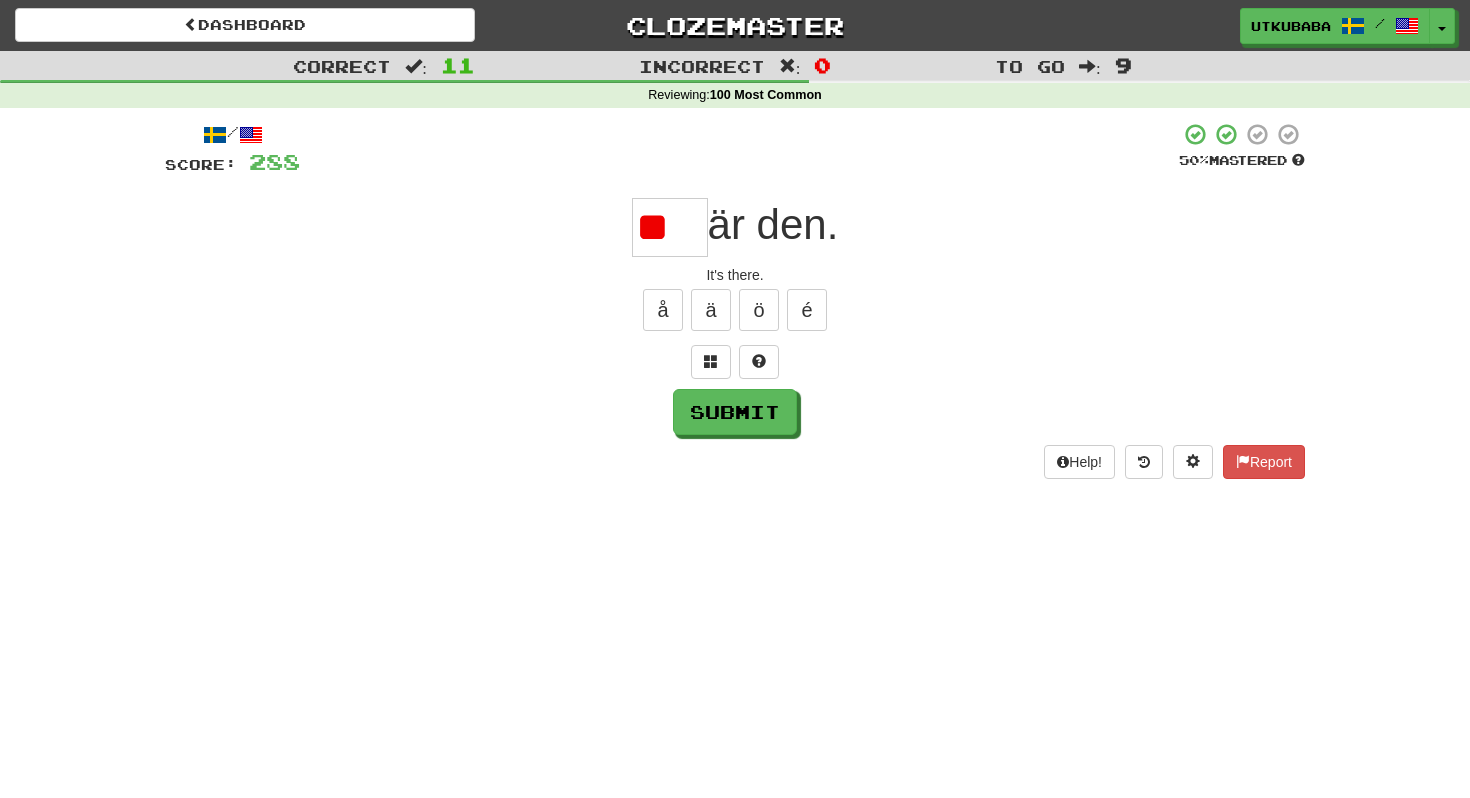 scroll, scrollTop: 0, scrollLeft: 0, axis: both 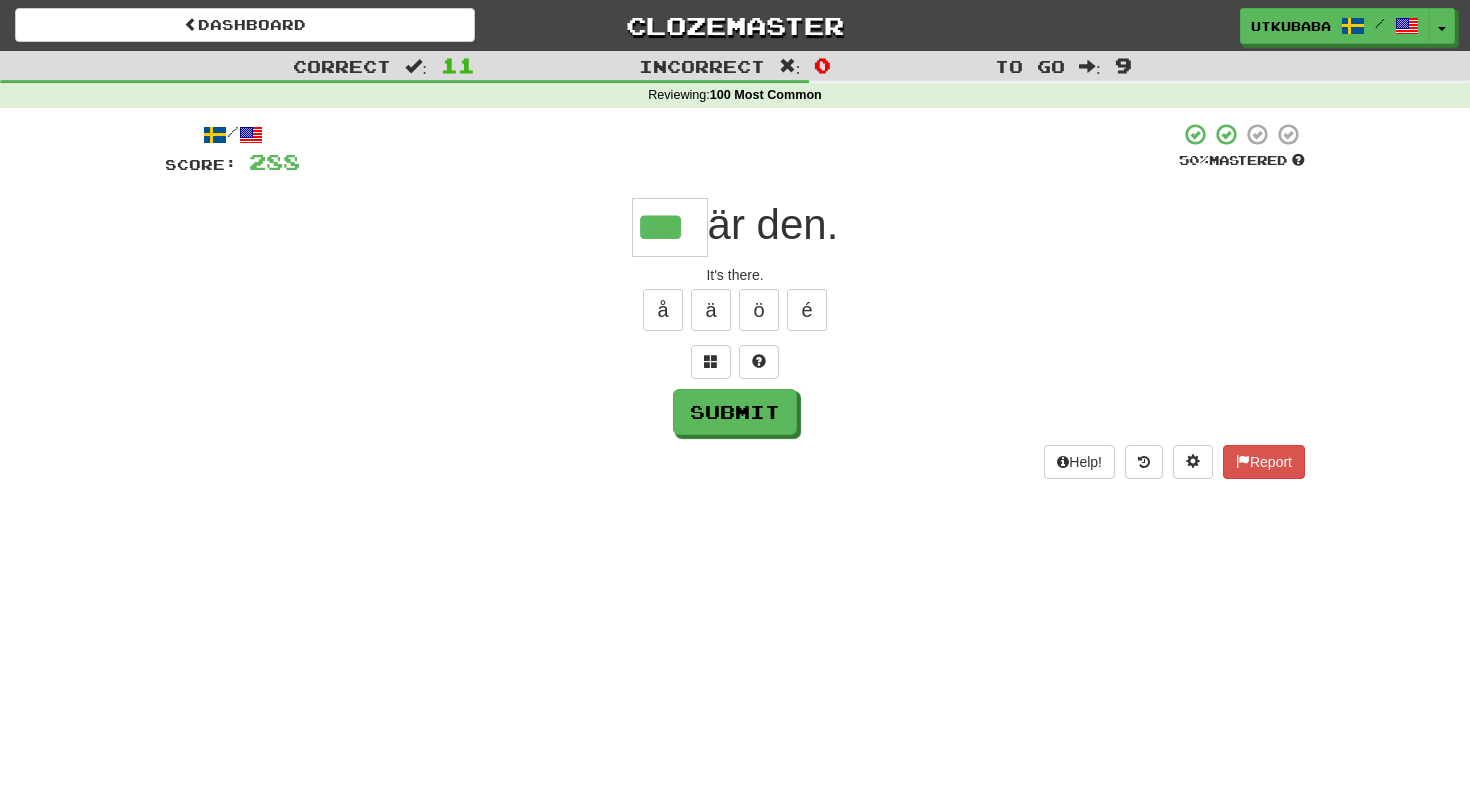 type on "***" 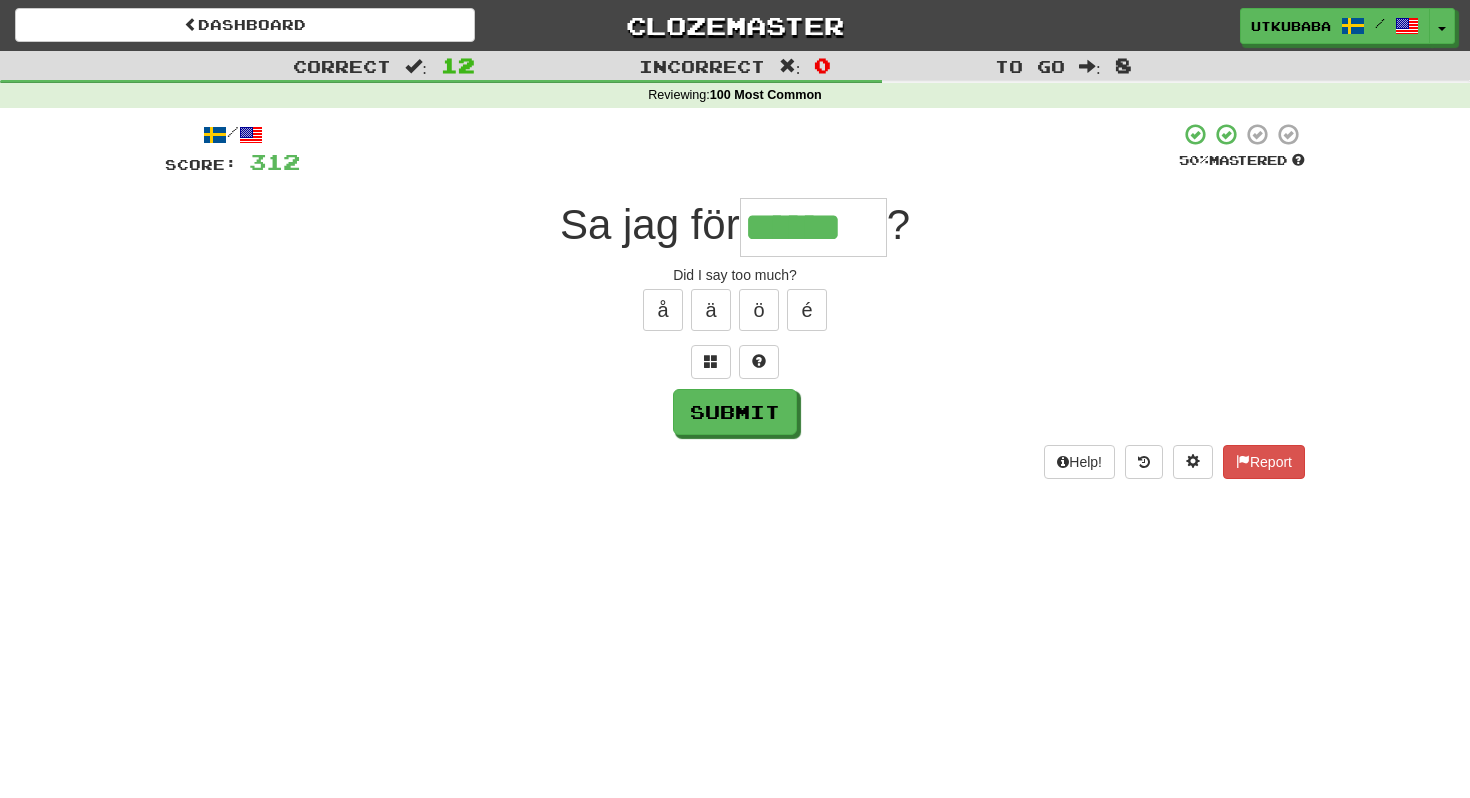 type on "******" 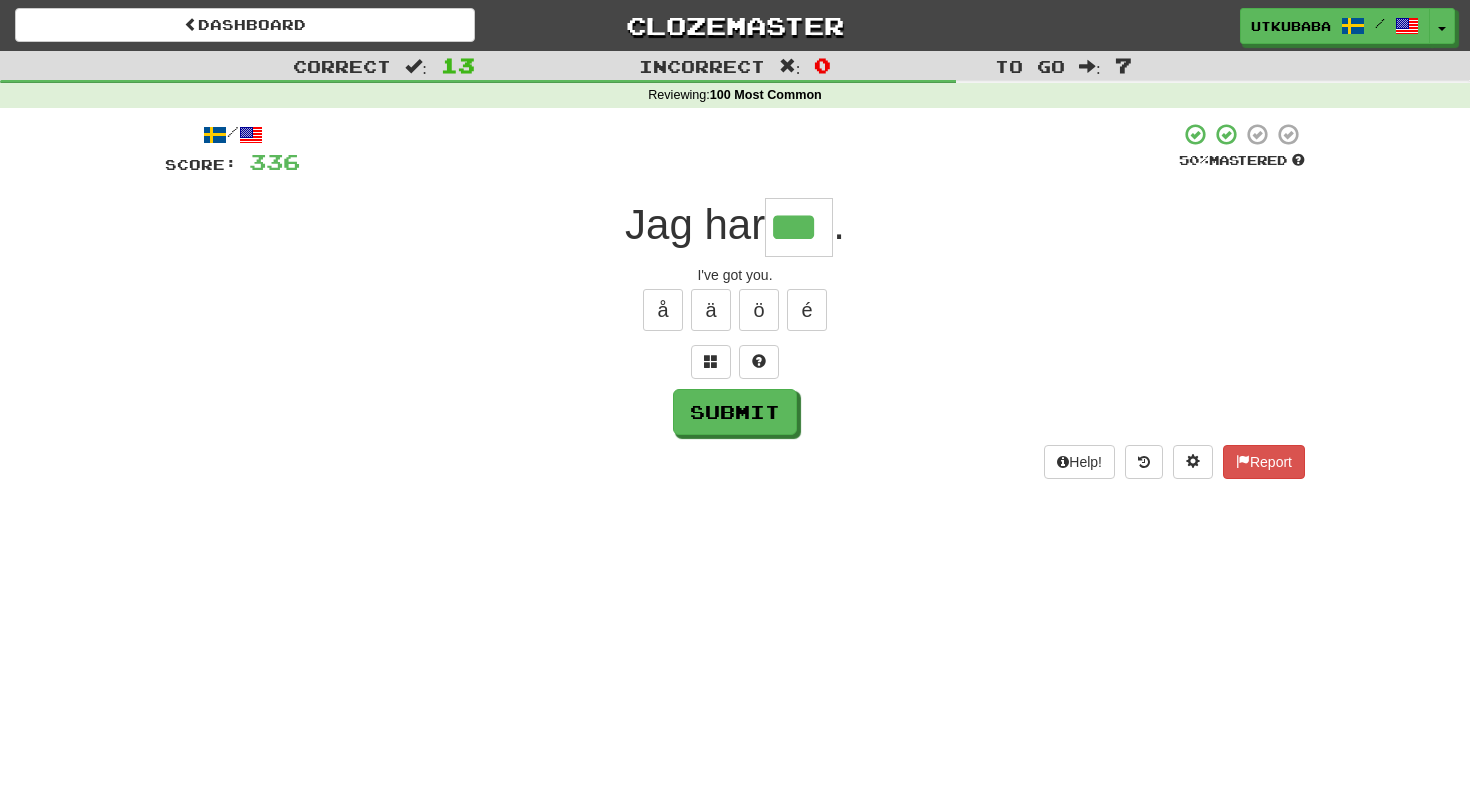 type on "***" 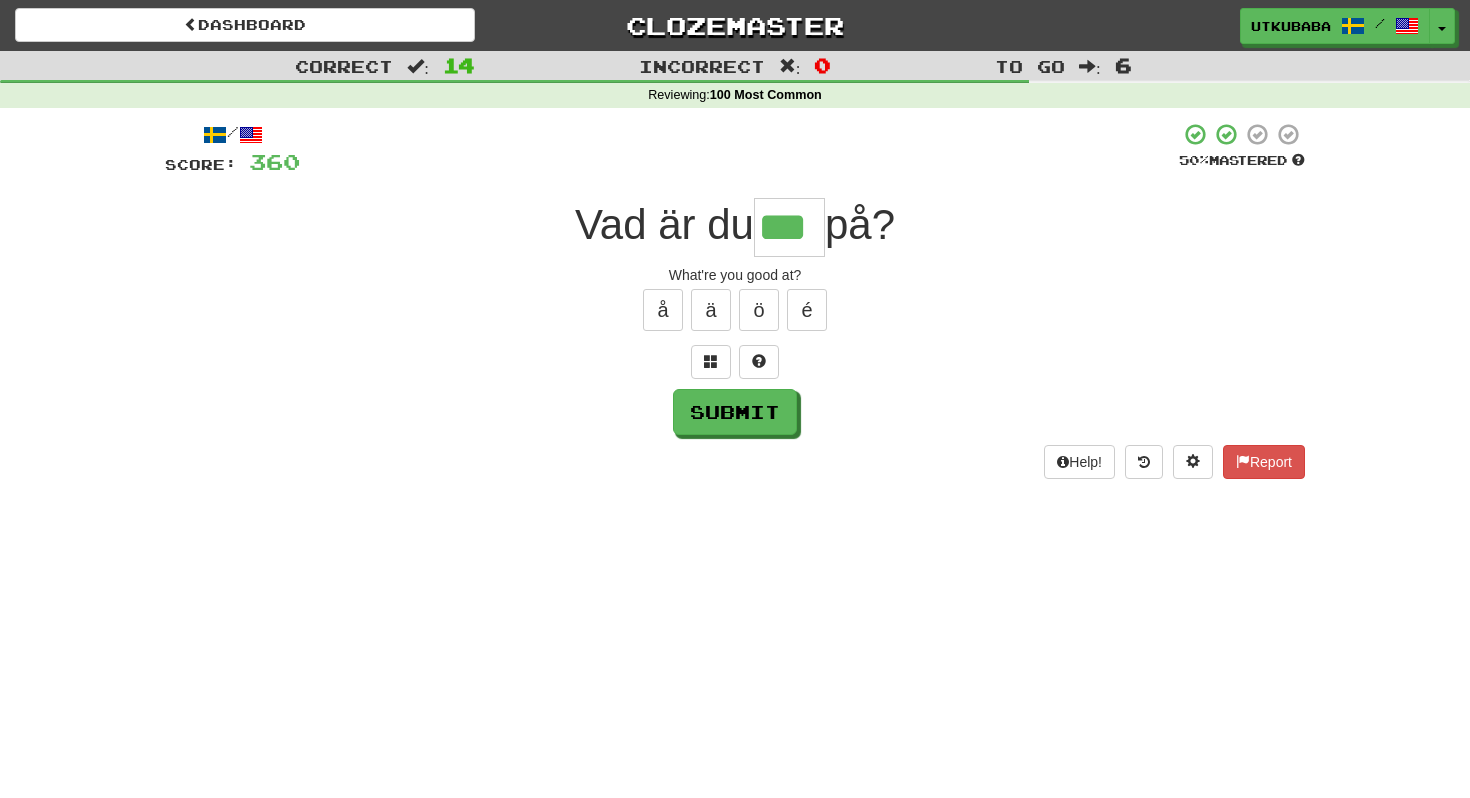 type on "***" 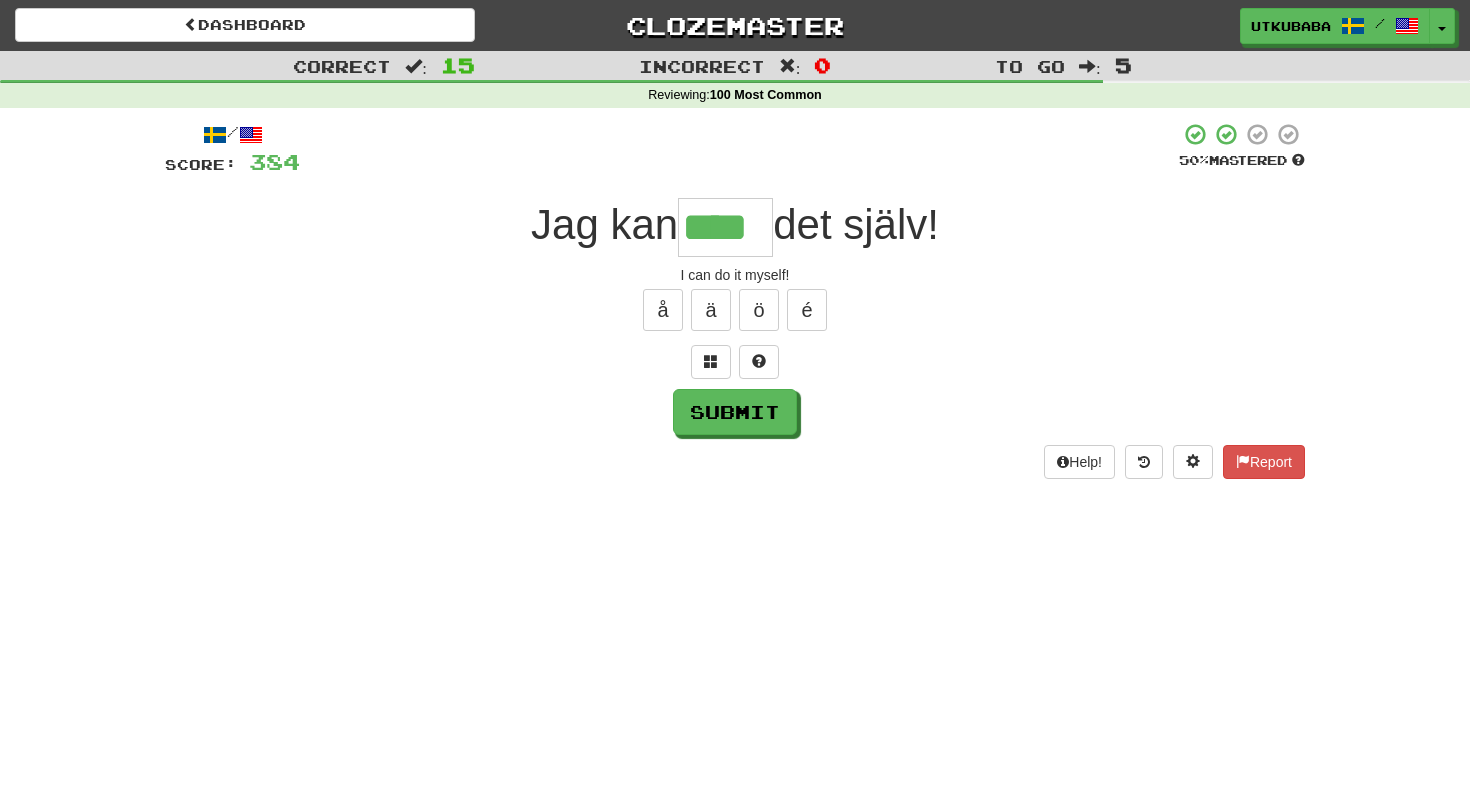 type on "****" 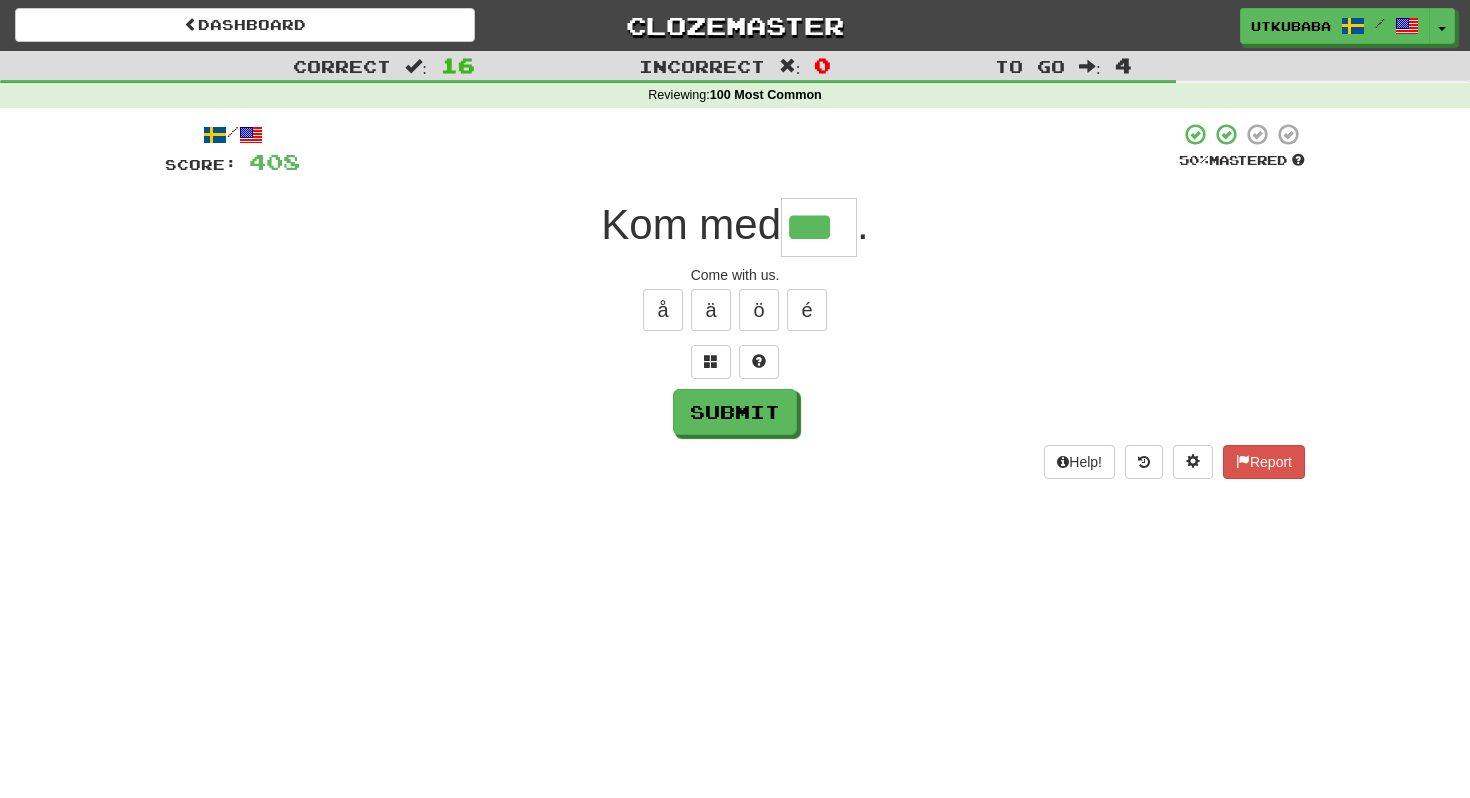 type on "***" 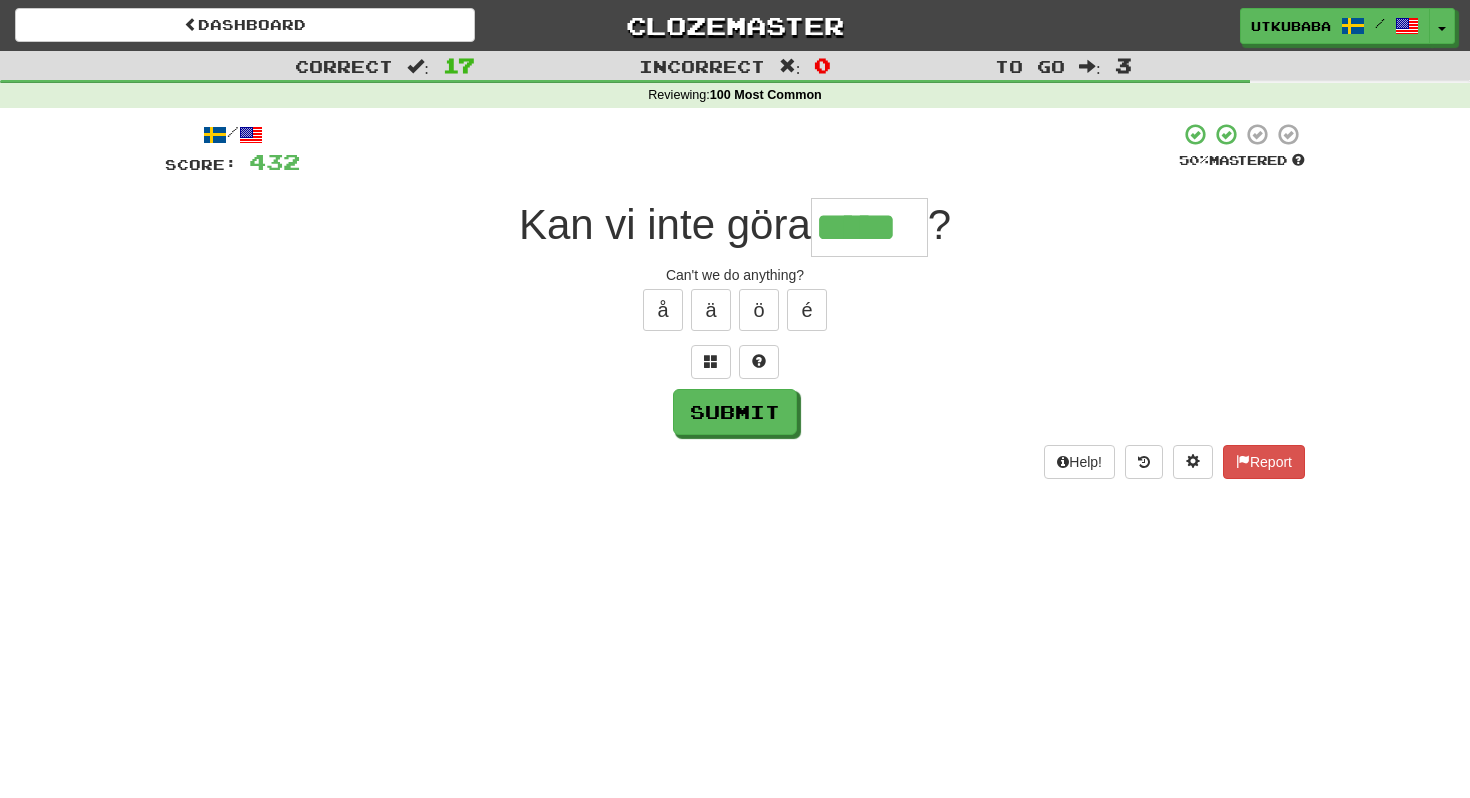 type on "*****" 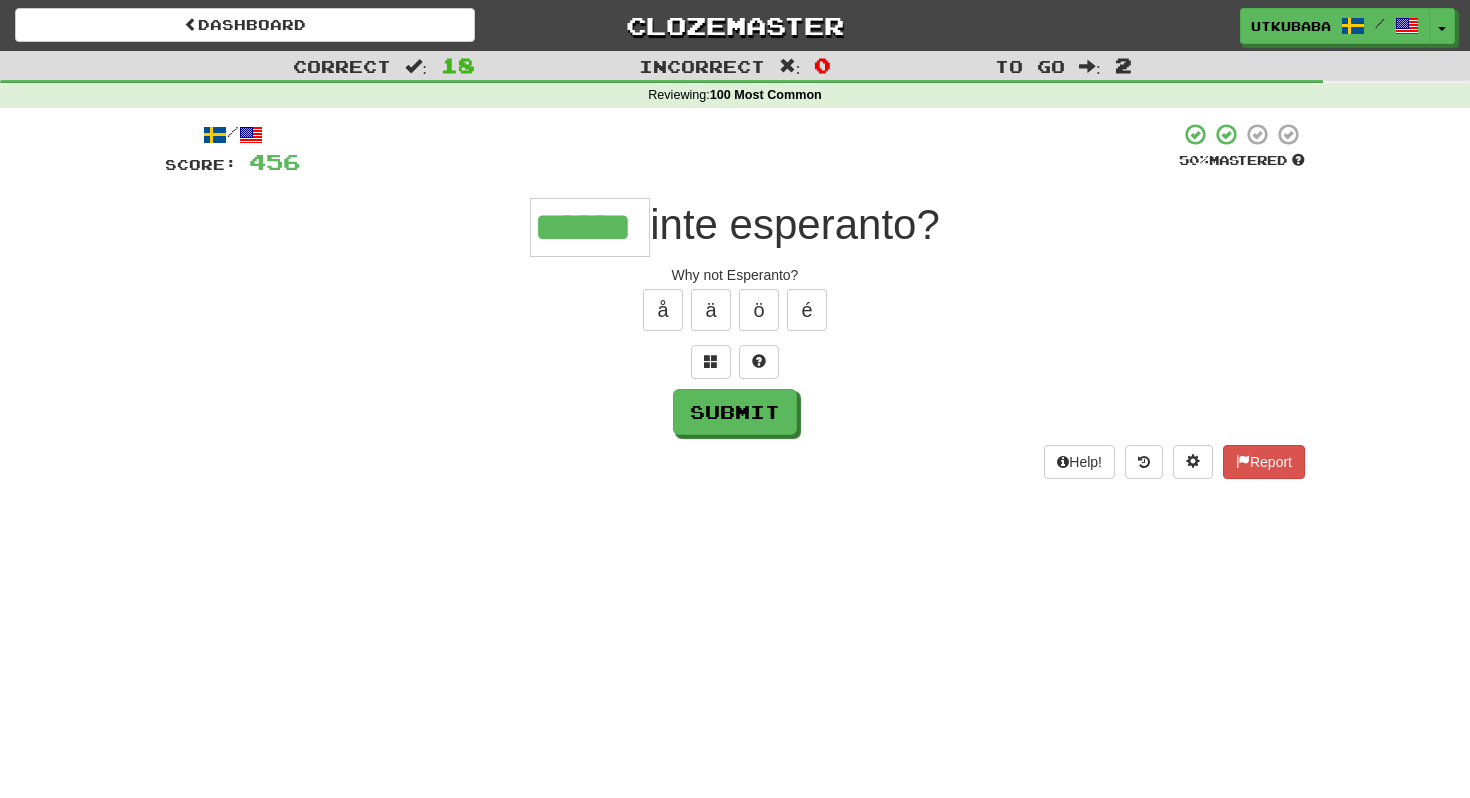 type on "******" 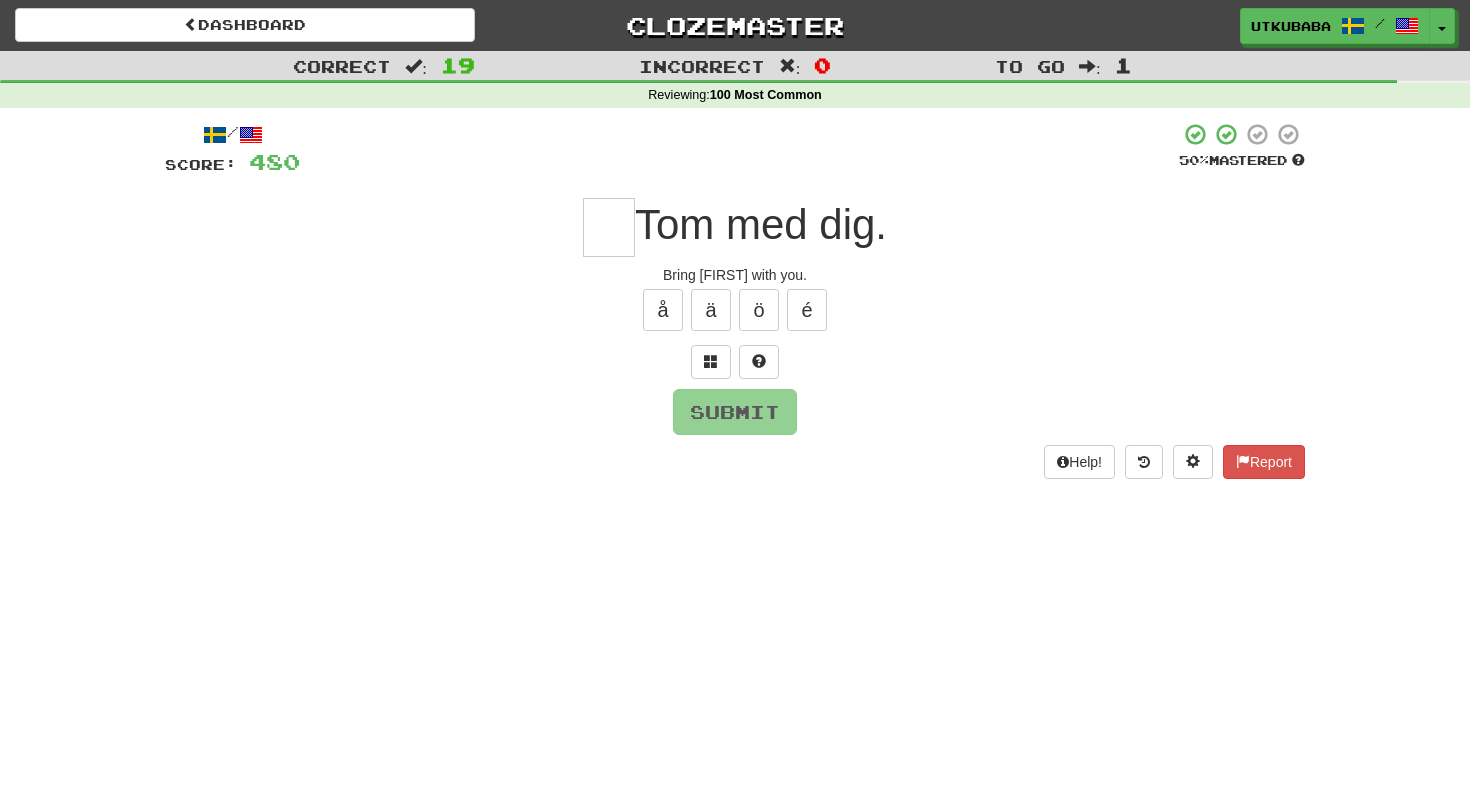 click at bounding box center (609, 227) 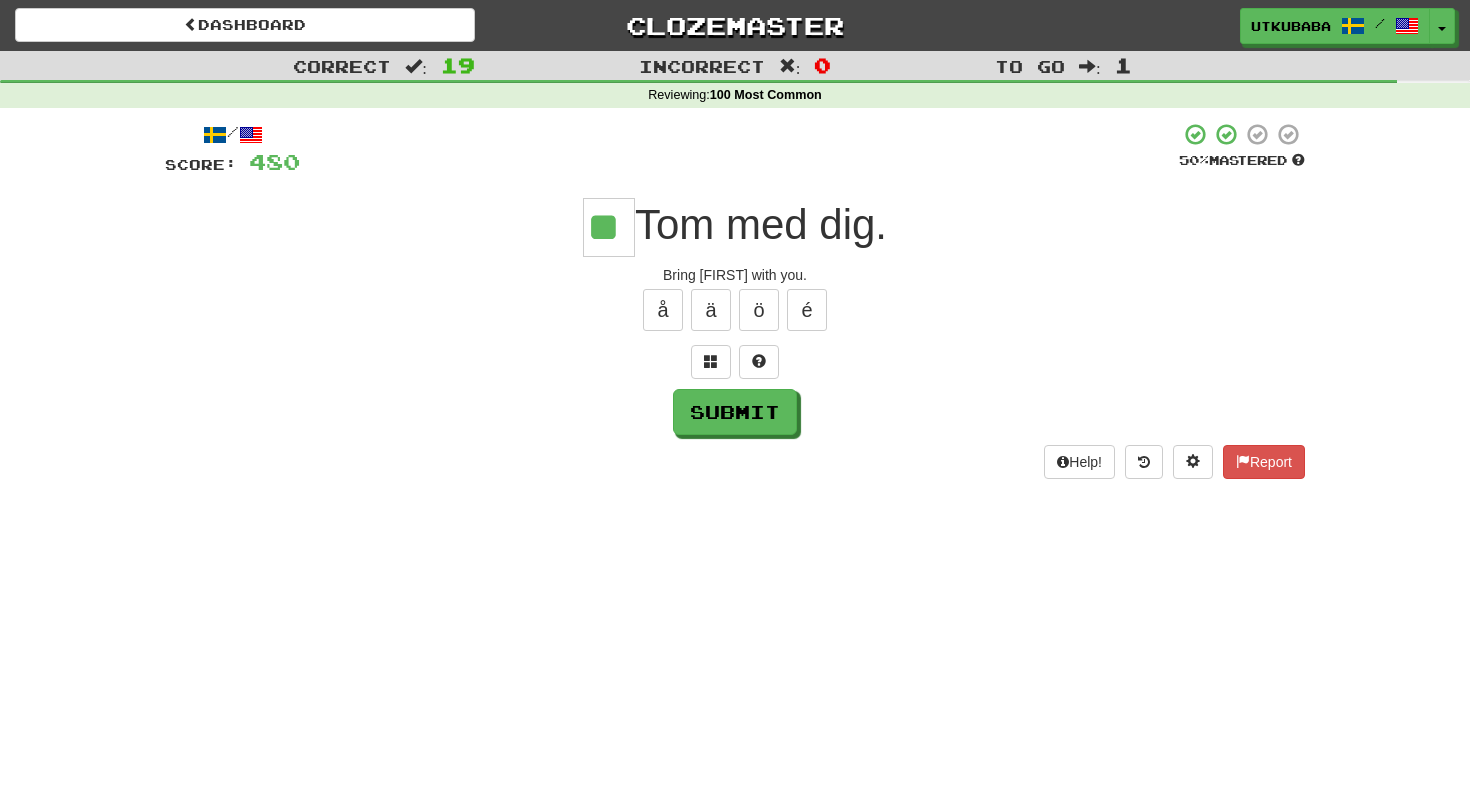 type on "**" 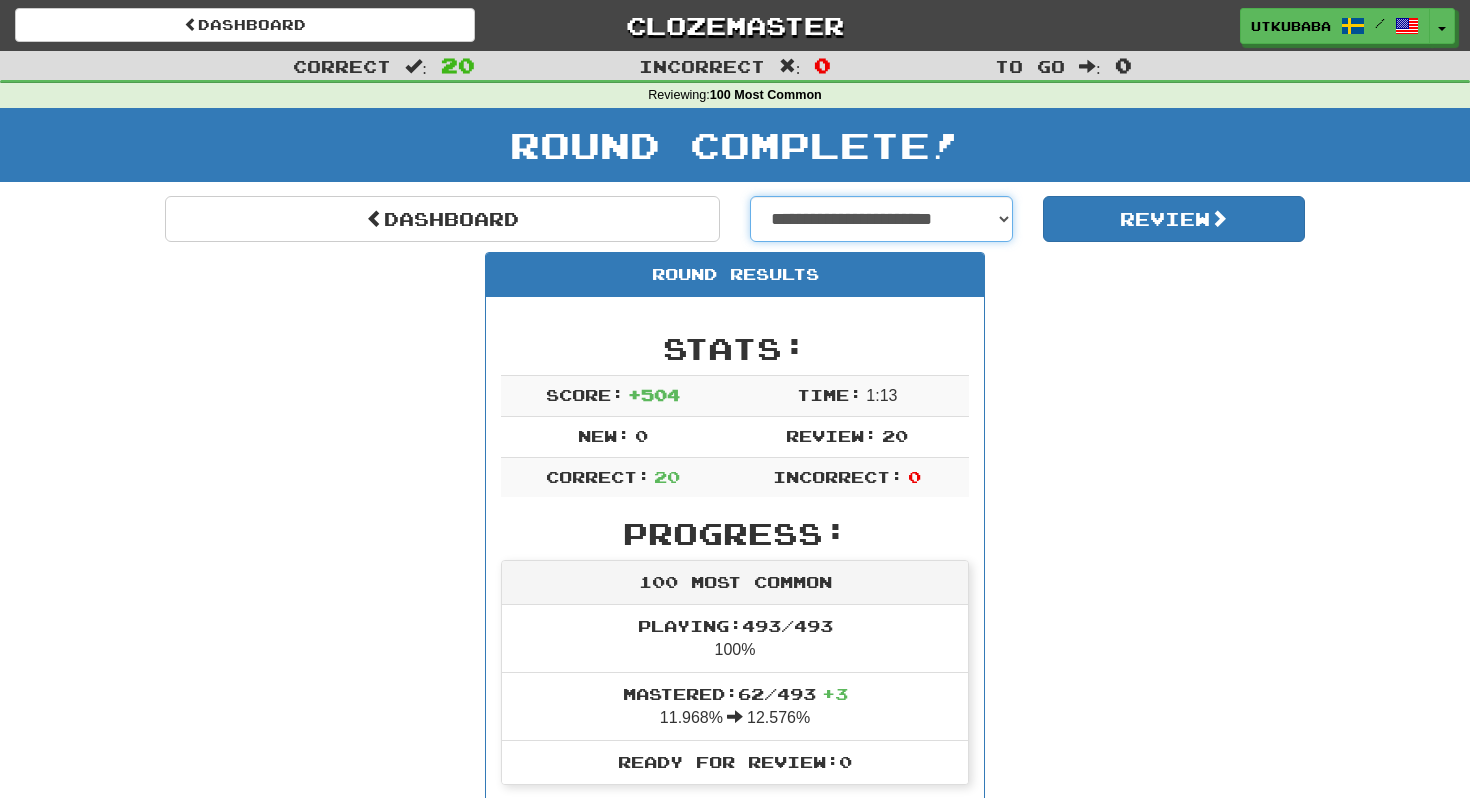 click on "**********" at bounding box center [881, 219] 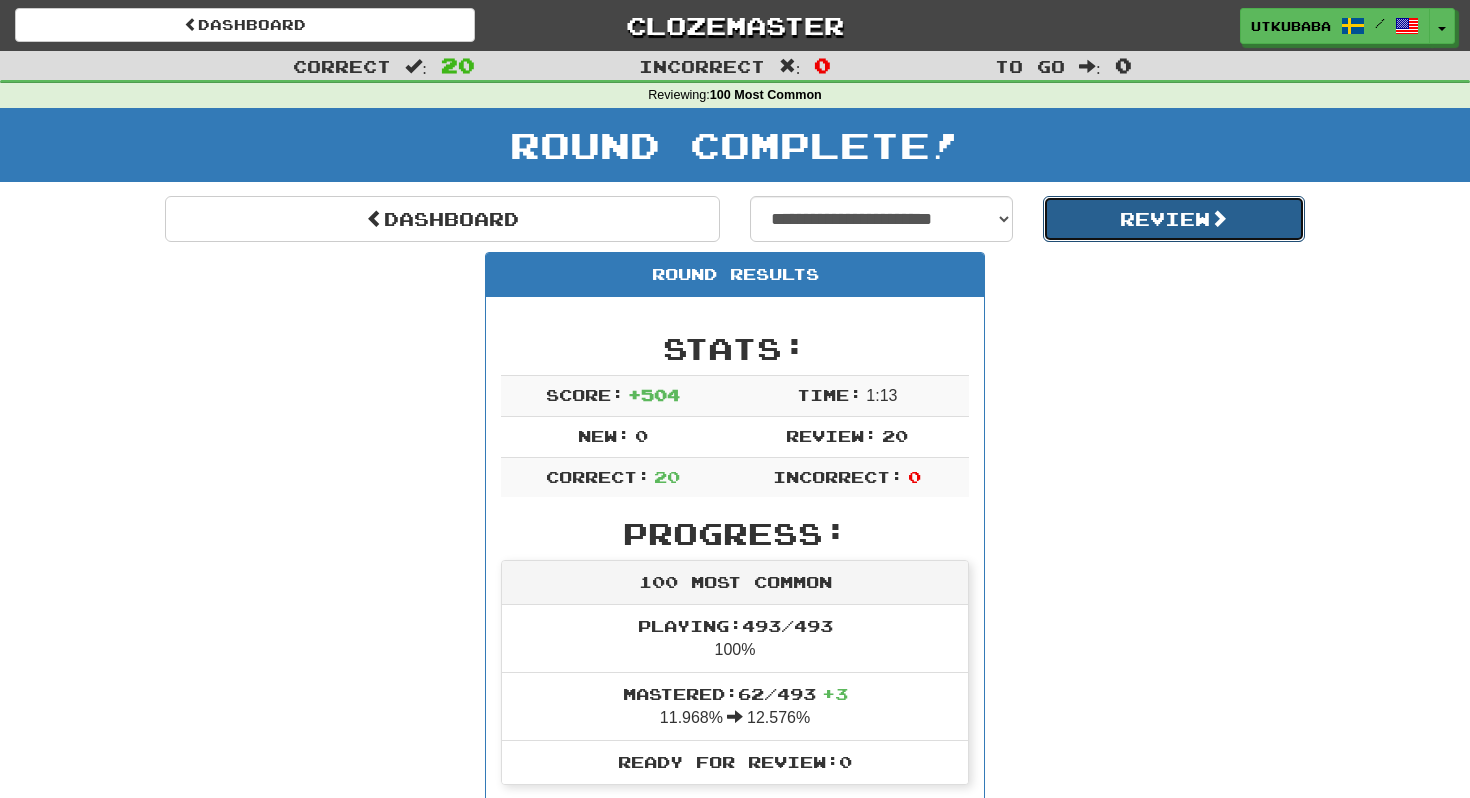 click on "Review" at bounding box center (1174, 219) 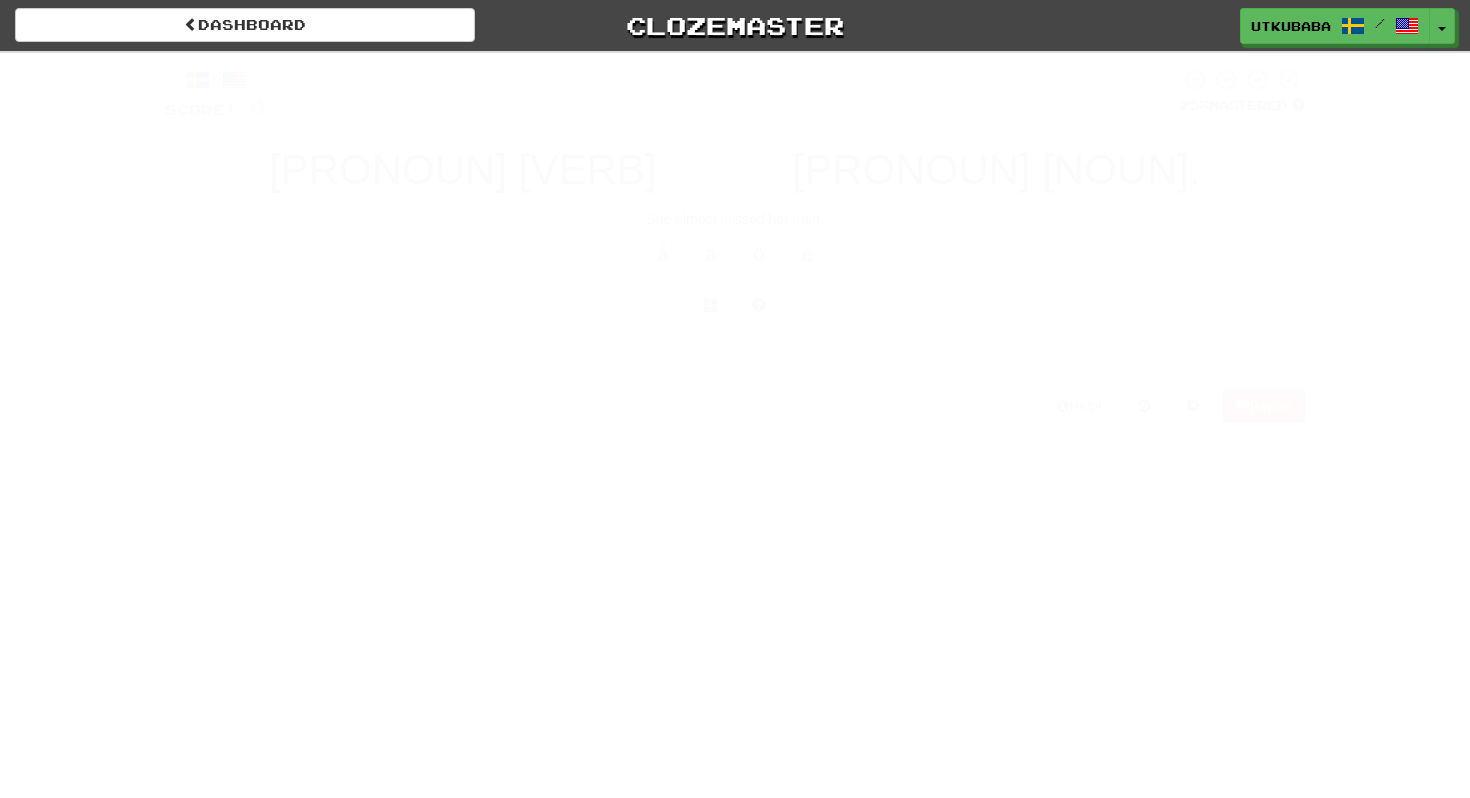 scroll, scrollTop: 0, scrollLeft: 0, axis: both 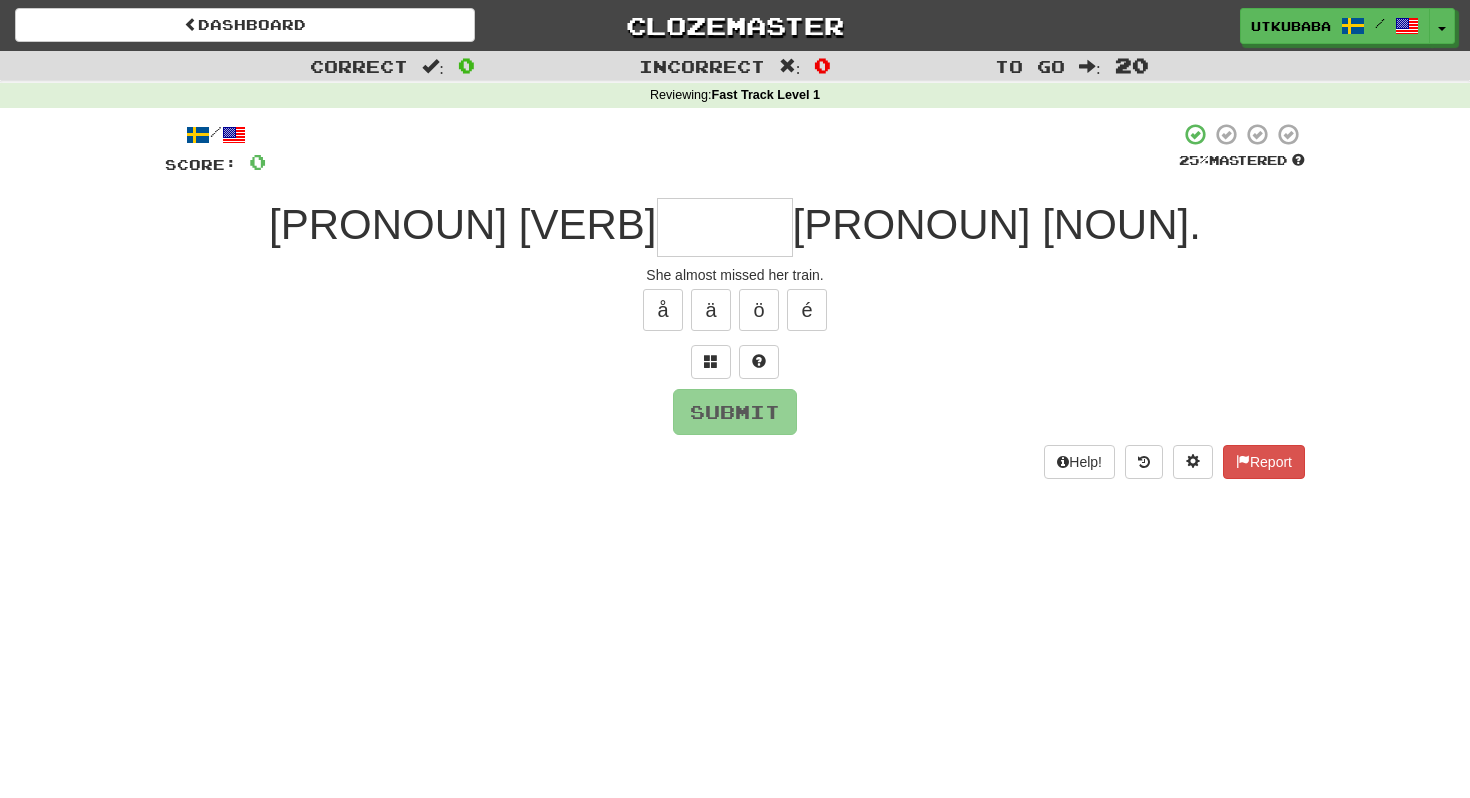 type on "*" 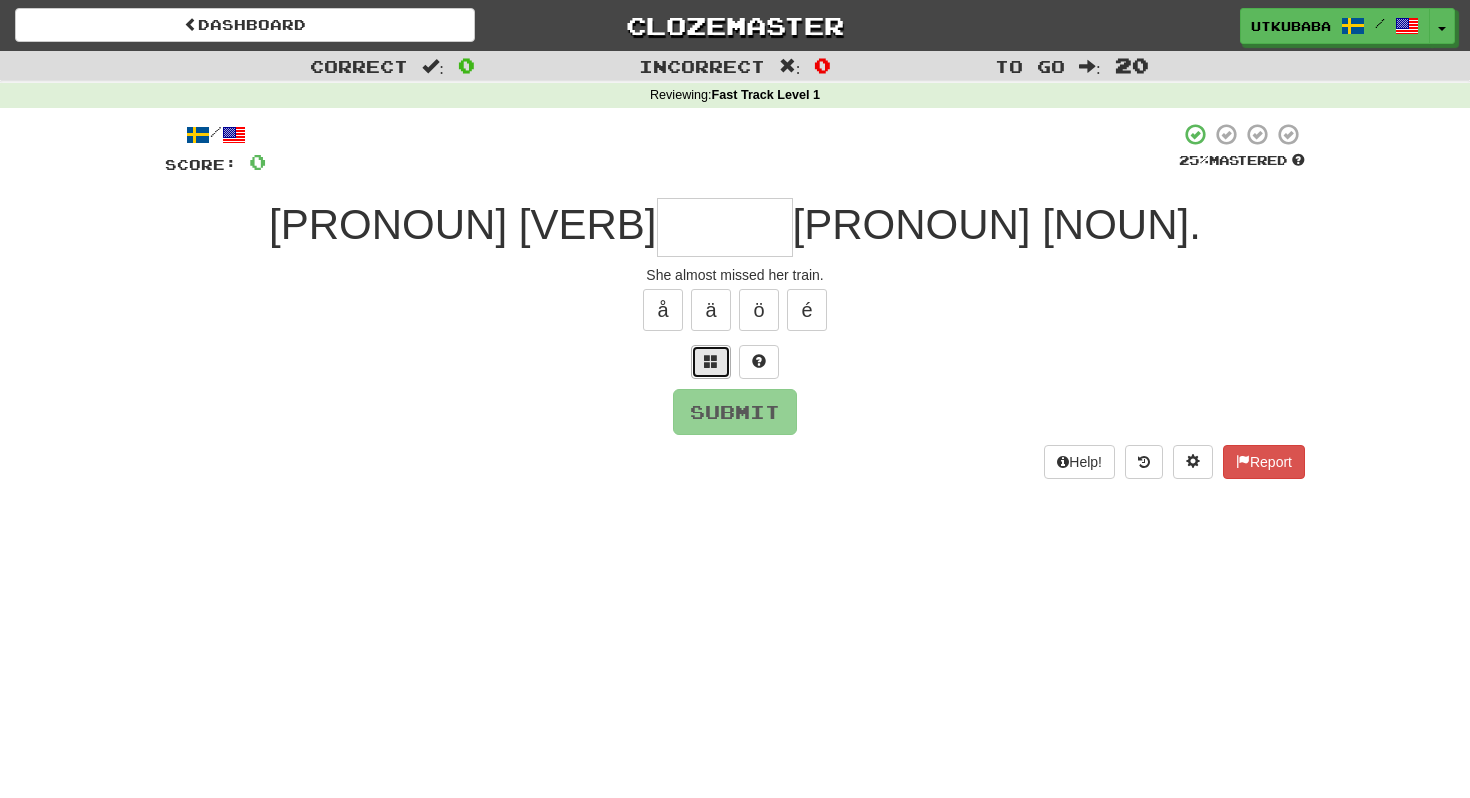 click at bounding box center [711, 362] 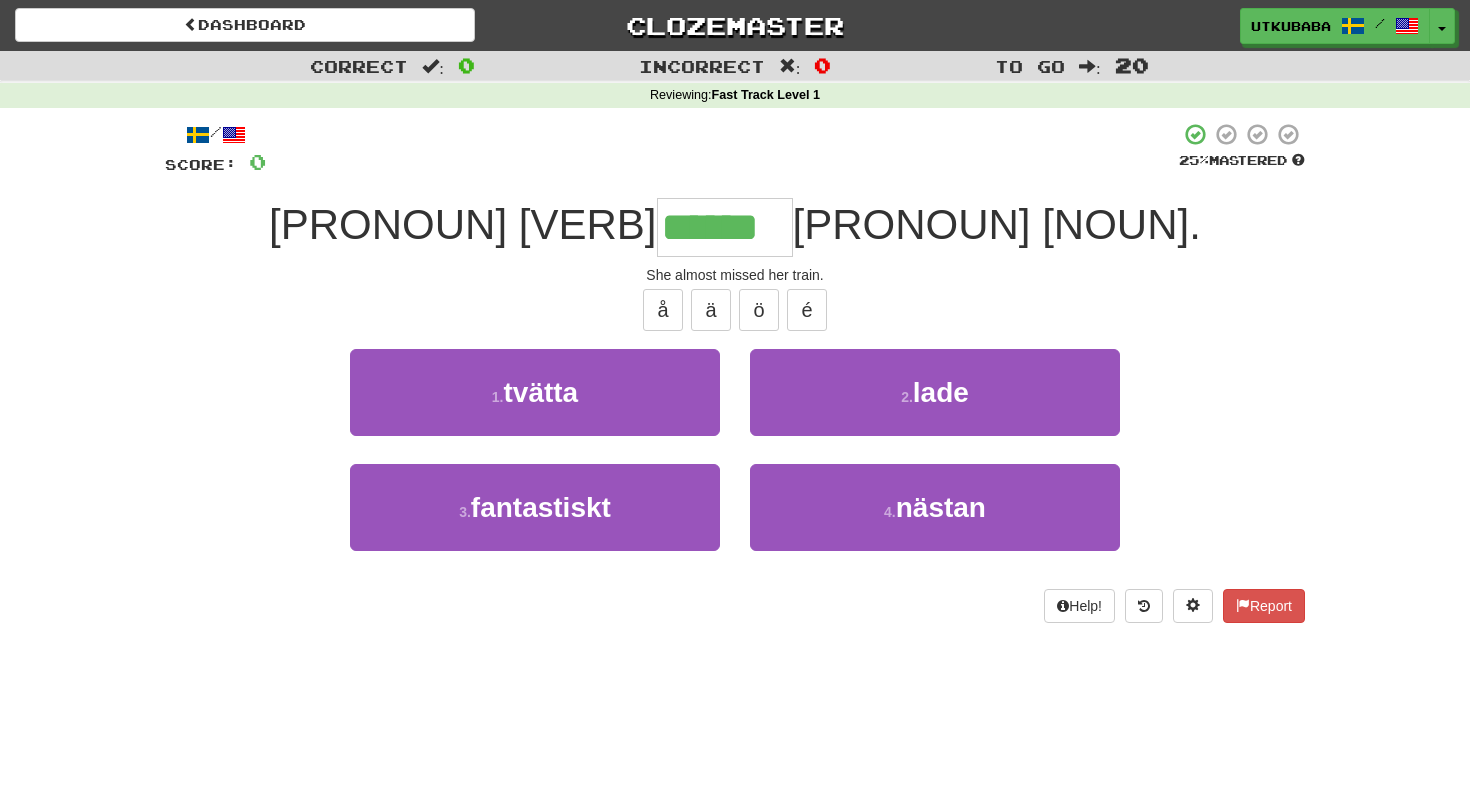 type on "******" 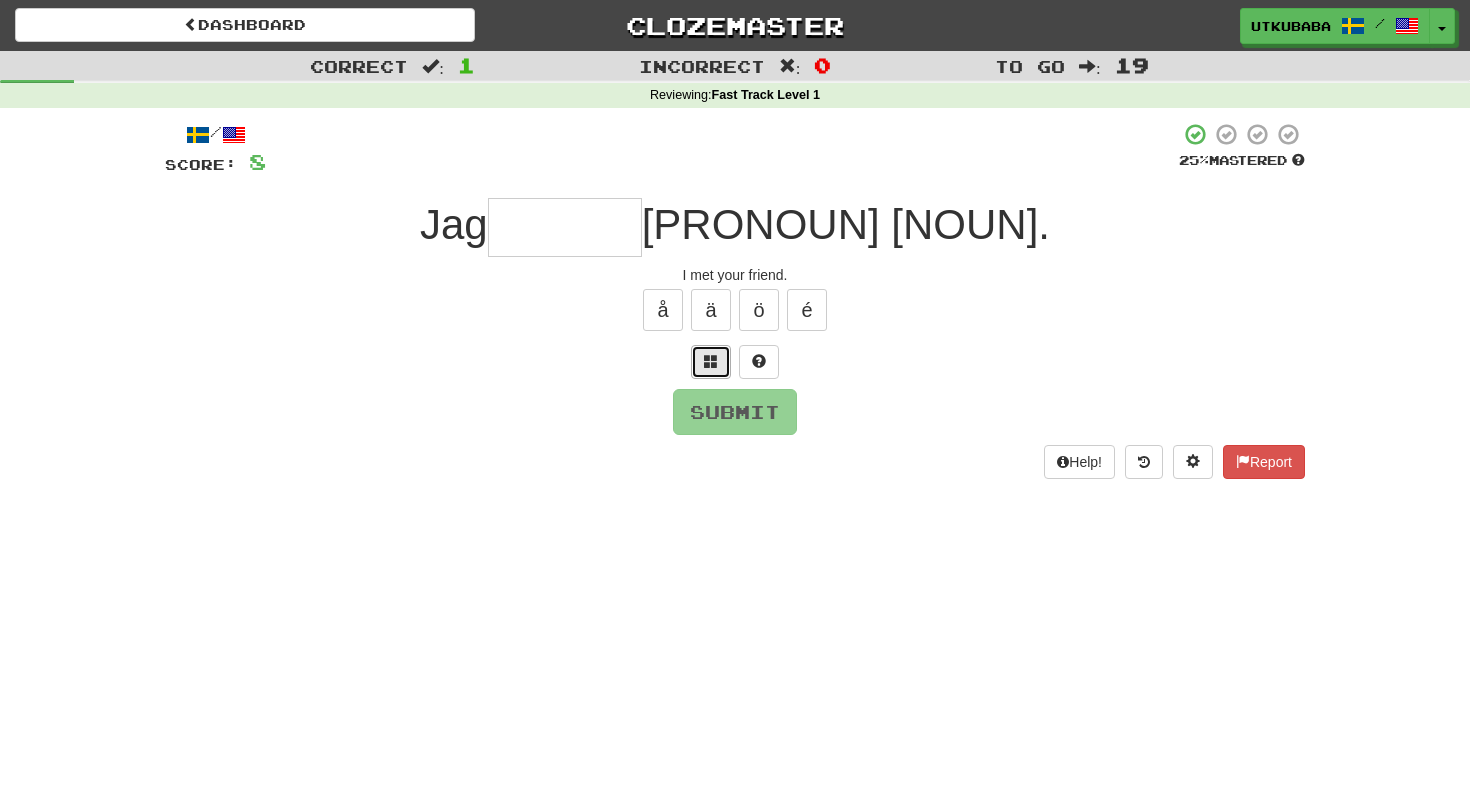 click at bounding box center (711, 362) 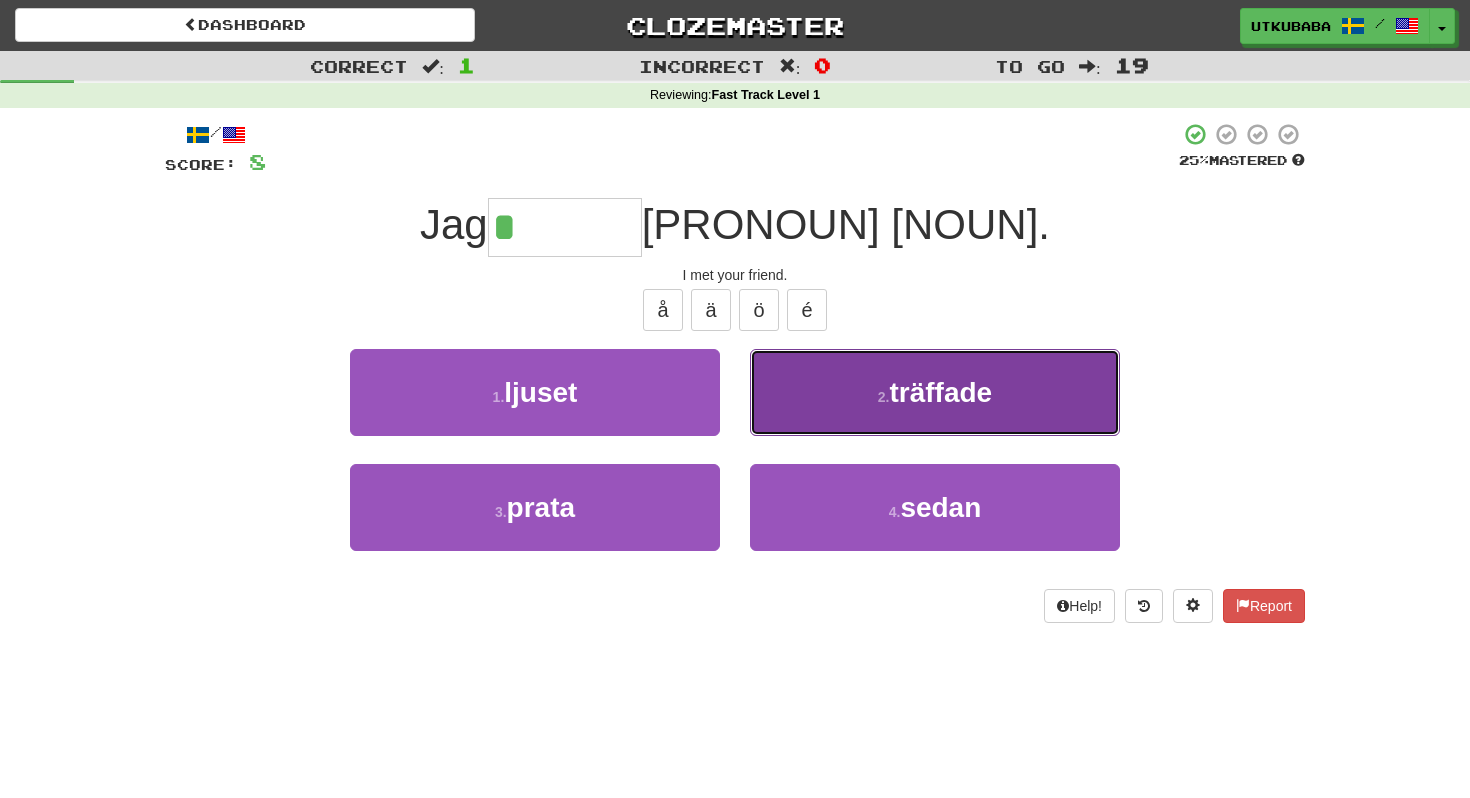 click on "träffade" at bounding box center [940, 392] 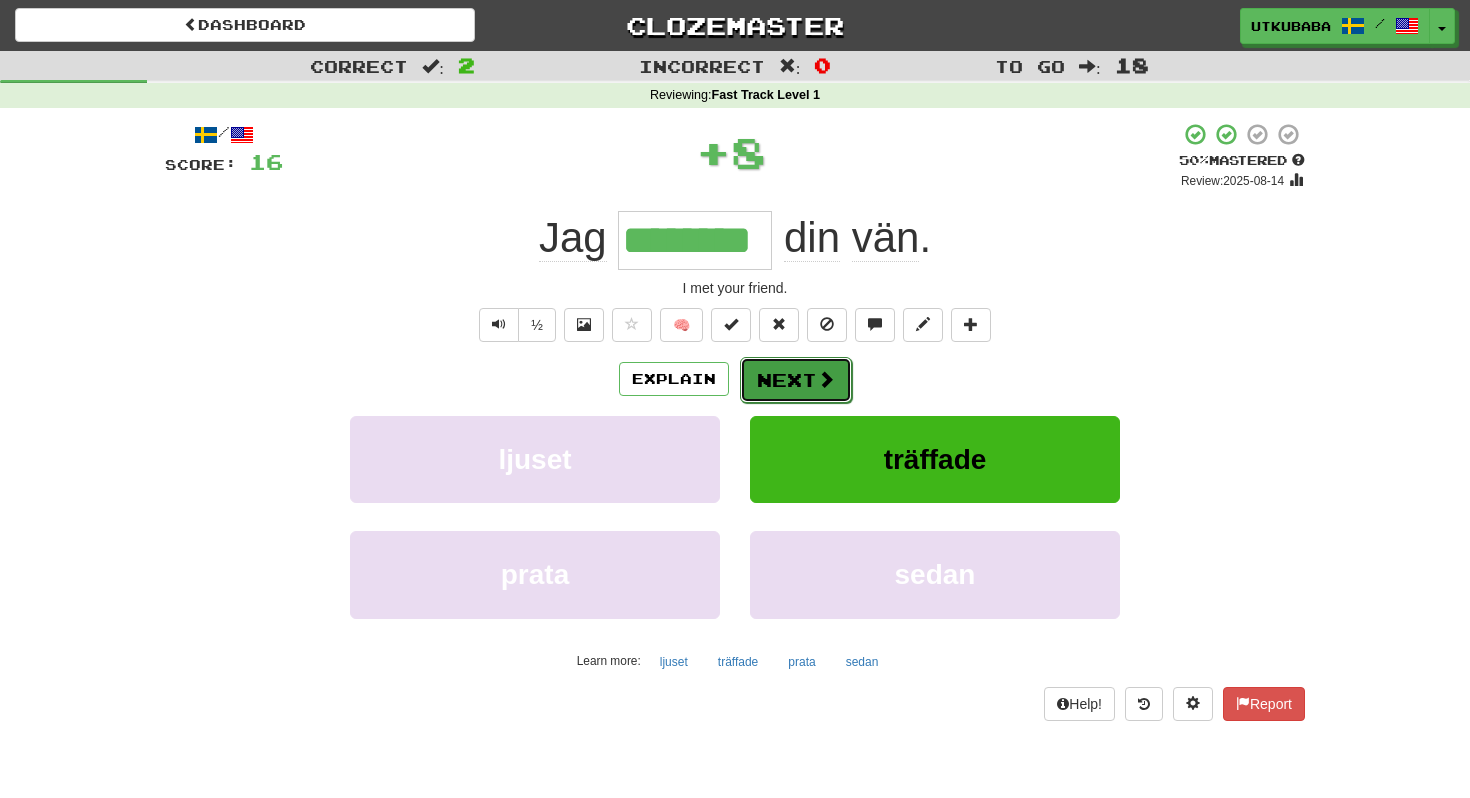 click on "Next" at bounding box center [796, 380] 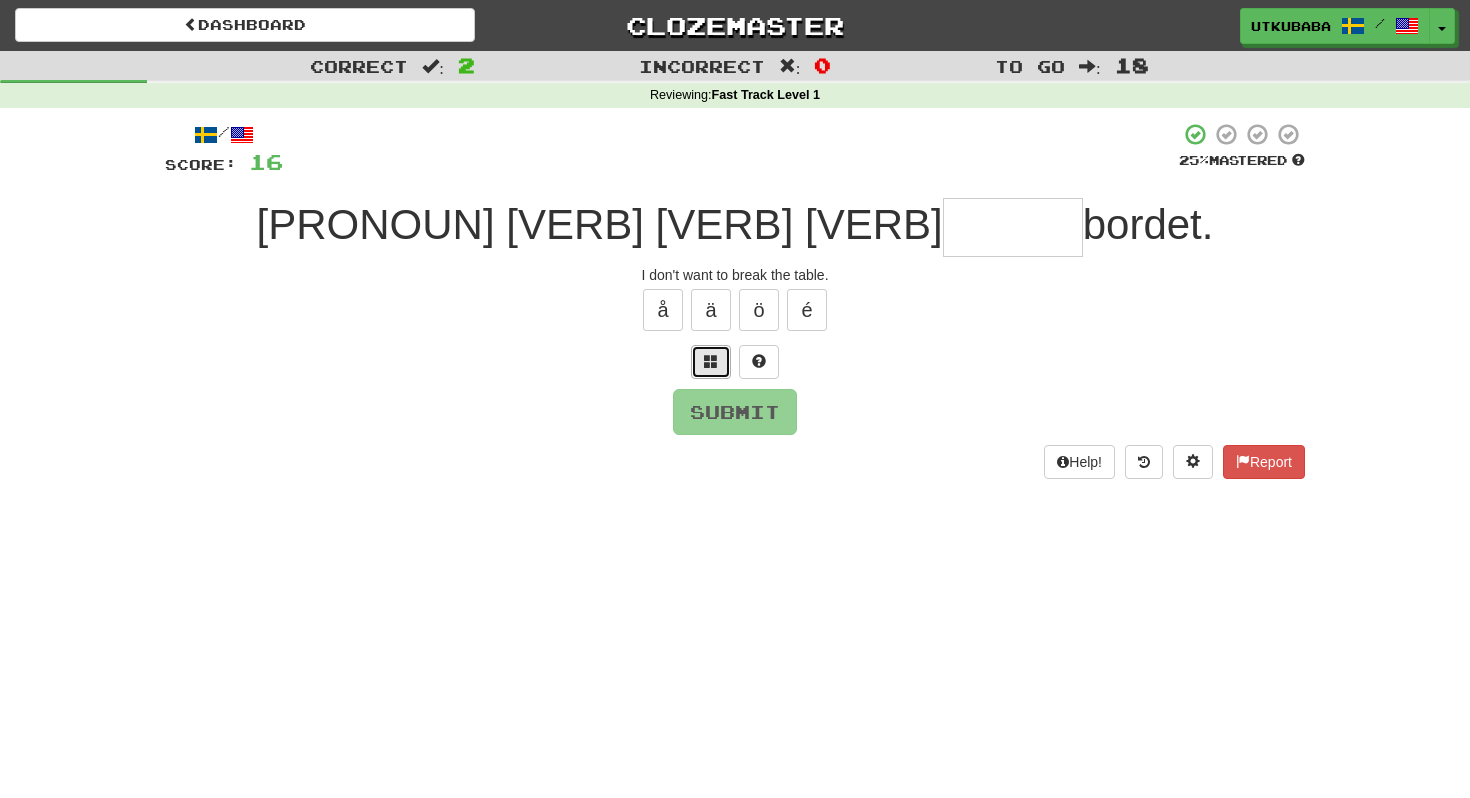 click at bounding box center (711, 362) 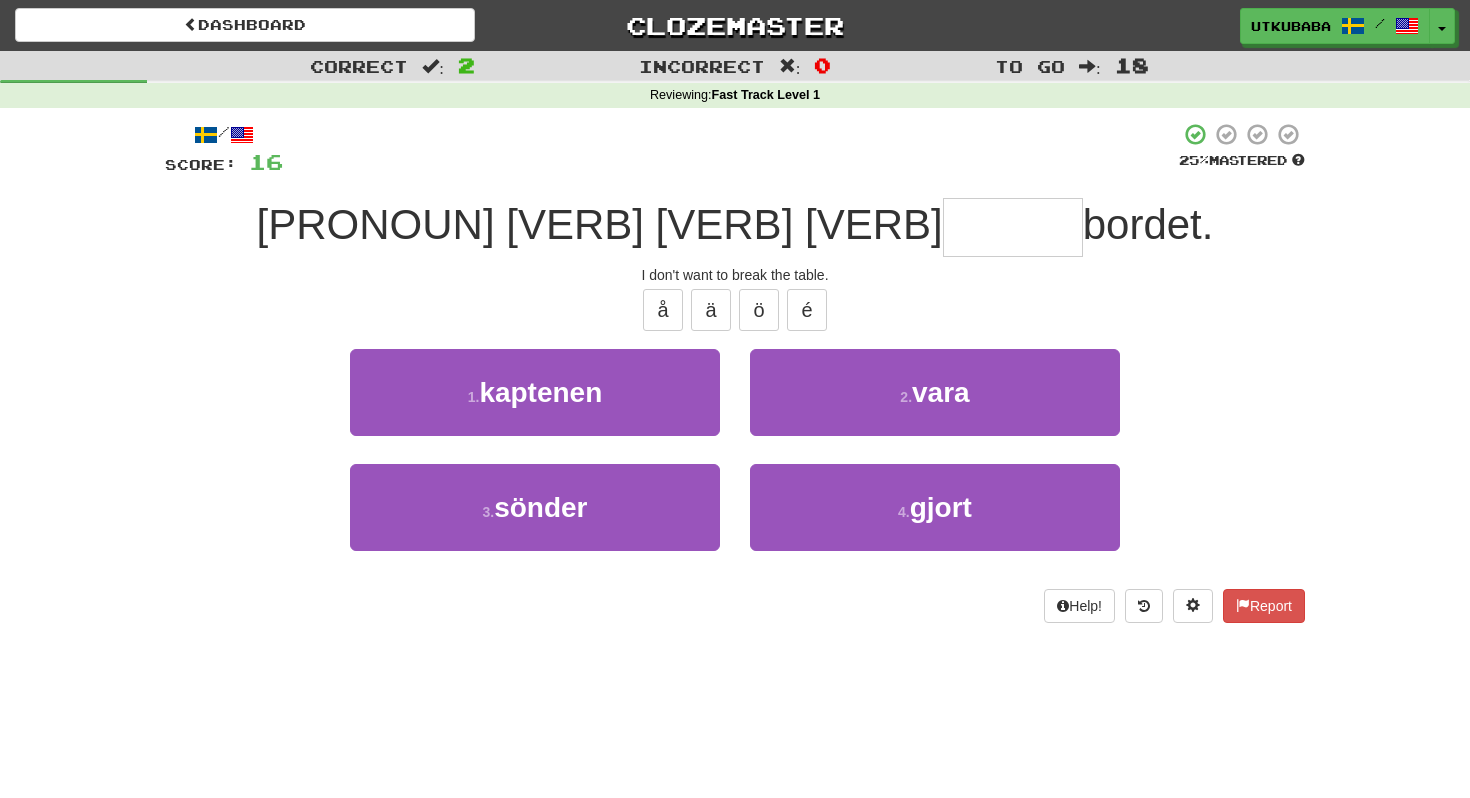 type on "*" 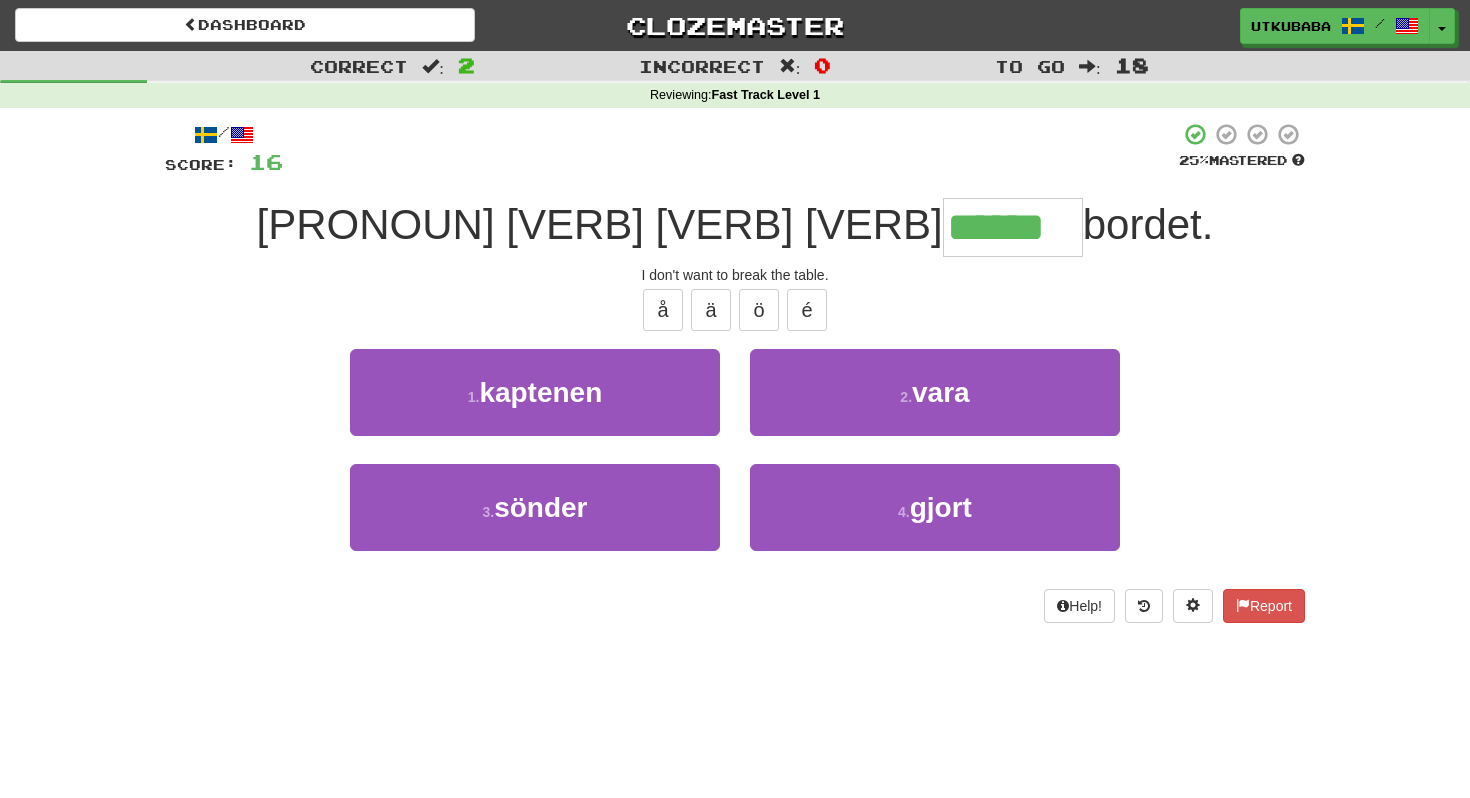 type on "******" 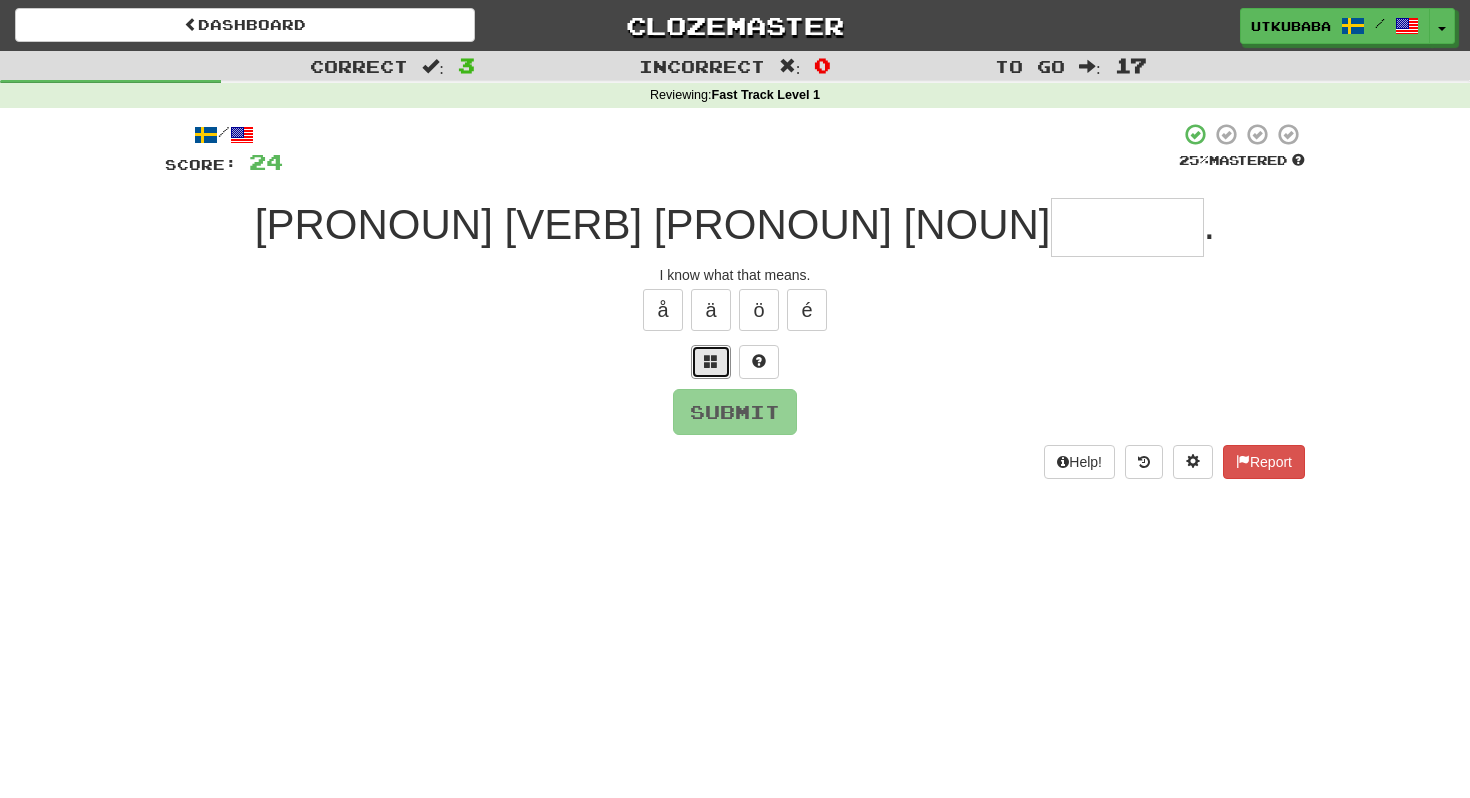 click at bounding box center (711, 362) 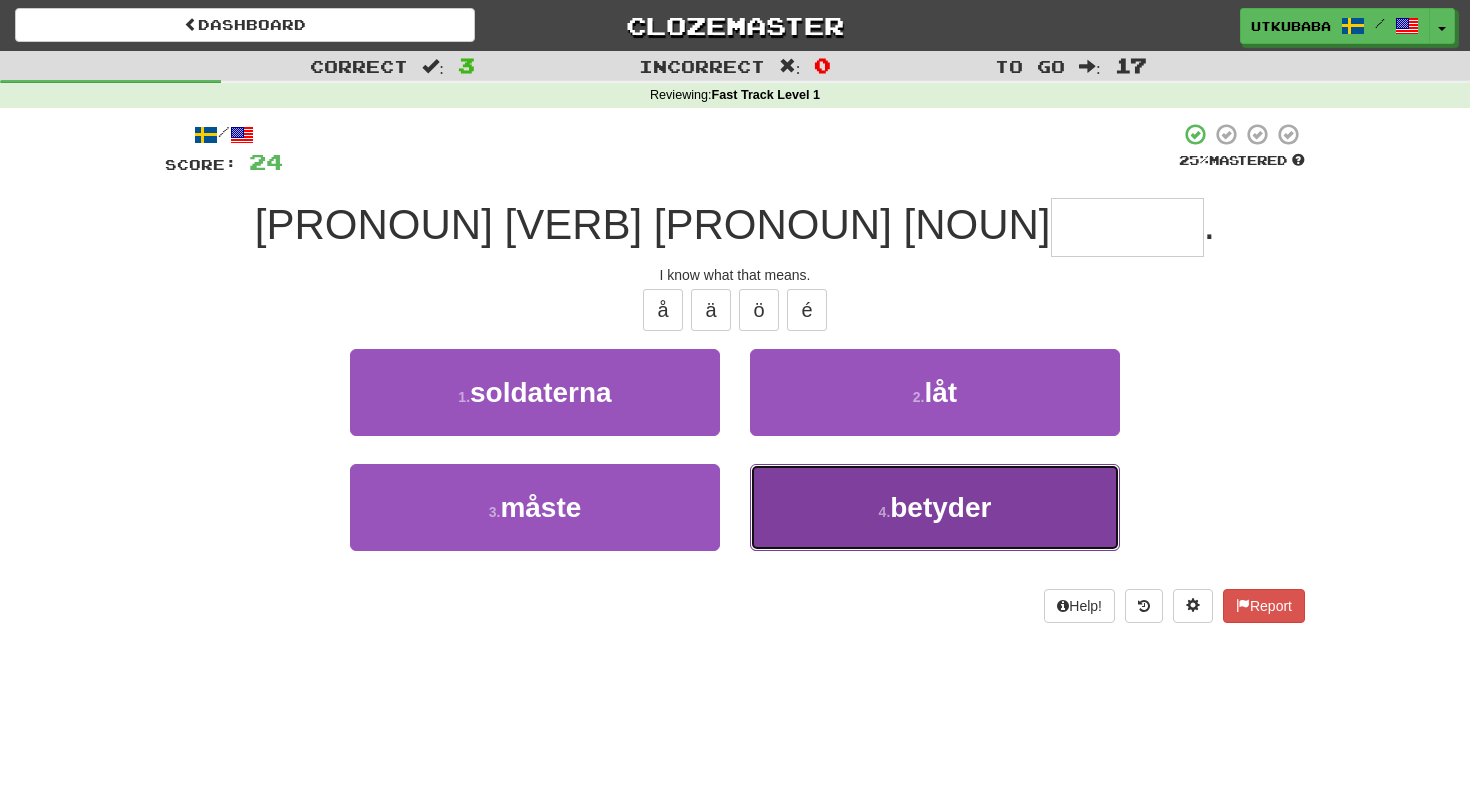 click on "4 .  betyder" at bounding box center [935, 507] 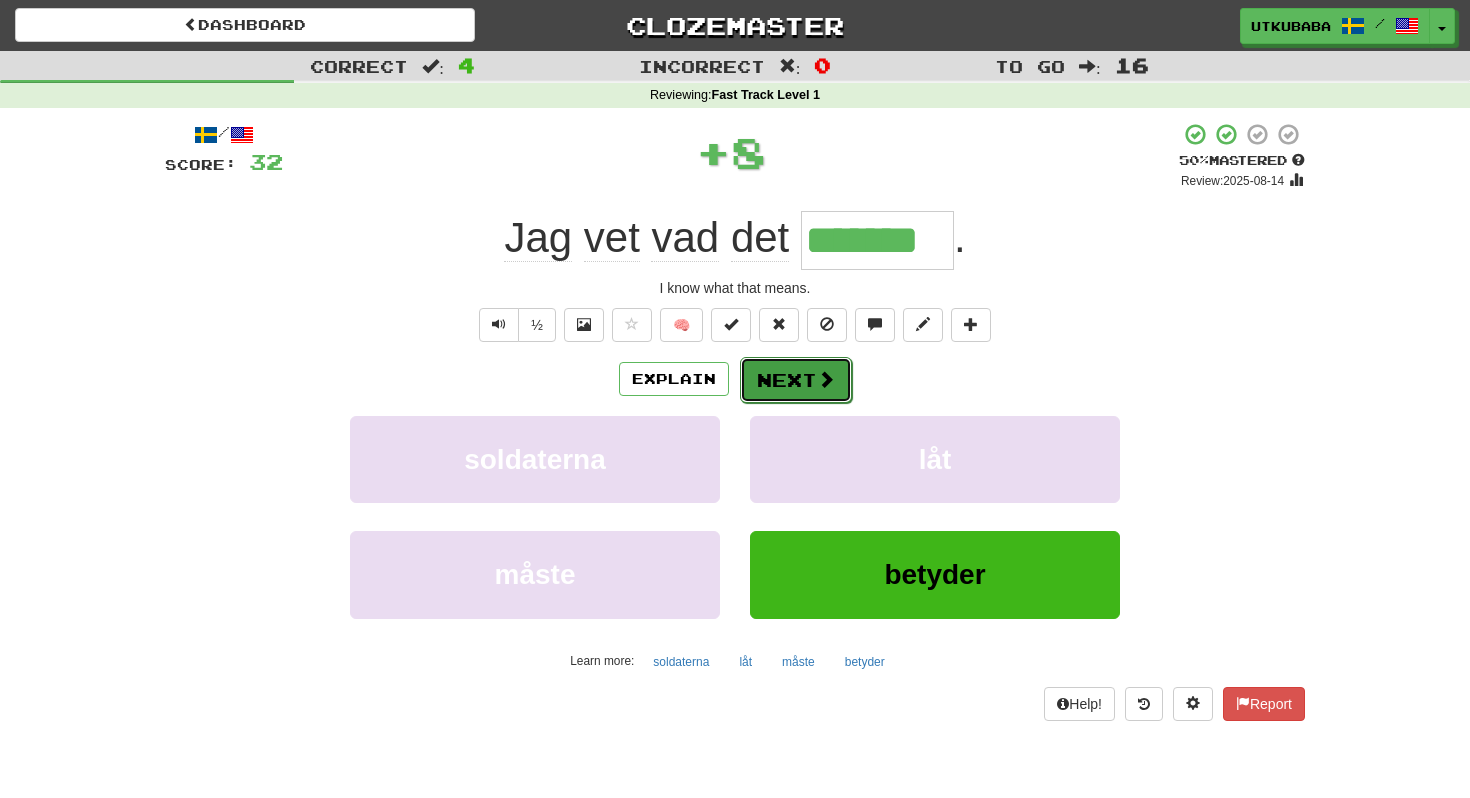 click on "Next" at bounding box center (796, 380) 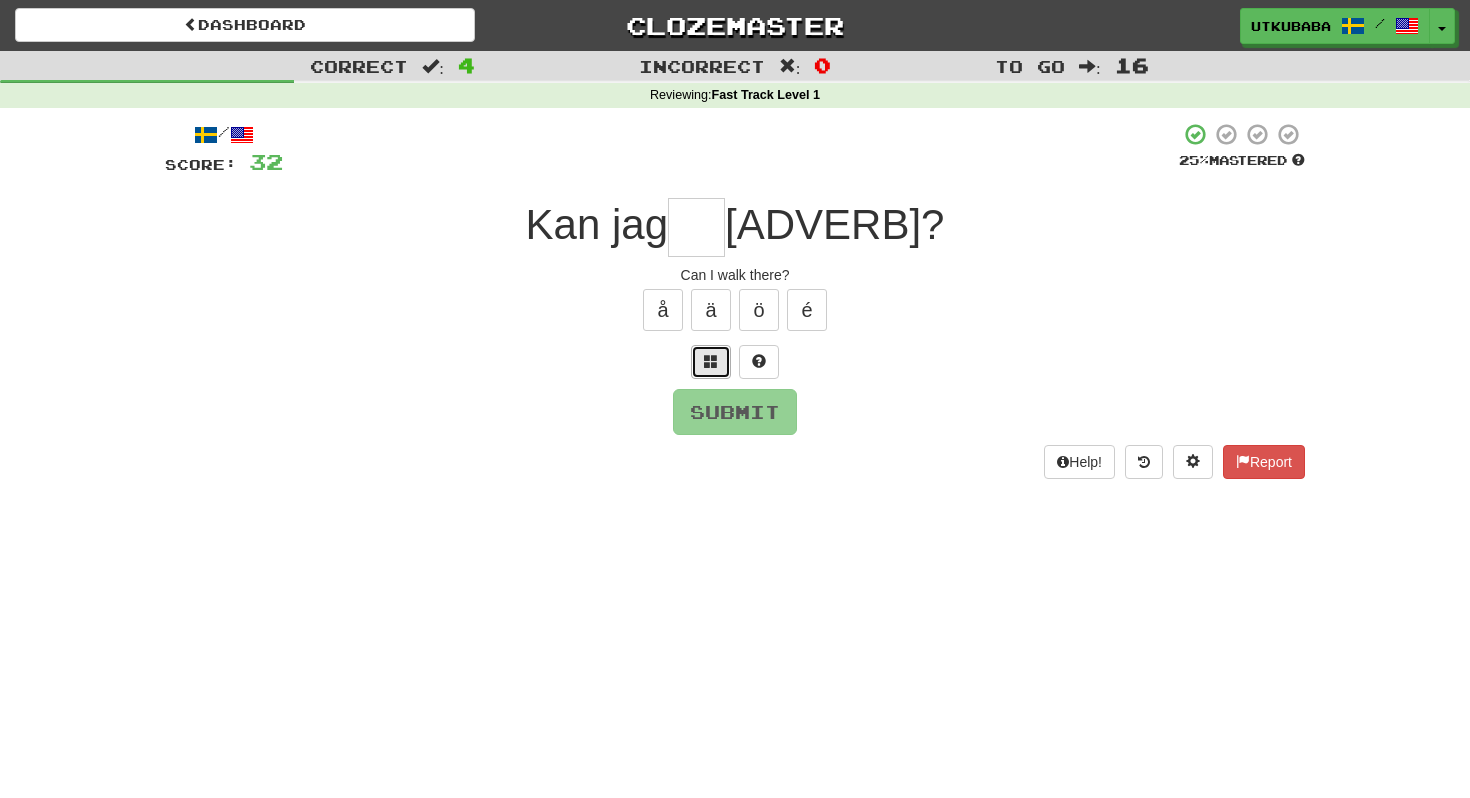 click at bounding box center [711, 361] 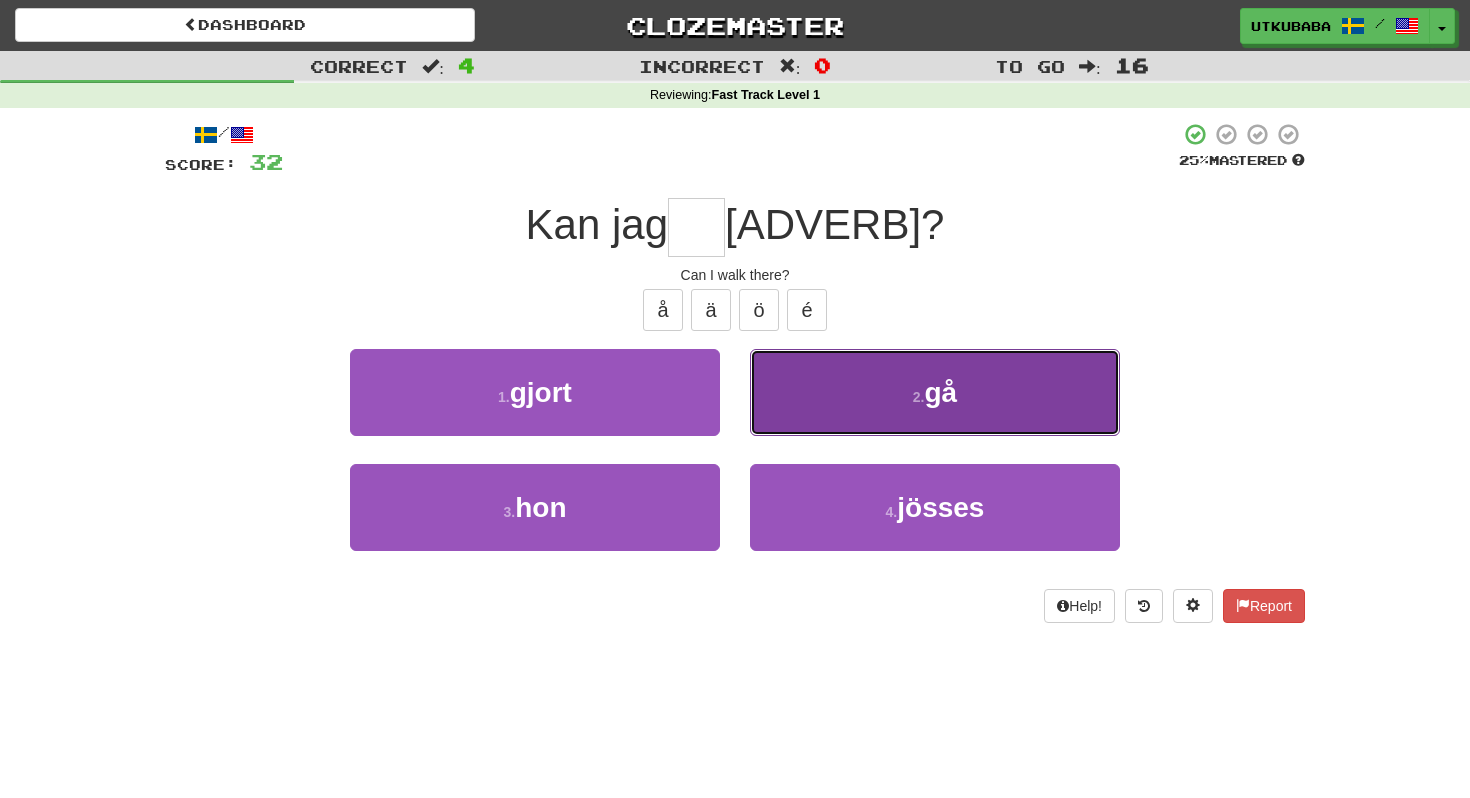 click on "2 .  gå" at bounding box center (935, 392) 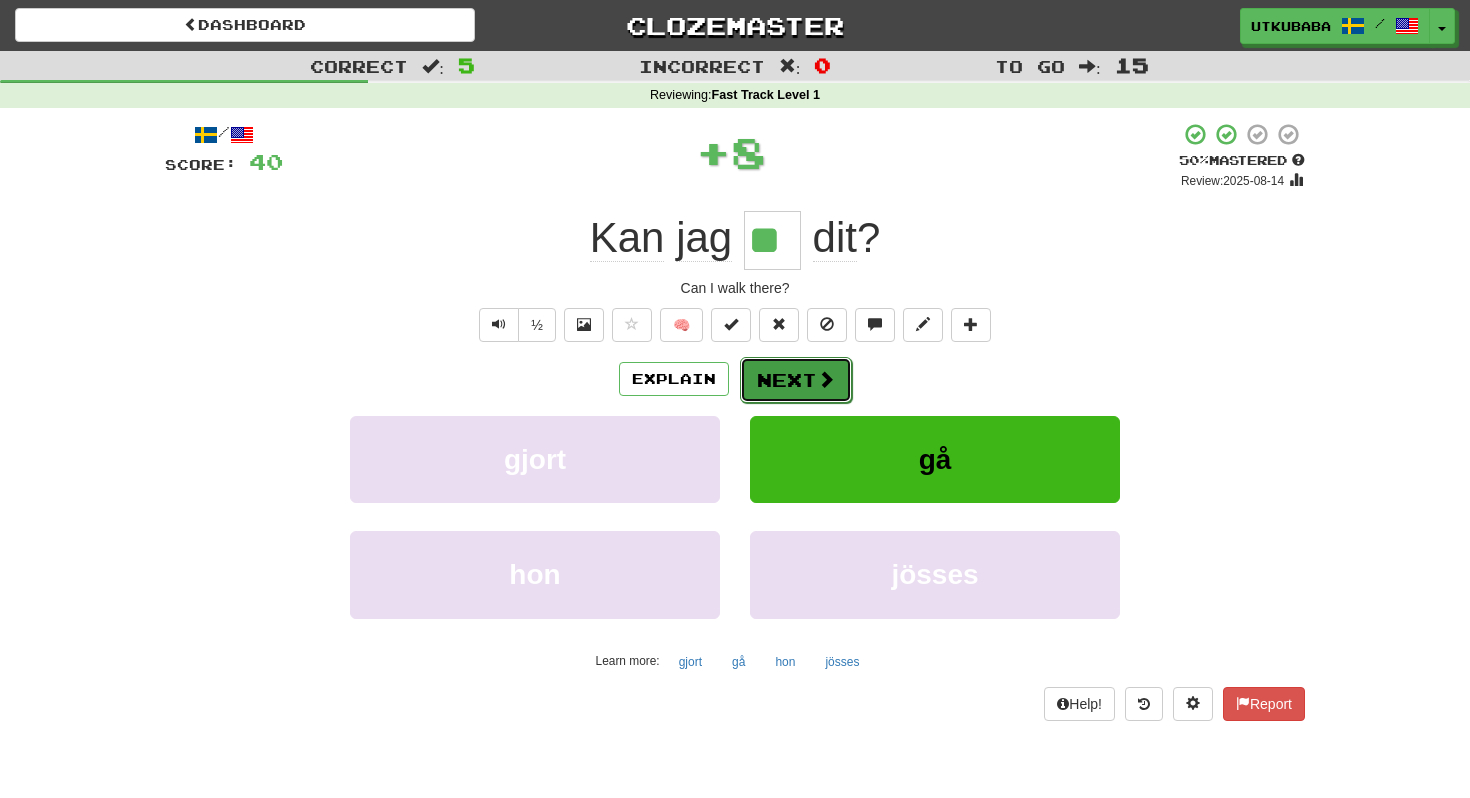 click on "Next" at bounding box center [796, 380] 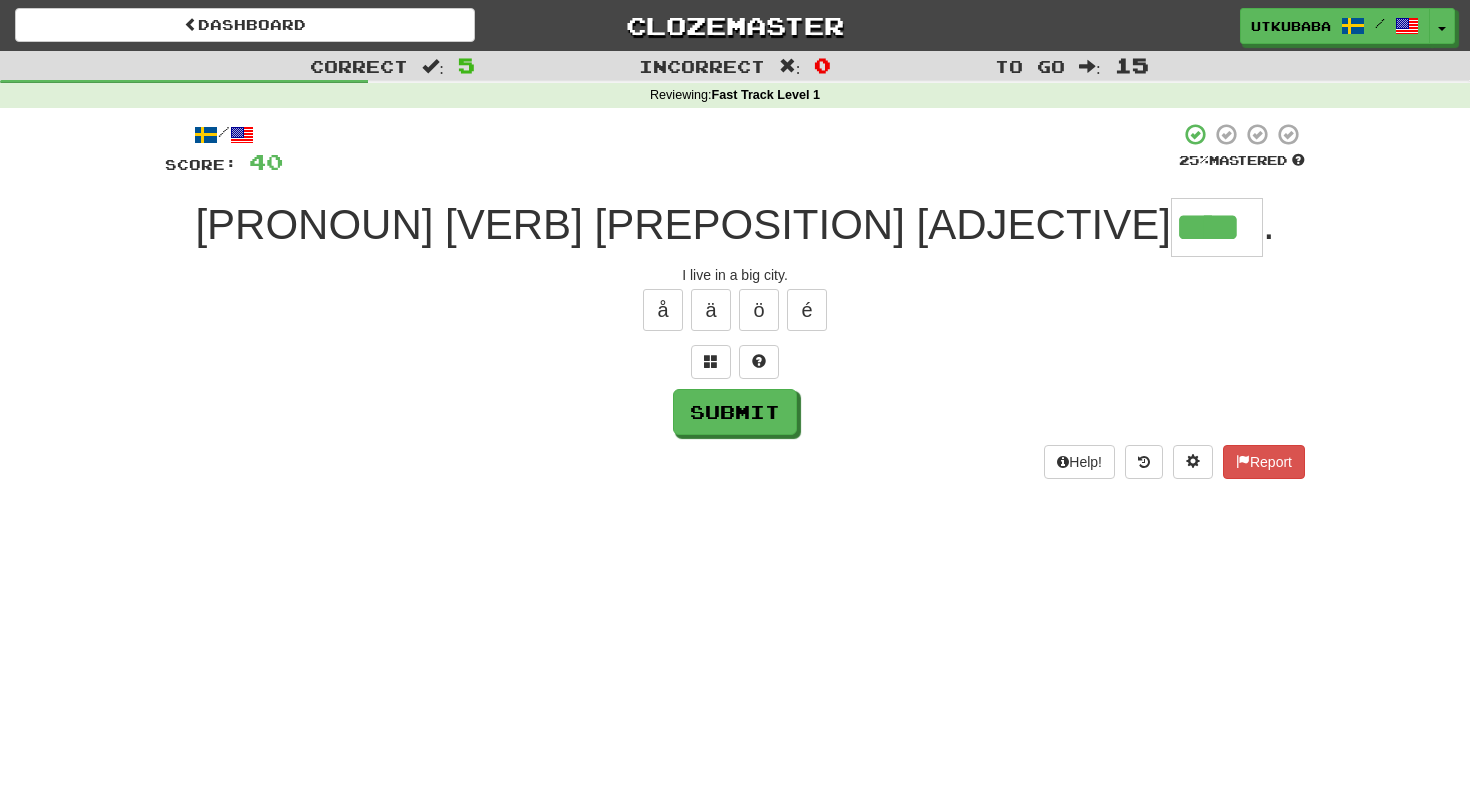 type on "****" 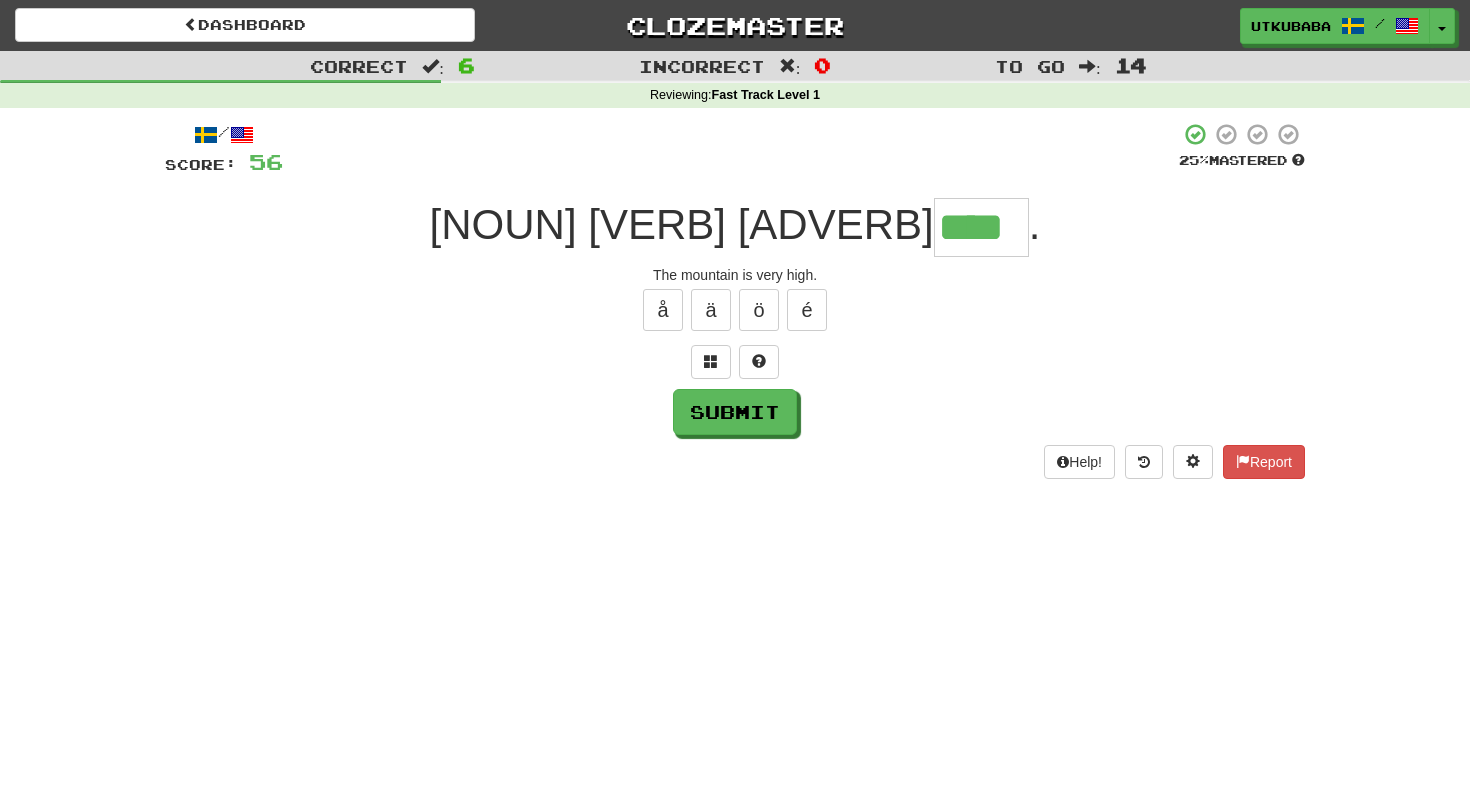 type on "****" 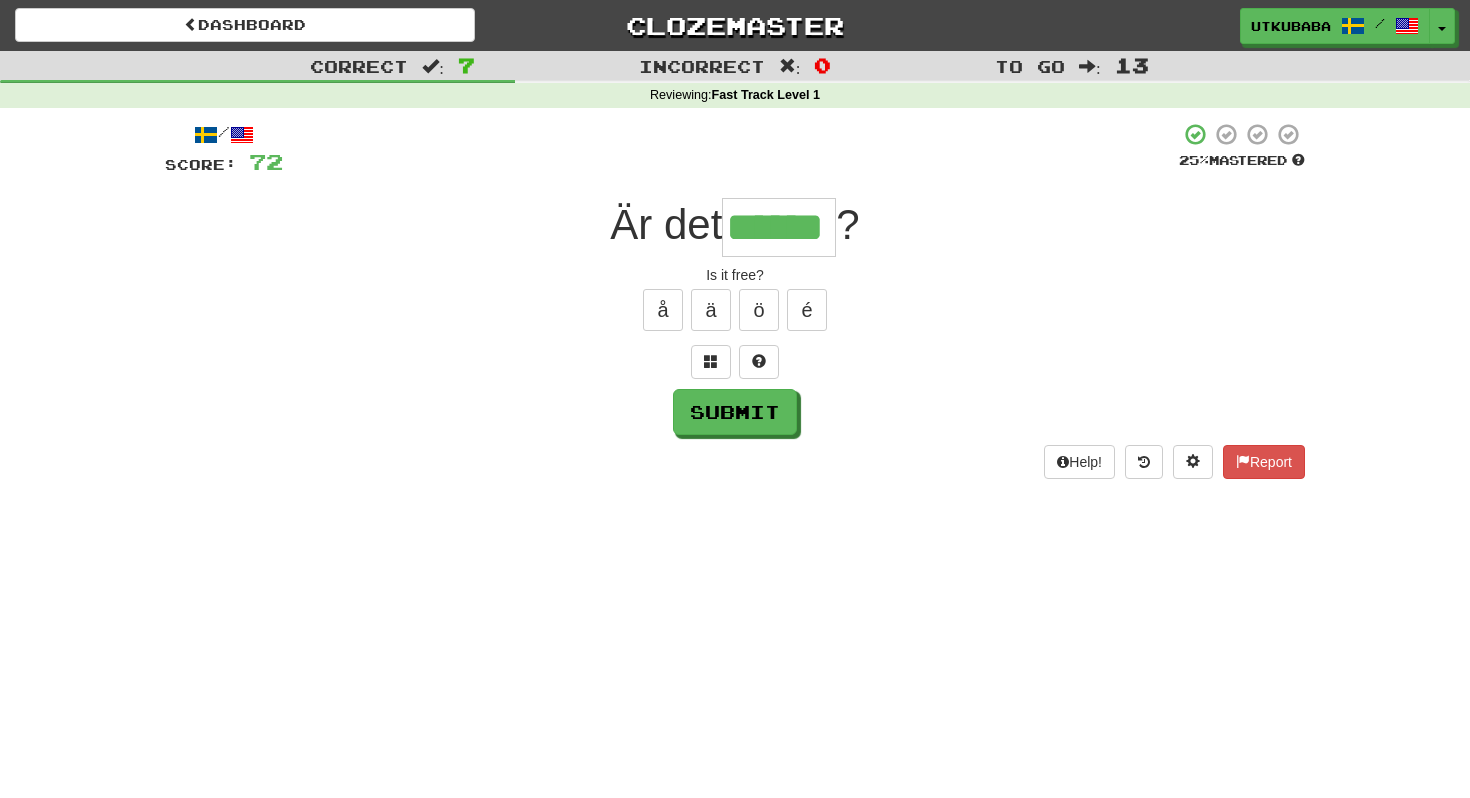 type on "******" 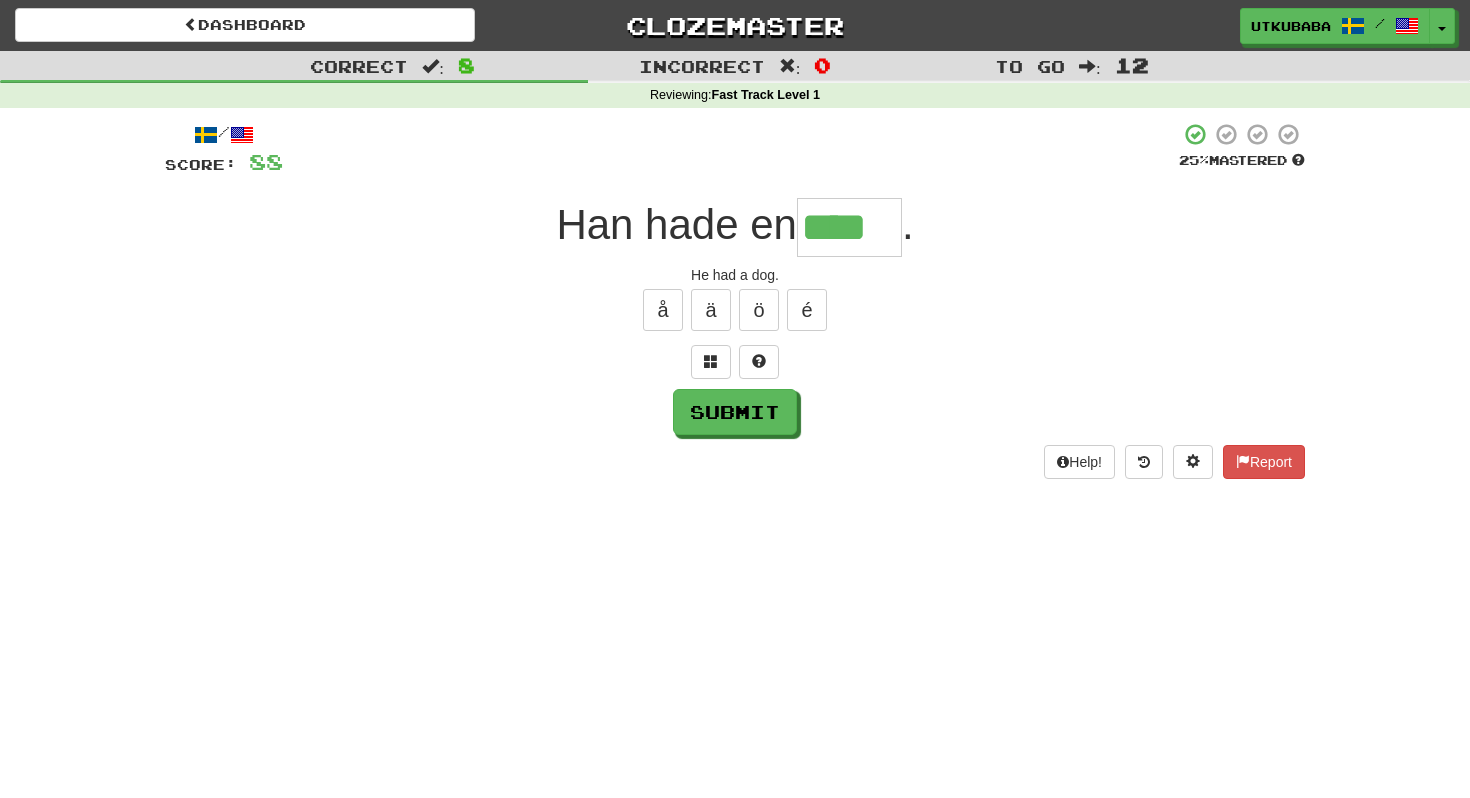 type on "****" 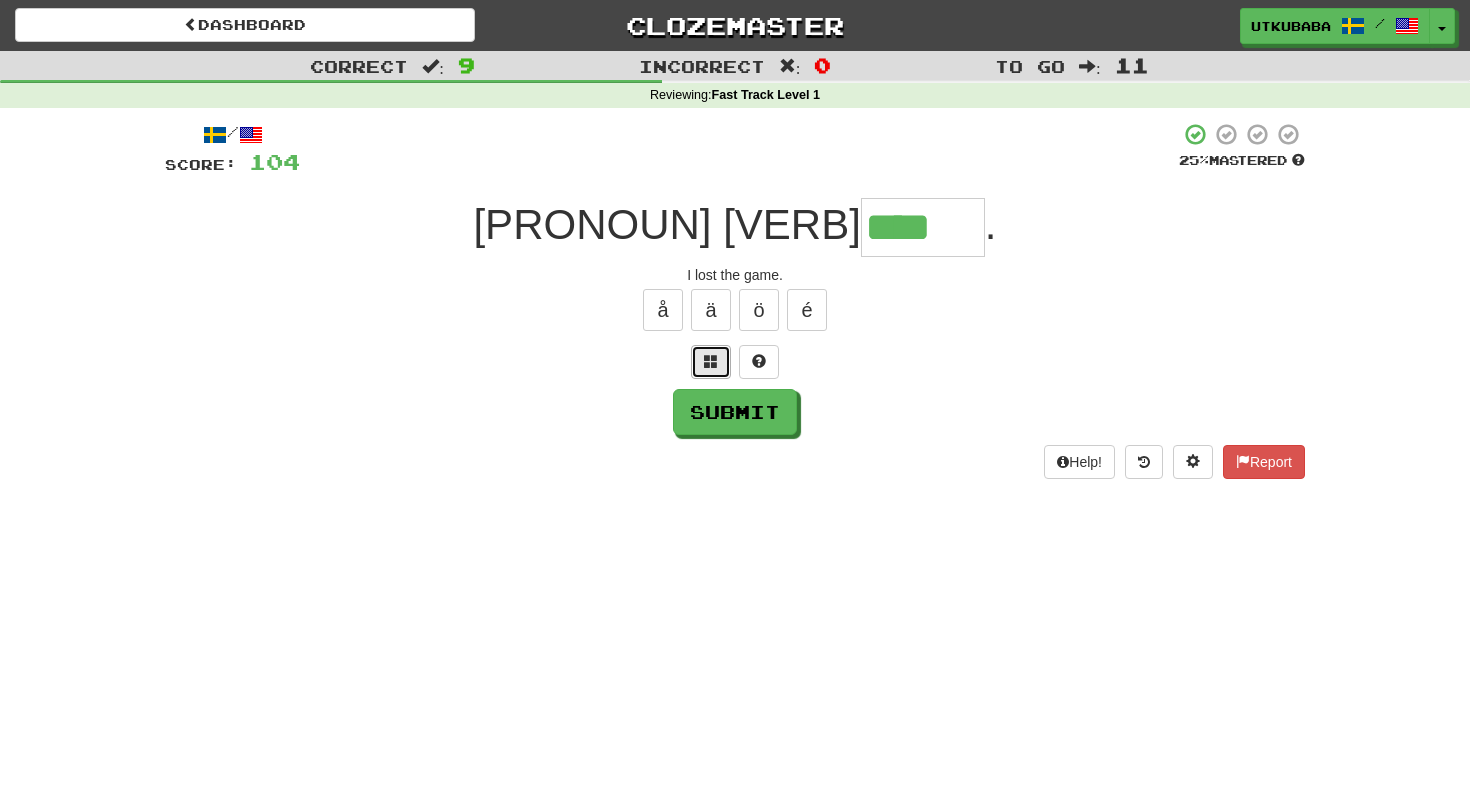 click at bounding box center (711, 361) 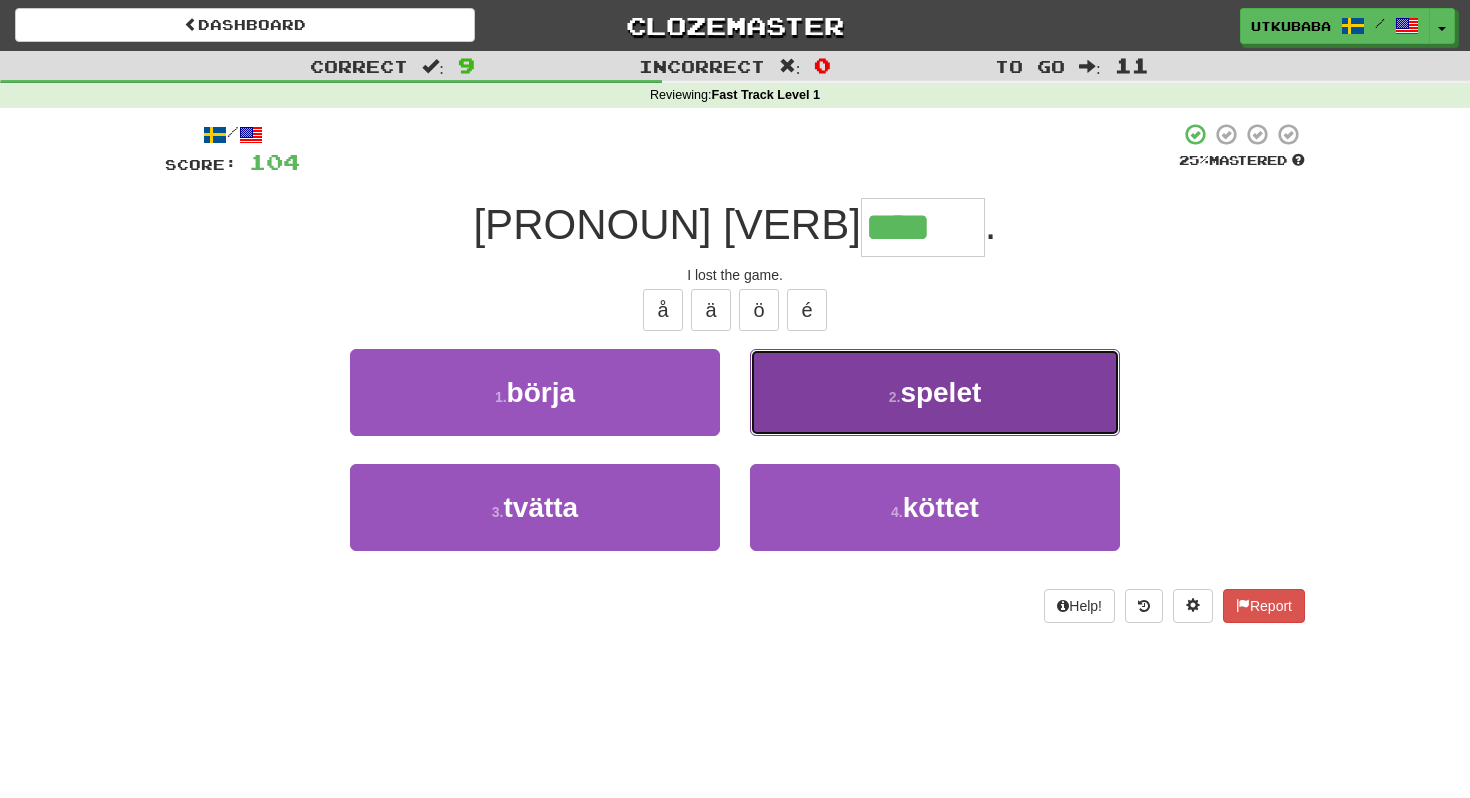 click on "spelet" at bounding box center (940, 392) 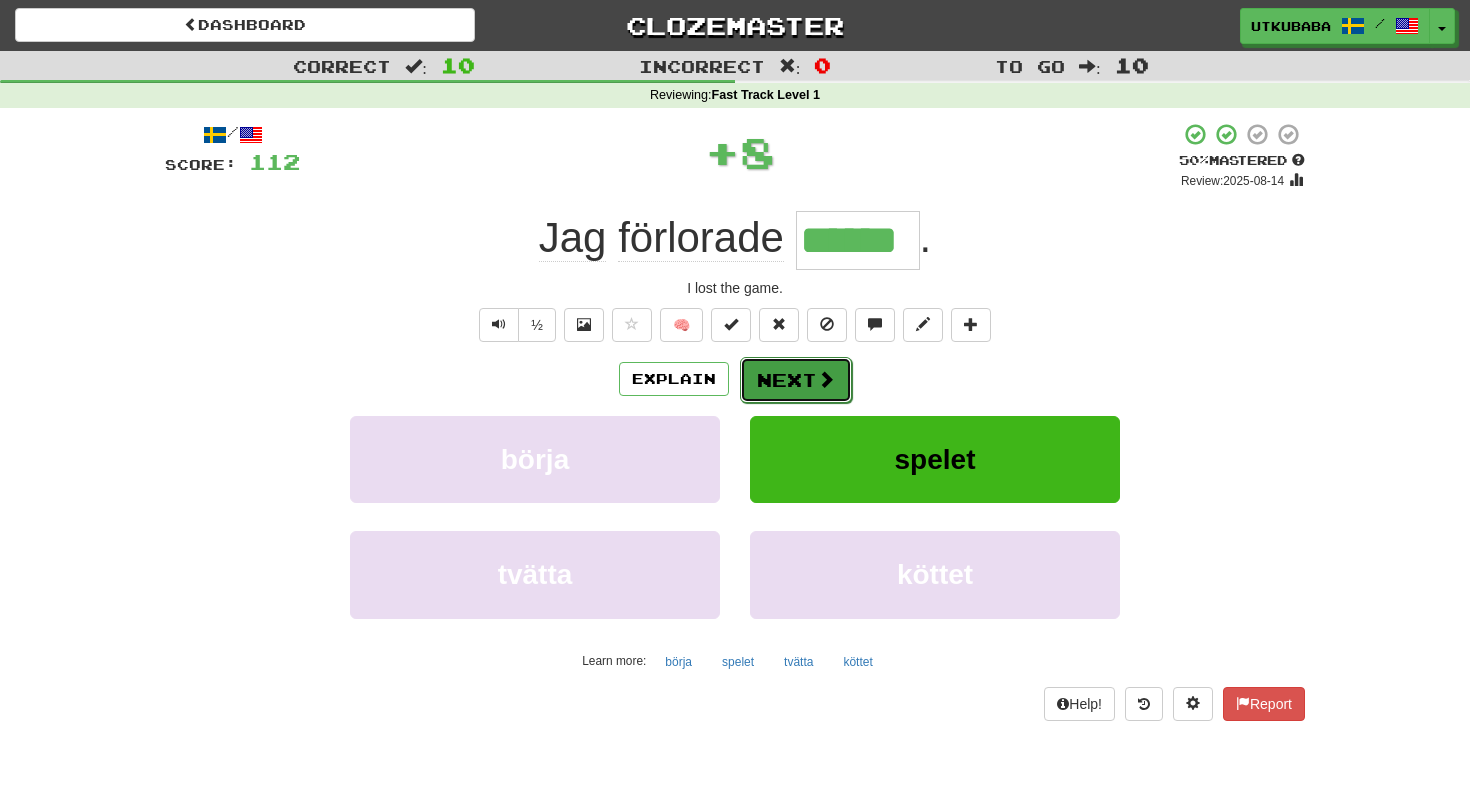 click on "Next" at bounding box center (796, 380) 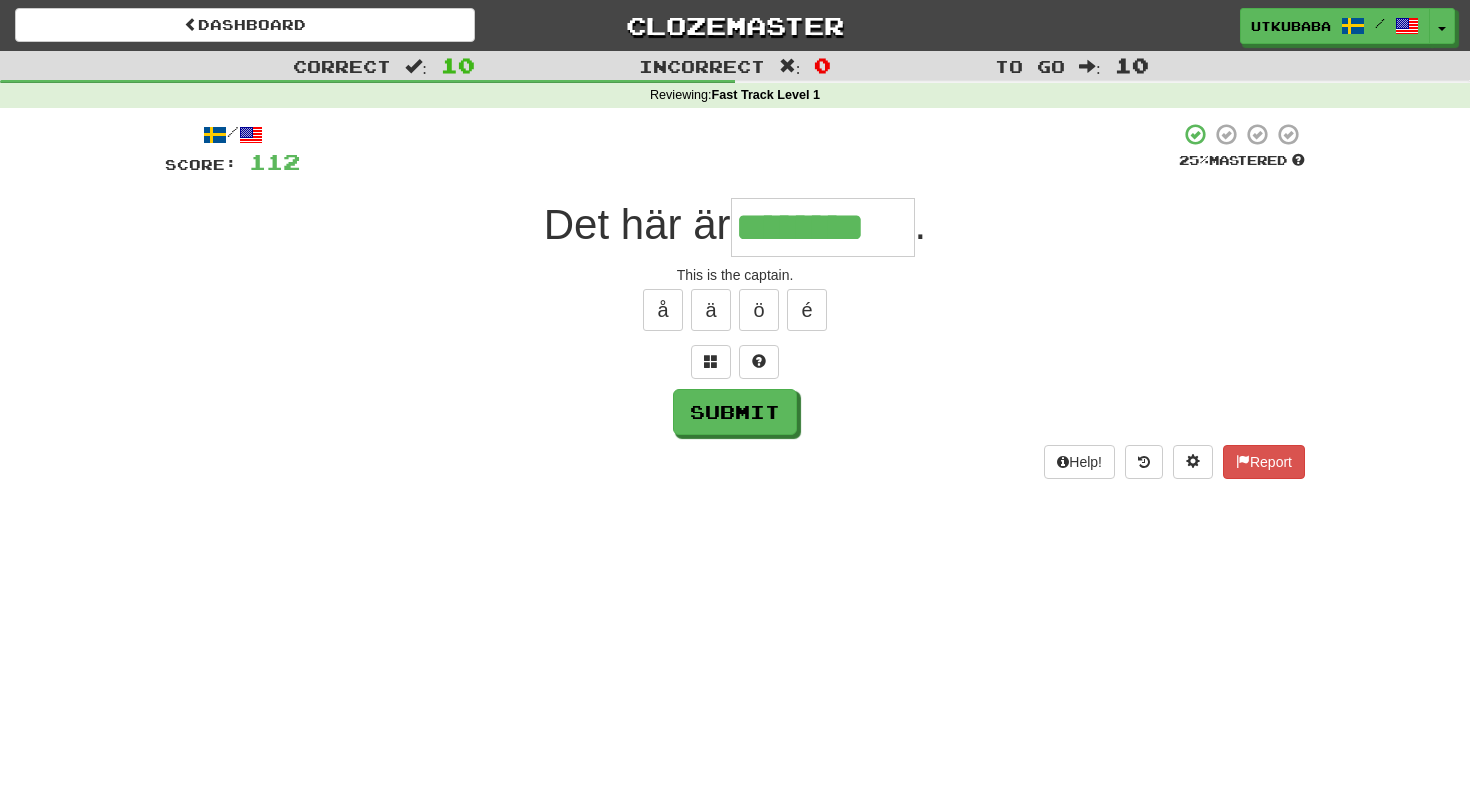 type on "********" 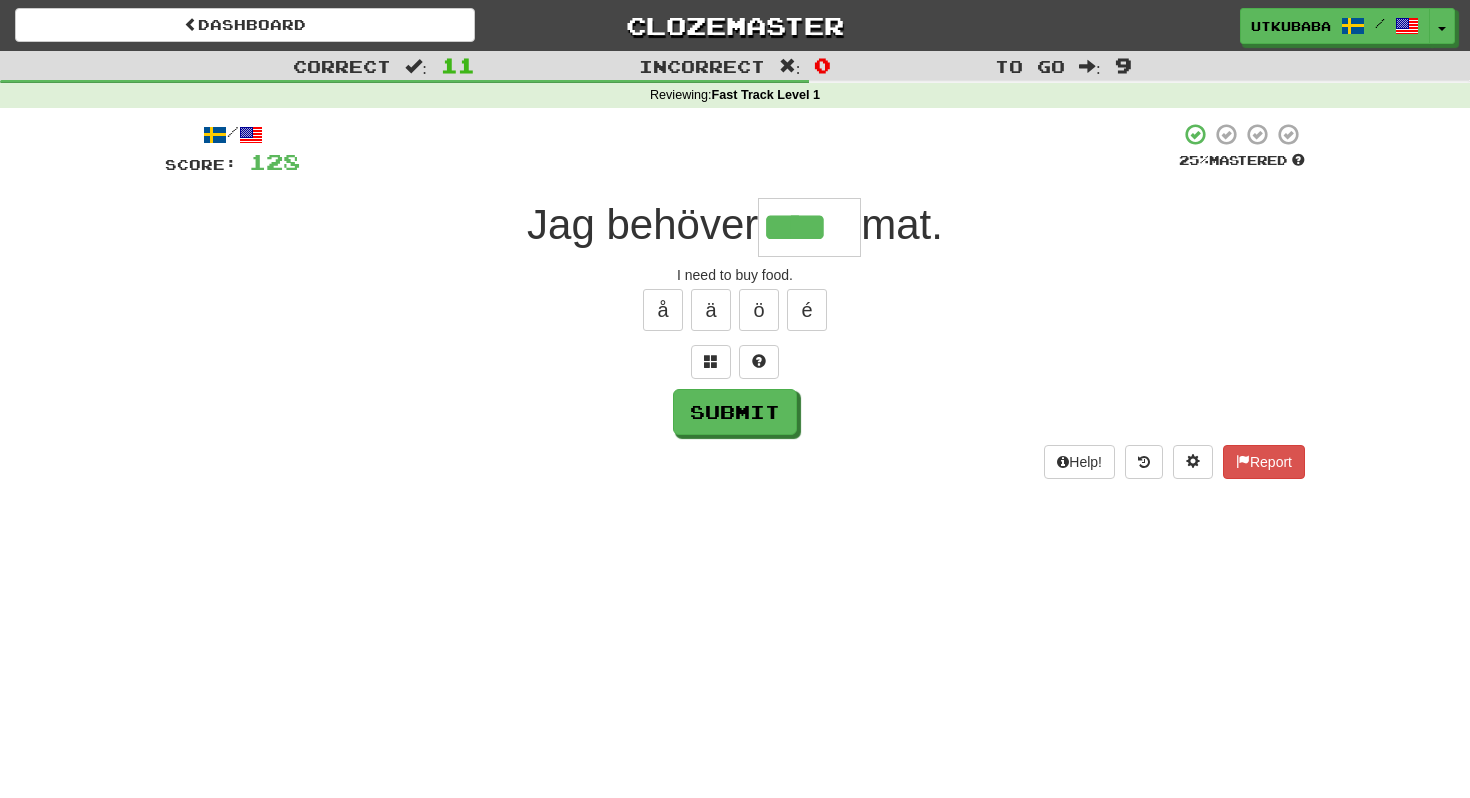 type on "****" 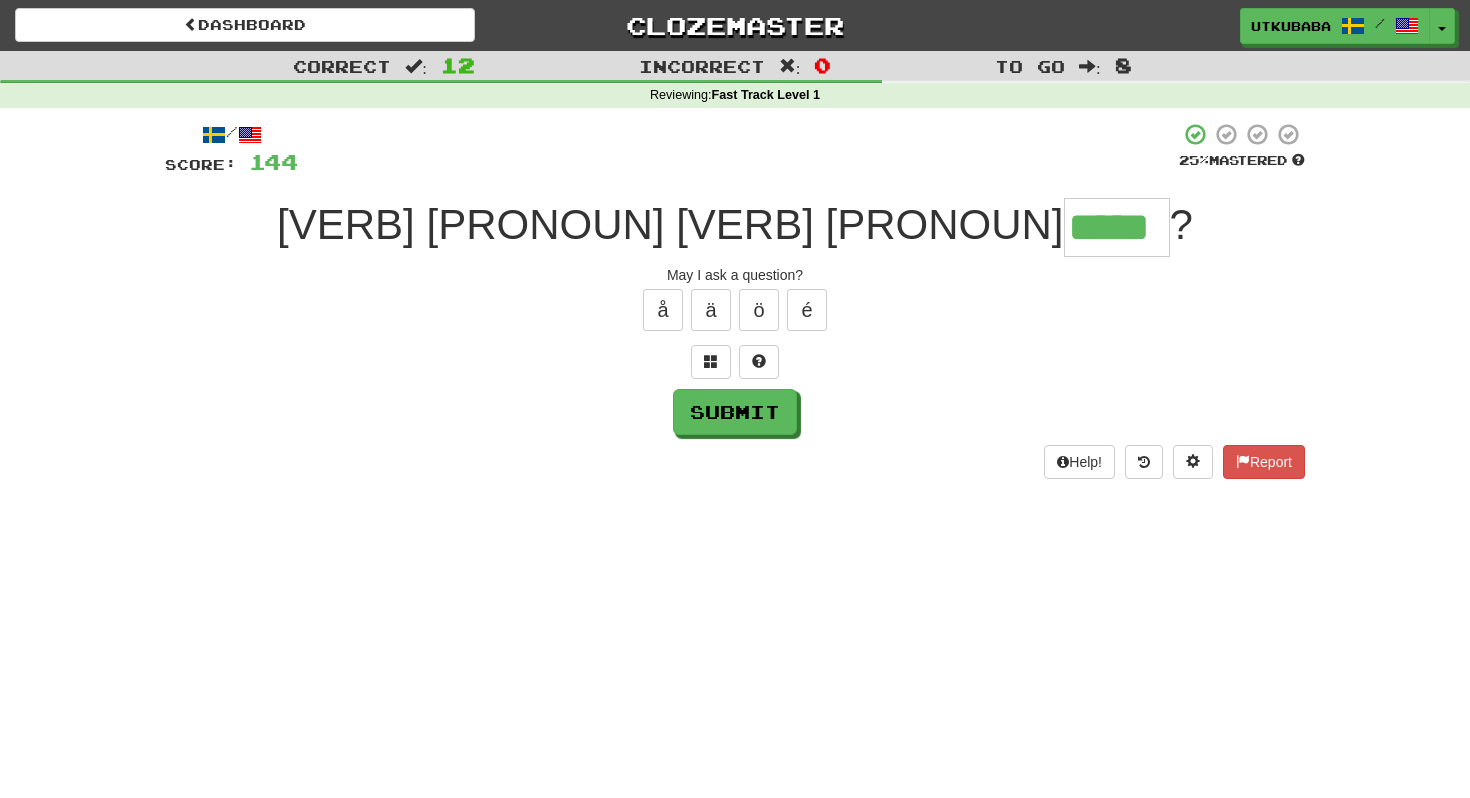 type on "*****" 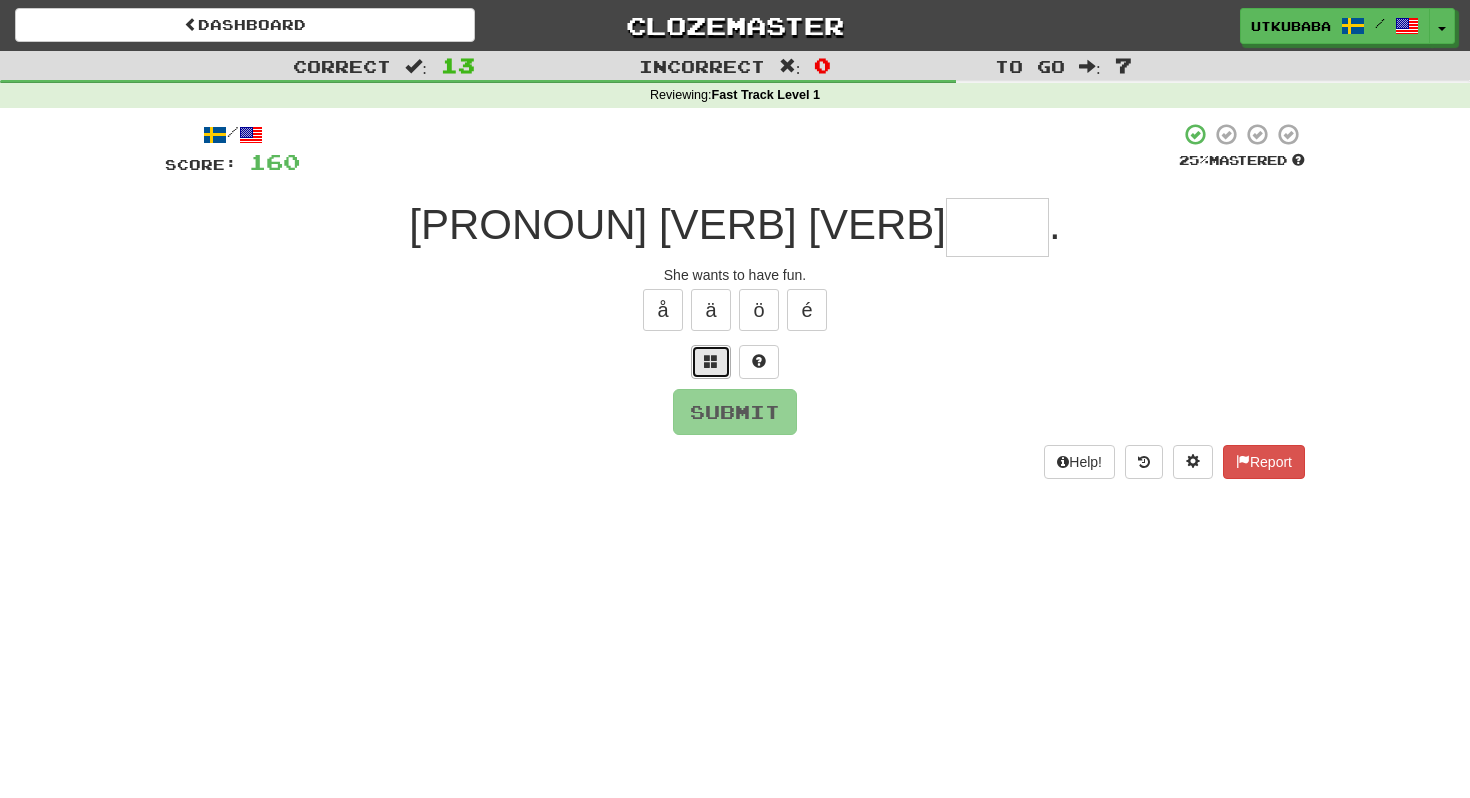 click at bounding box center (711, 362) 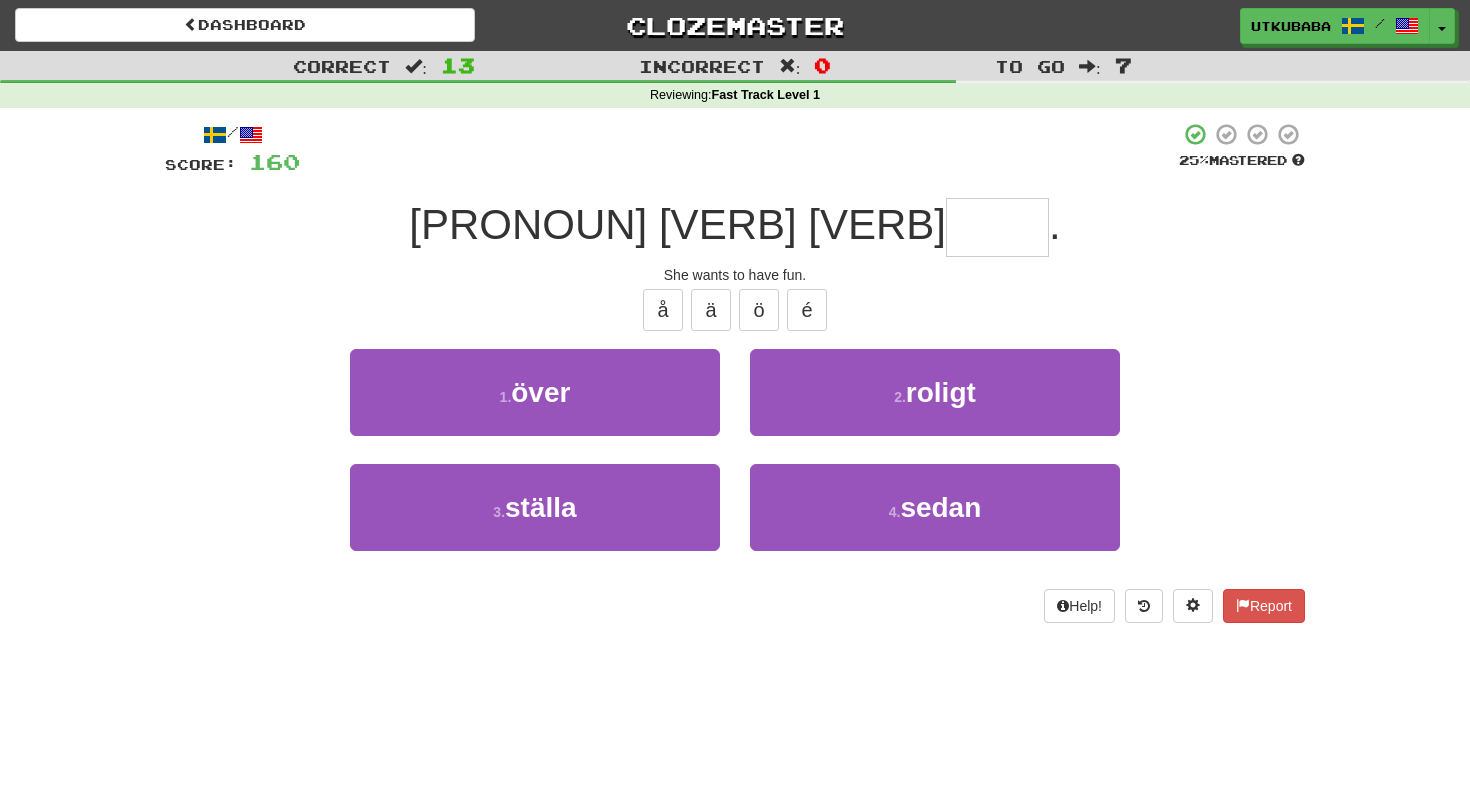 type on "*" 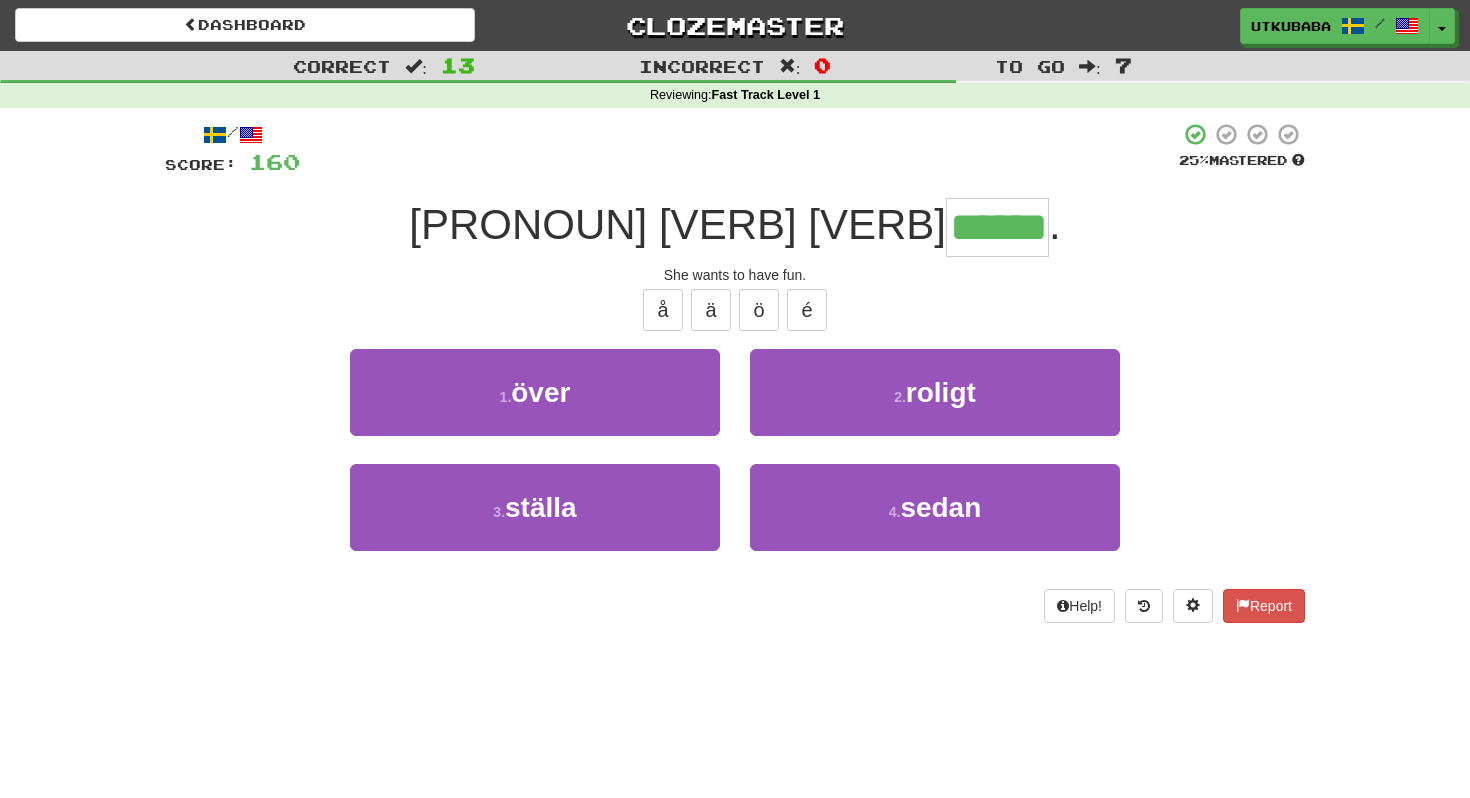 type on "******" 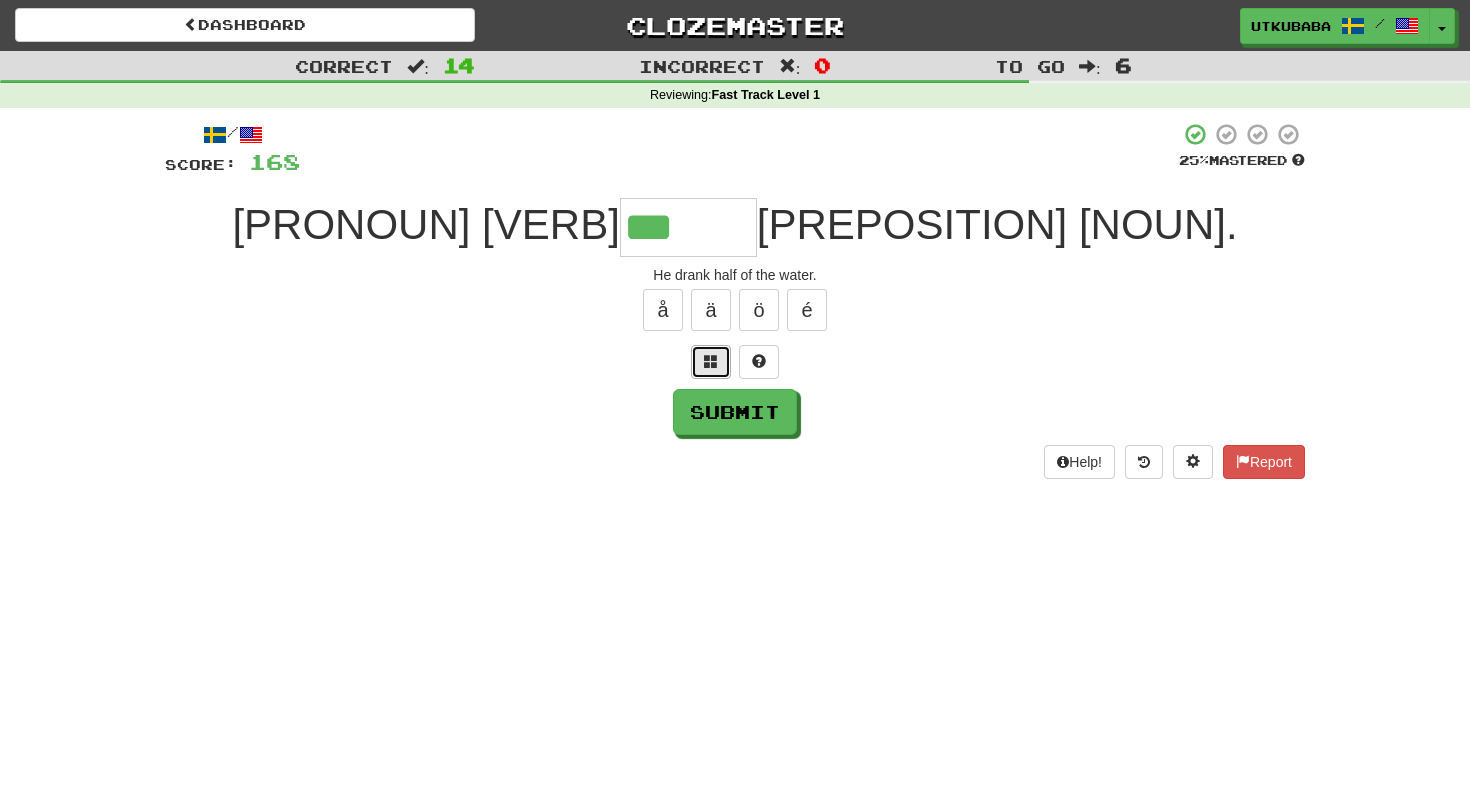 click at bounding box center [711, 362] 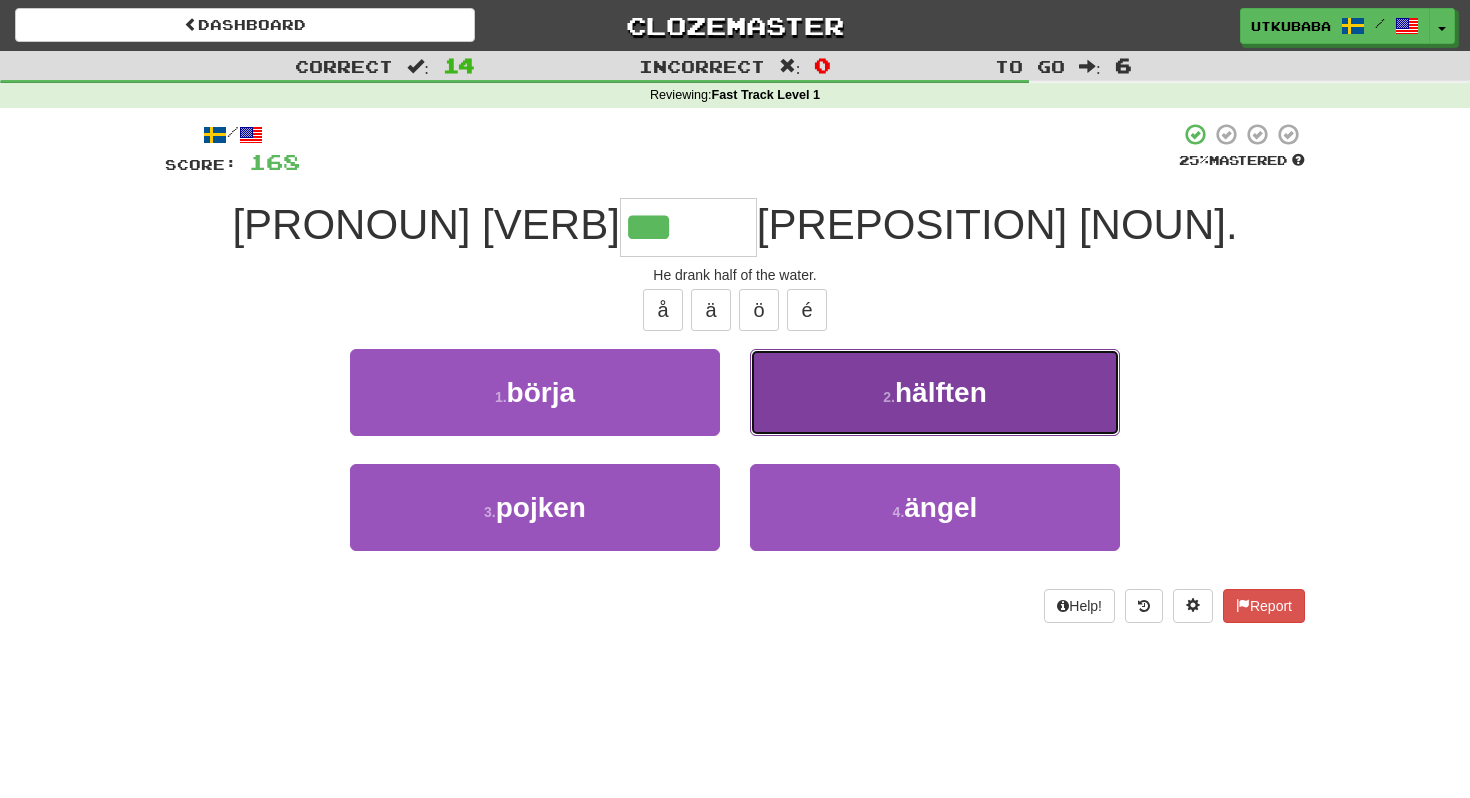 click on "2 .  hälften" at bounding box center (935, 392) 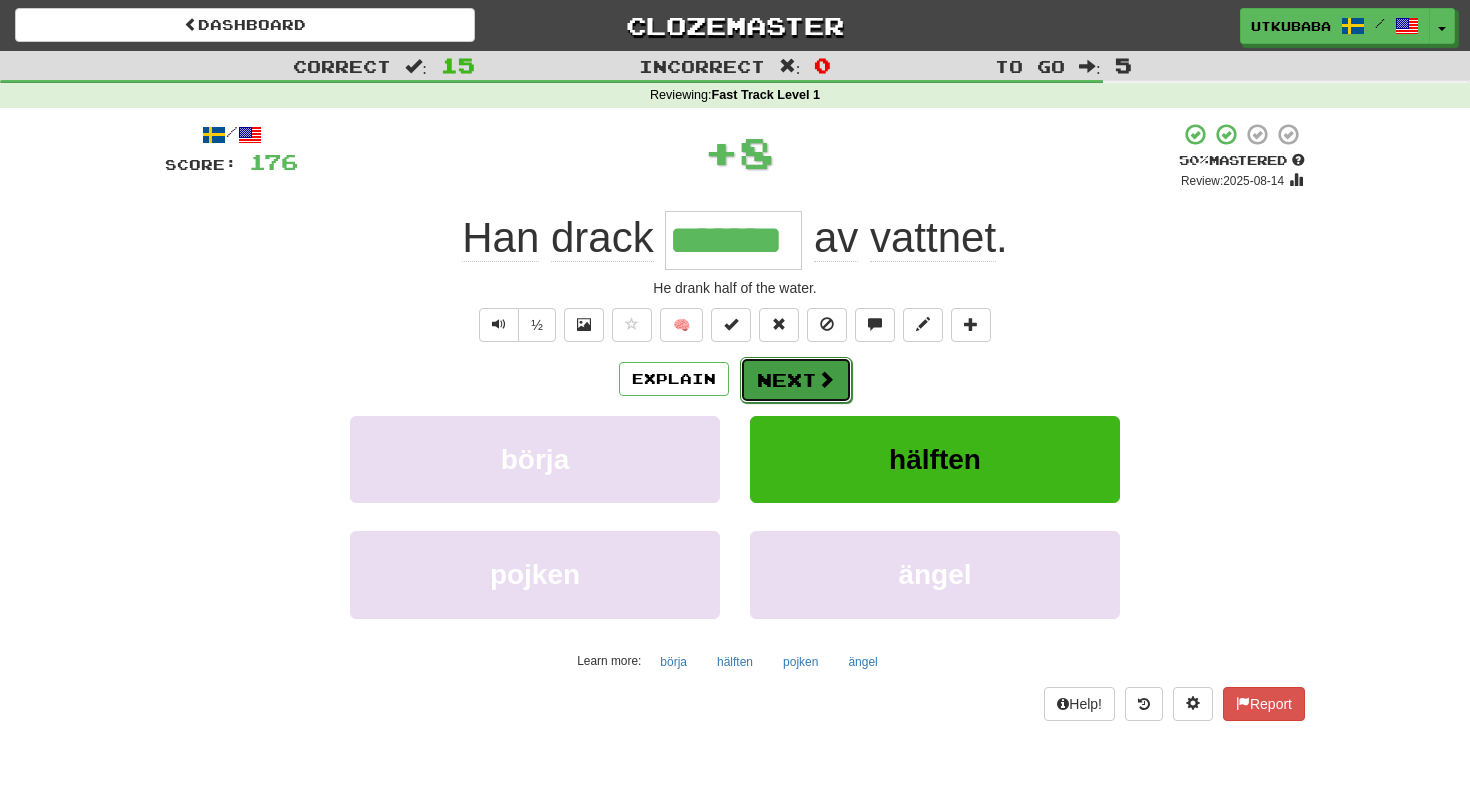 click on "Next" at bounding box center [796, 380] 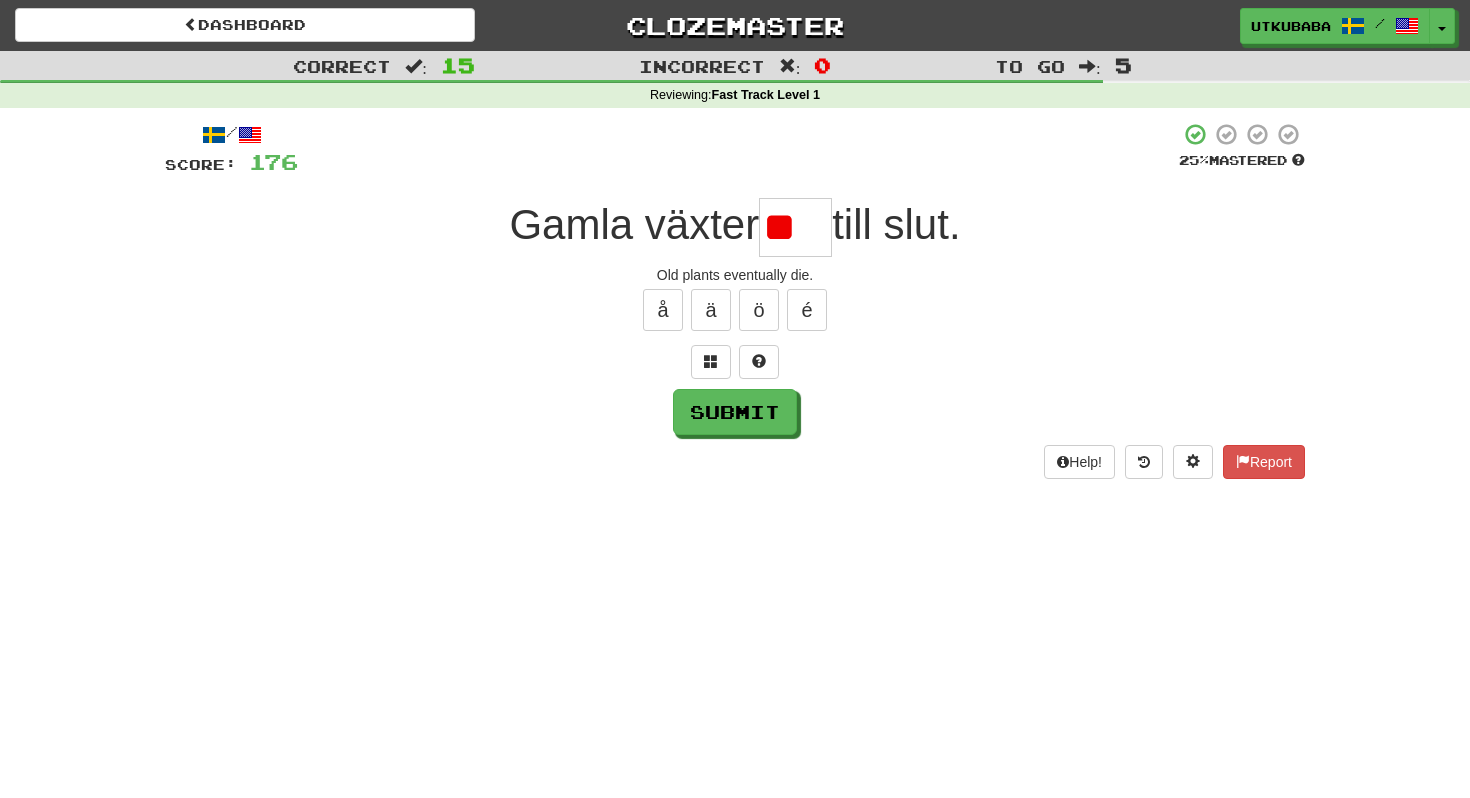 scroll, scrollTop: 0, scrollLeft: 0, axis: both 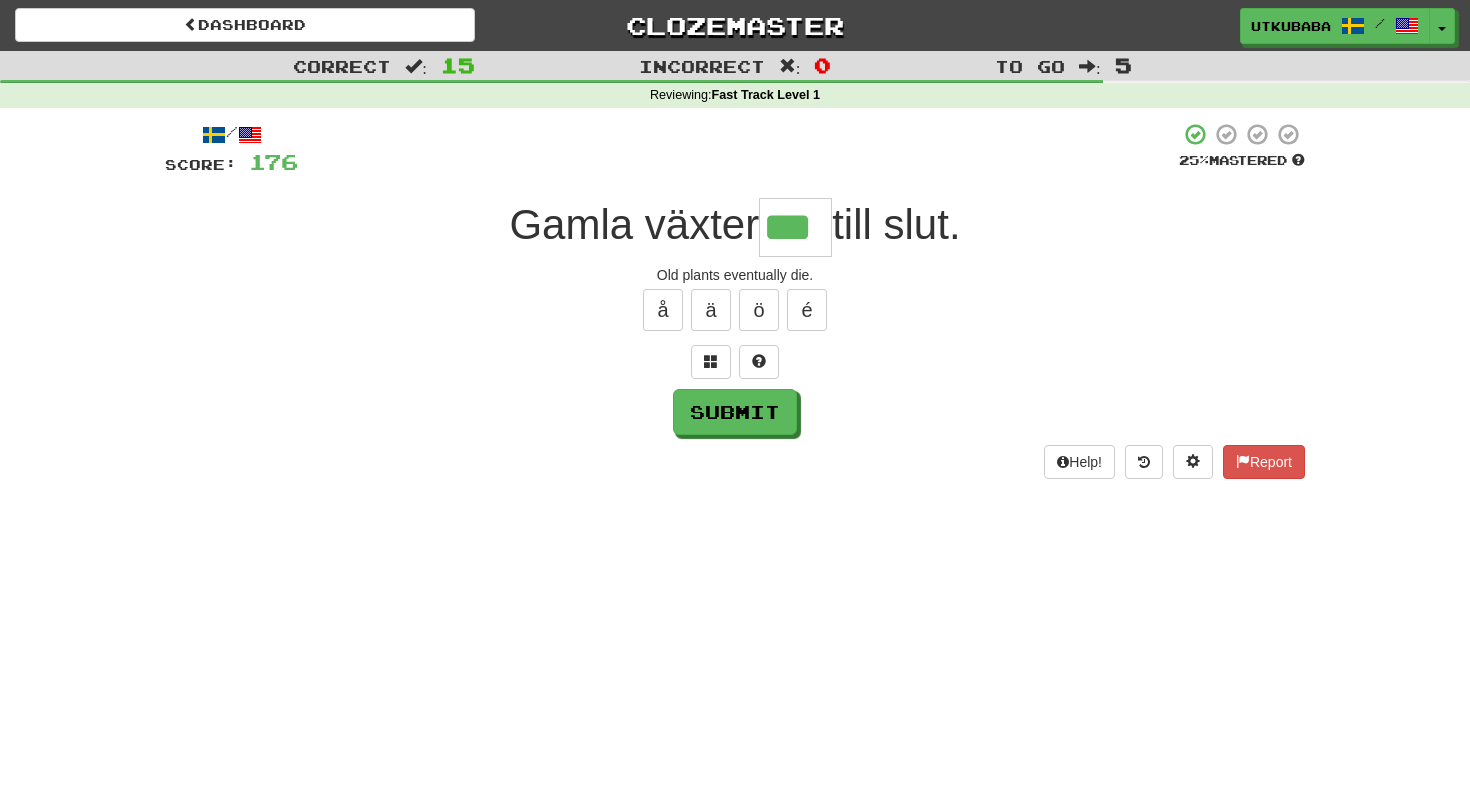 type on "***" 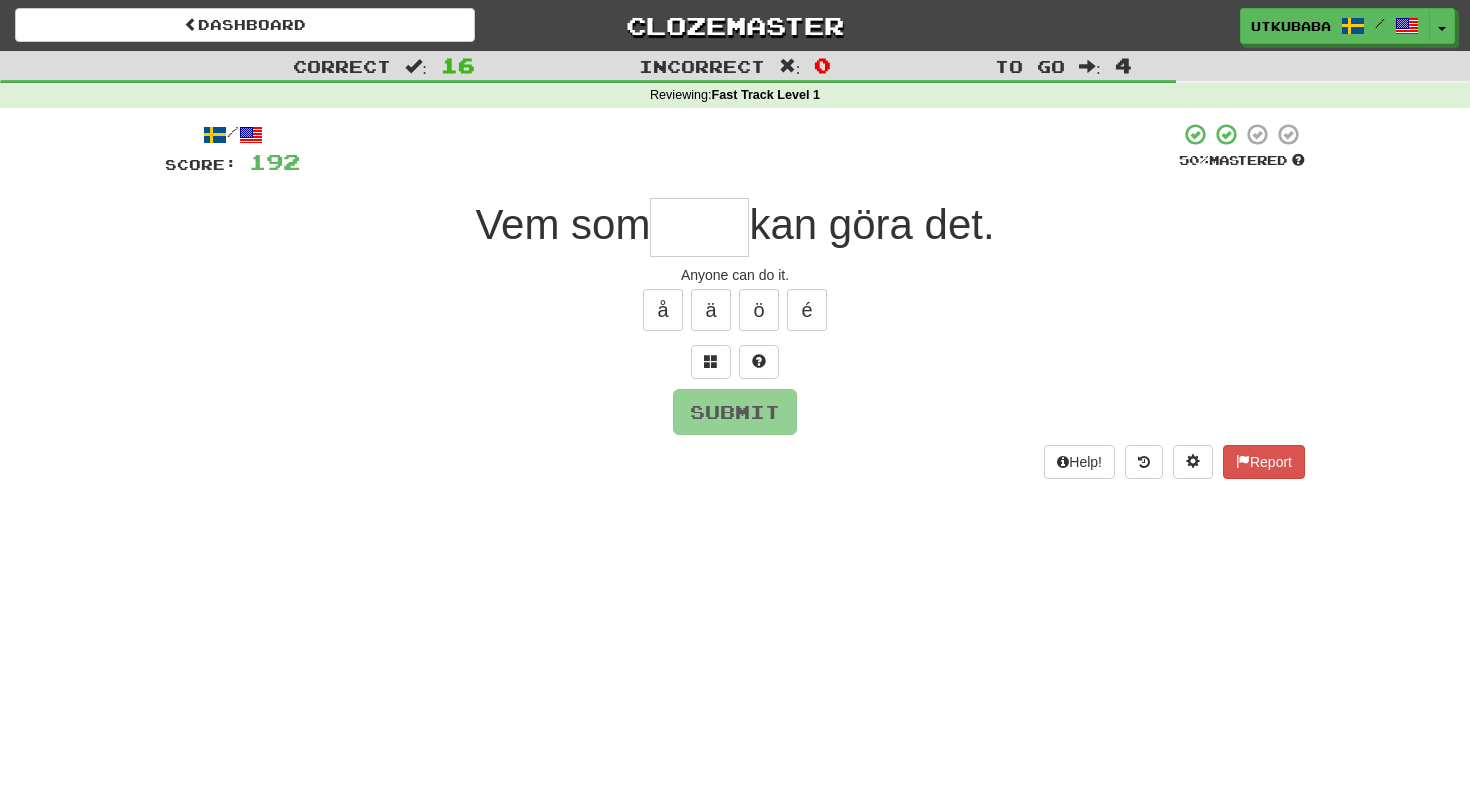 type on "*" 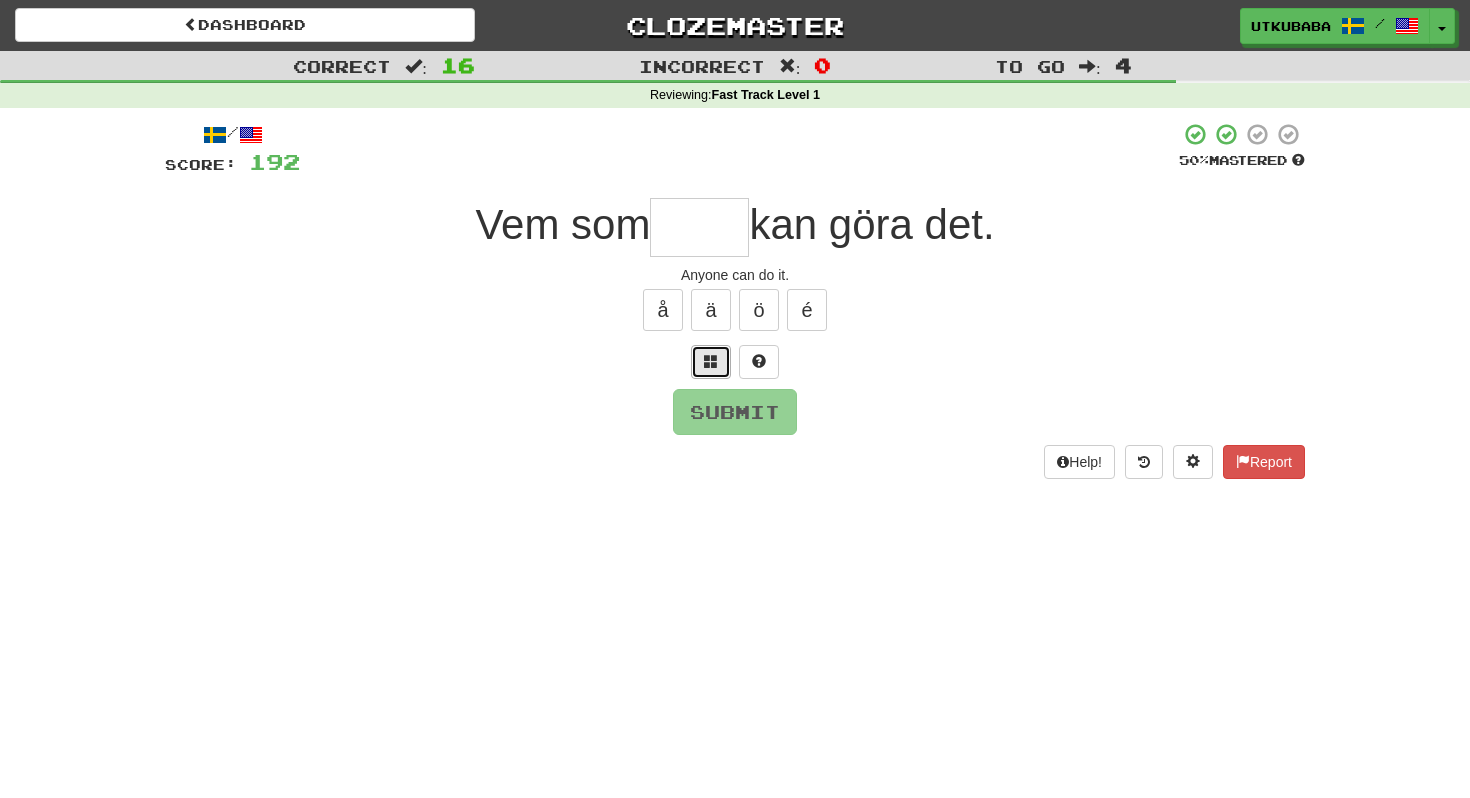 click at bounding box center (711, 362) 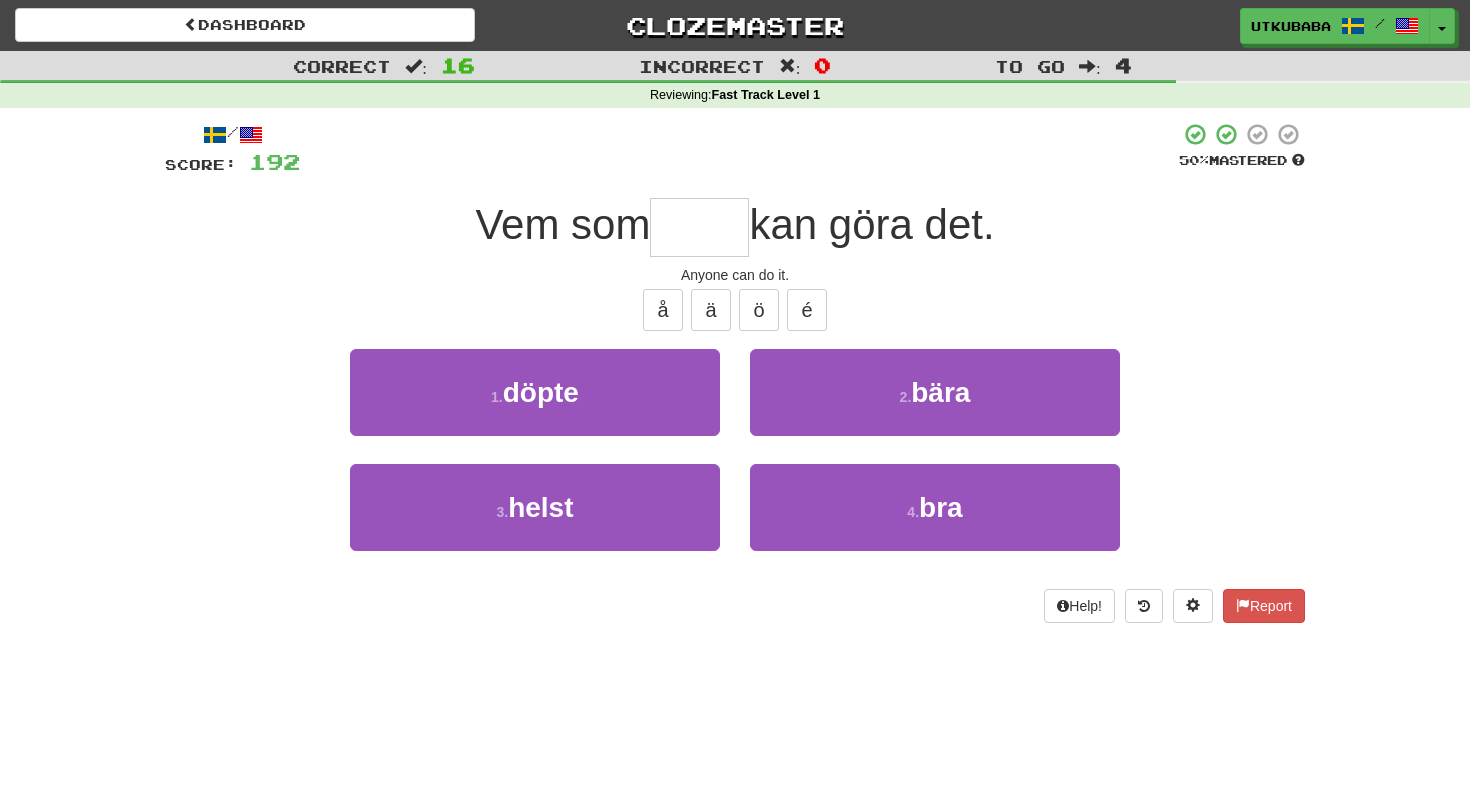 type on "*" 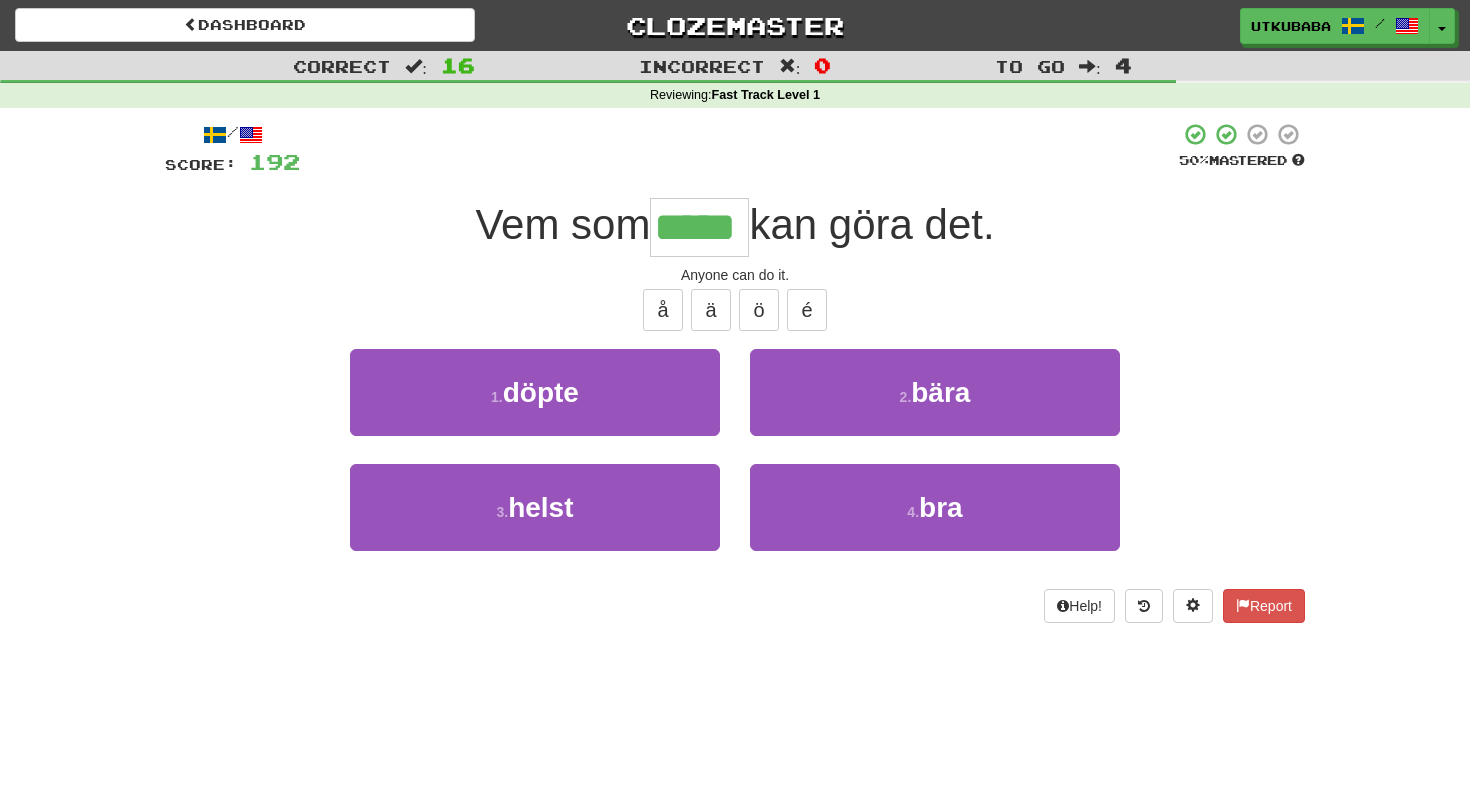 type on "*****" 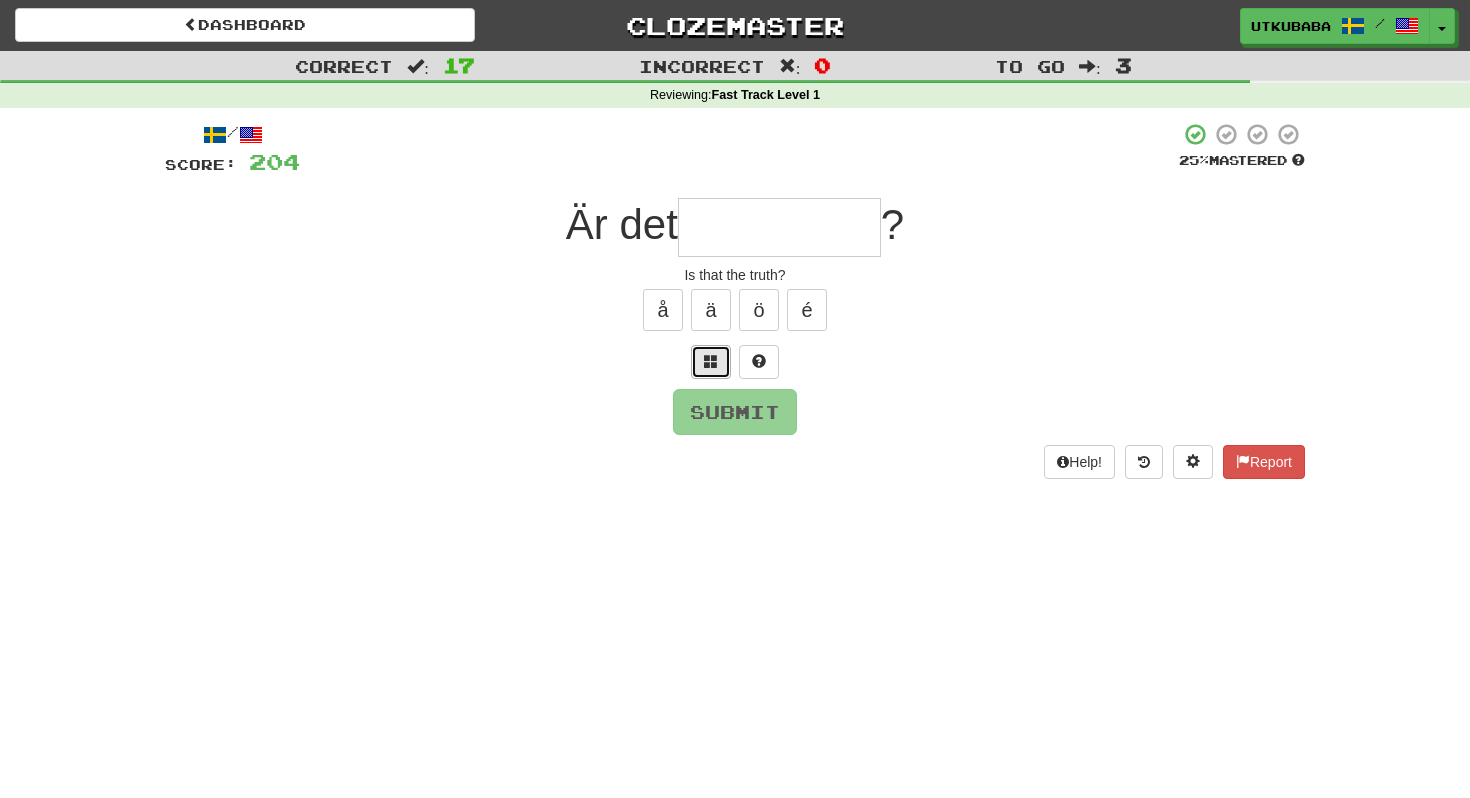 click at bounding box center (711, 361) 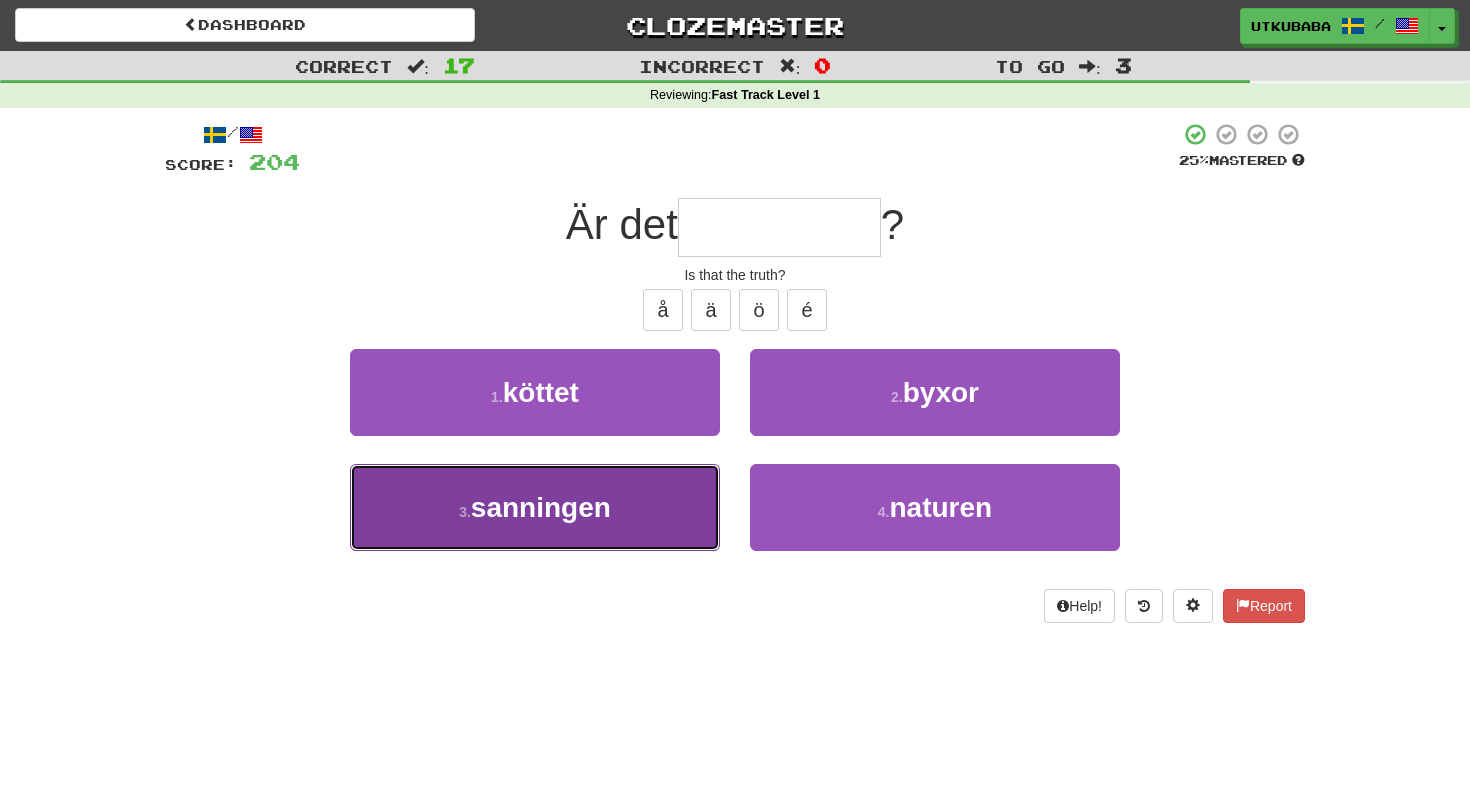click on "3 .  sanningen" at bounding box center (535, 507) 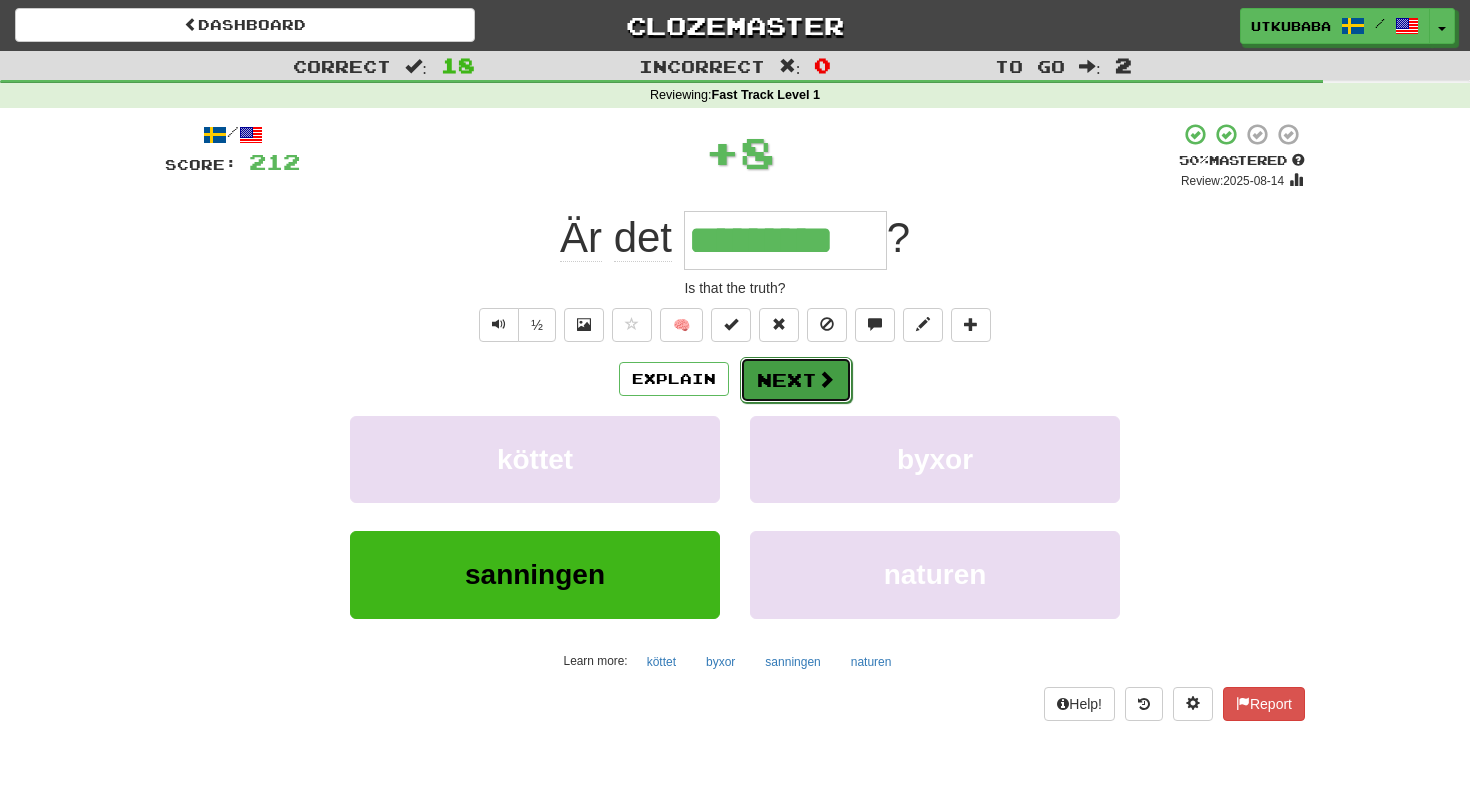 click on "Next" at bounding box center (796, 380) 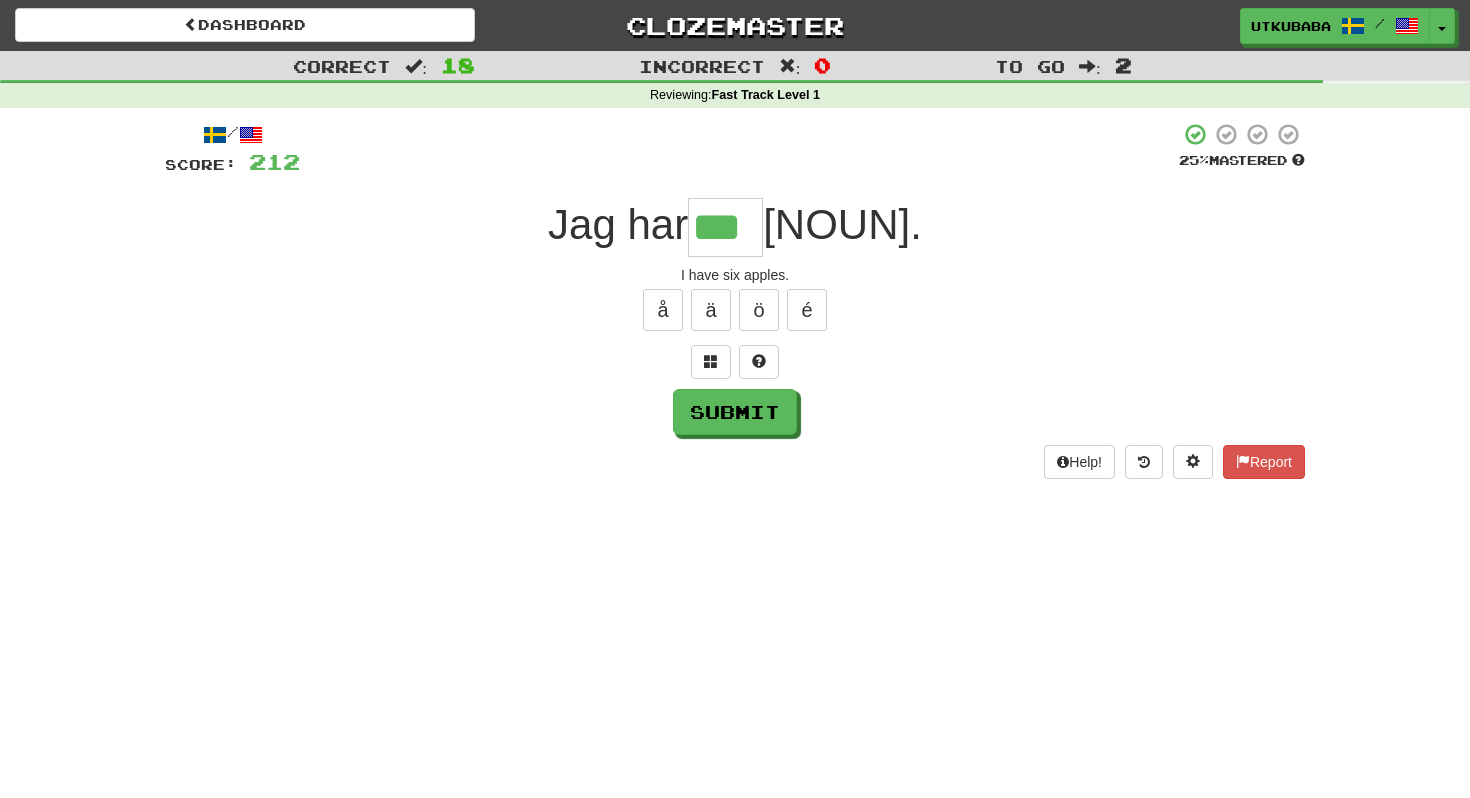 type on "***" 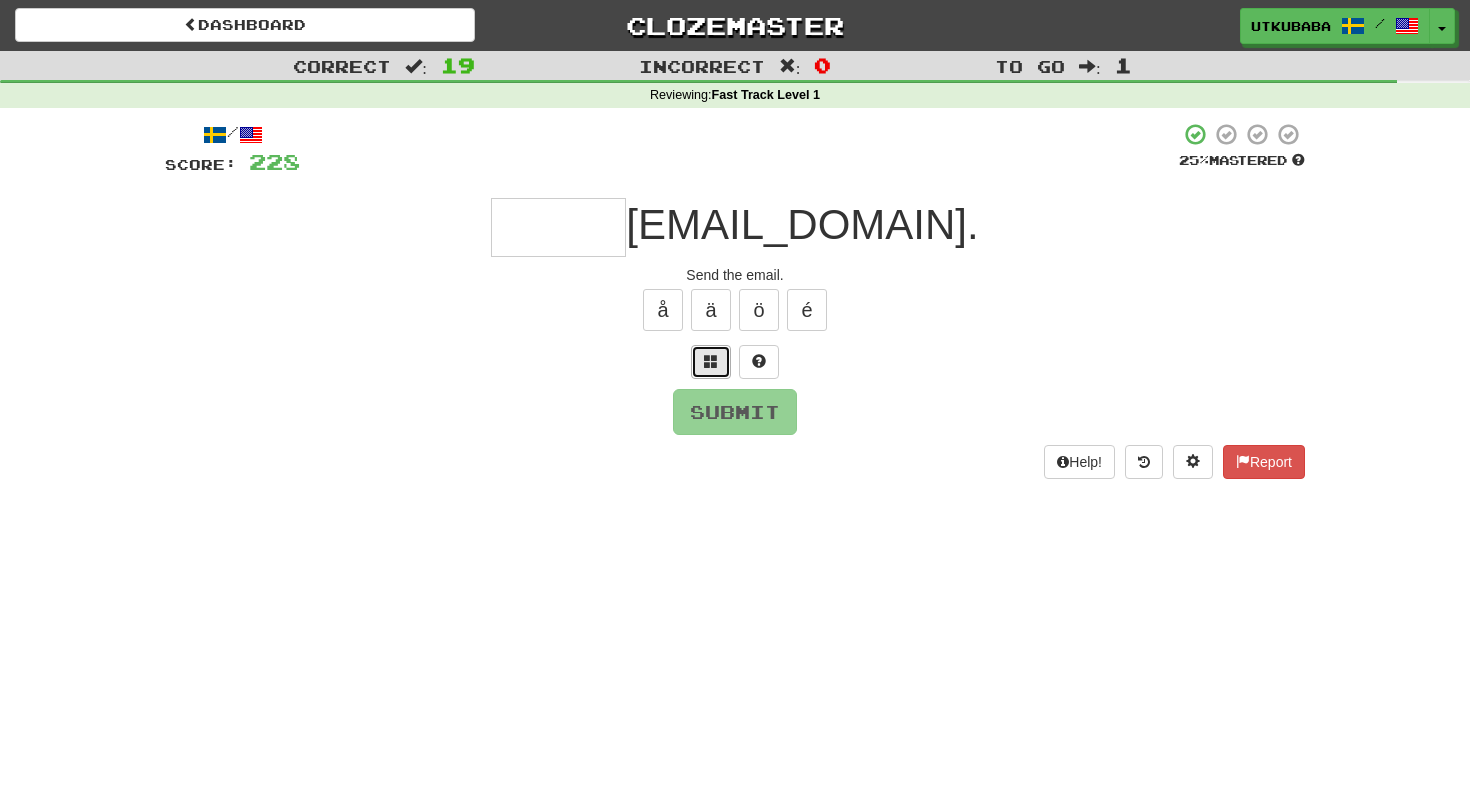 click at bounding box center (711, 361) 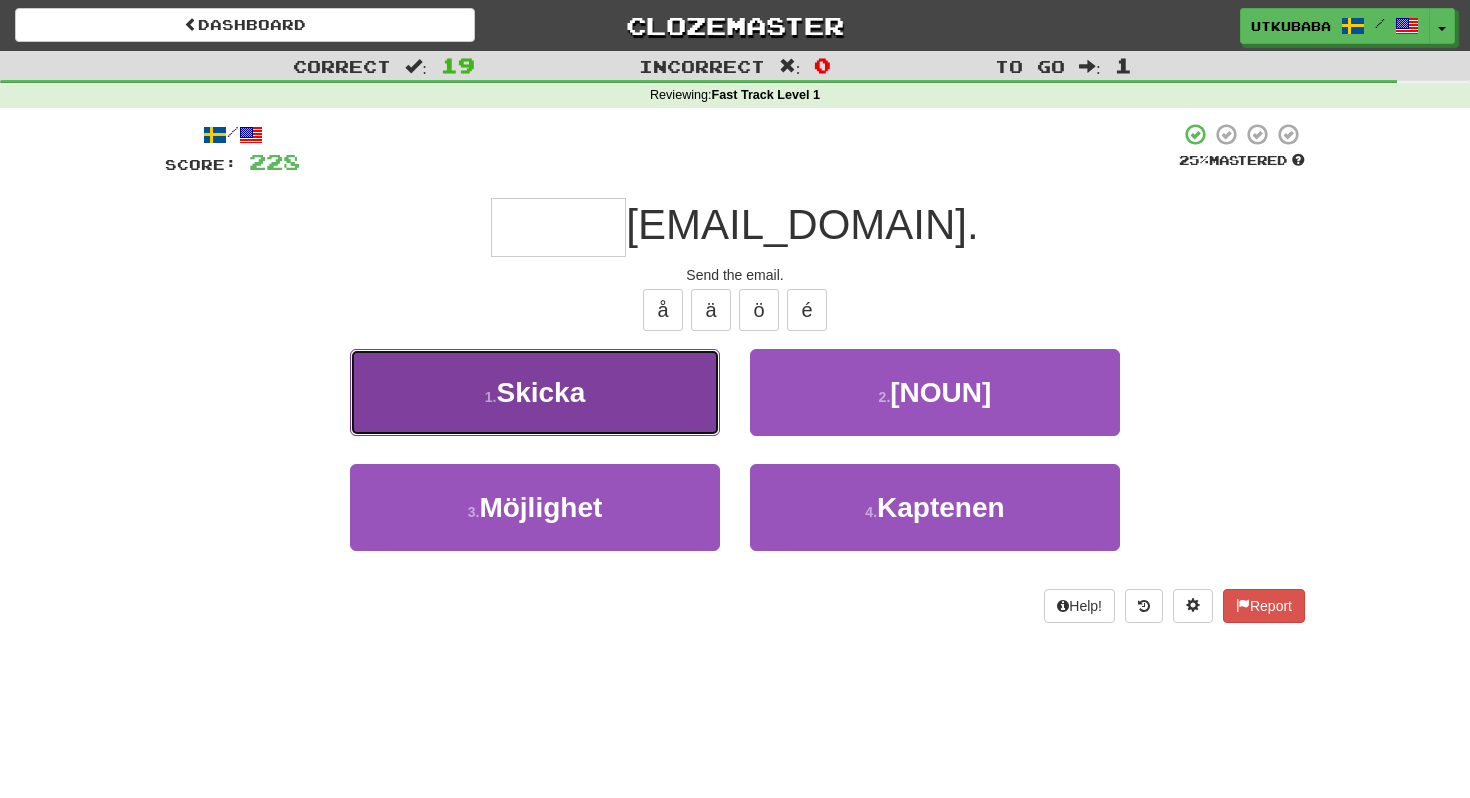 click on "1 .  Skicka" at bounding box center (535, 392) 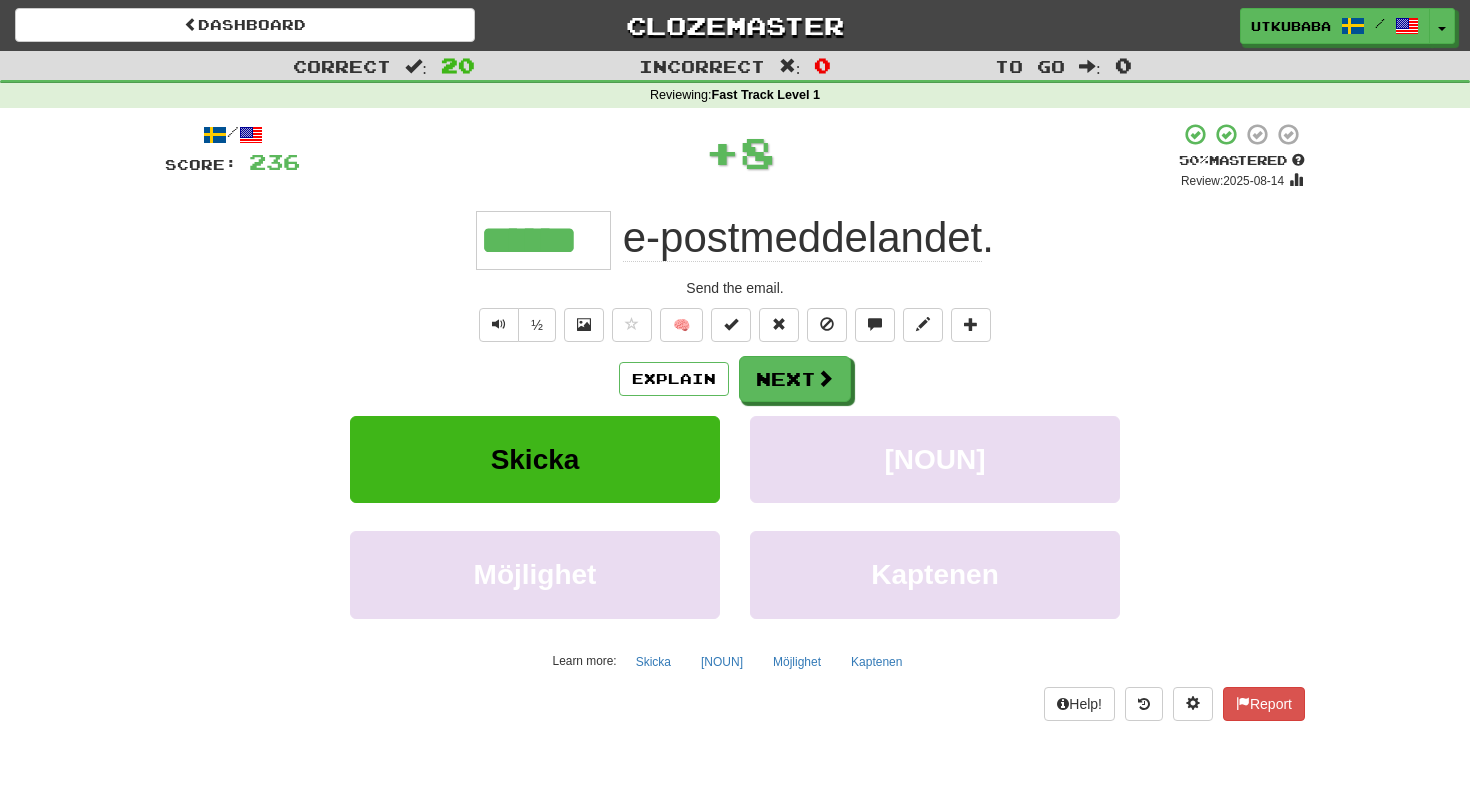 click on "Explain Next Skicka Dagar Möjlighet Kaptenen Learn more: Skicka Dagar Möjlighet Kaptenen" at bounding box center (735, 516) 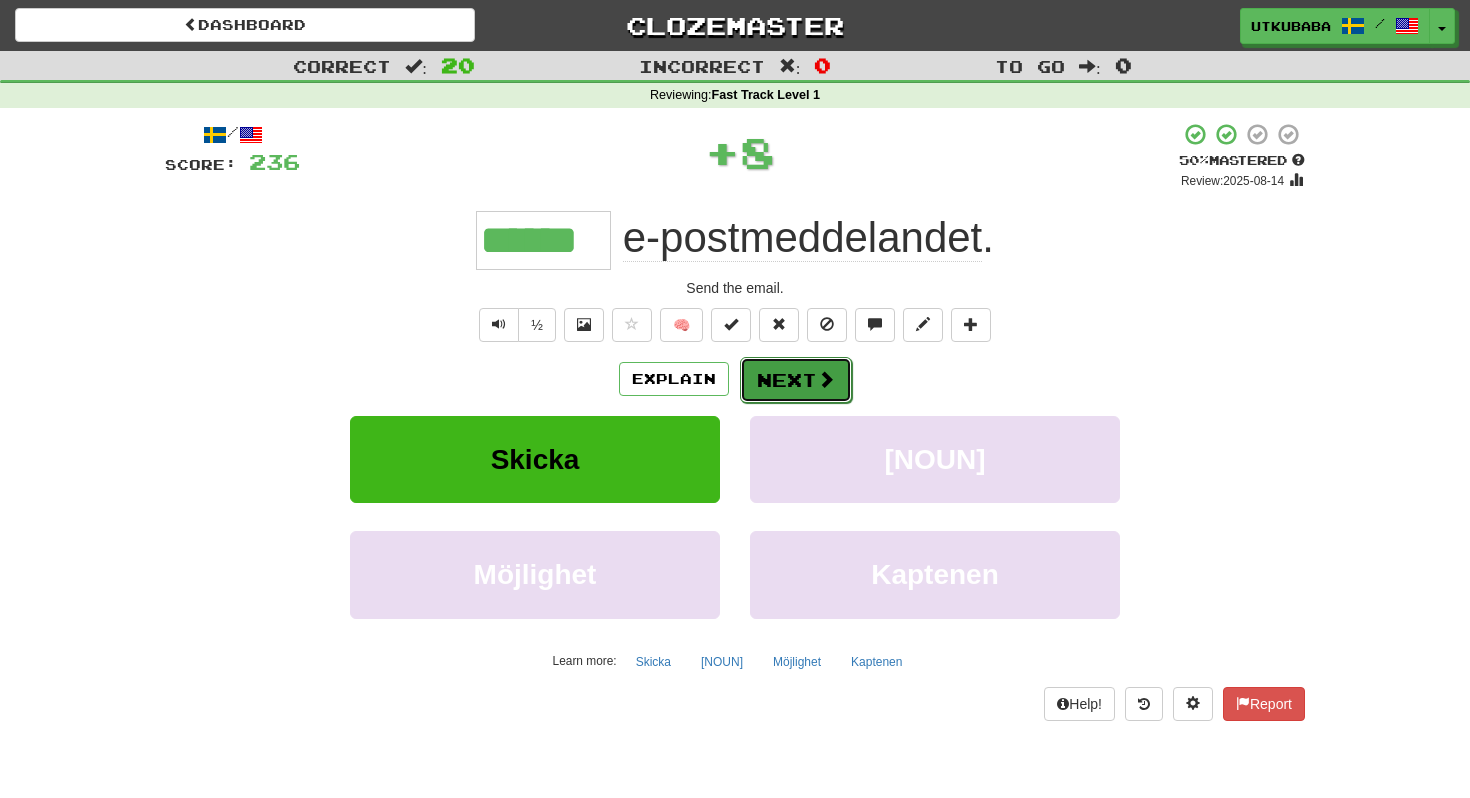 click on "Next" at bounding box center [796, 380] 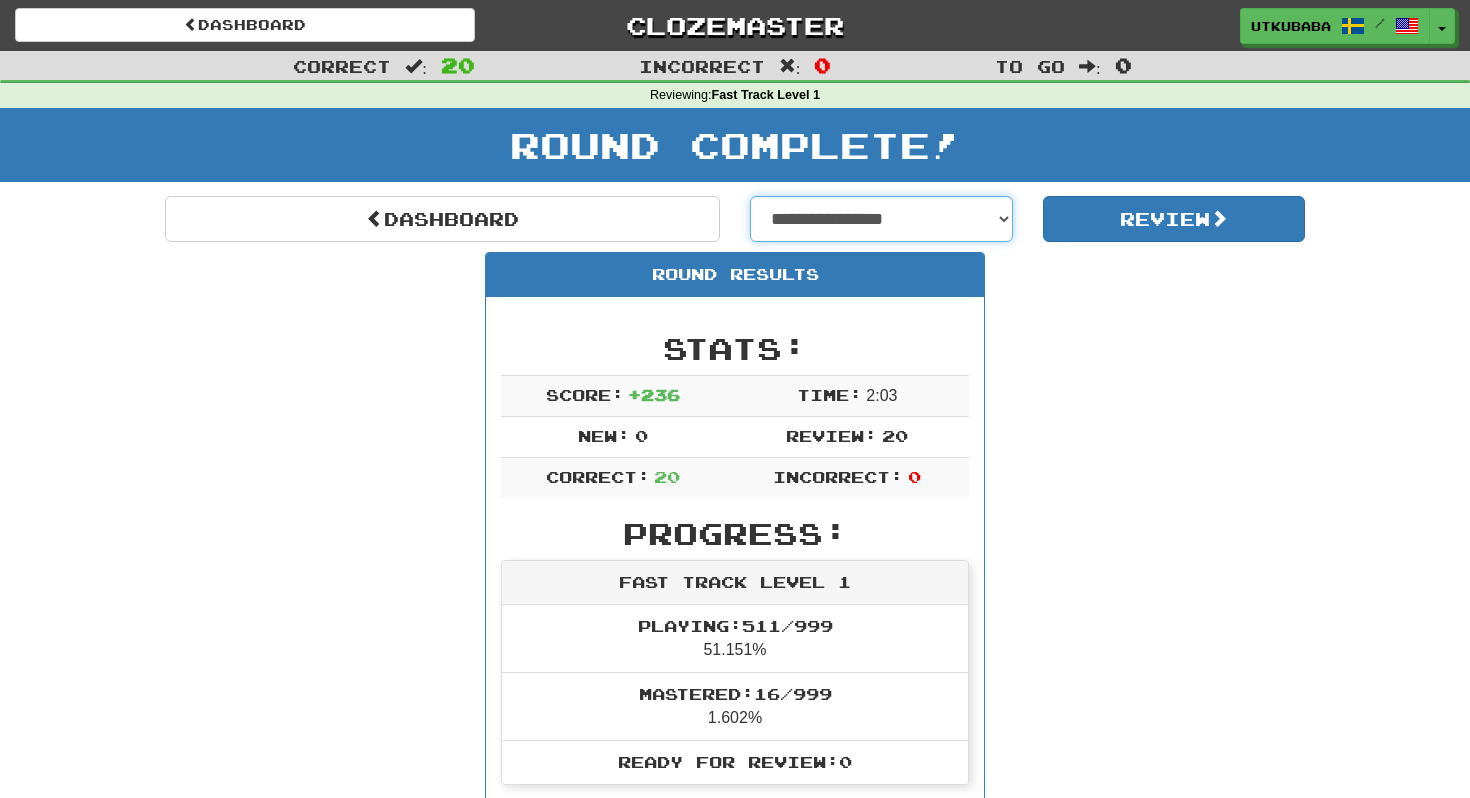 click on "**********" at bounding box center (881, 219) 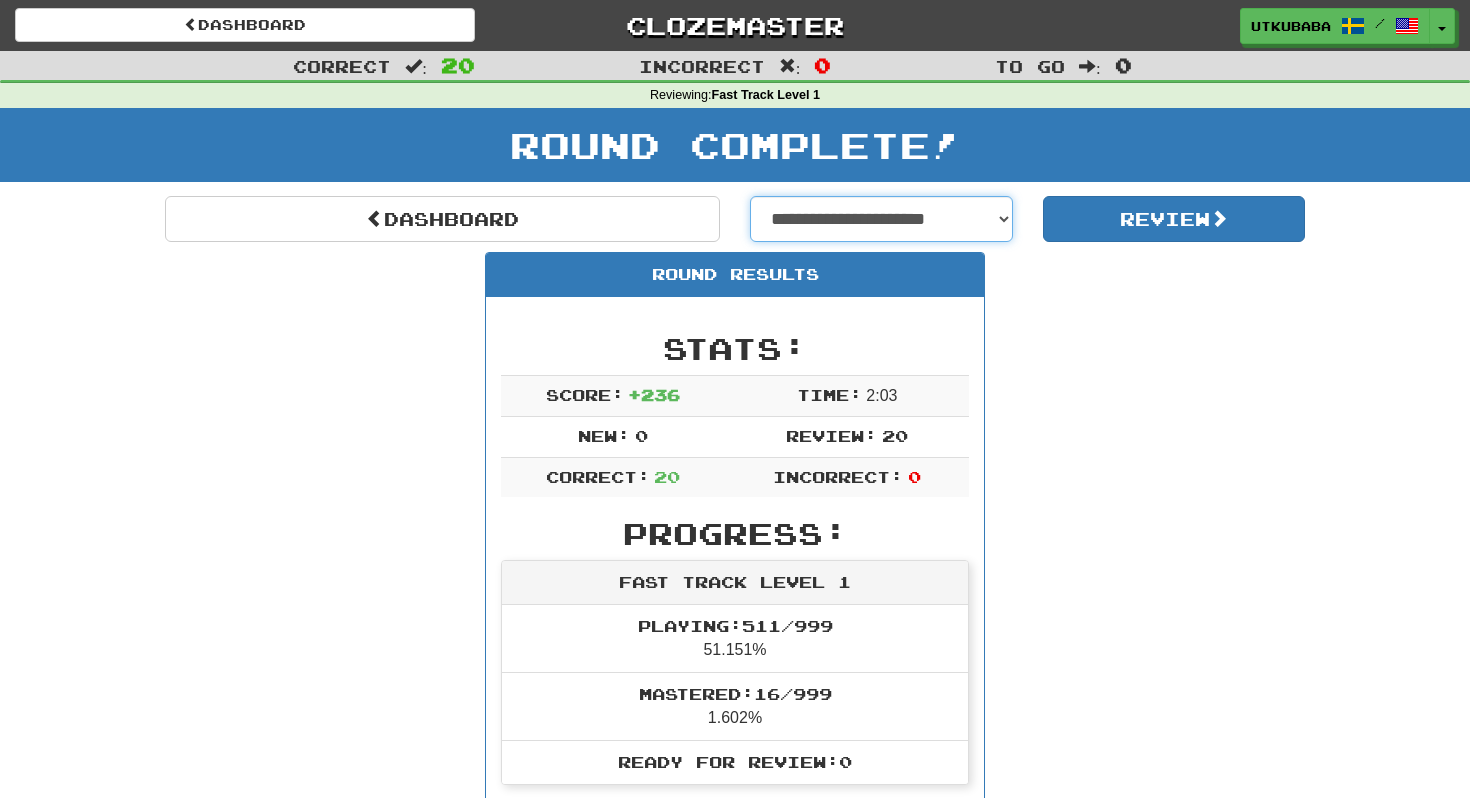 select on "**********" 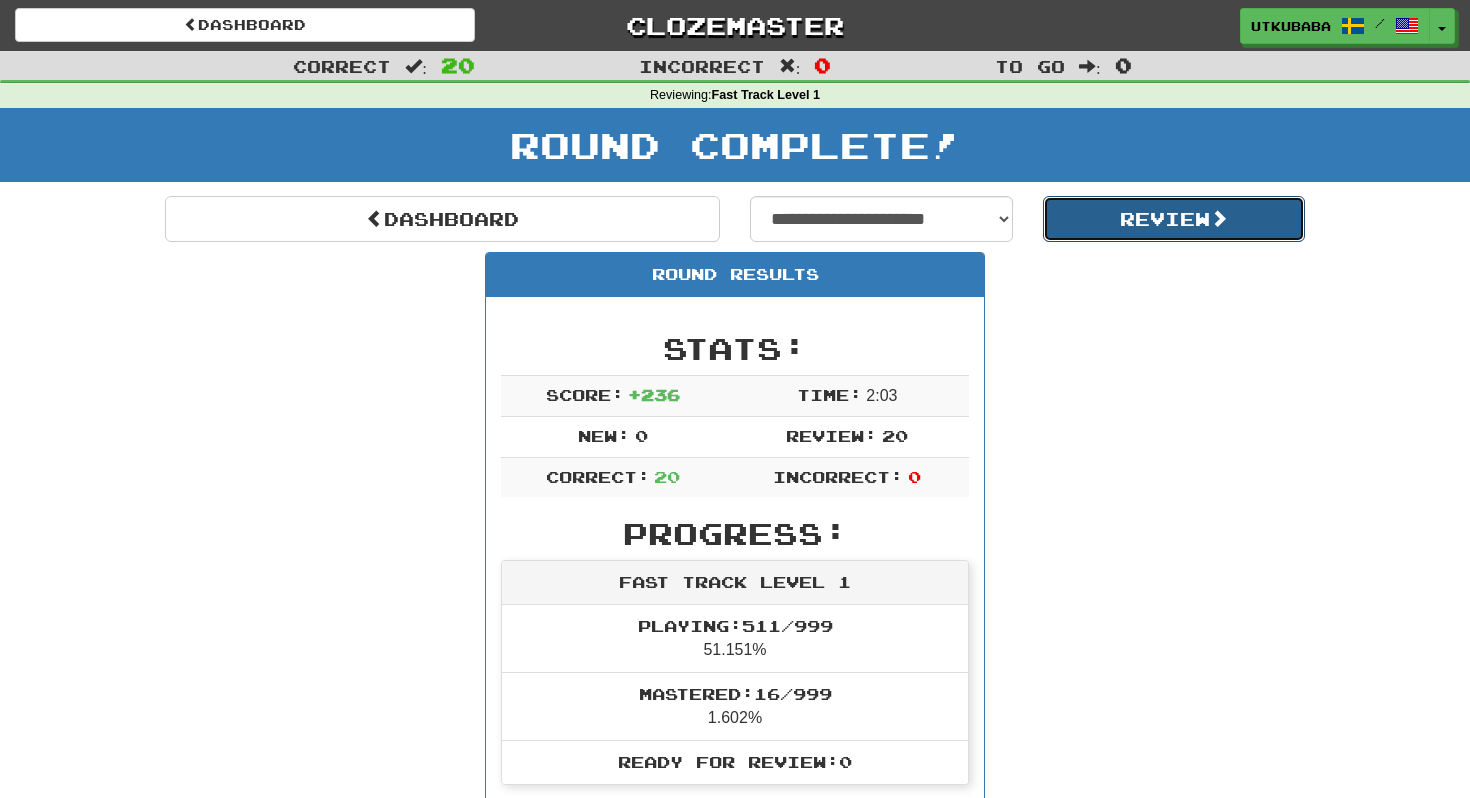 click on "Review" at bounding box center (1174, 219) 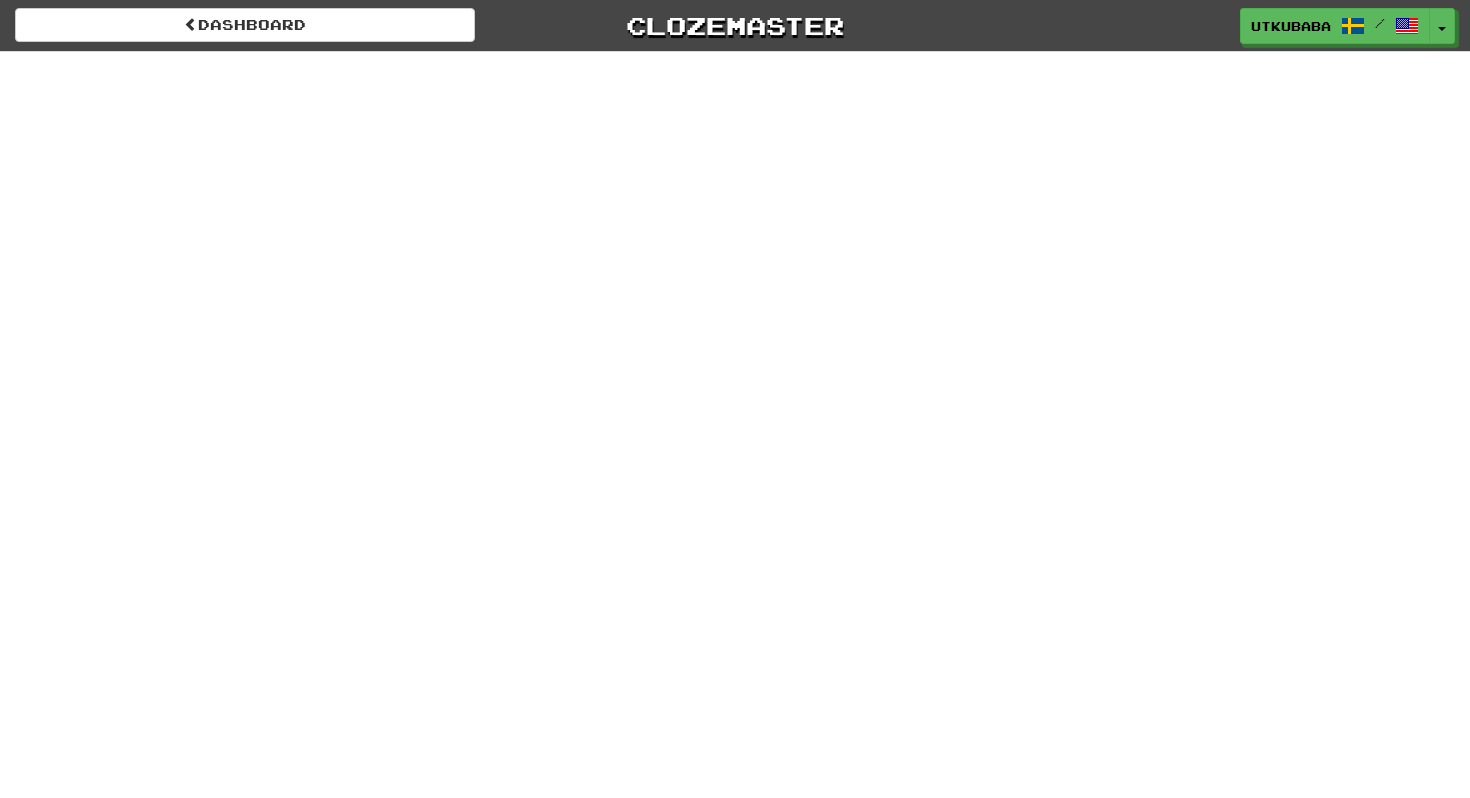 scroll, scrollTop: 0, scrollLeft: 0, axis: both 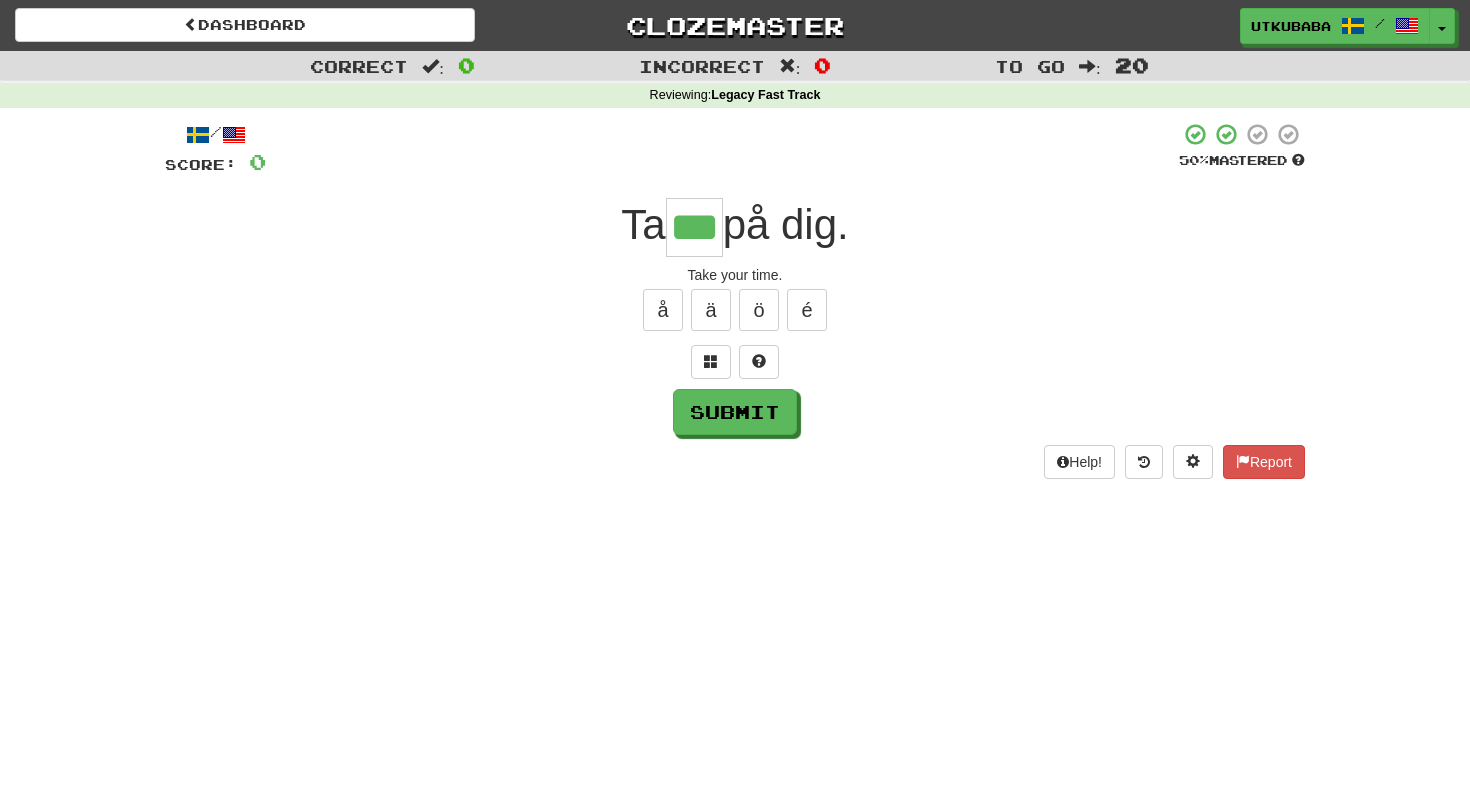 type on "***" 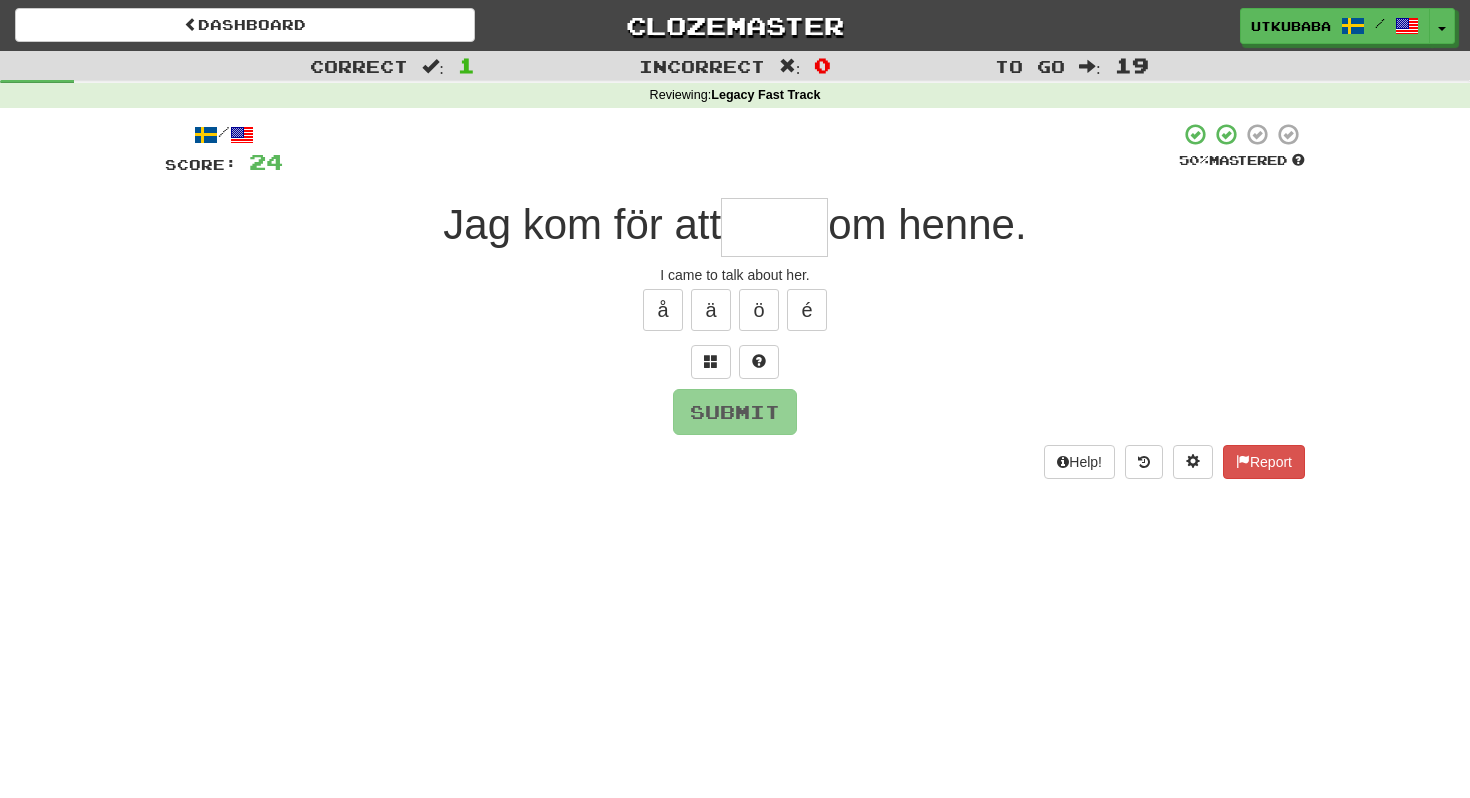 type on "*" 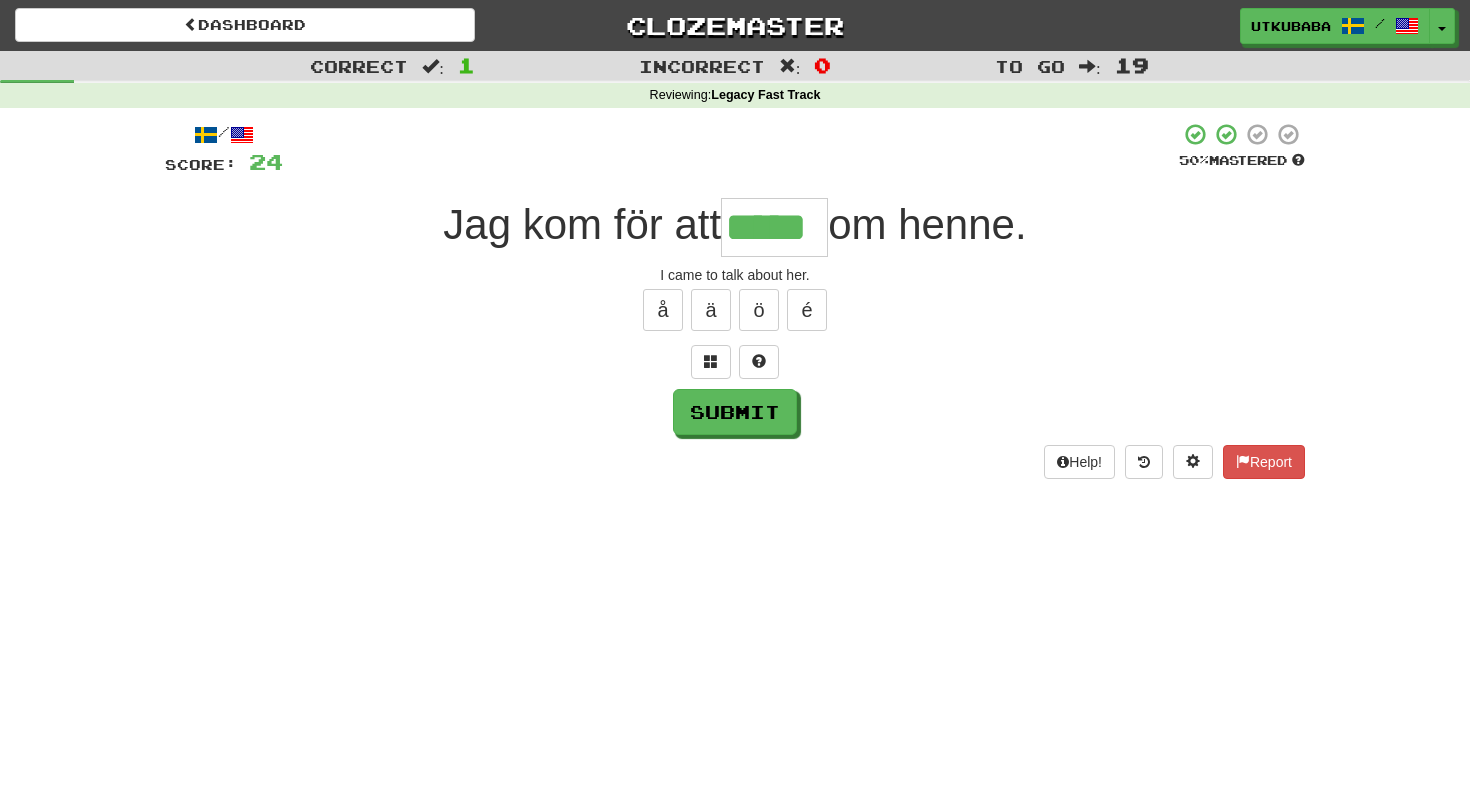 type on "*****" 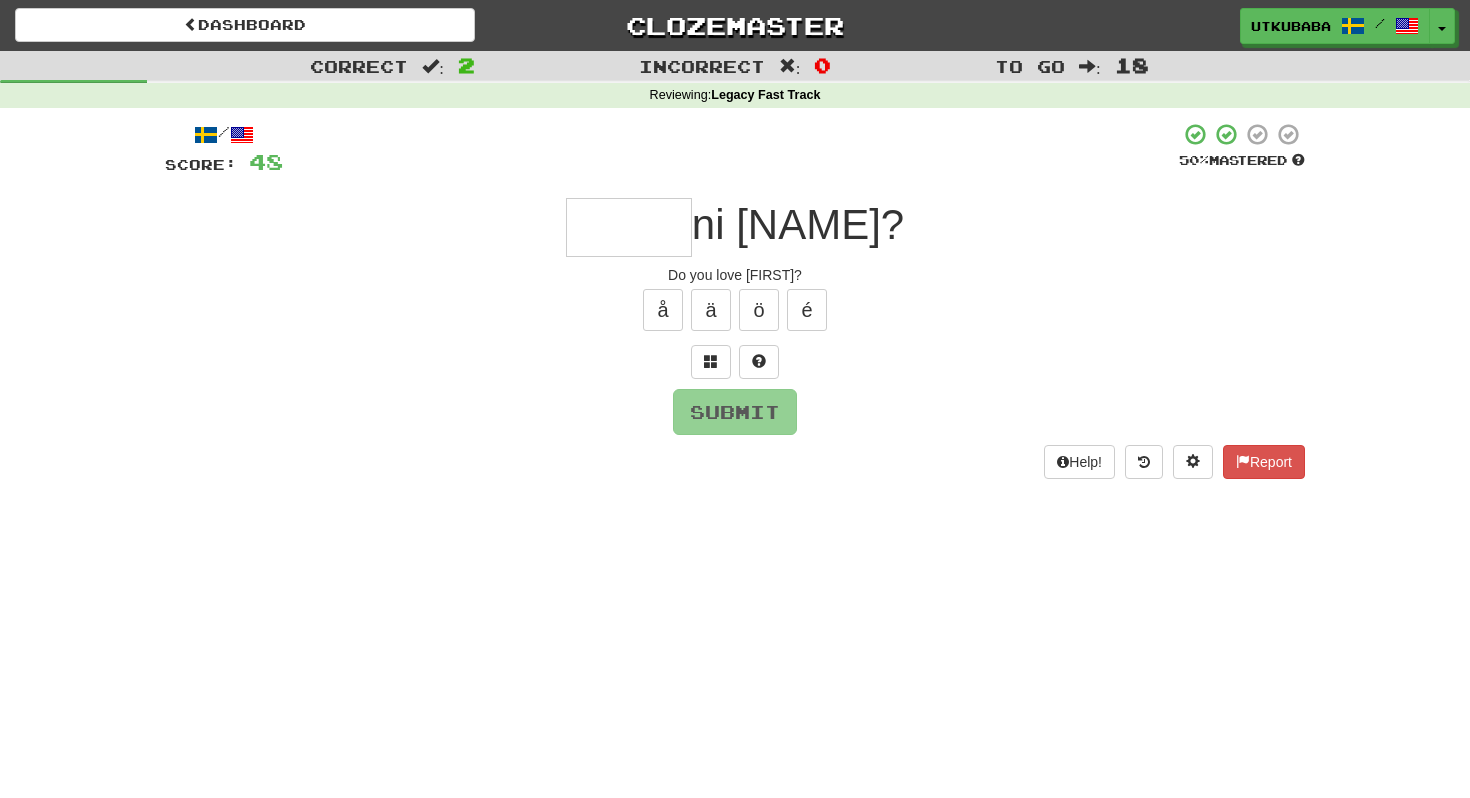 type on "*" 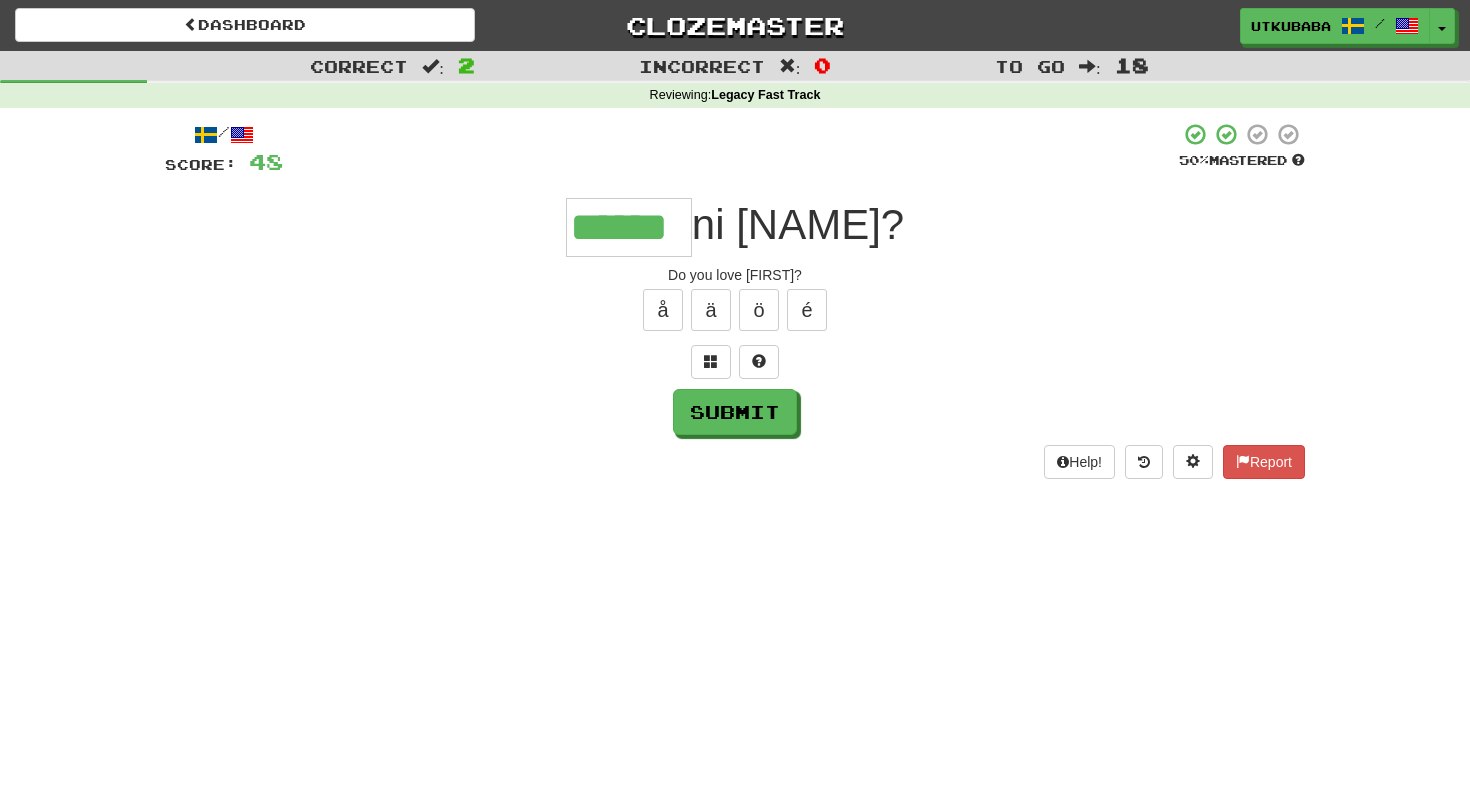 type on "******" 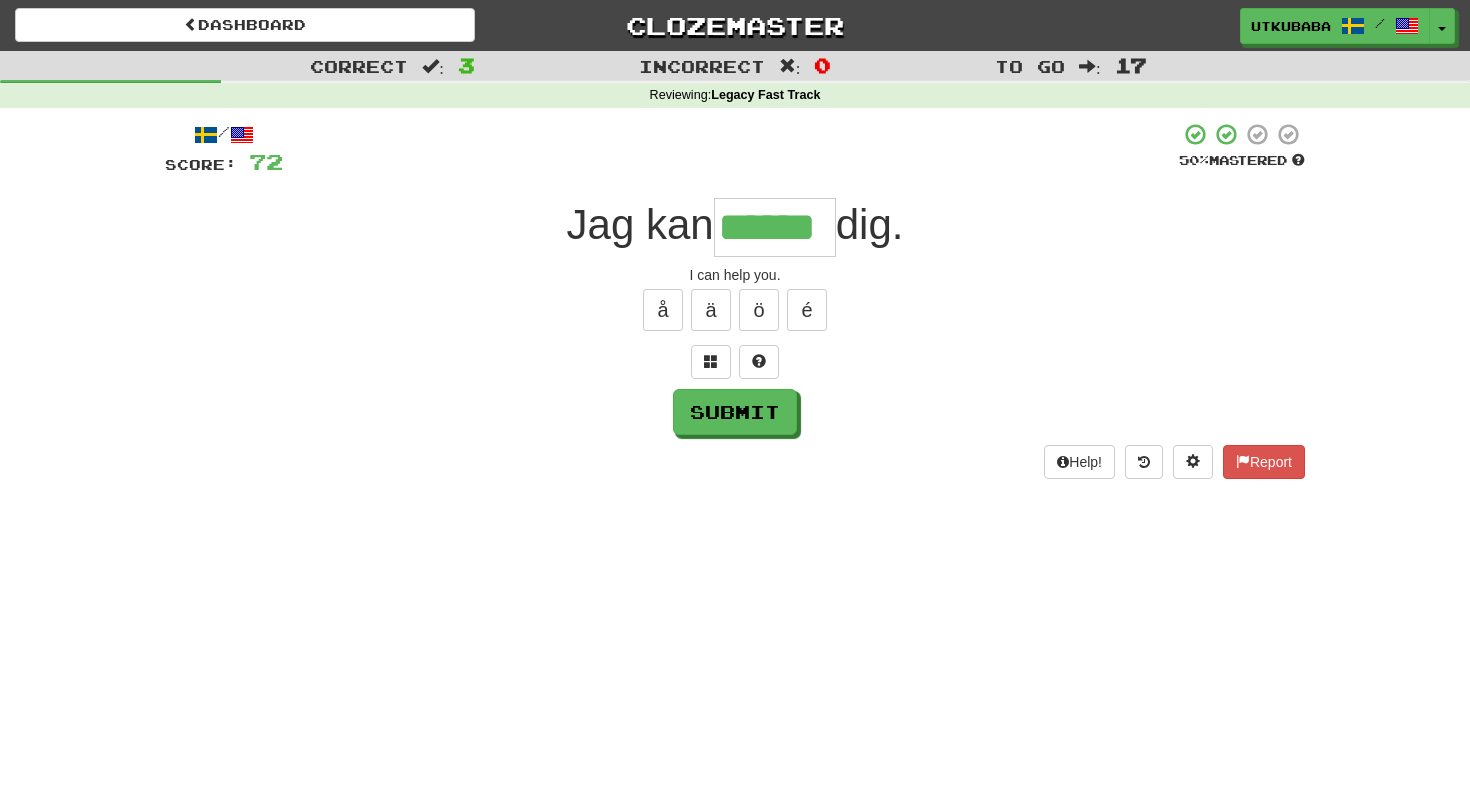 type on "******" 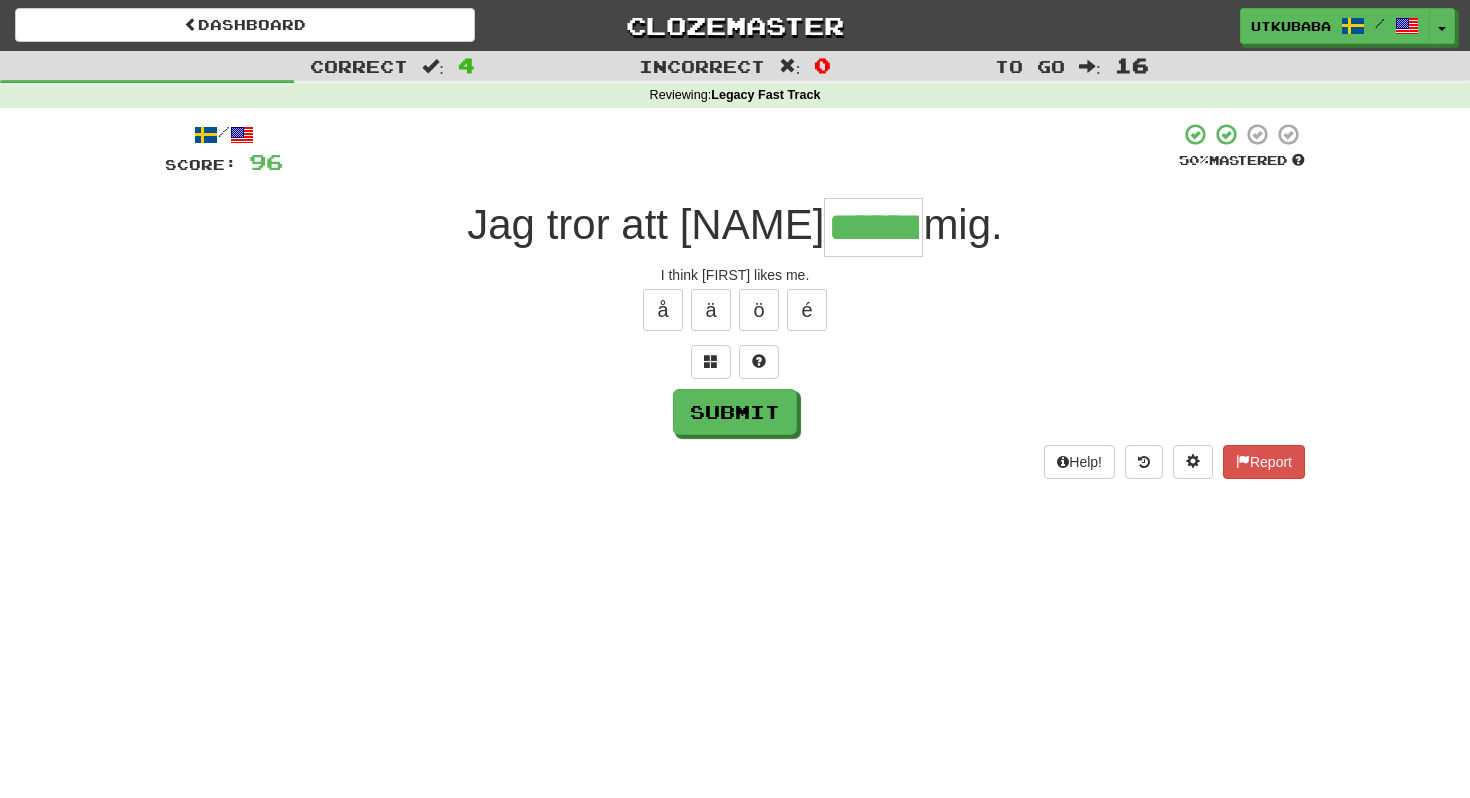 type on "******" 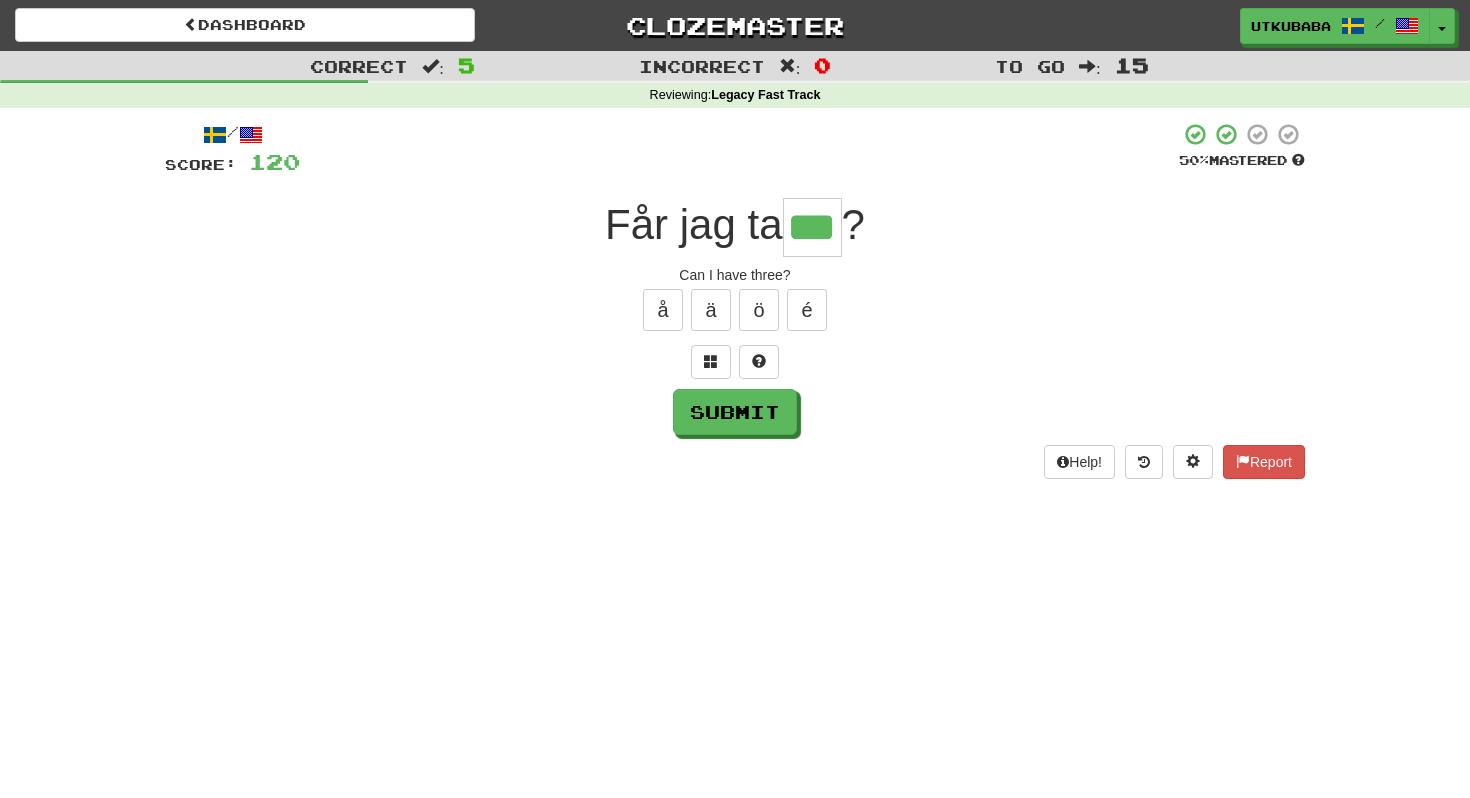 type on "***" 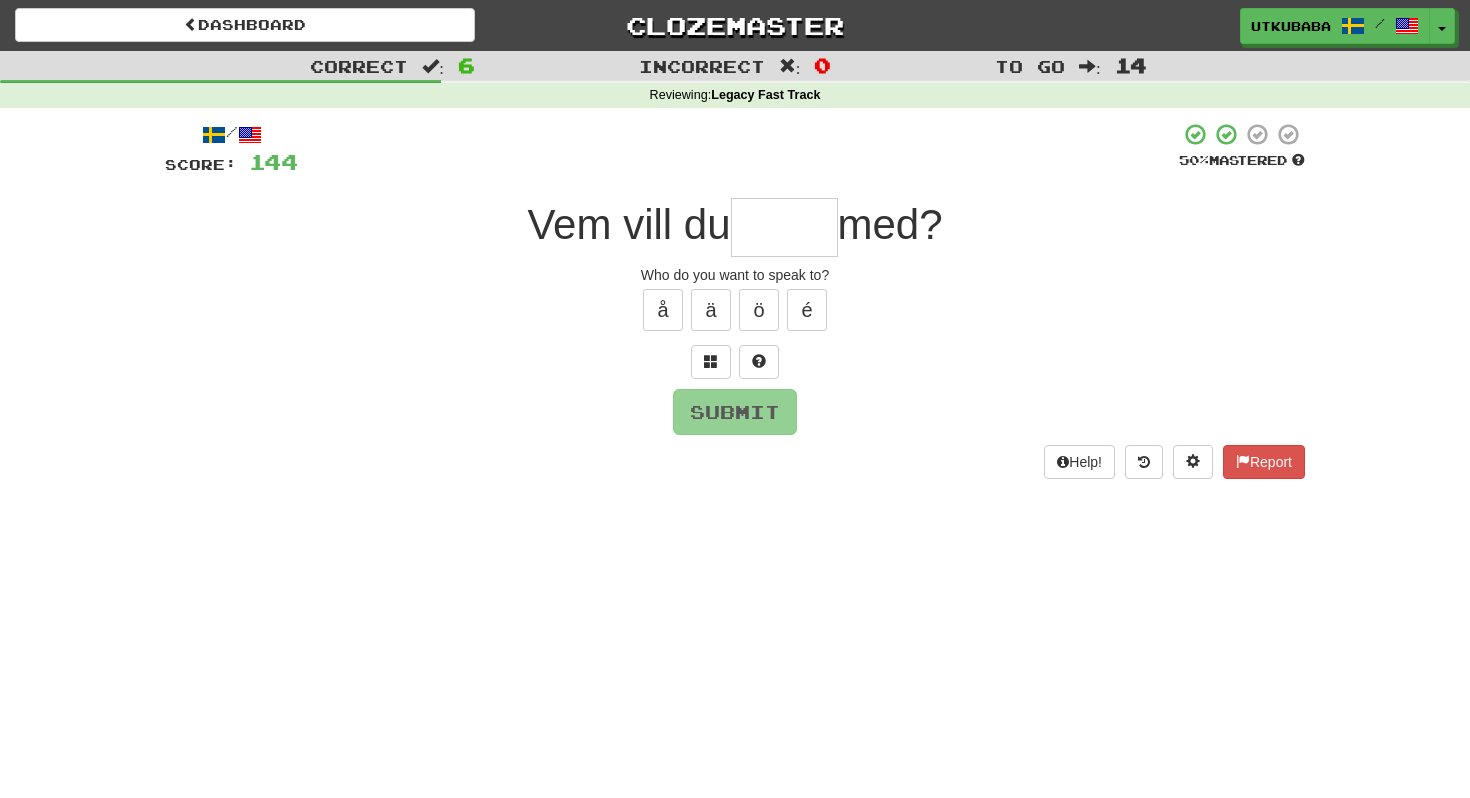 type on "*" 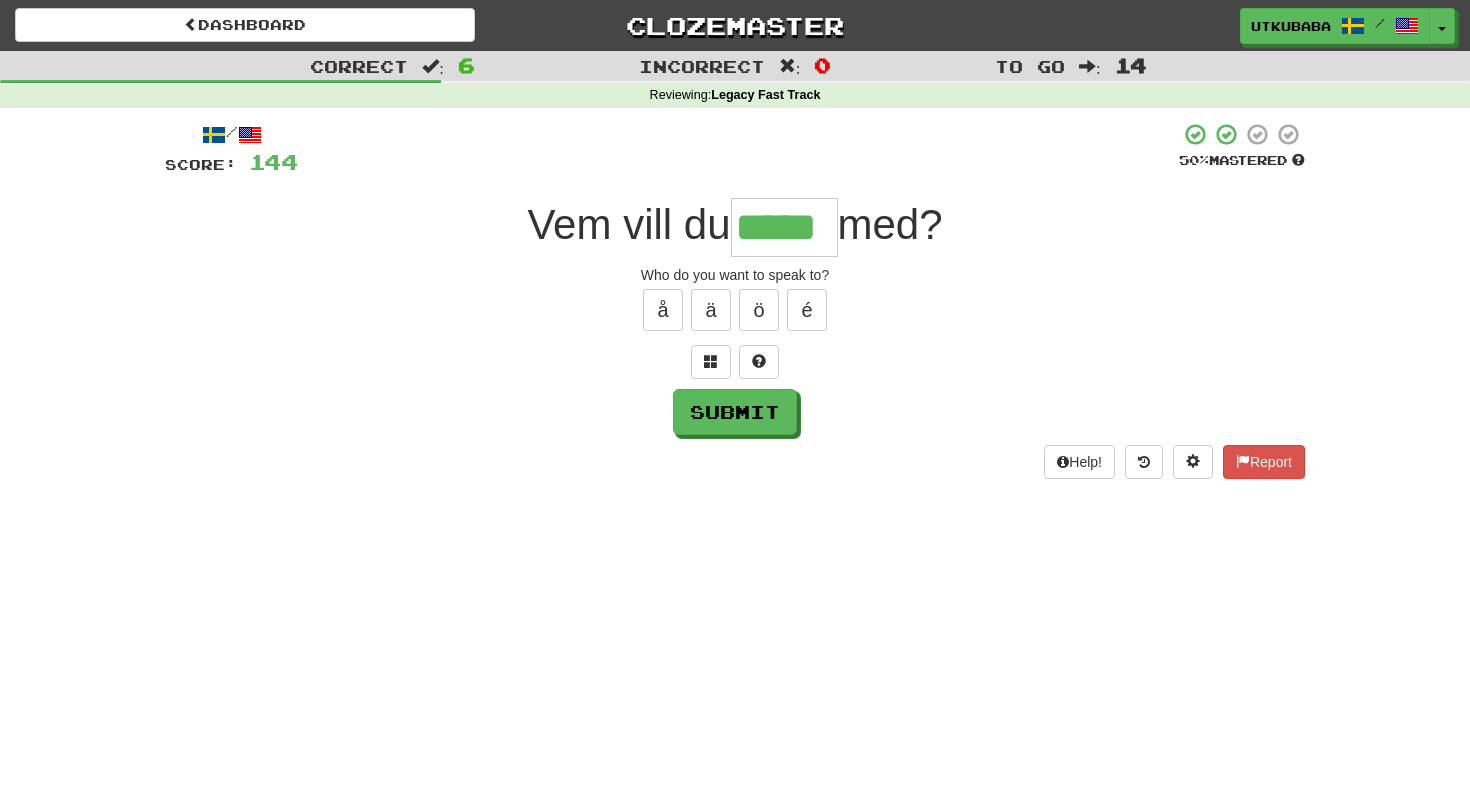 type on "*****" 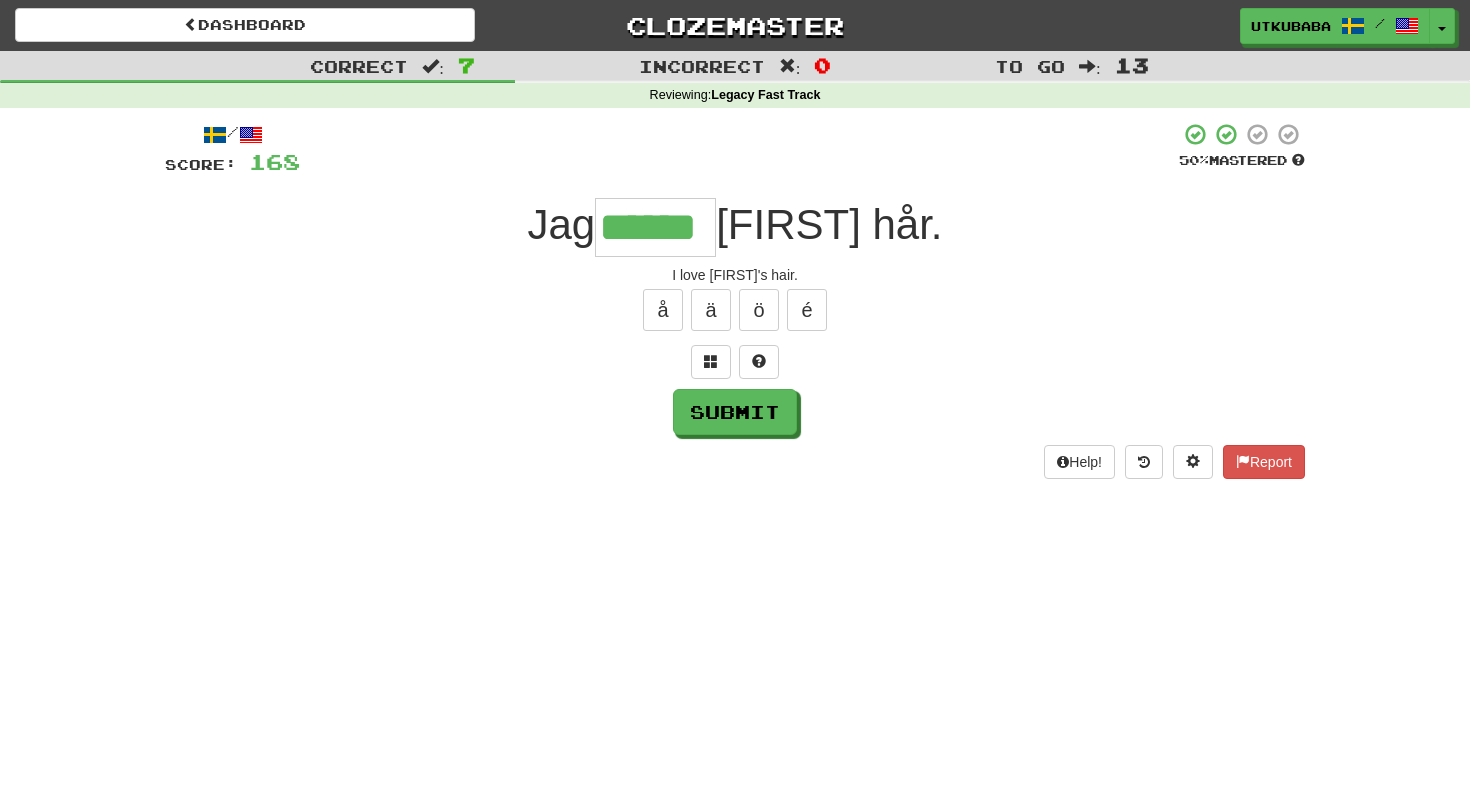 type on "******" 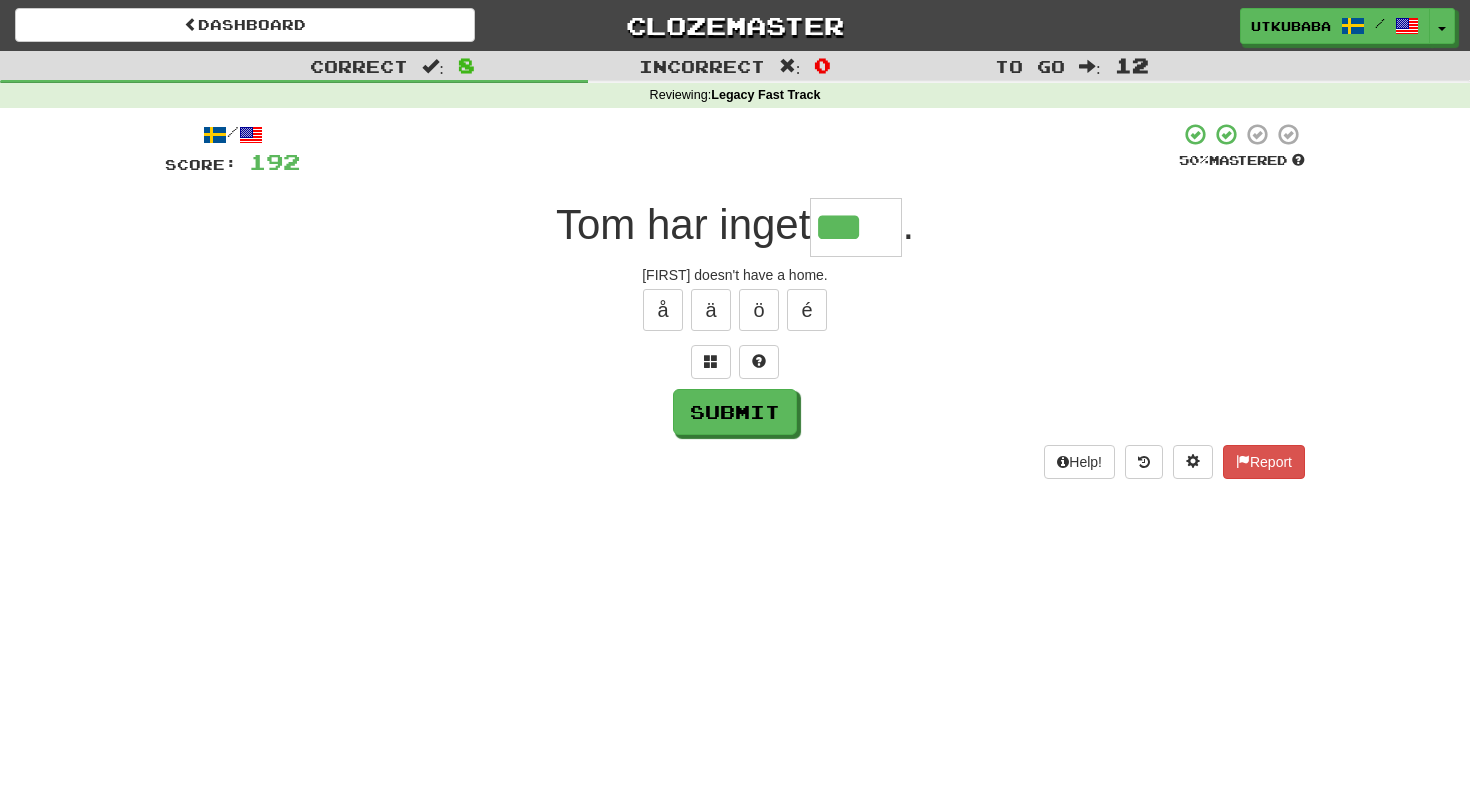 type on "***" 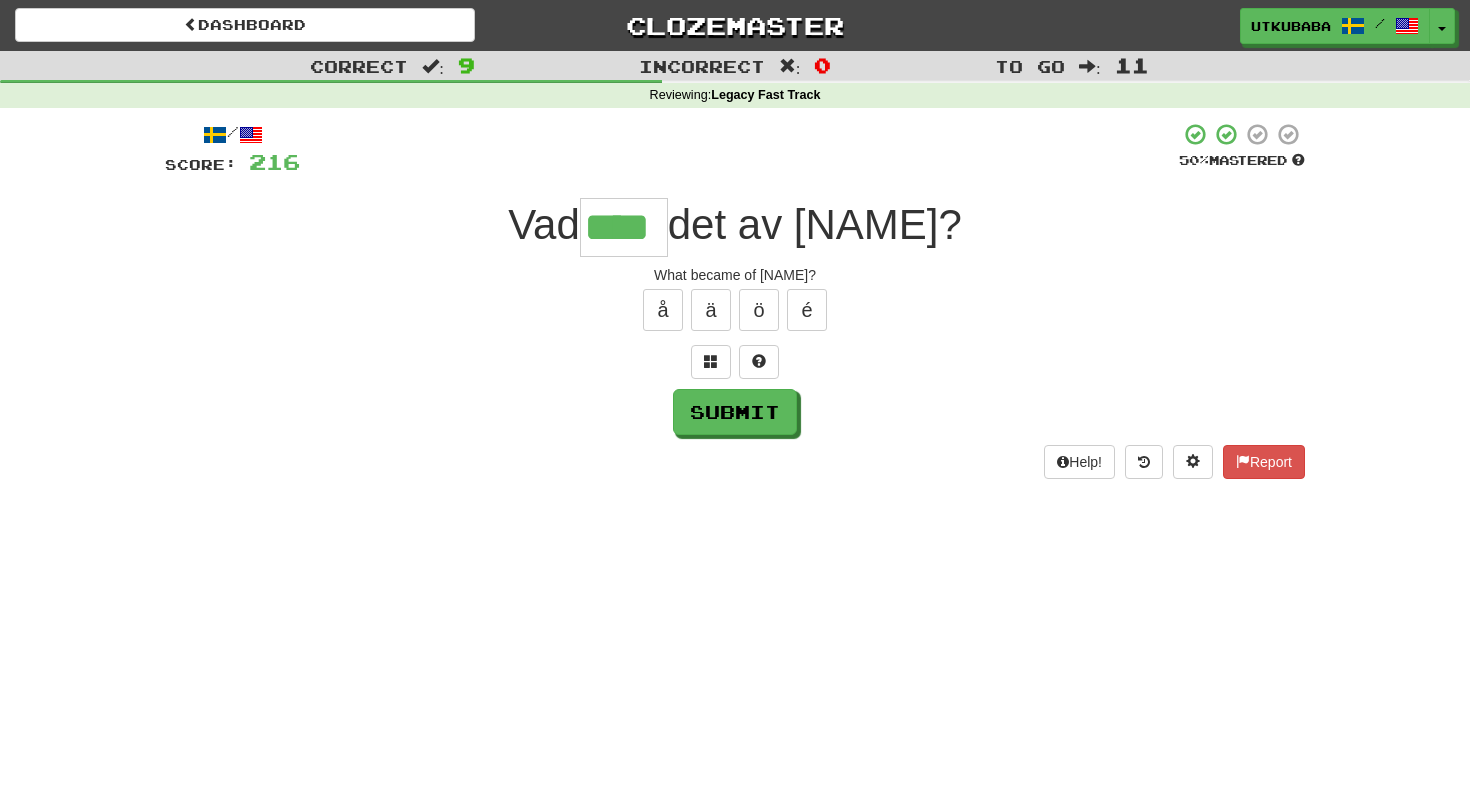 type on "****" 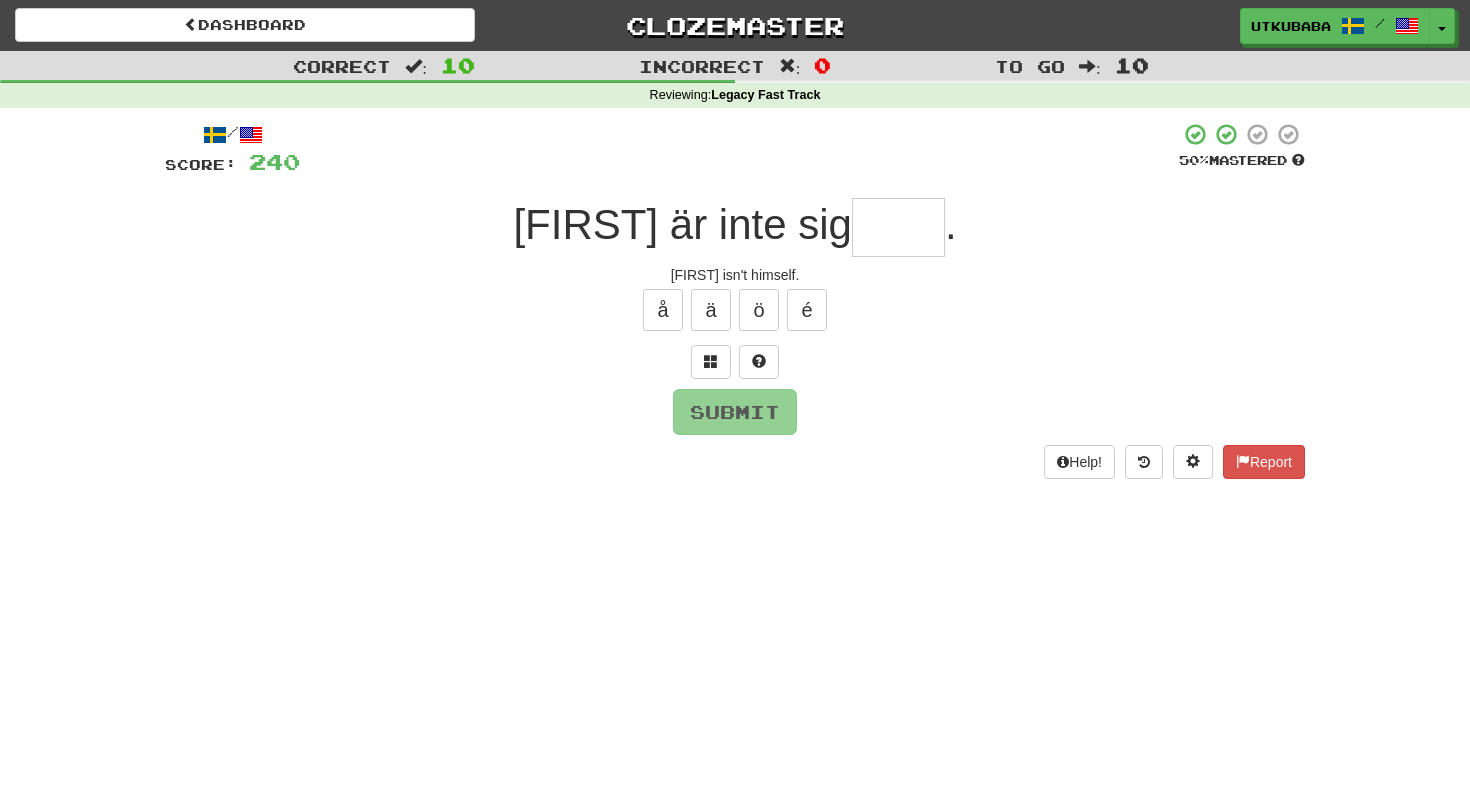 type on "*" 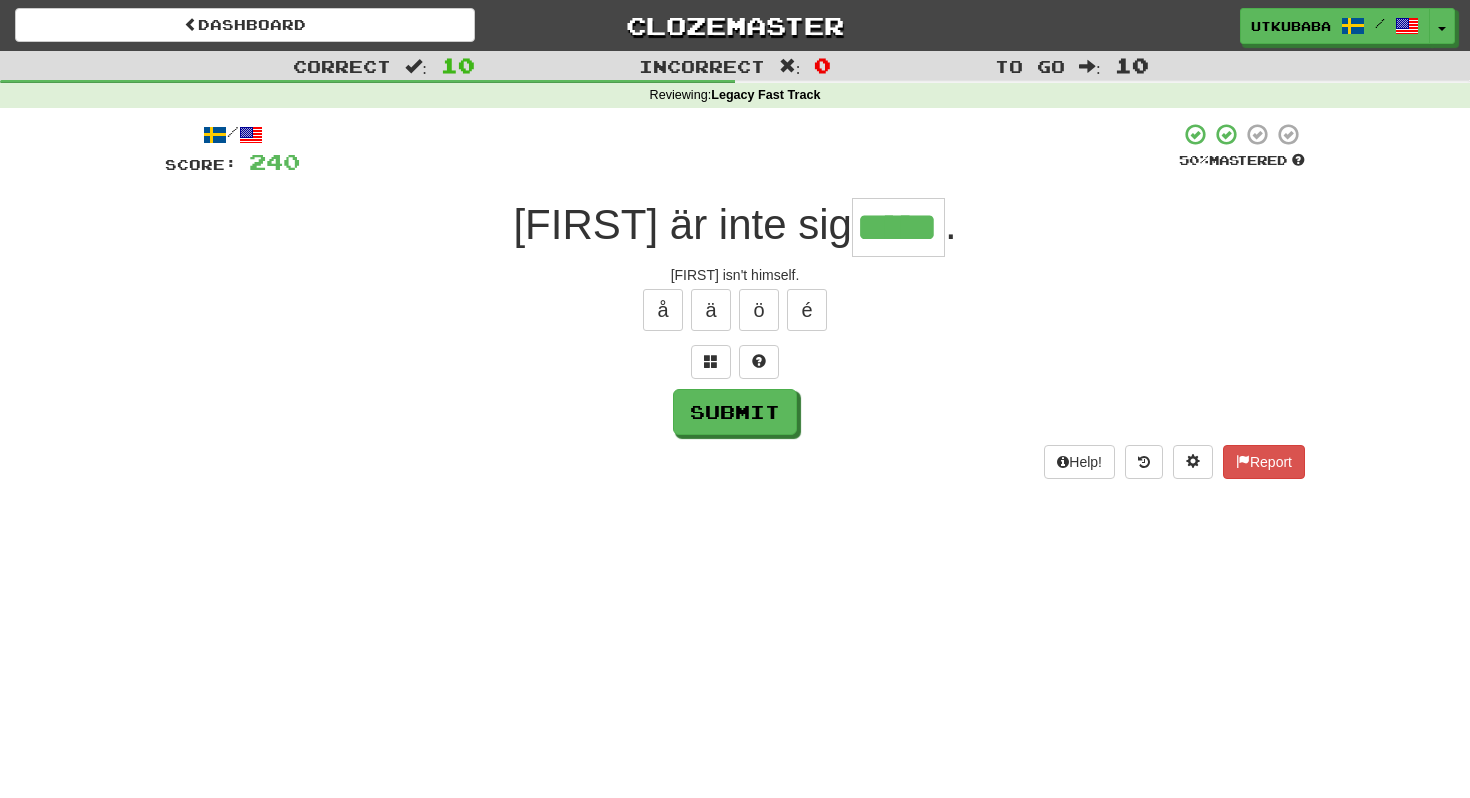 type on "*****" 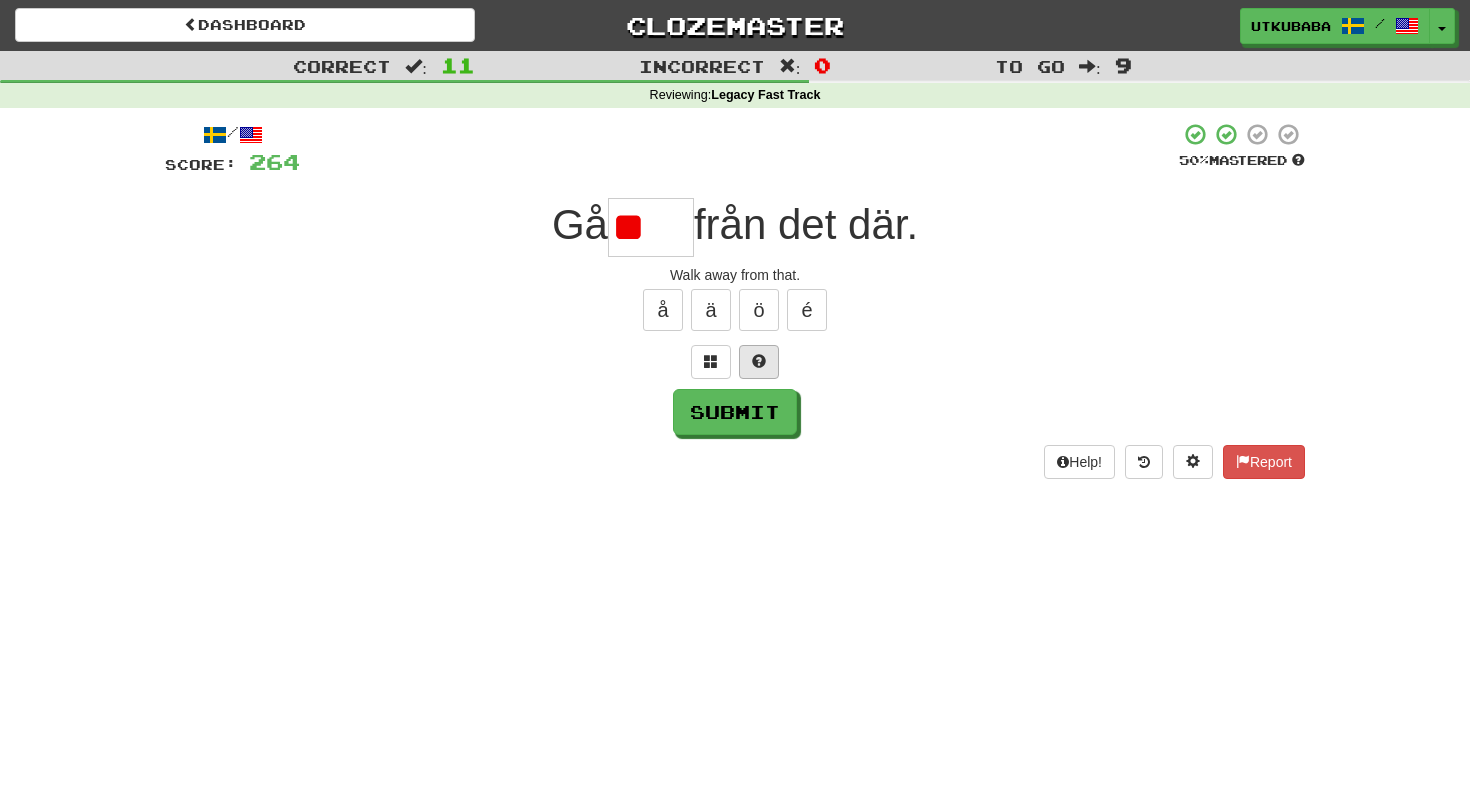 type on "*" 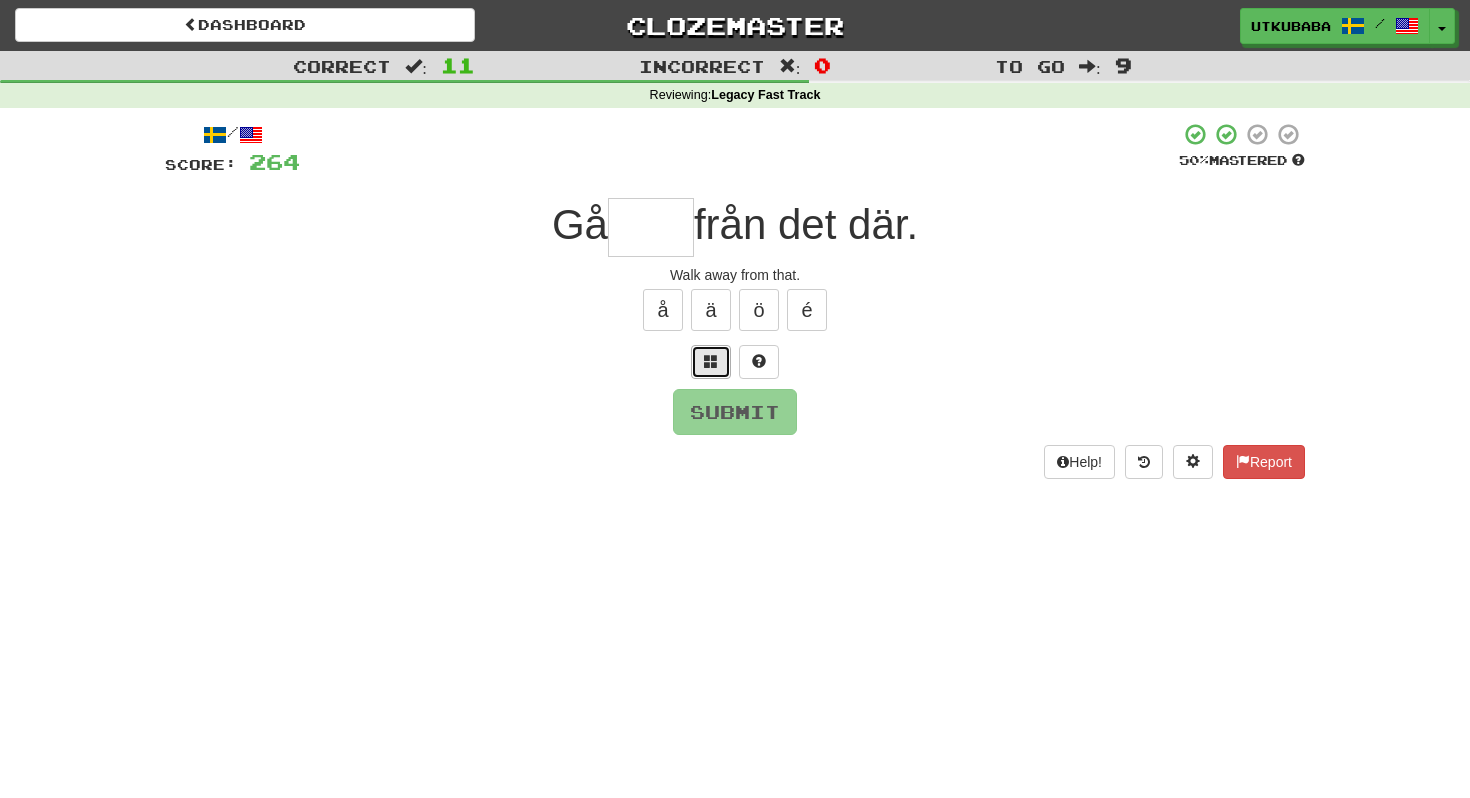 click at bounding box center [711, 362] 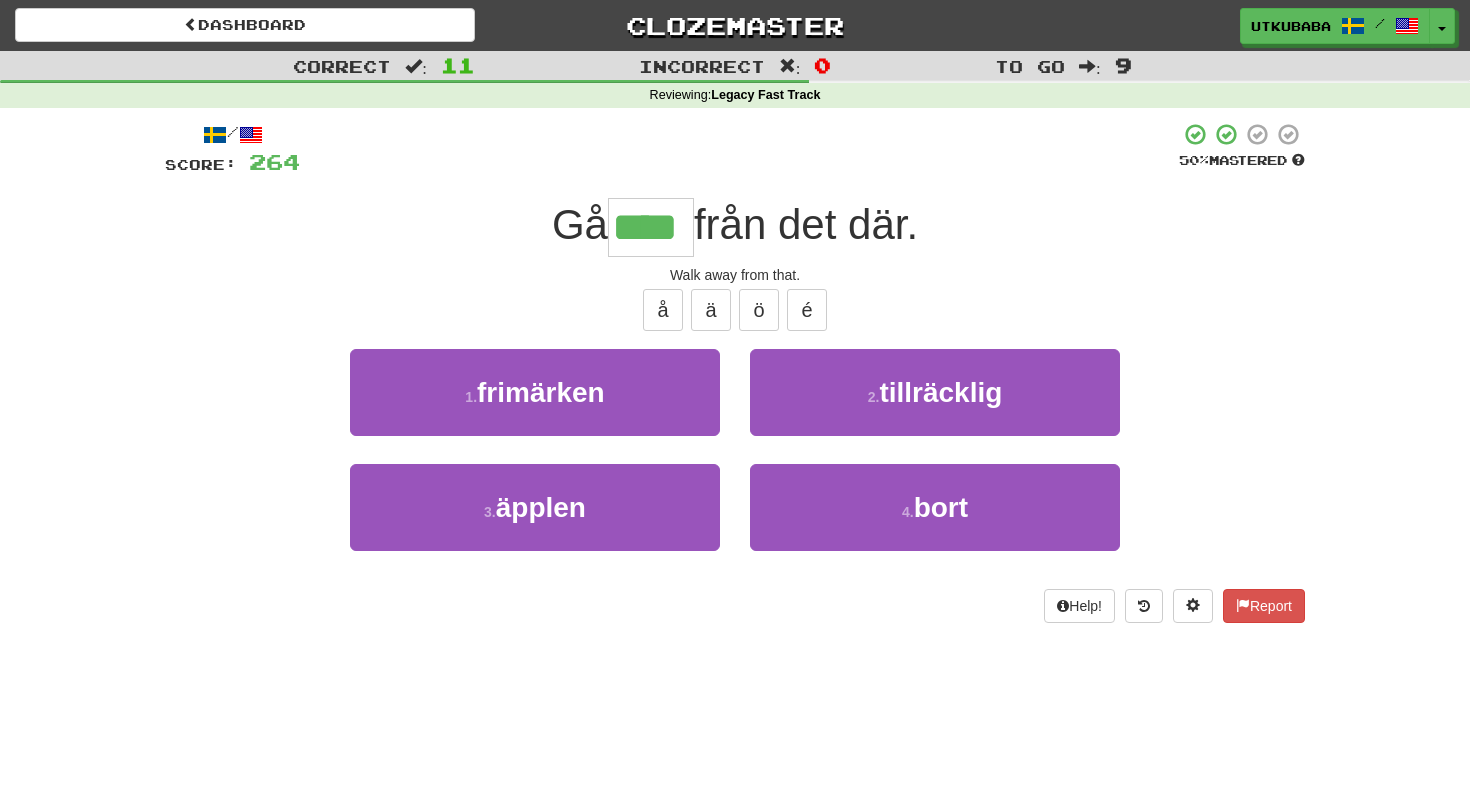 type on "****" 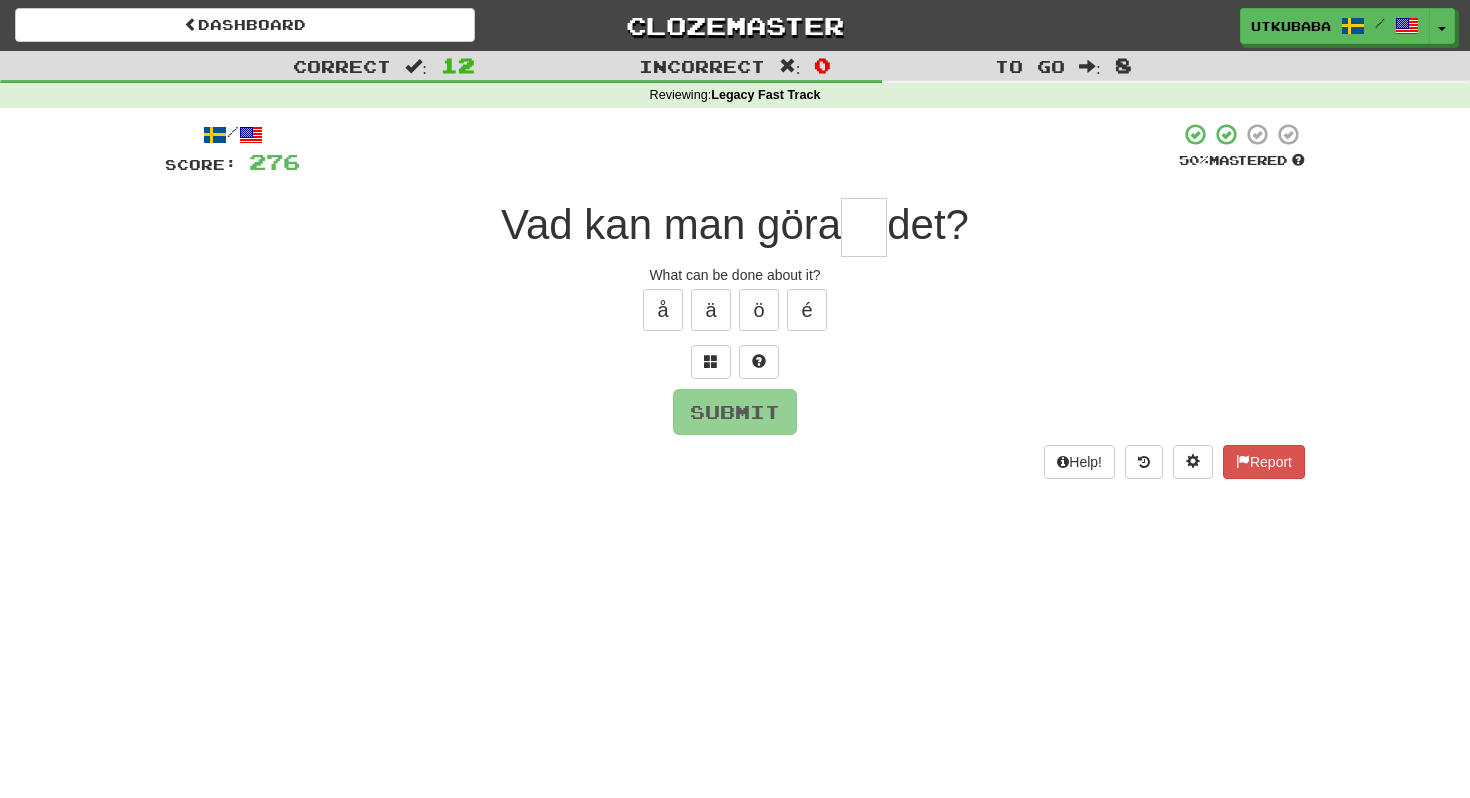 type on "*" 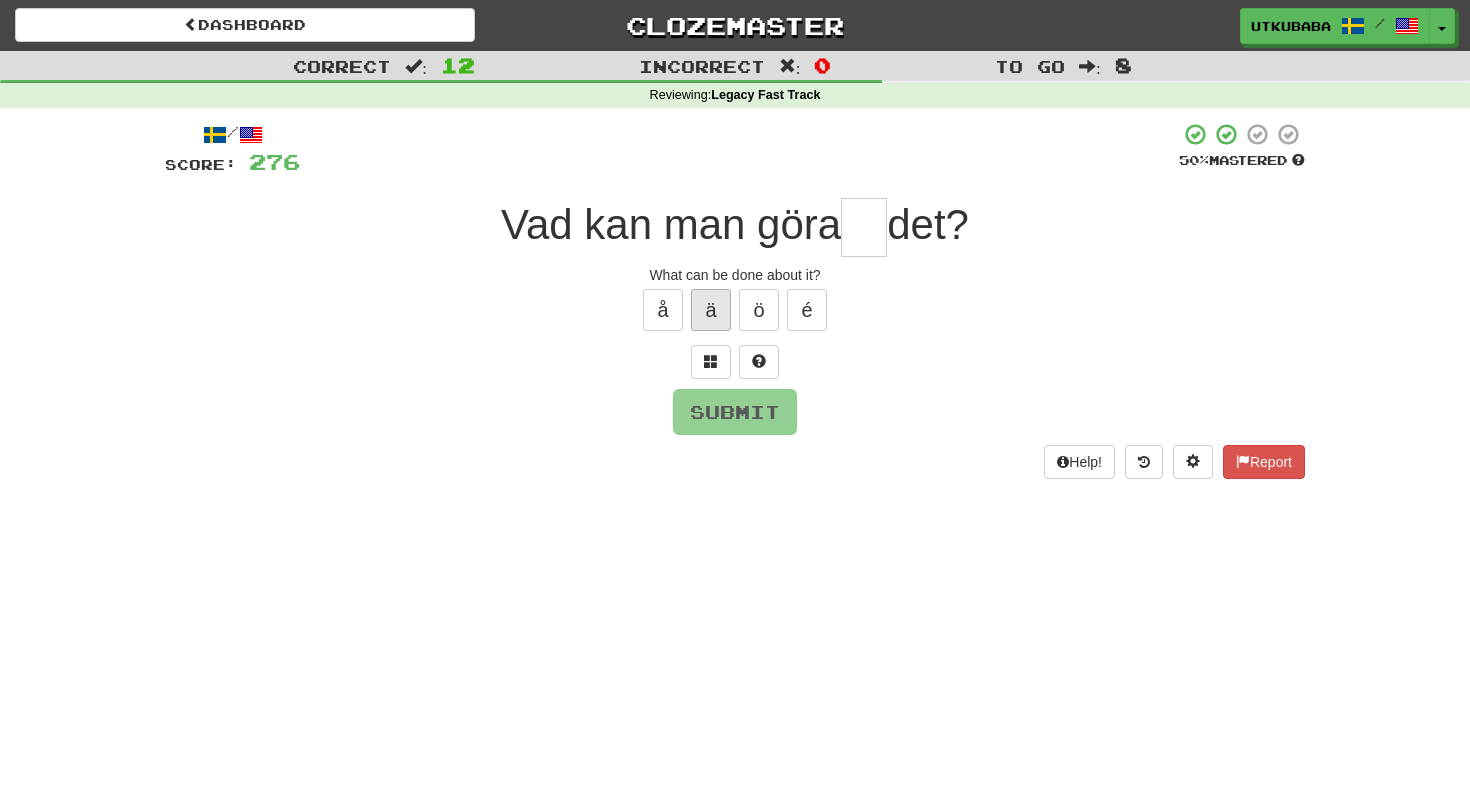 type on "*" 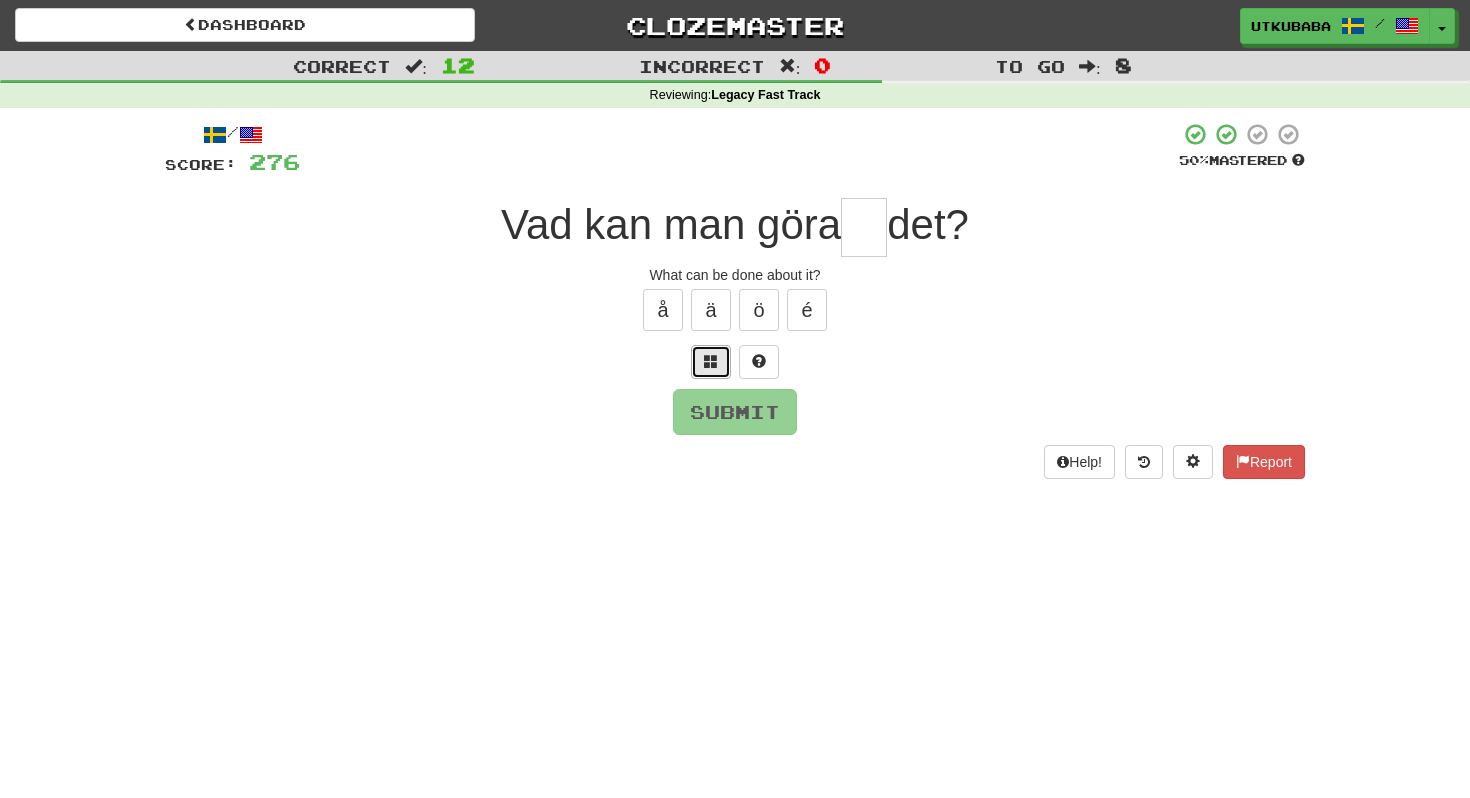 click at bounding box center [711, 362] 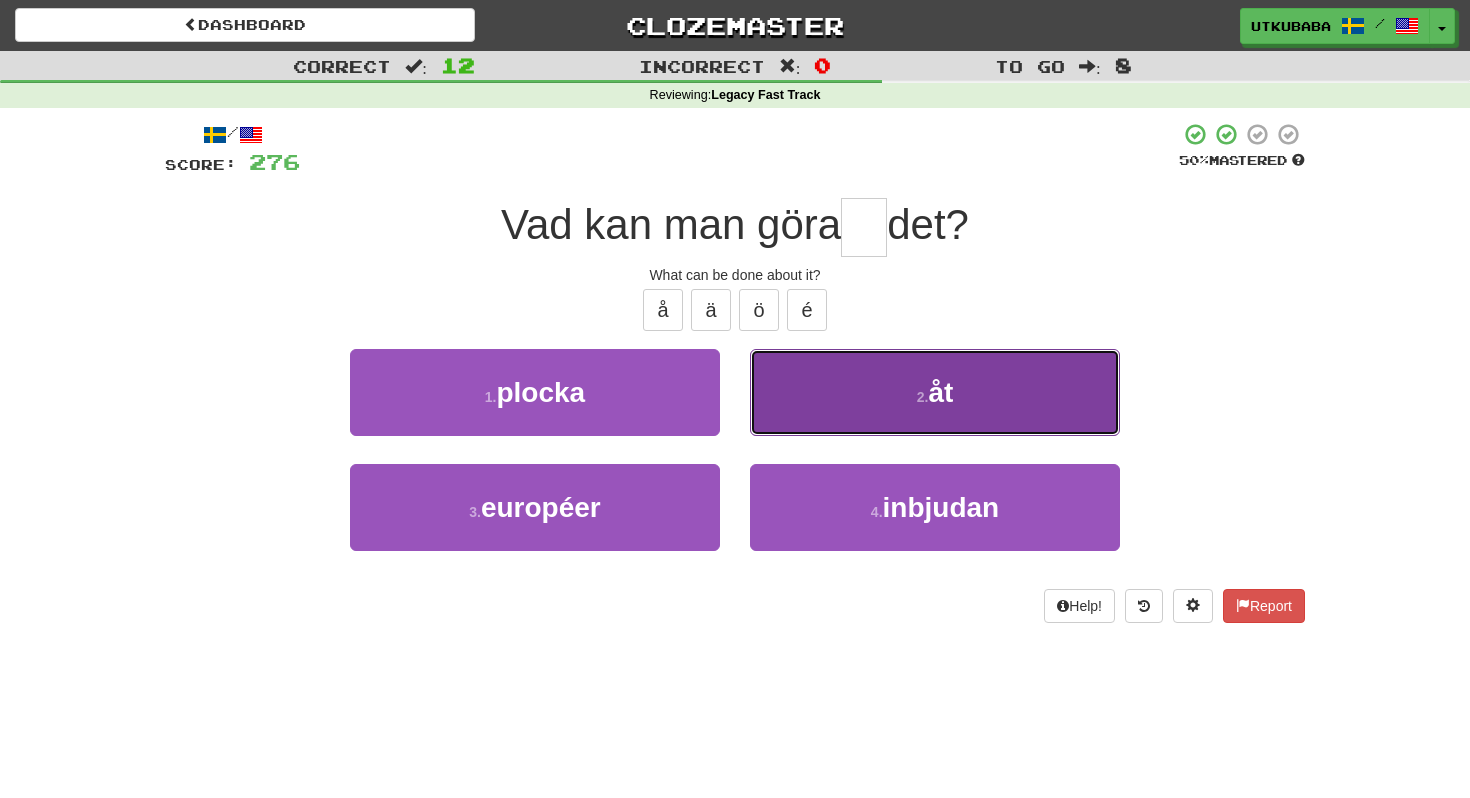 click on "2 .  åt" at bounding box center [935, 392] 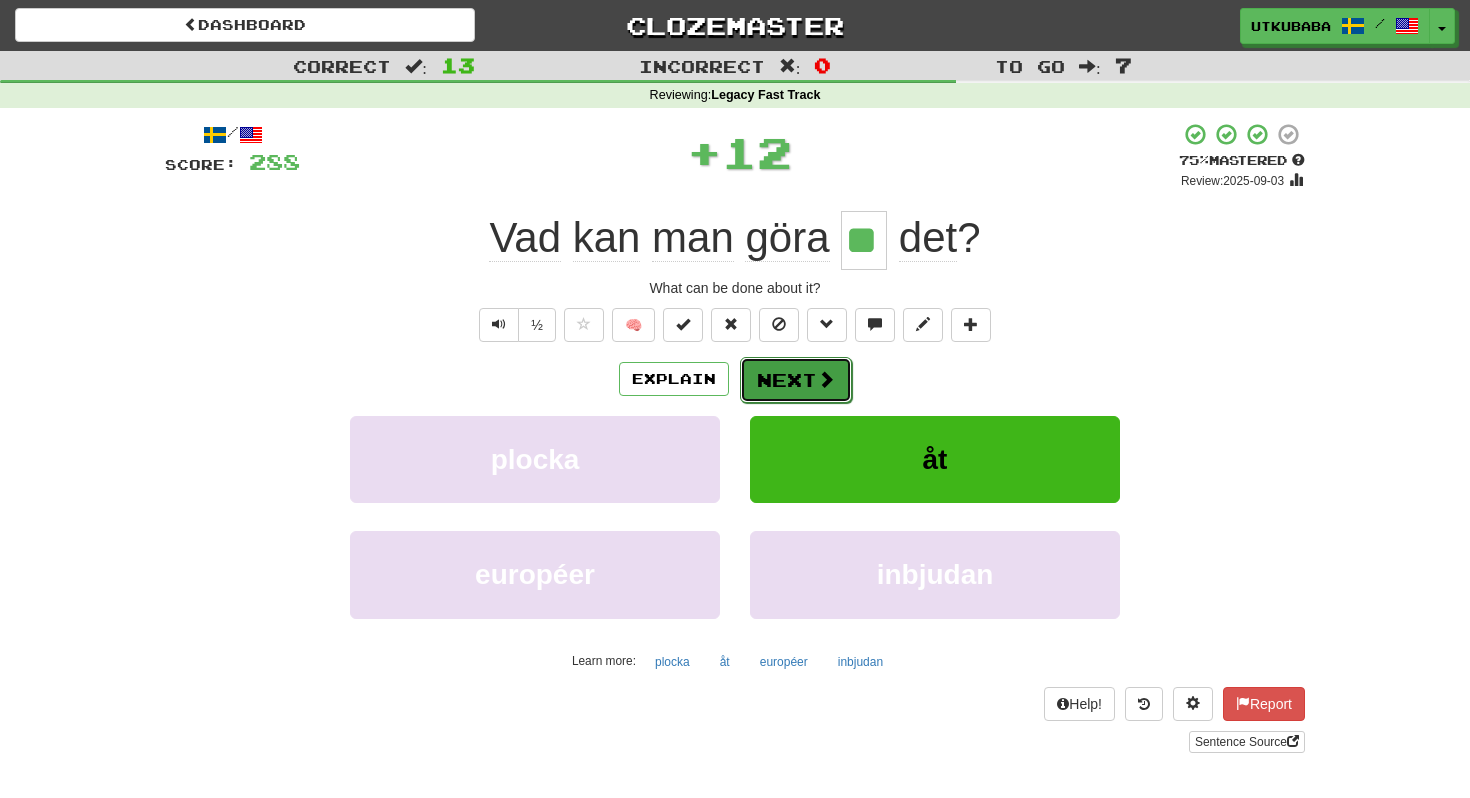 click on "Next" at bounding box center (796, 380) 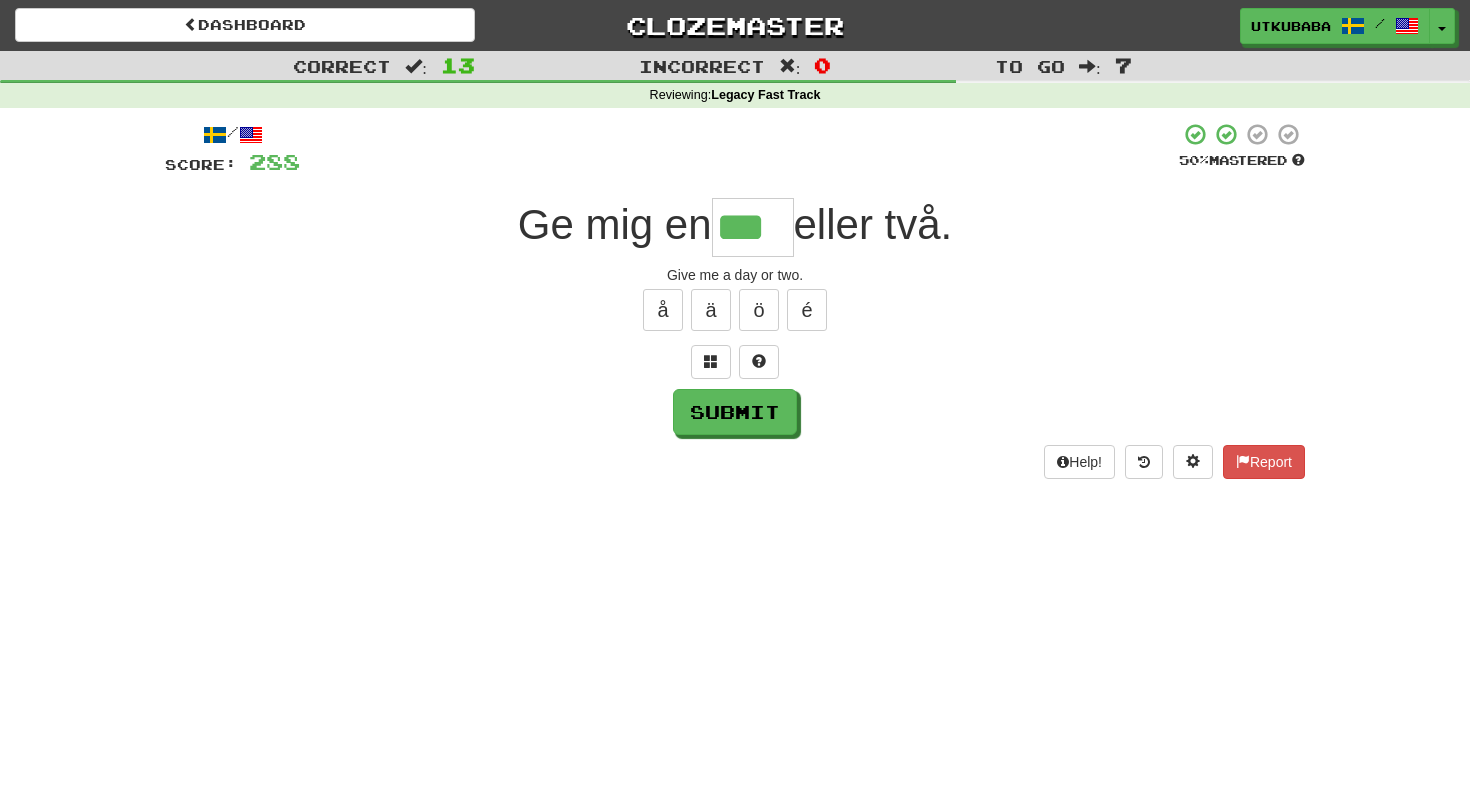 type on "***" 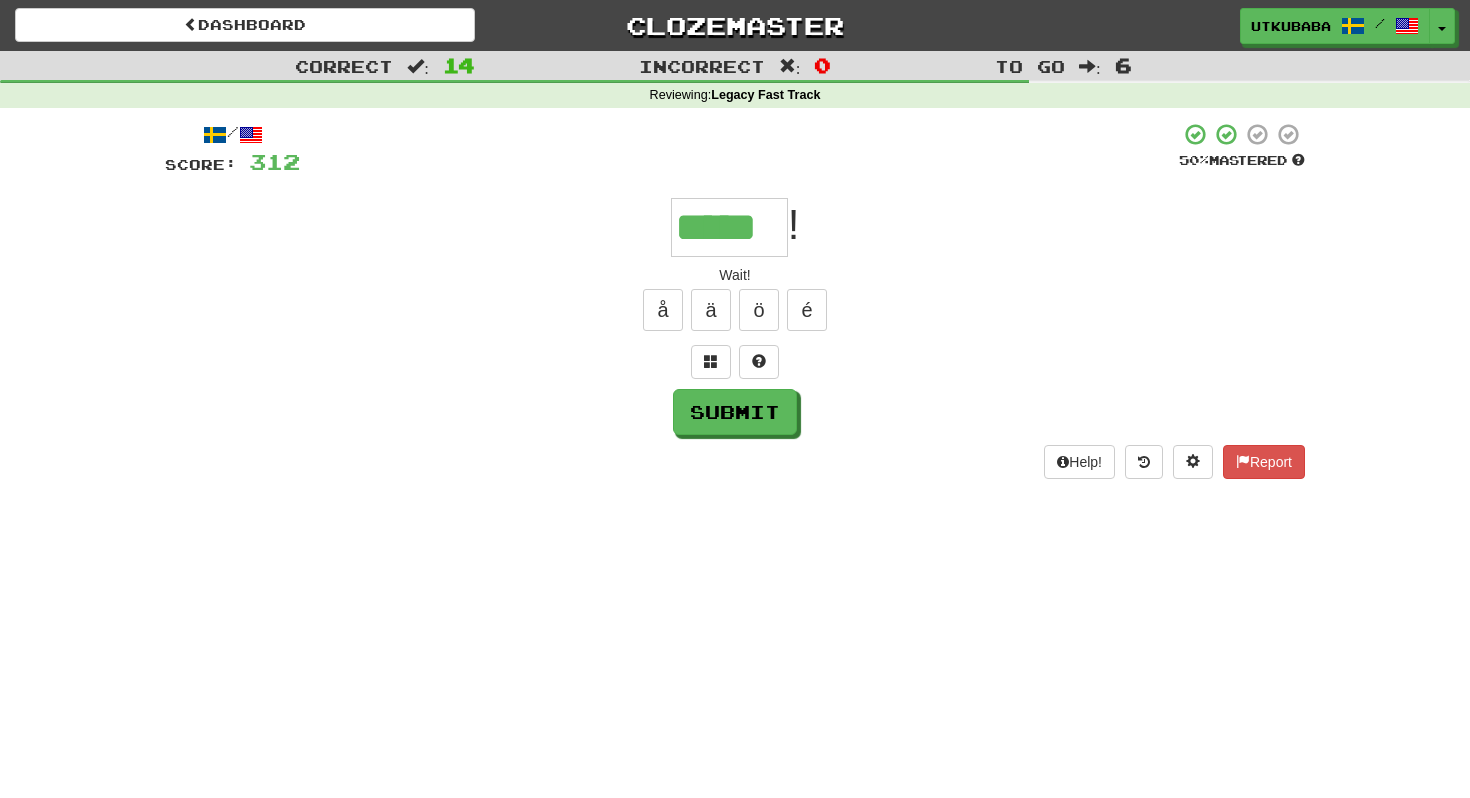 type on "*****" 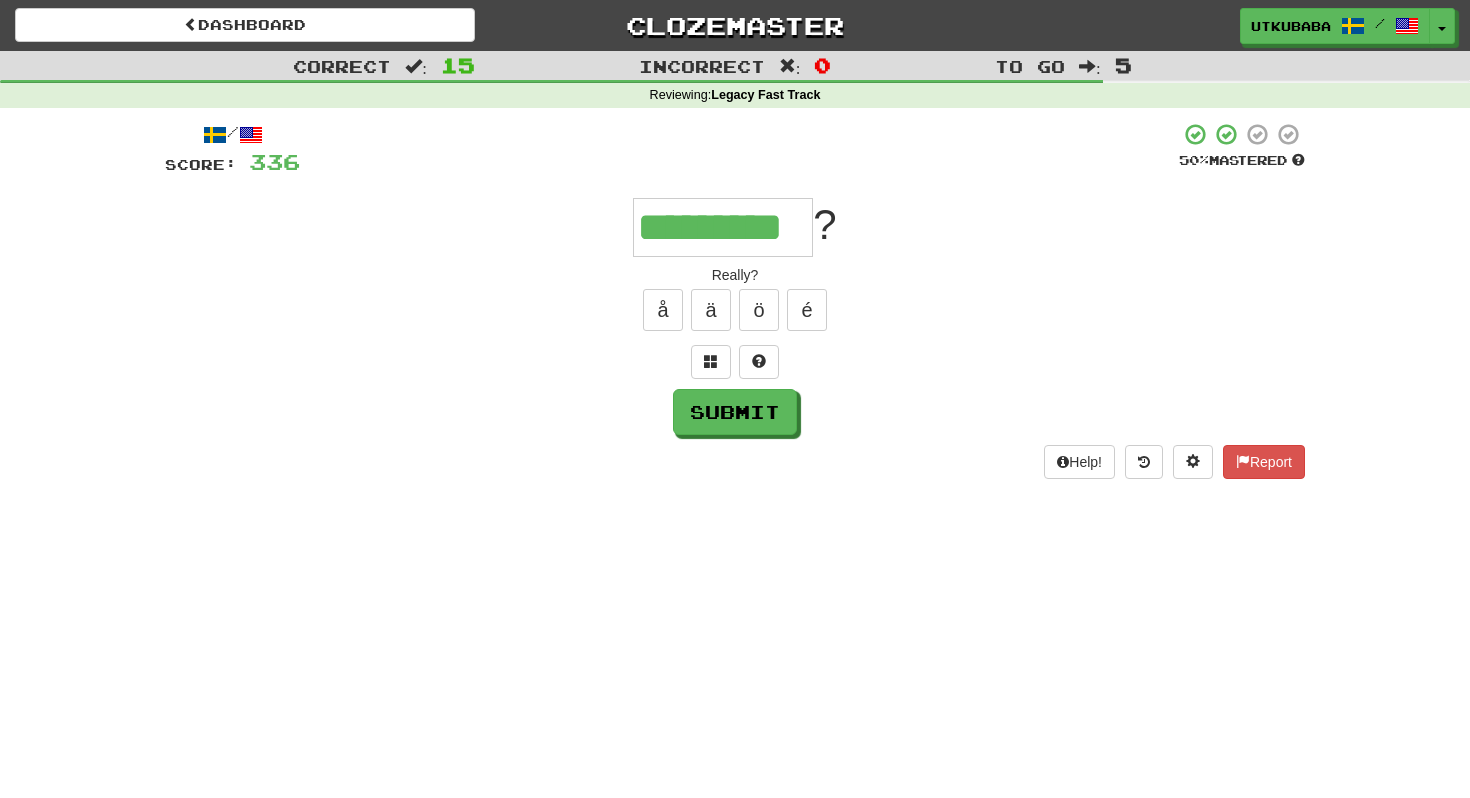 type on "*********" 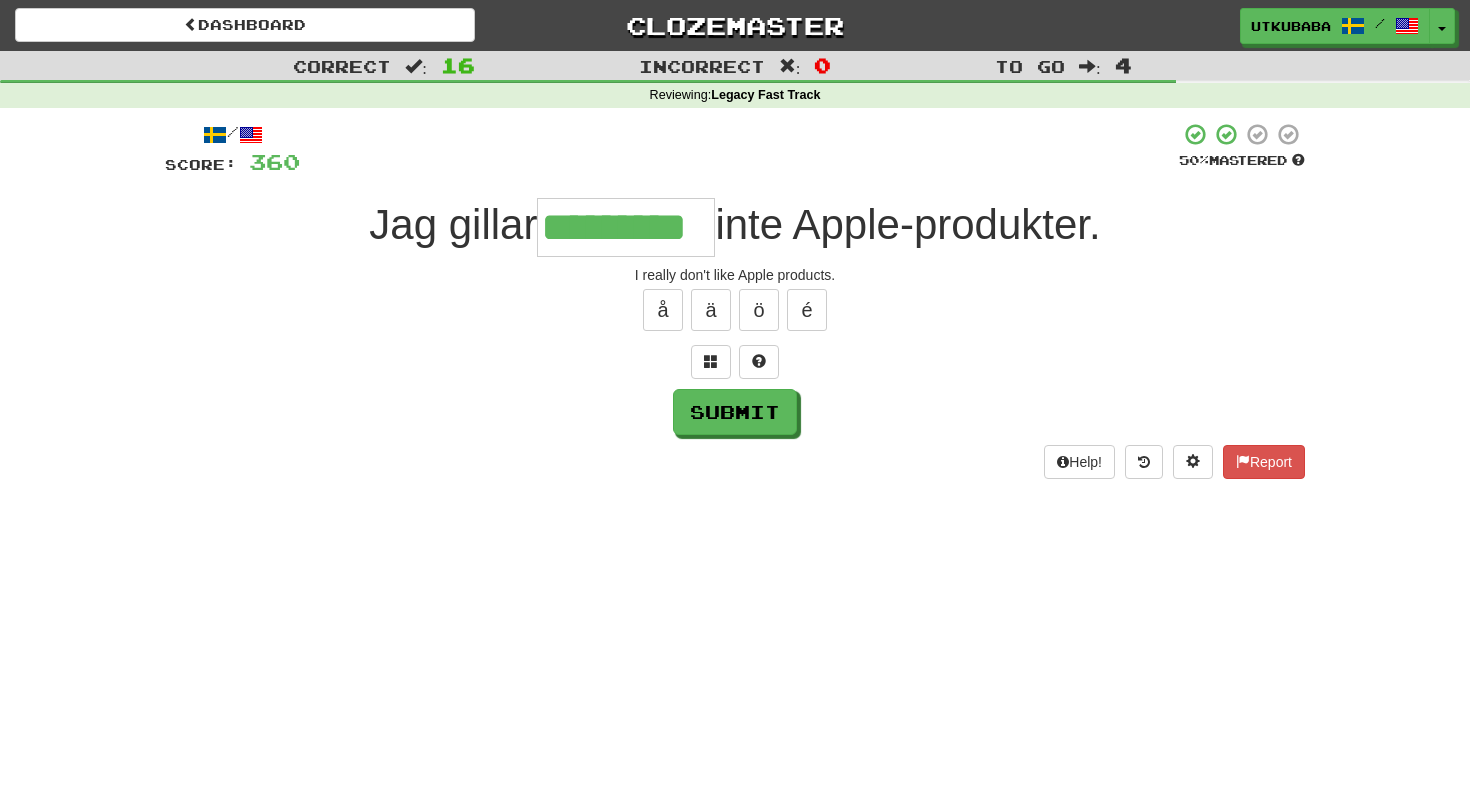 type on "*********" 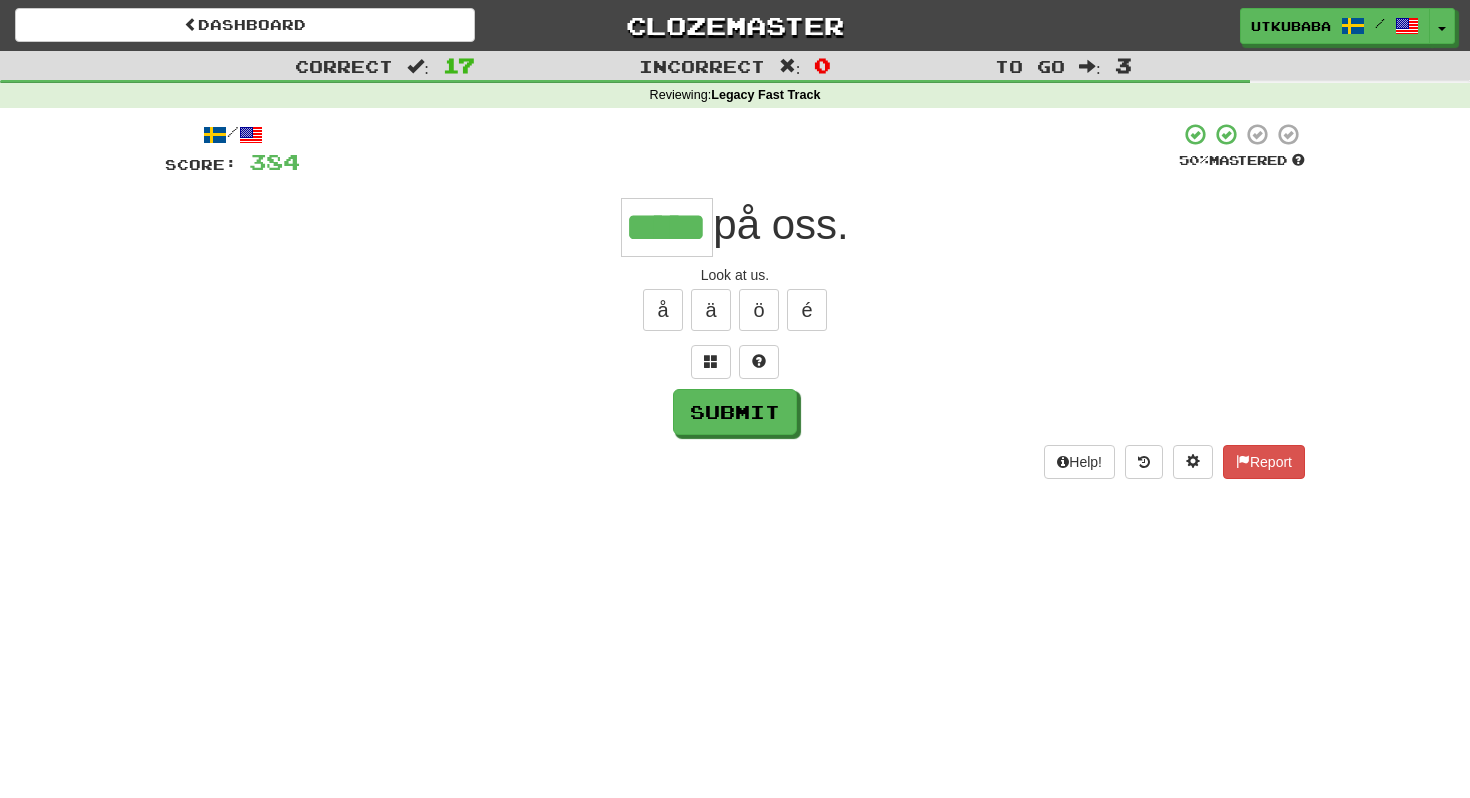 type on "*****" 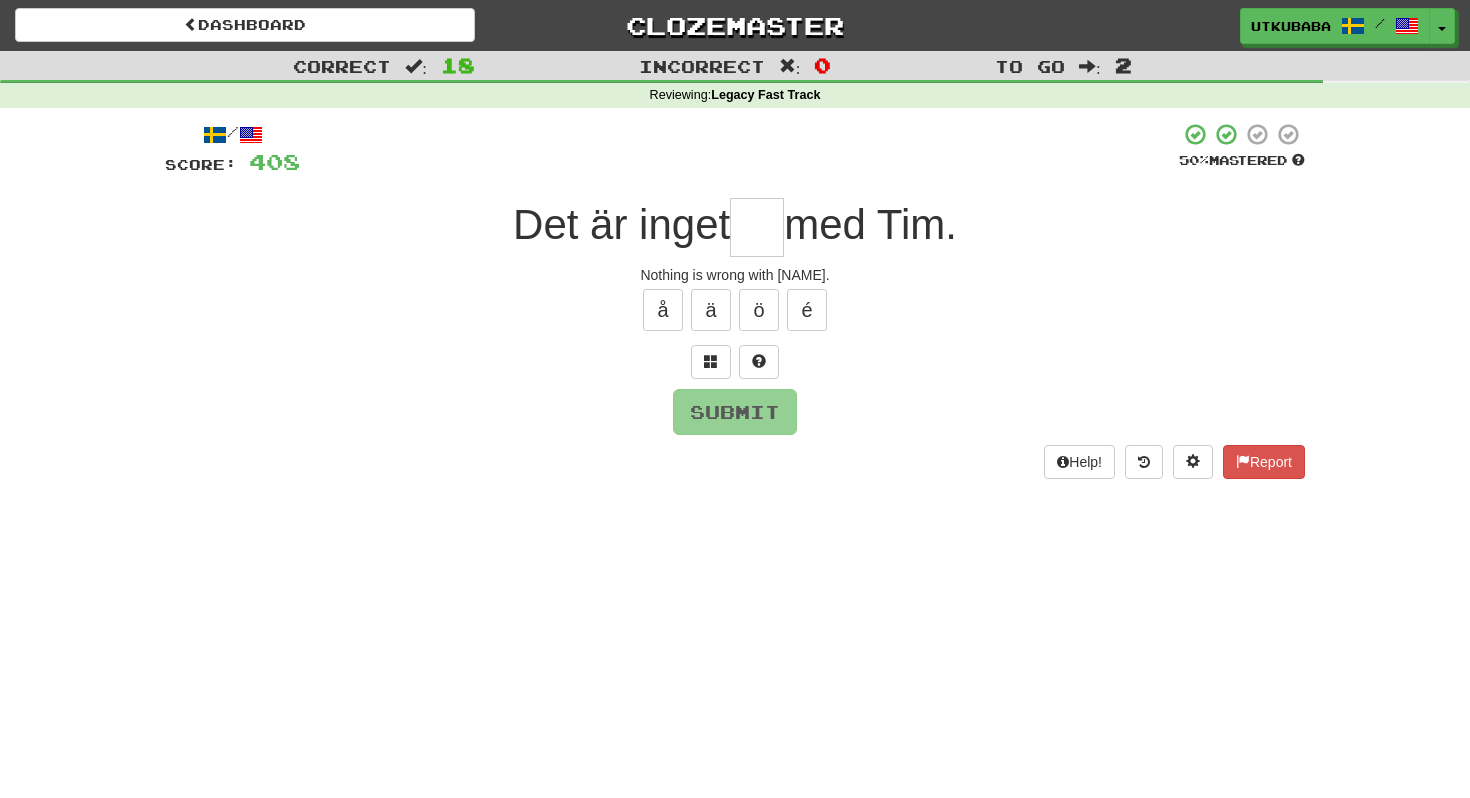 type on "*" 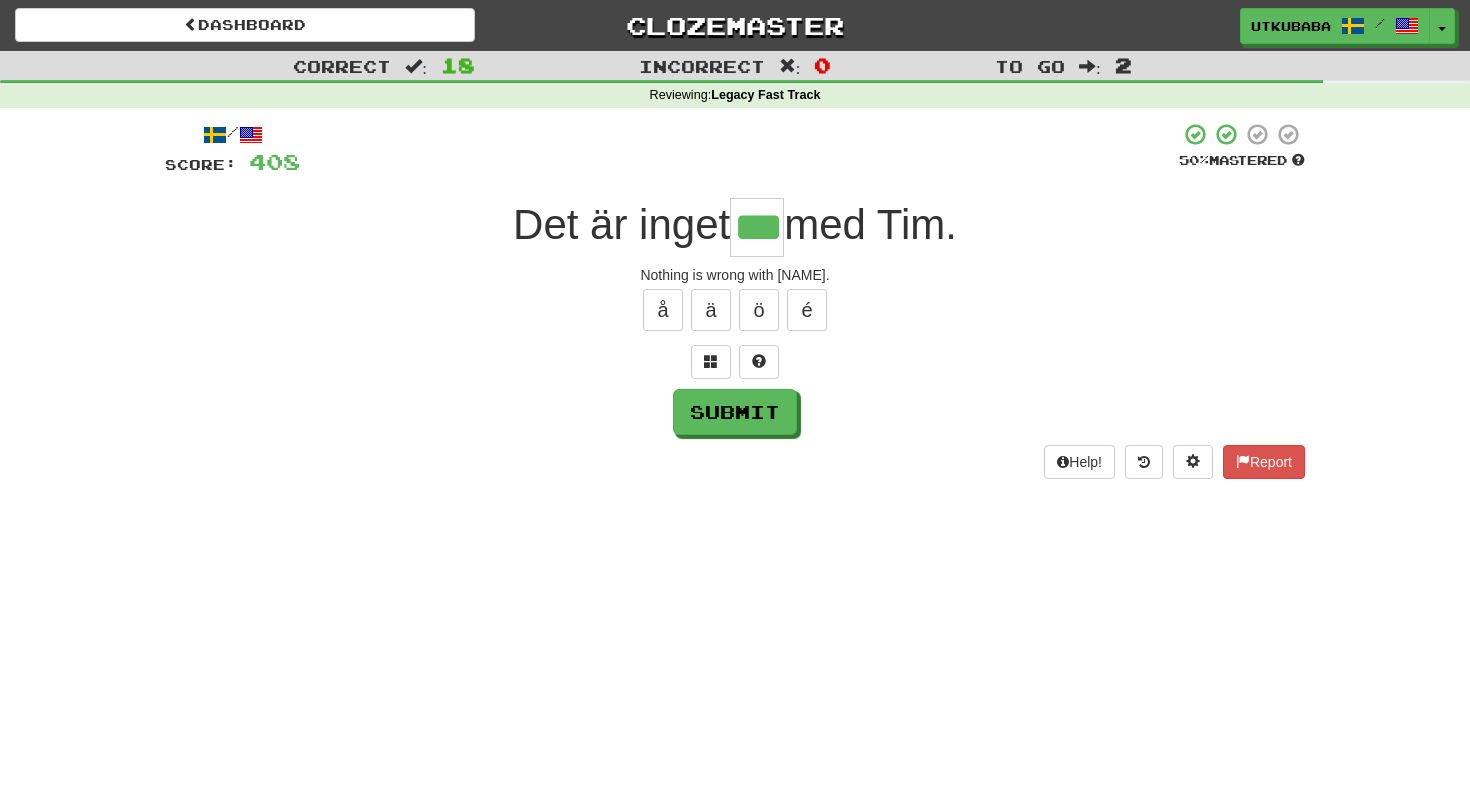 type on "***" 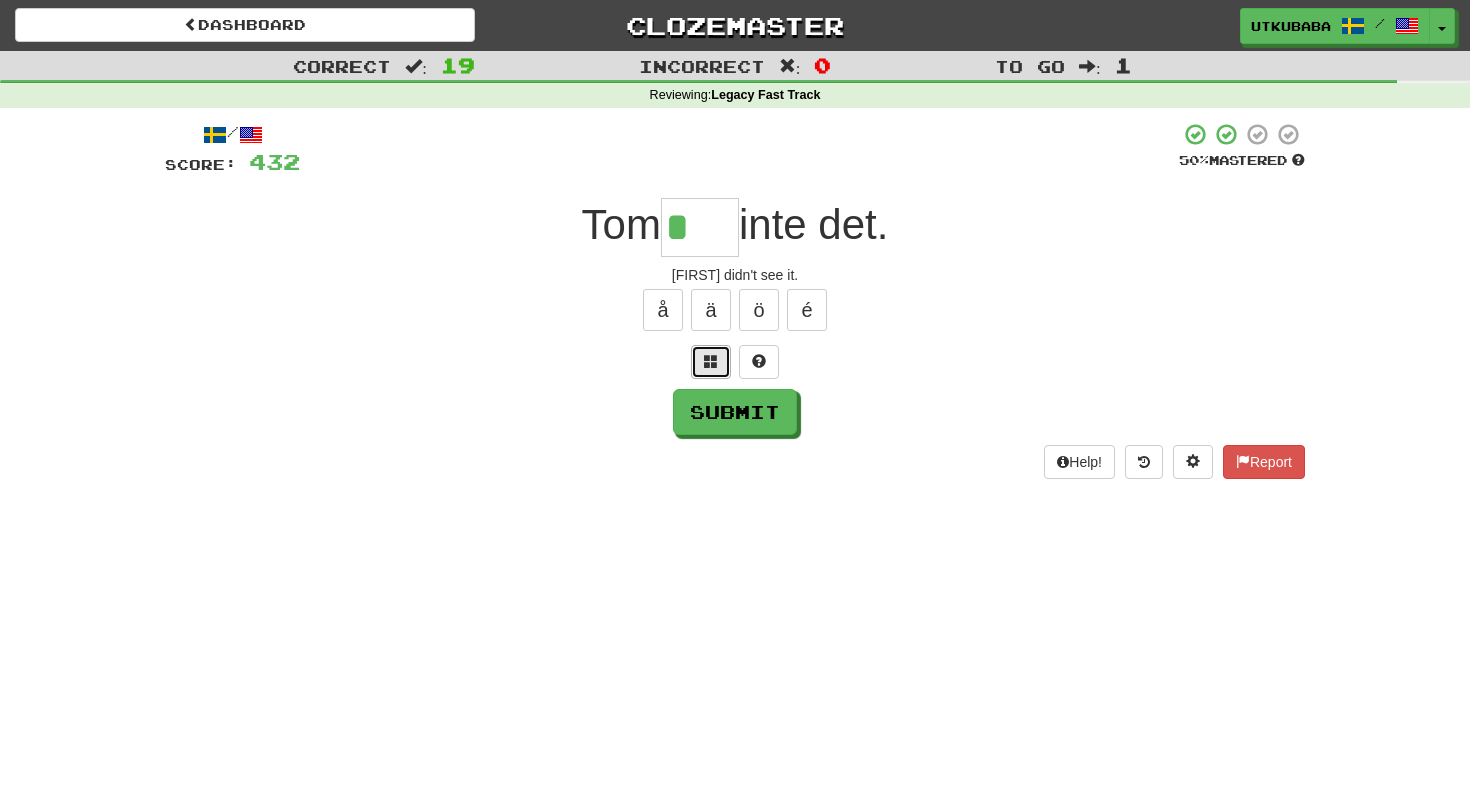 click at bounding box center [711, 362] 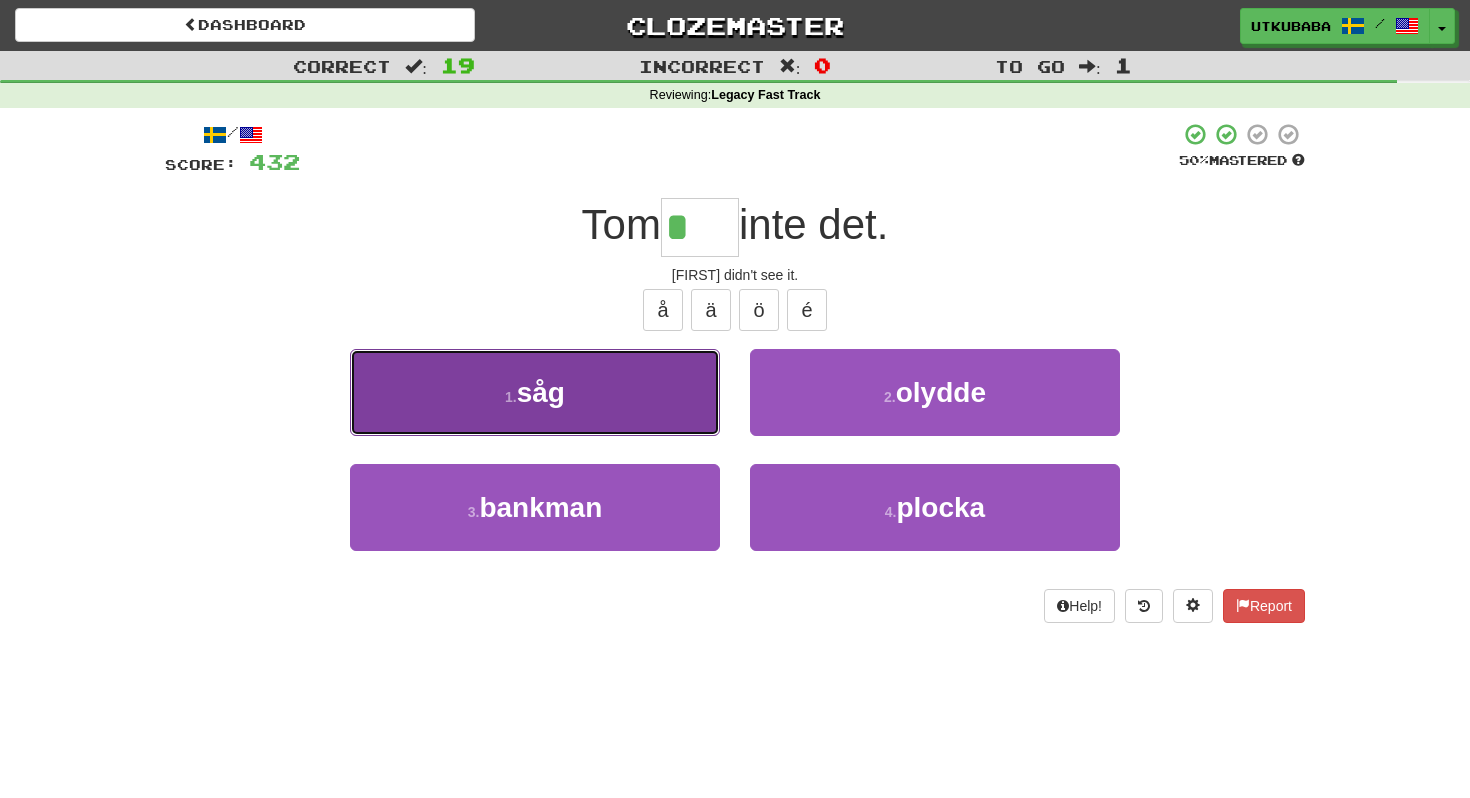 click on "1 .  såg" at bounding box center [535, 392] 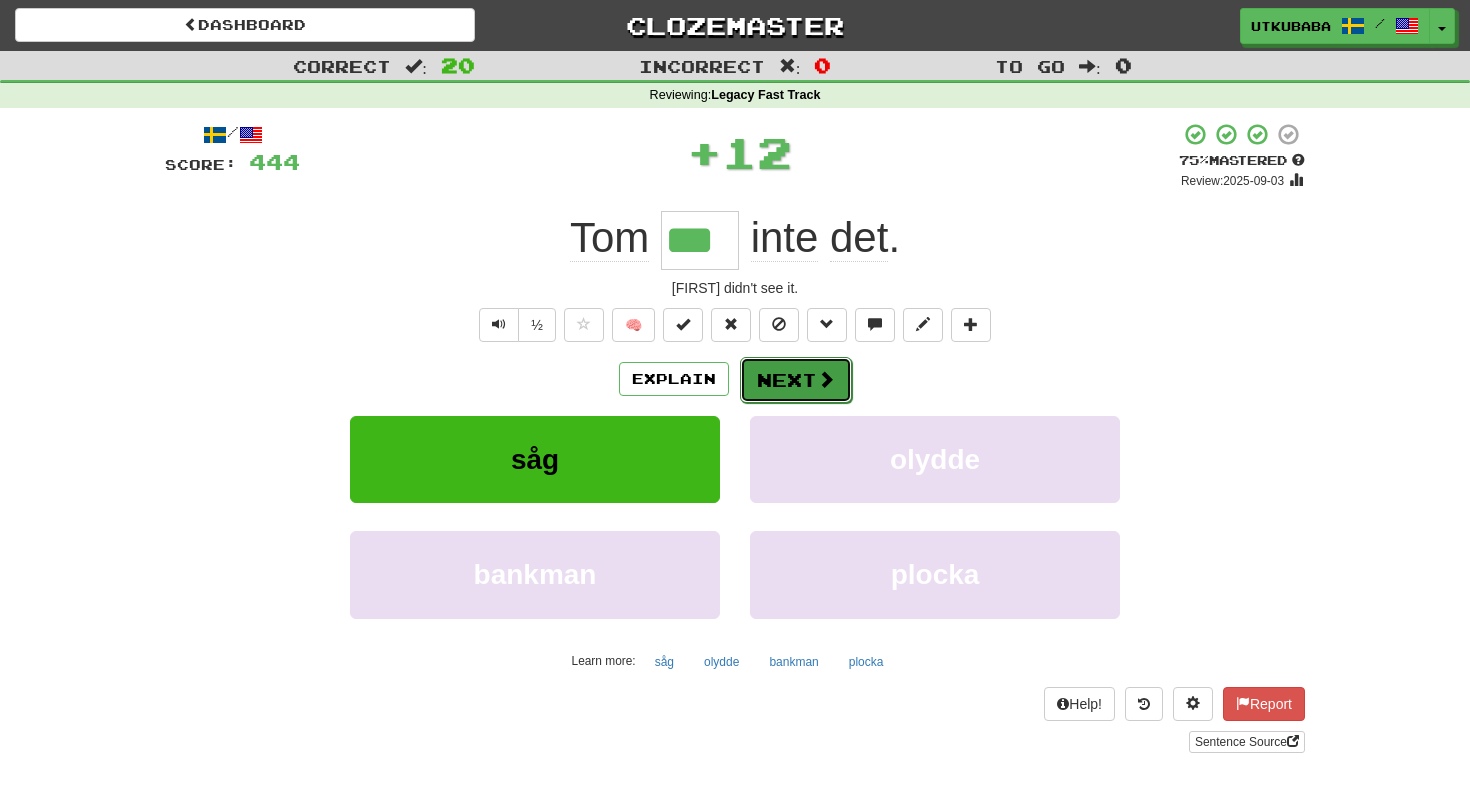 click on "Next" at bounding box center [796, 380] 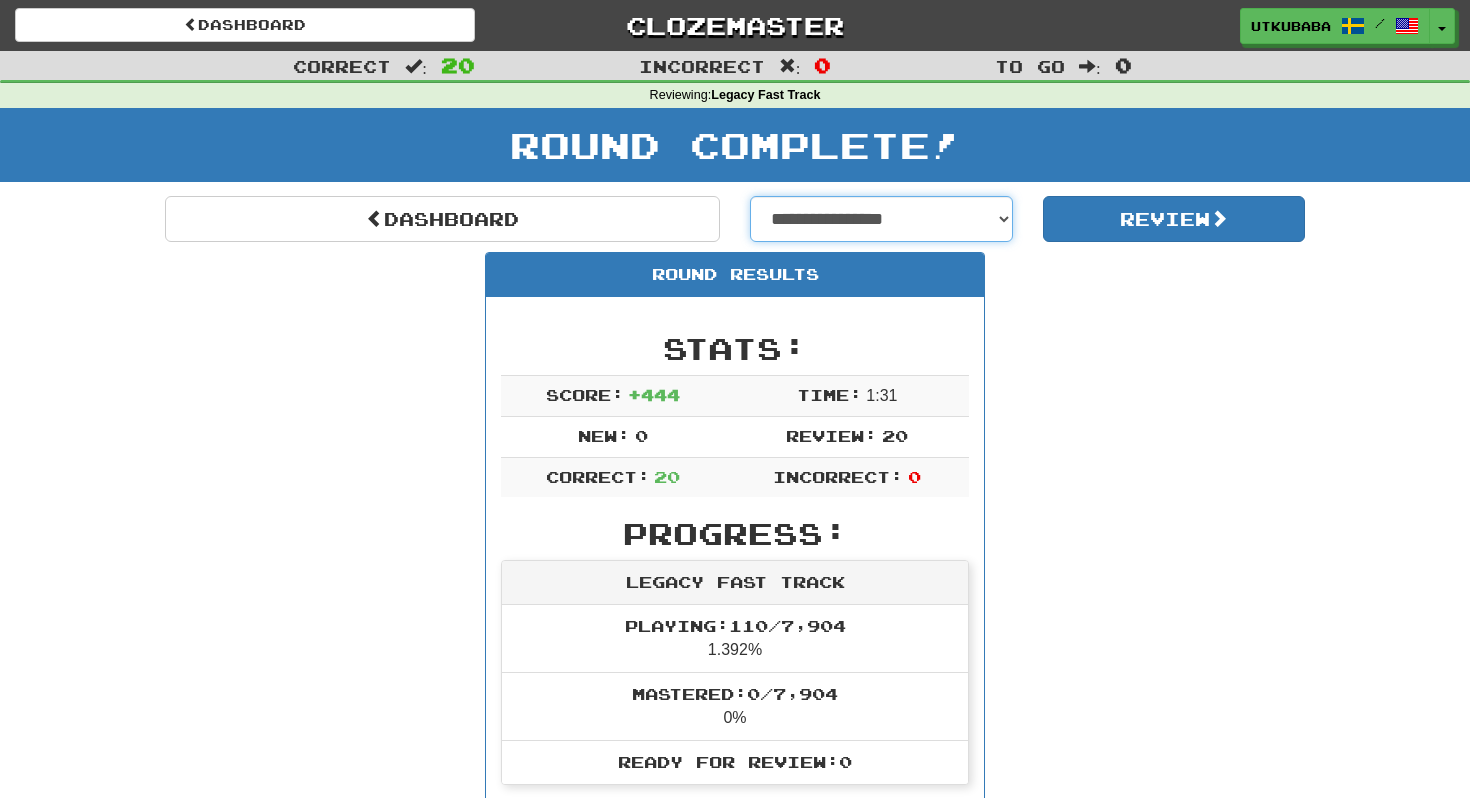 click on "**********" at bounding box center [881, 219] 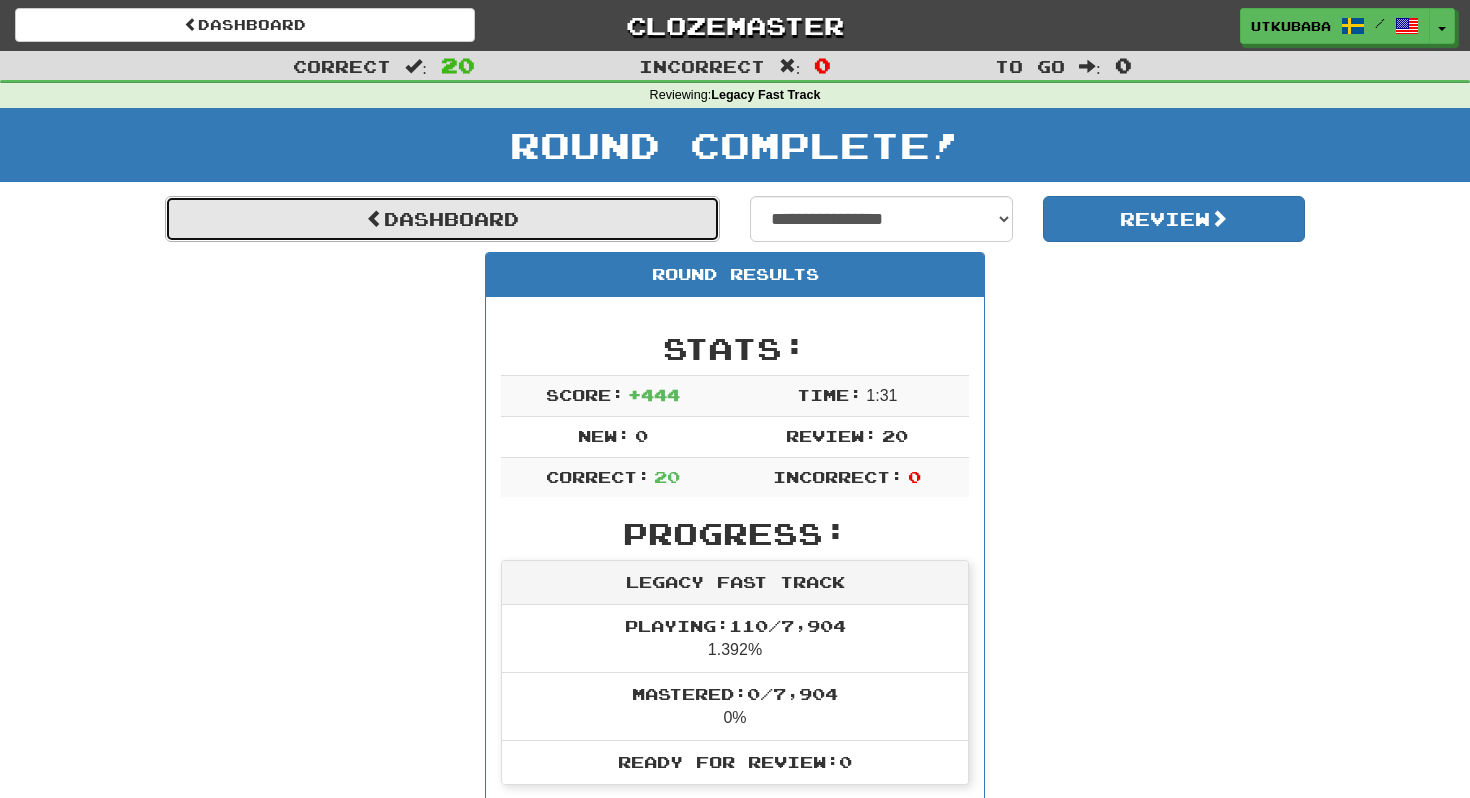 click on "Dashboard" at bounding box center [442, 219] 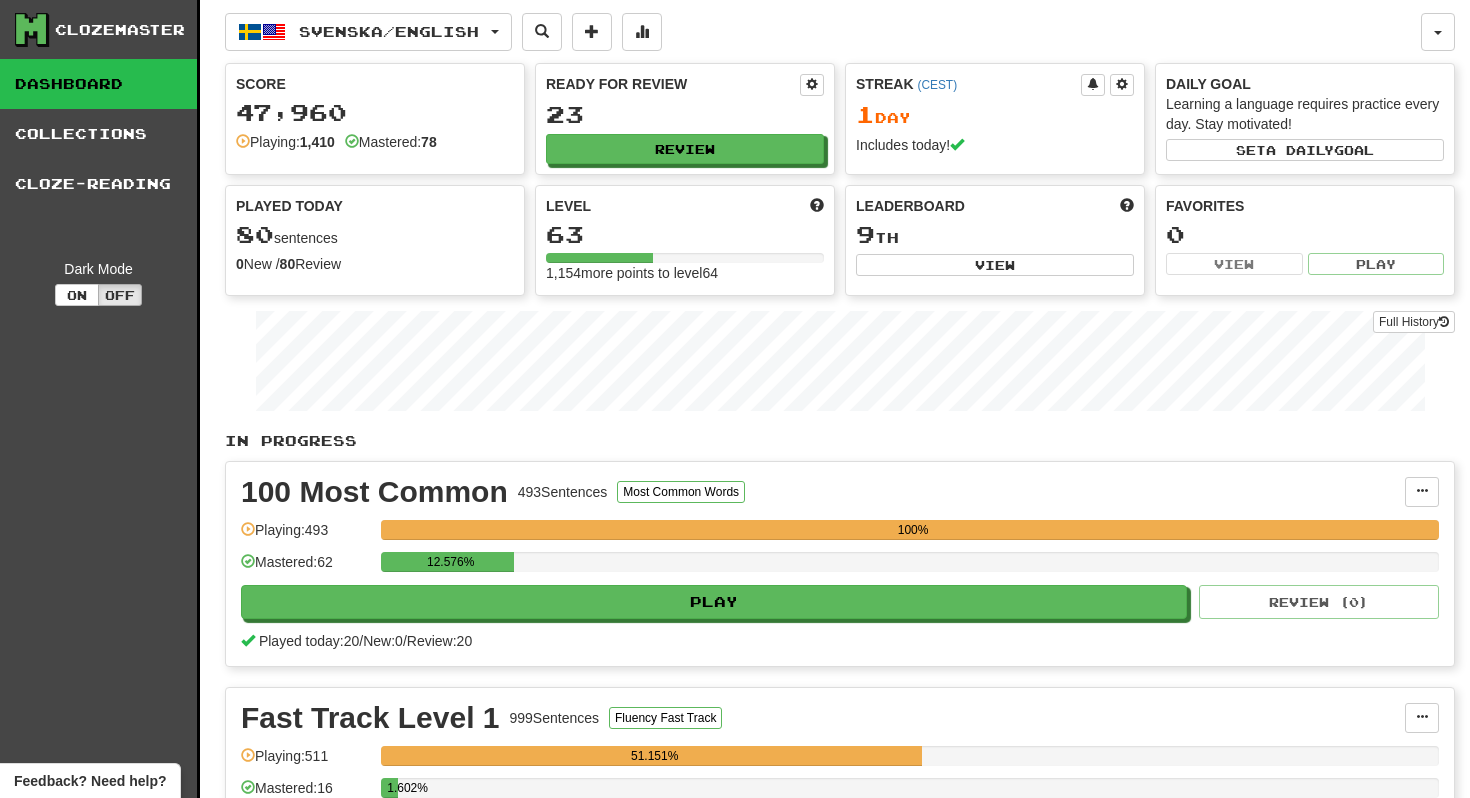 scroll, scrollTop: 0, scrollLeft: 0, axis: both 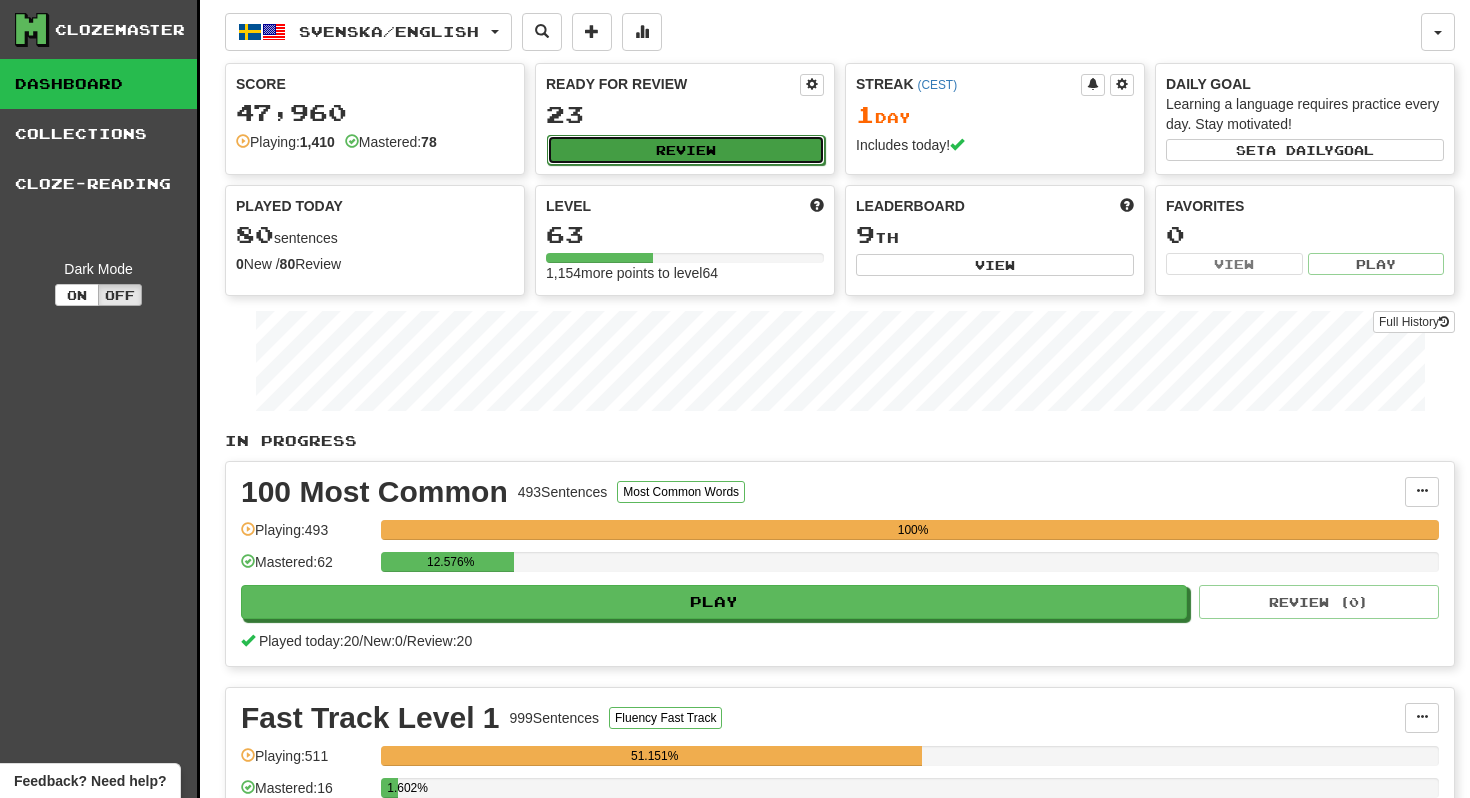 click on "Review" at bounding box center (686, 150) 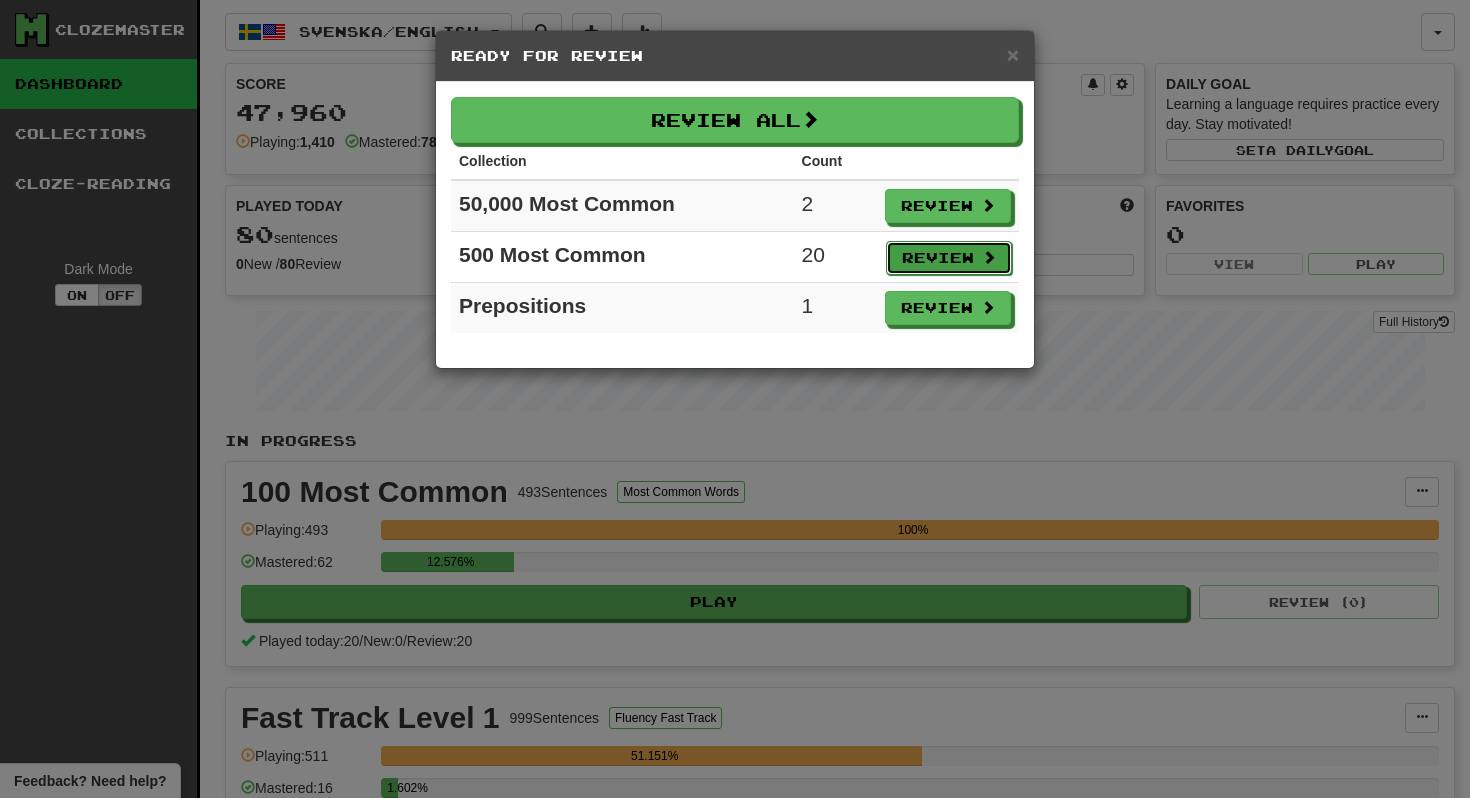 click on "Review" at bounding box center [949, 258] 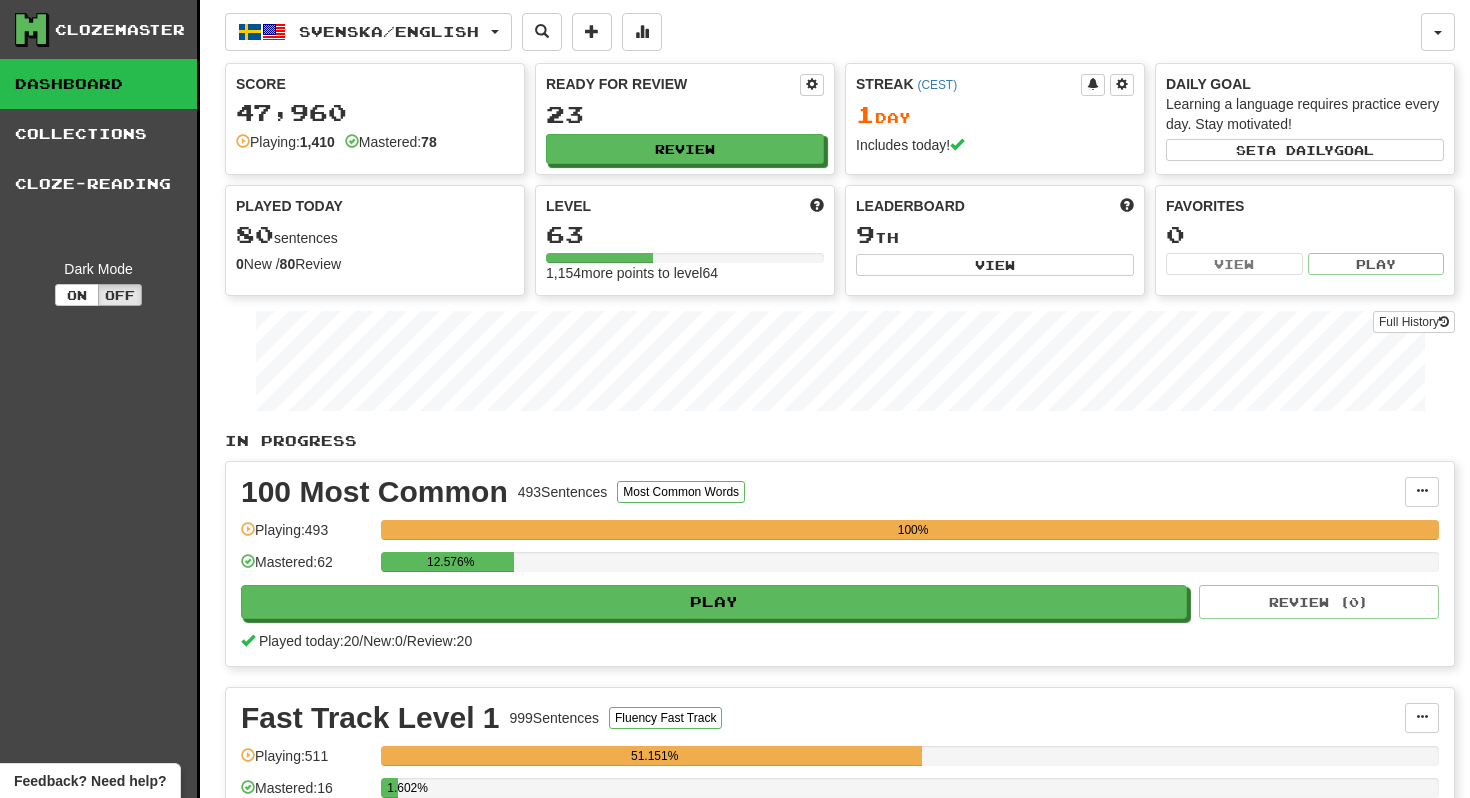 select on "**" 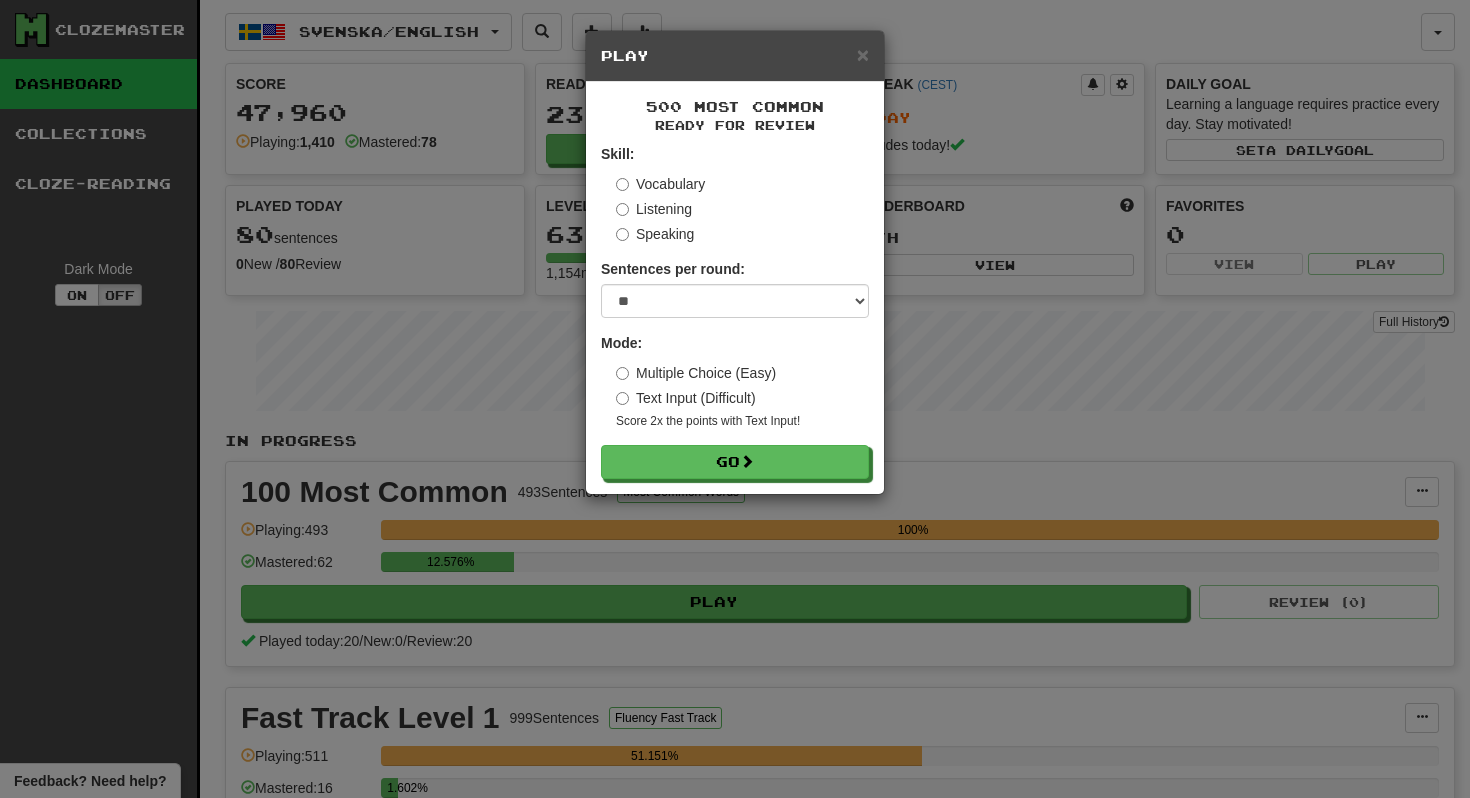 click on "Multiple Choice (Easy)" at bounding box center [696, 373] 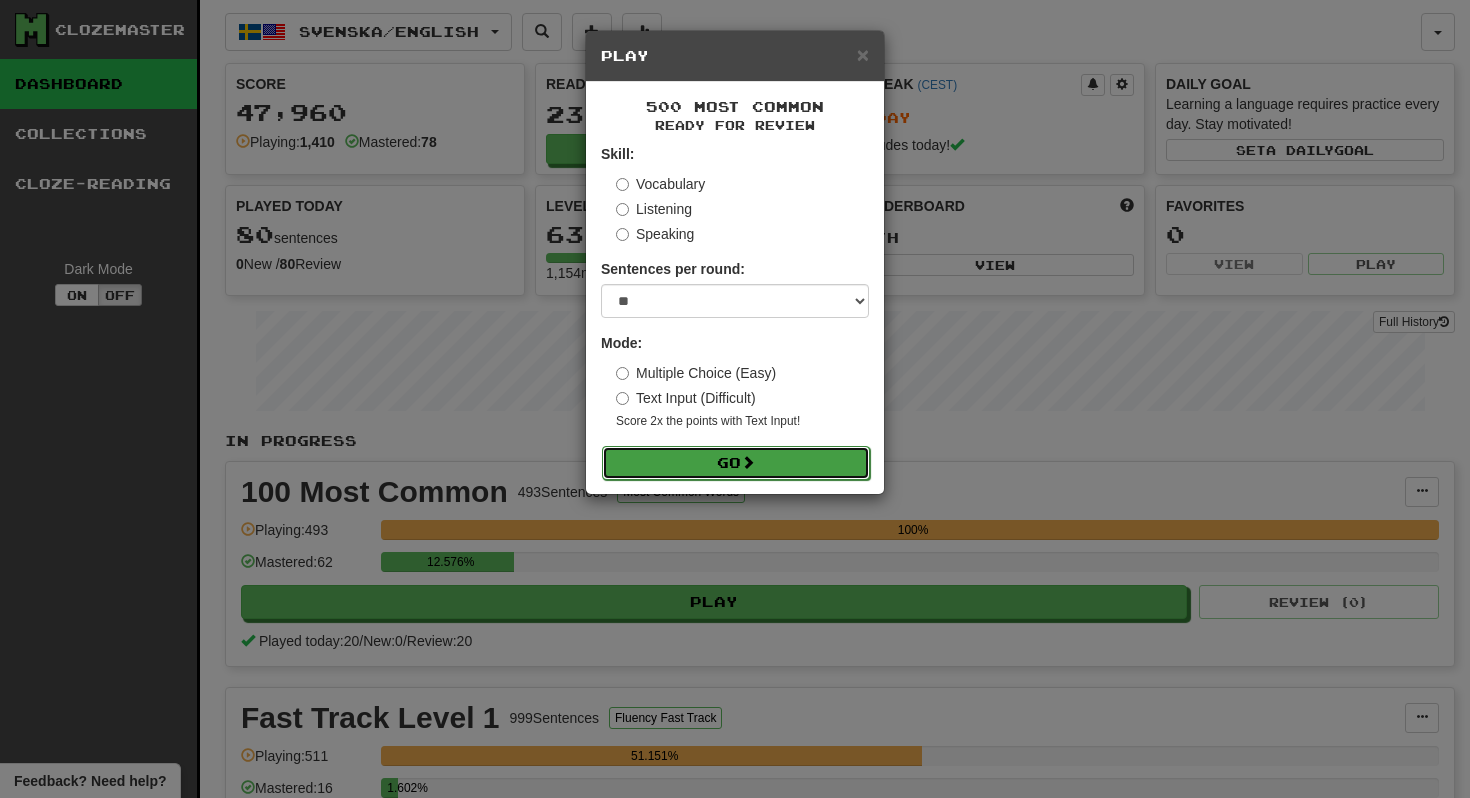 click on "Go" at bounding box center [736, 463] 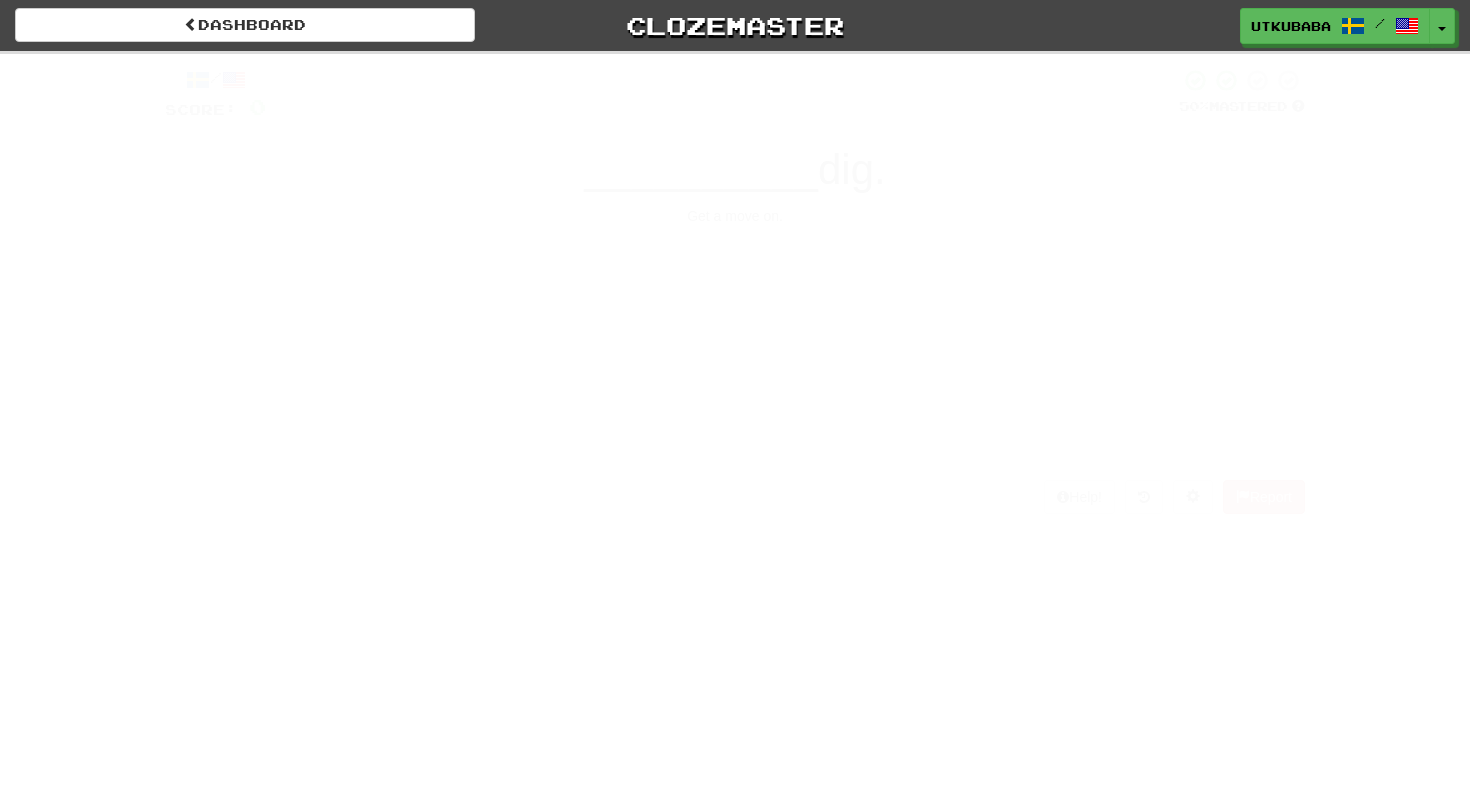scroll, scrollTop: 0, scrollLeft: 0, axis: both 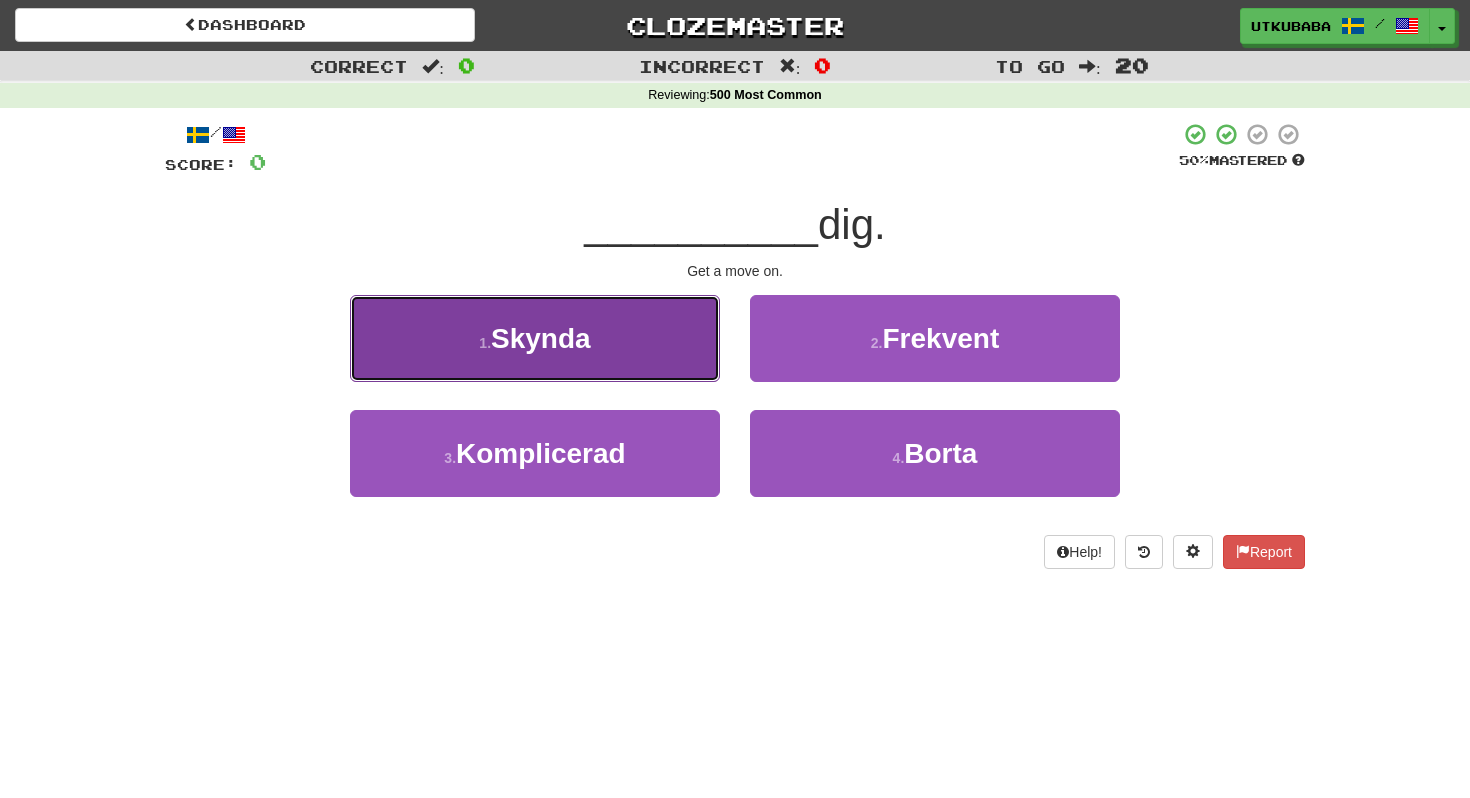 click on "1 .  Skynda" at bounding box center (535, 338) 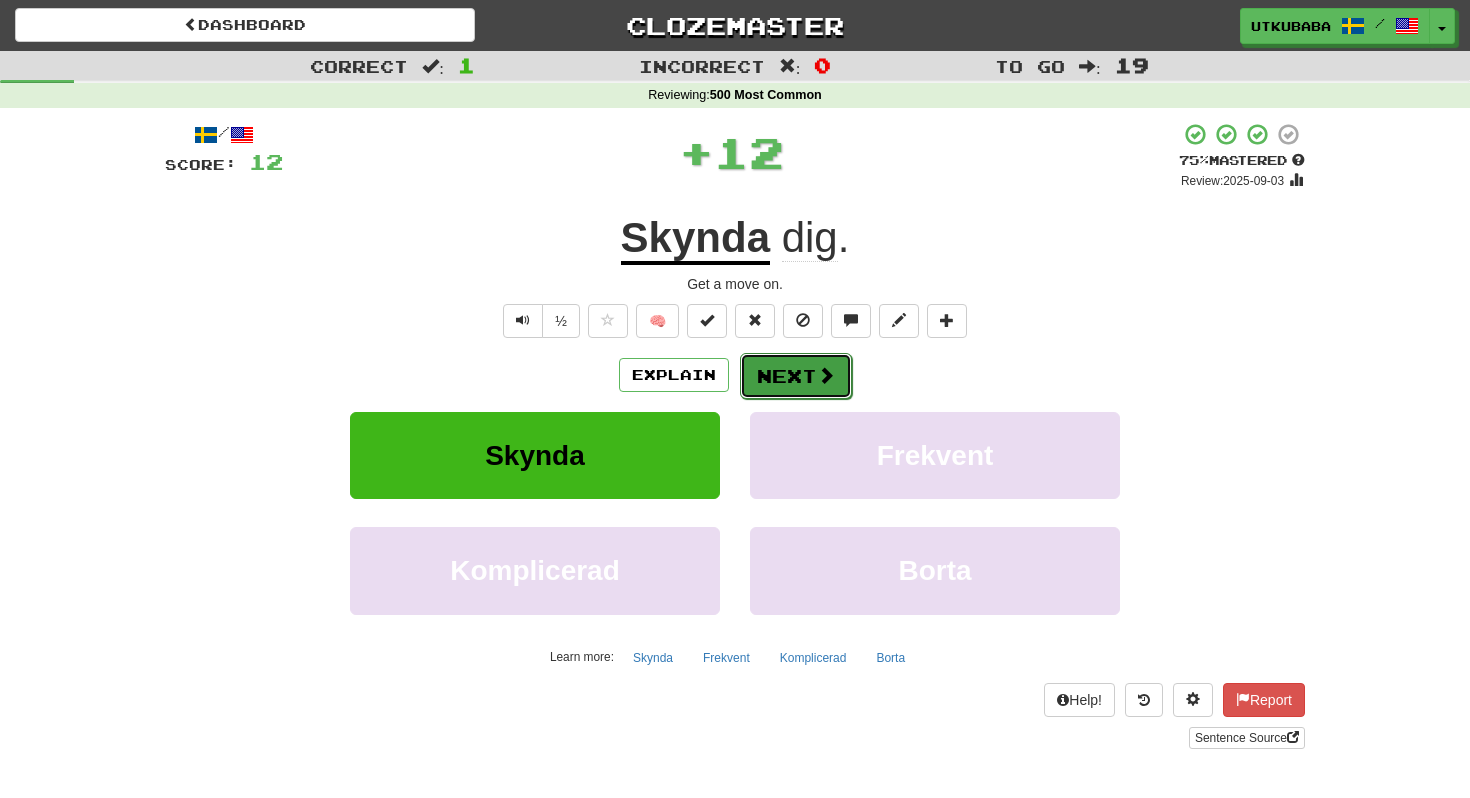 click on "Next" at bounding box center (796, 376) 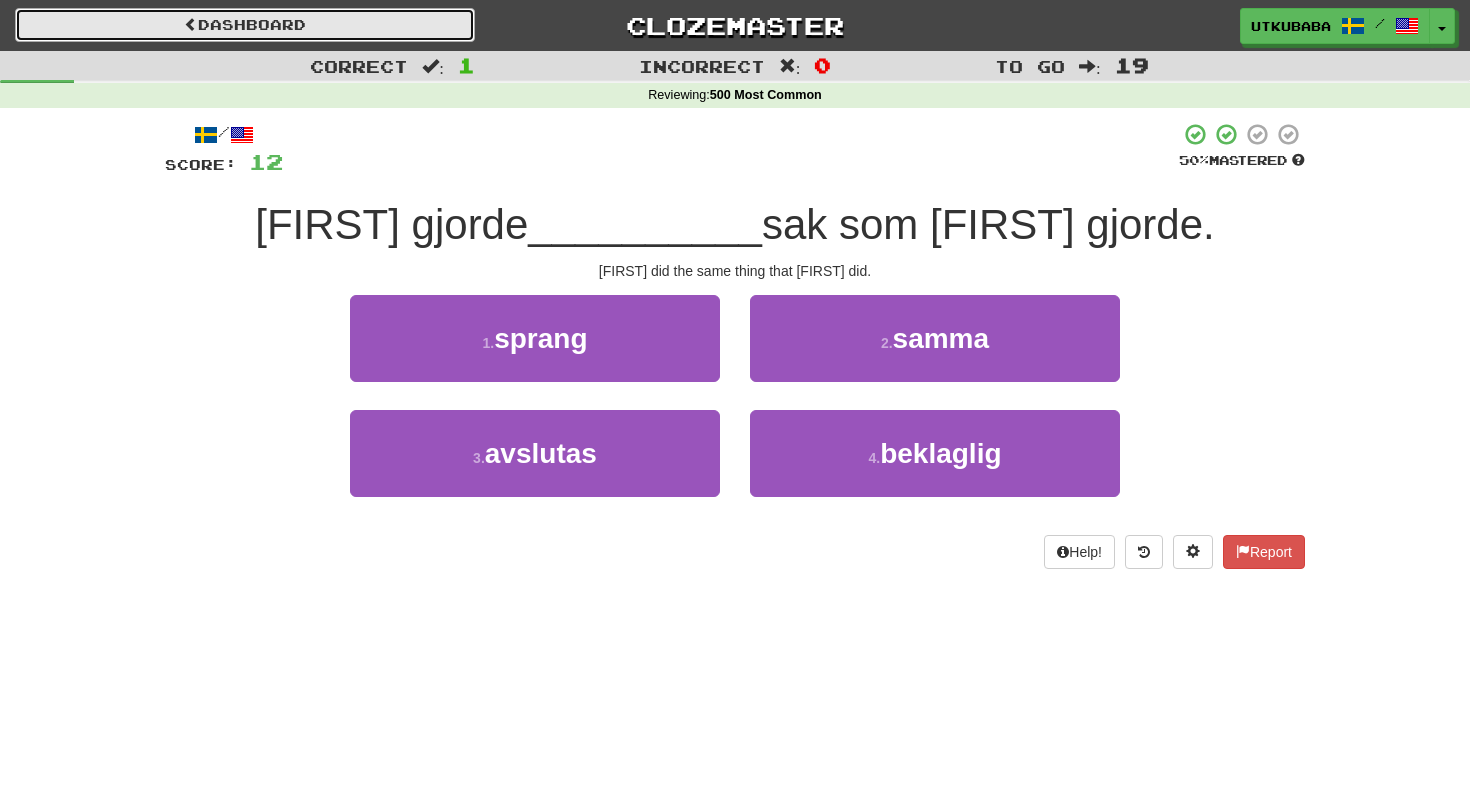 click on "Dashboard" at bounding box center (245, 25) 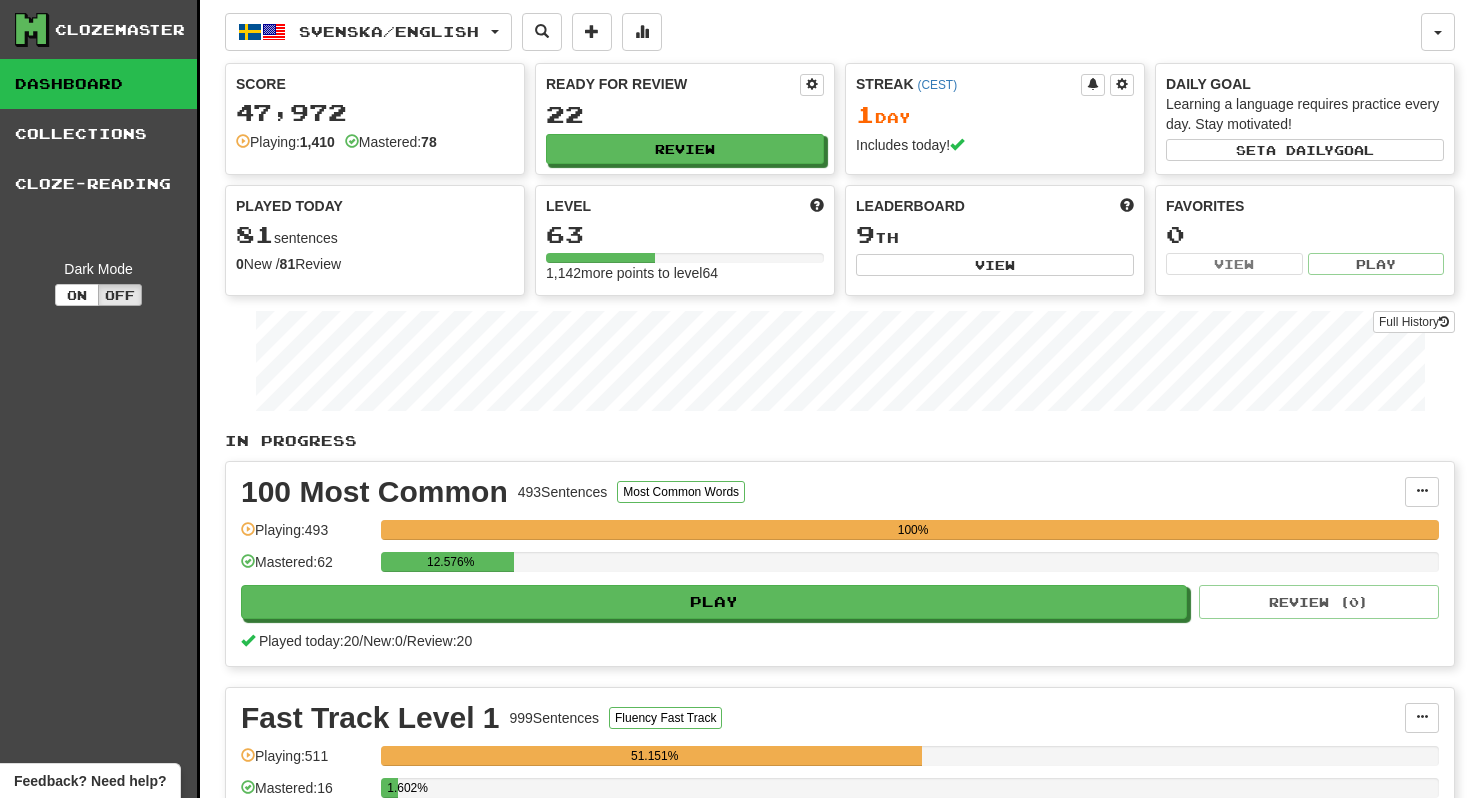 scroll, scrollTop: 0, scrollLeft: 0, axis: both 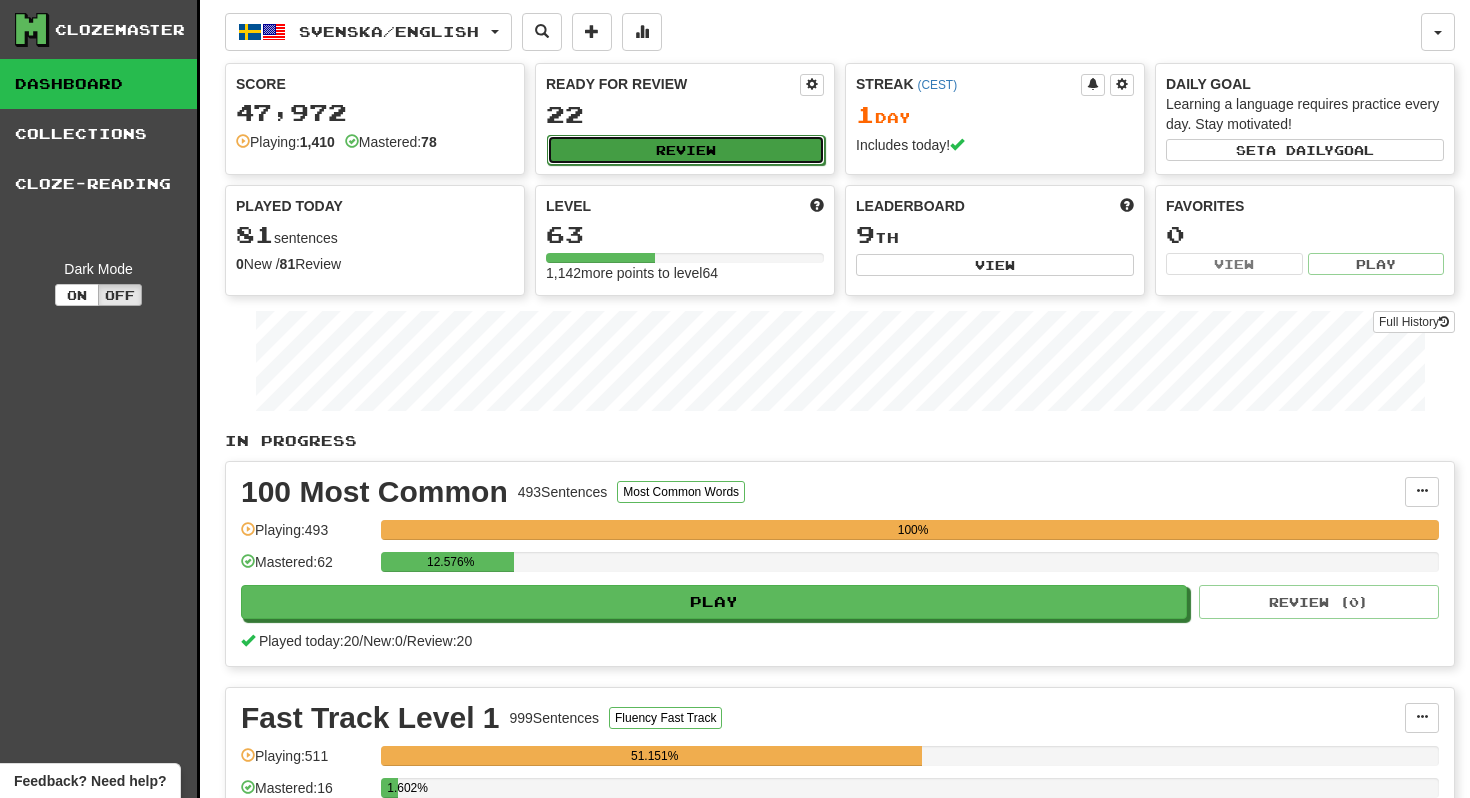 click on "Review" at bounding box center (686, 150) 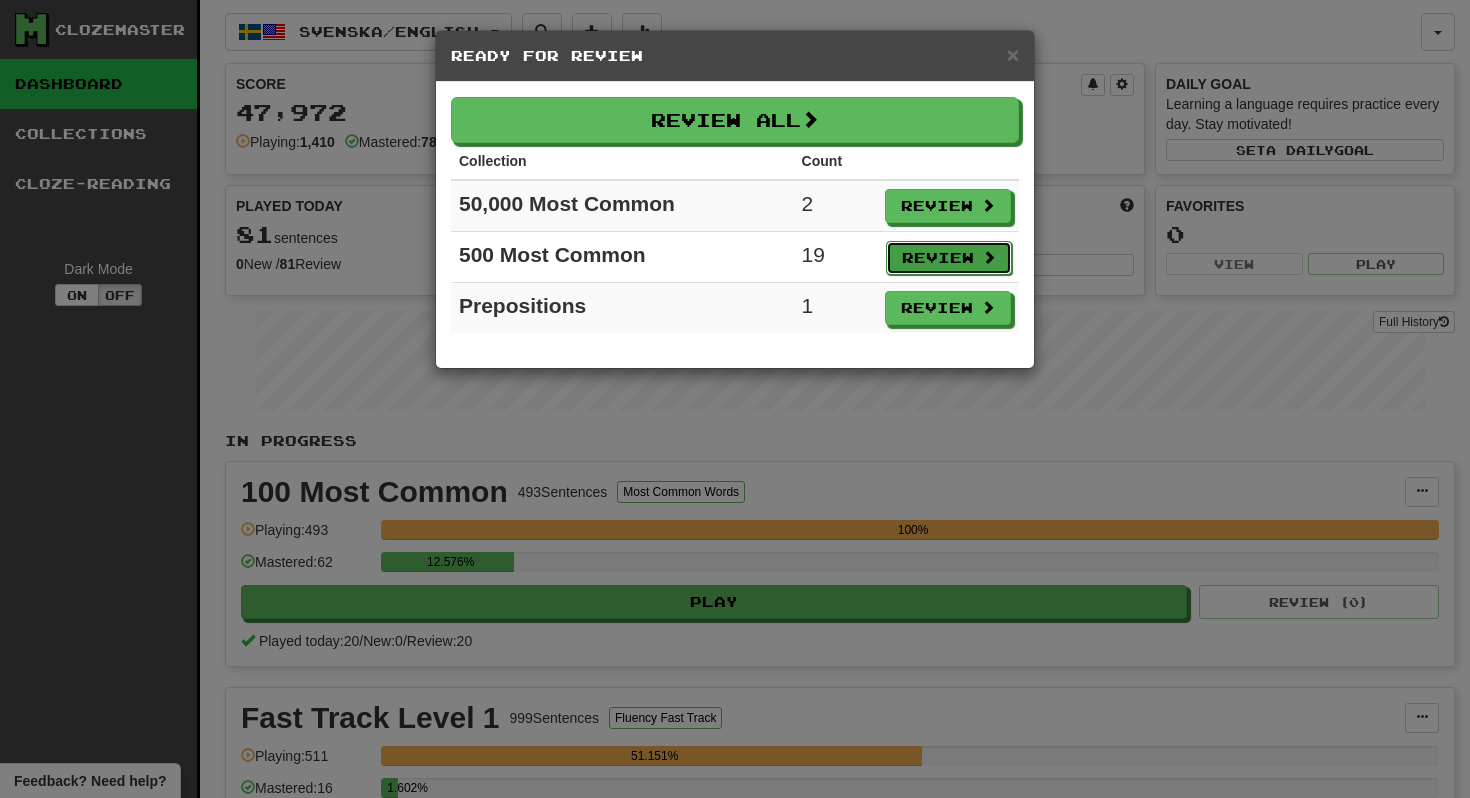 click on "Review" at bounding box center (949, 258) 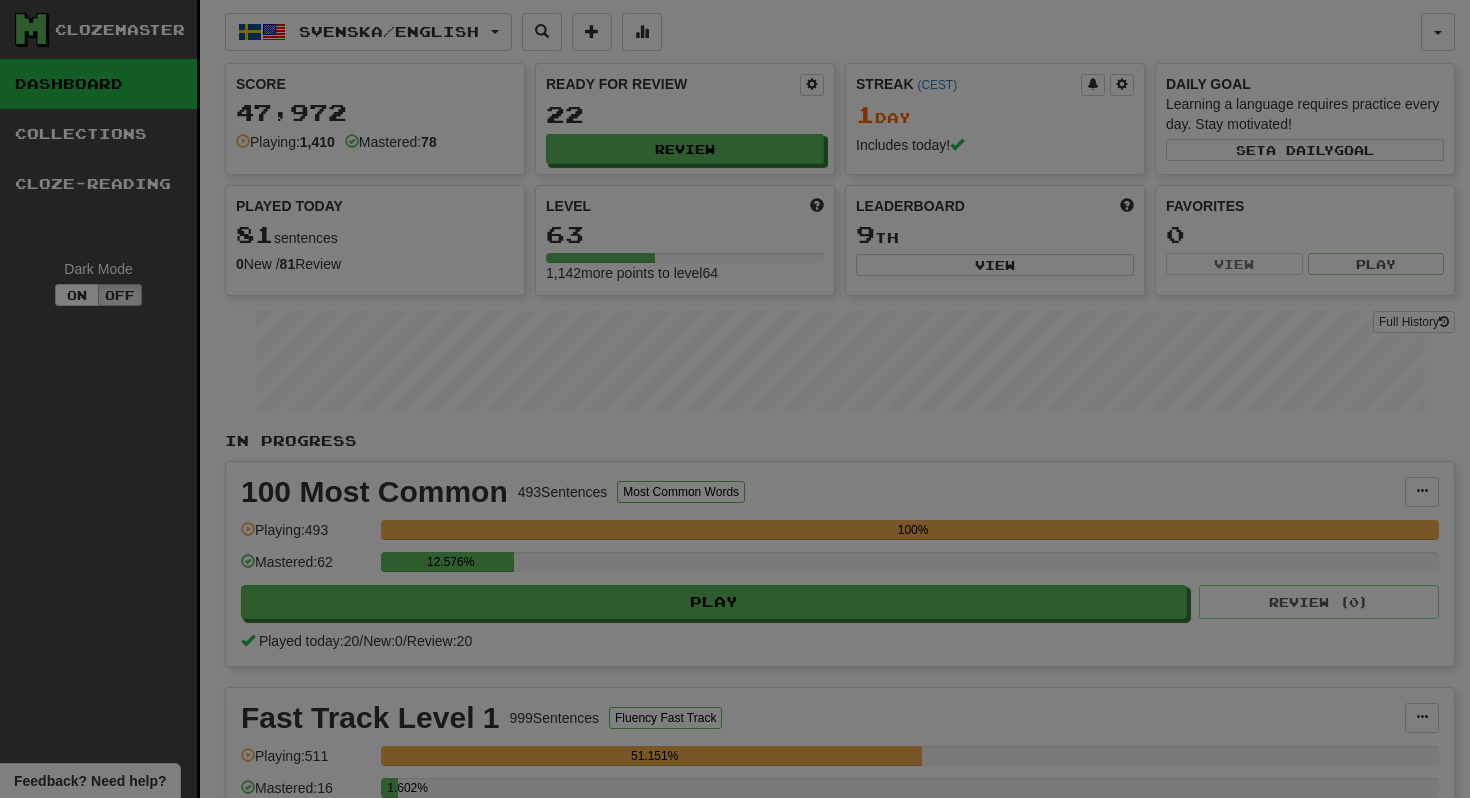 select on "**" 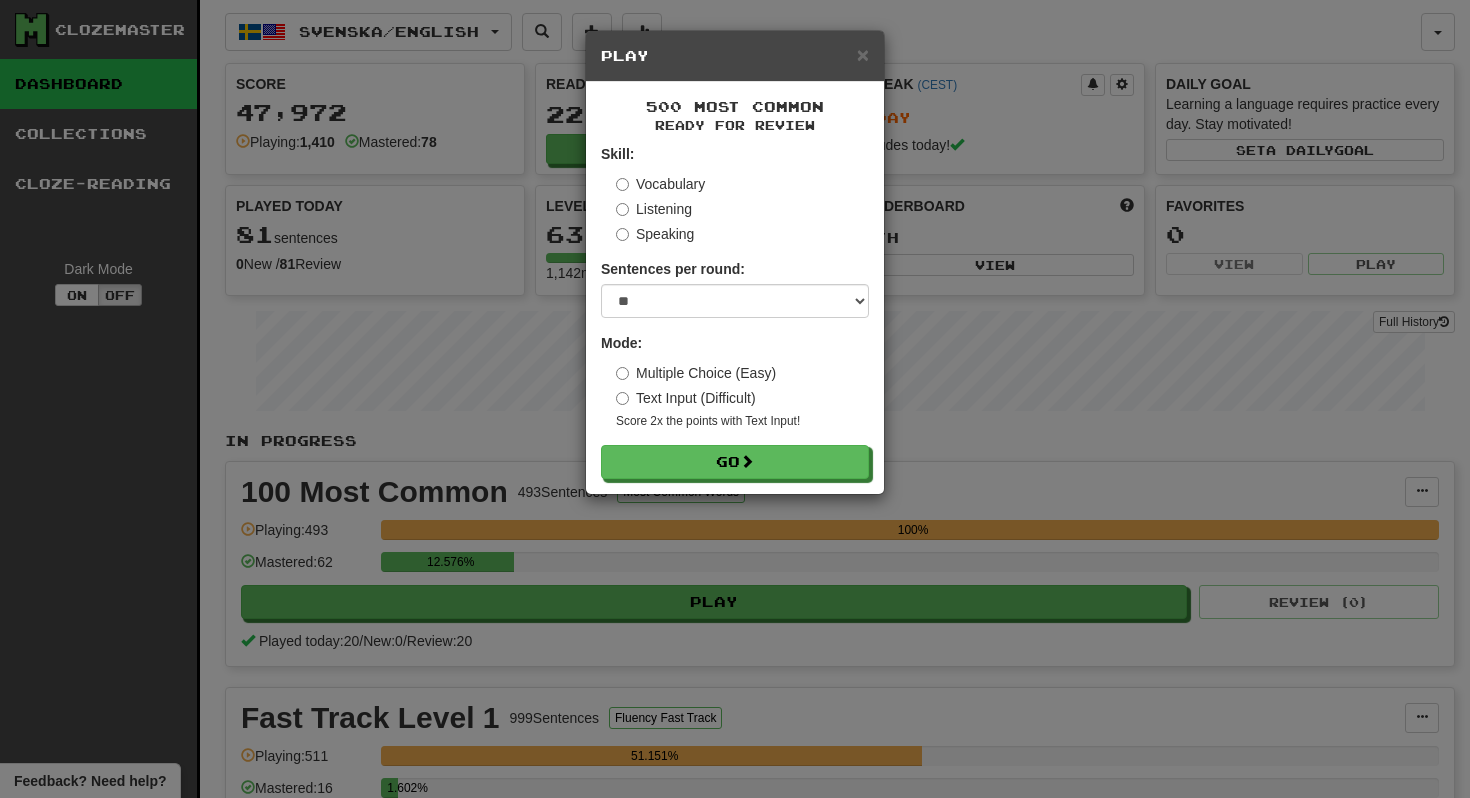 click on "Text Input (Difficult)" at bounding box center [686, 398] 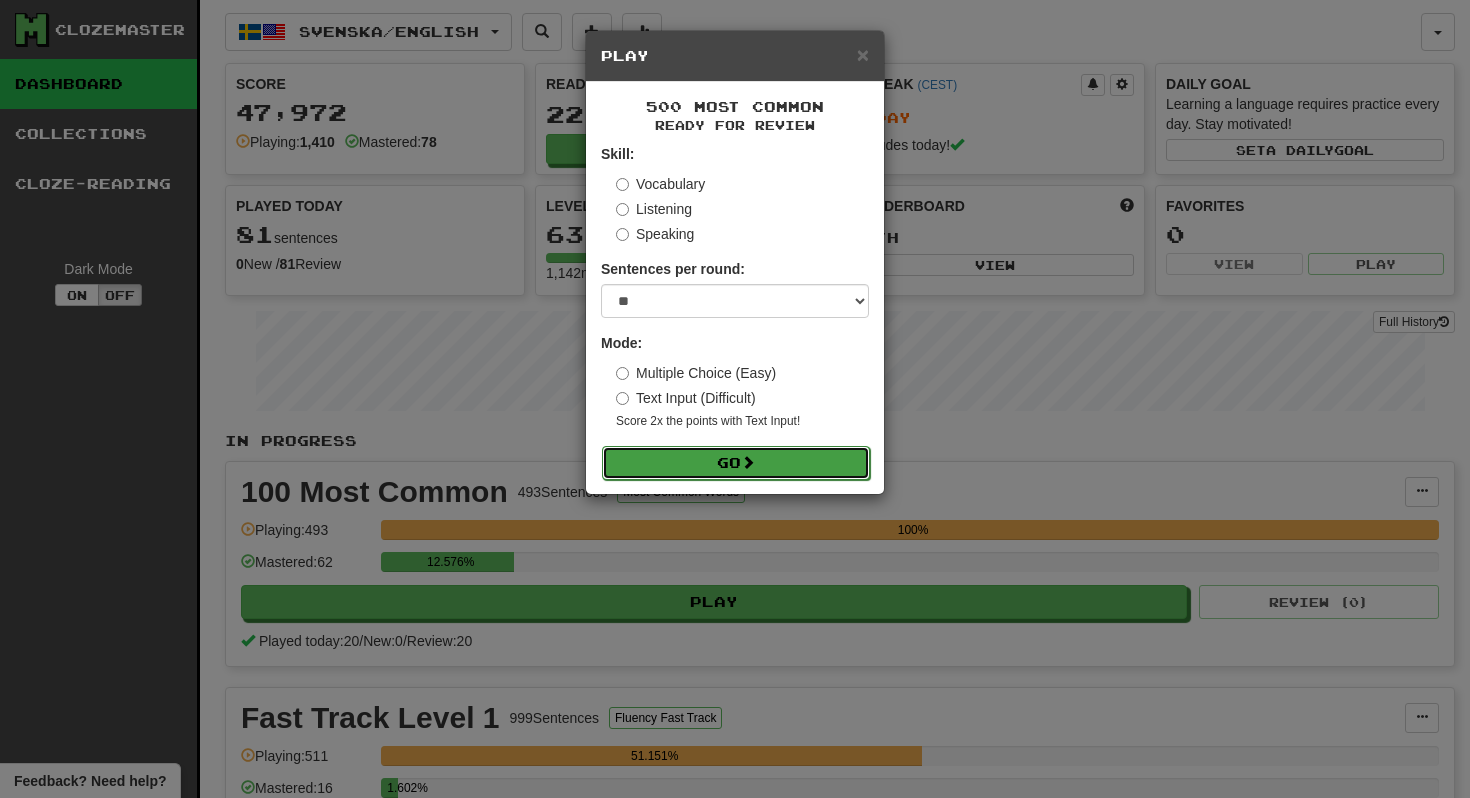 click on "Go" at bounding box center [736, 463] 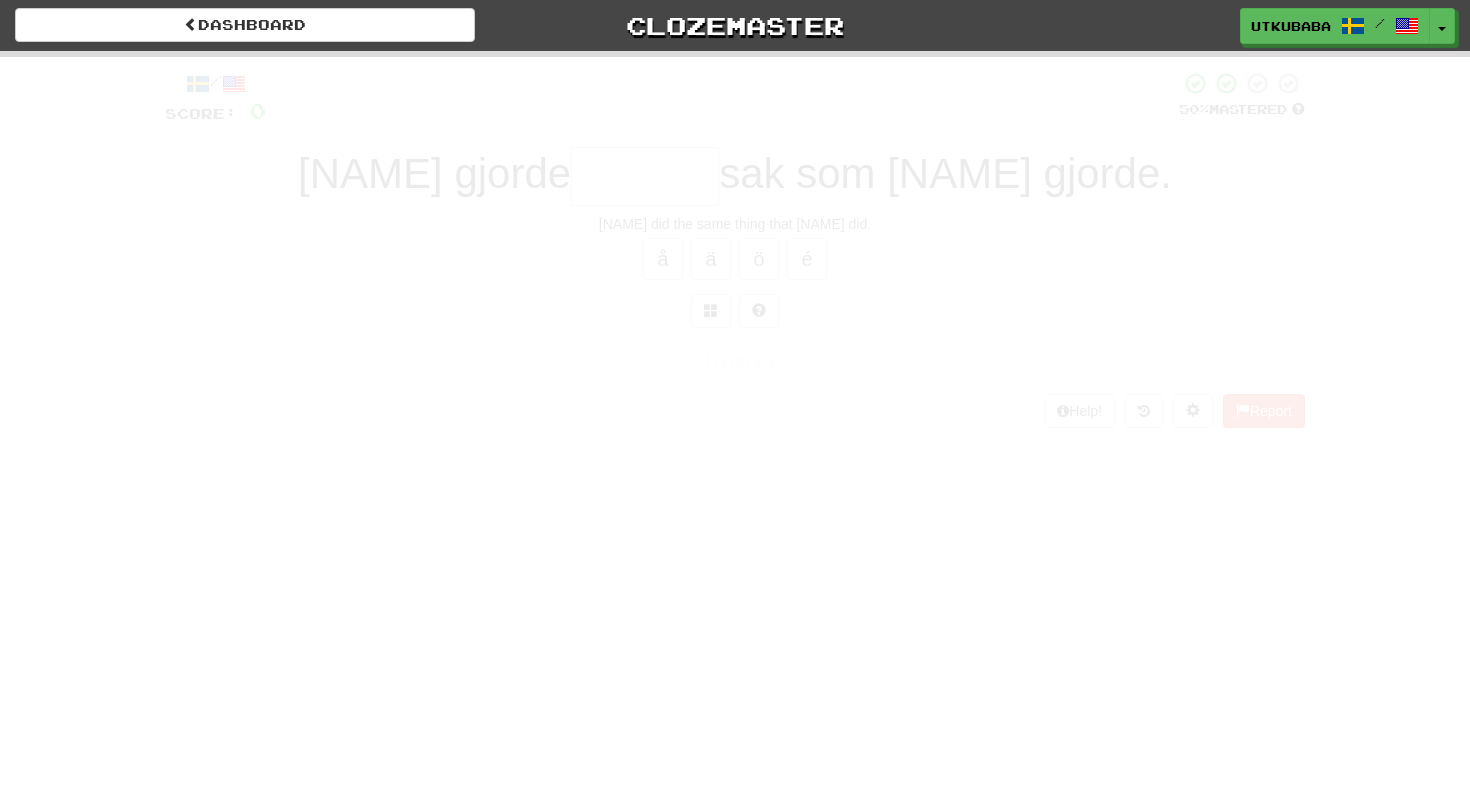 scroll, scrollTop: 0, scrollLeft: 0, axis: both 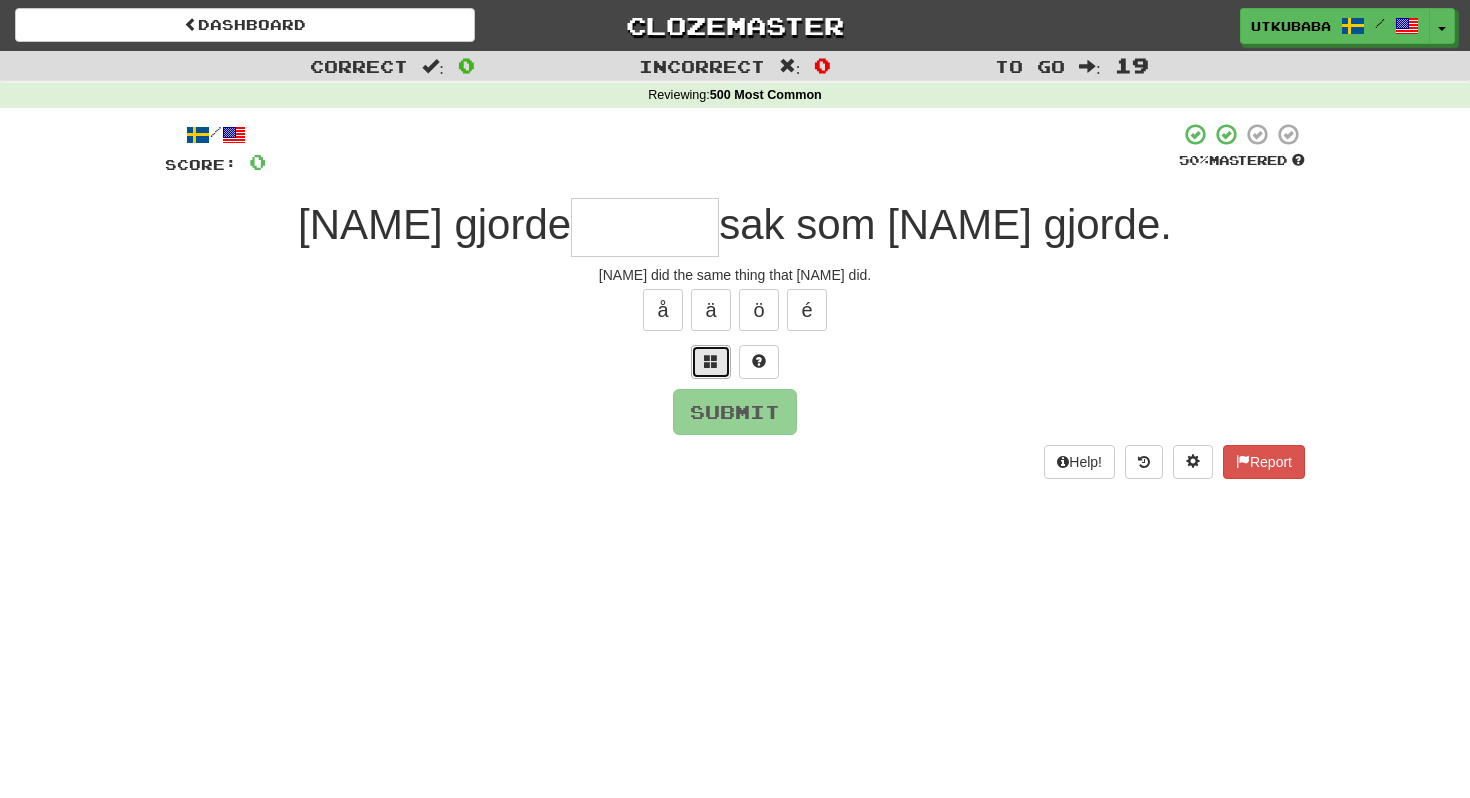 click at bounding box center [711, 362] 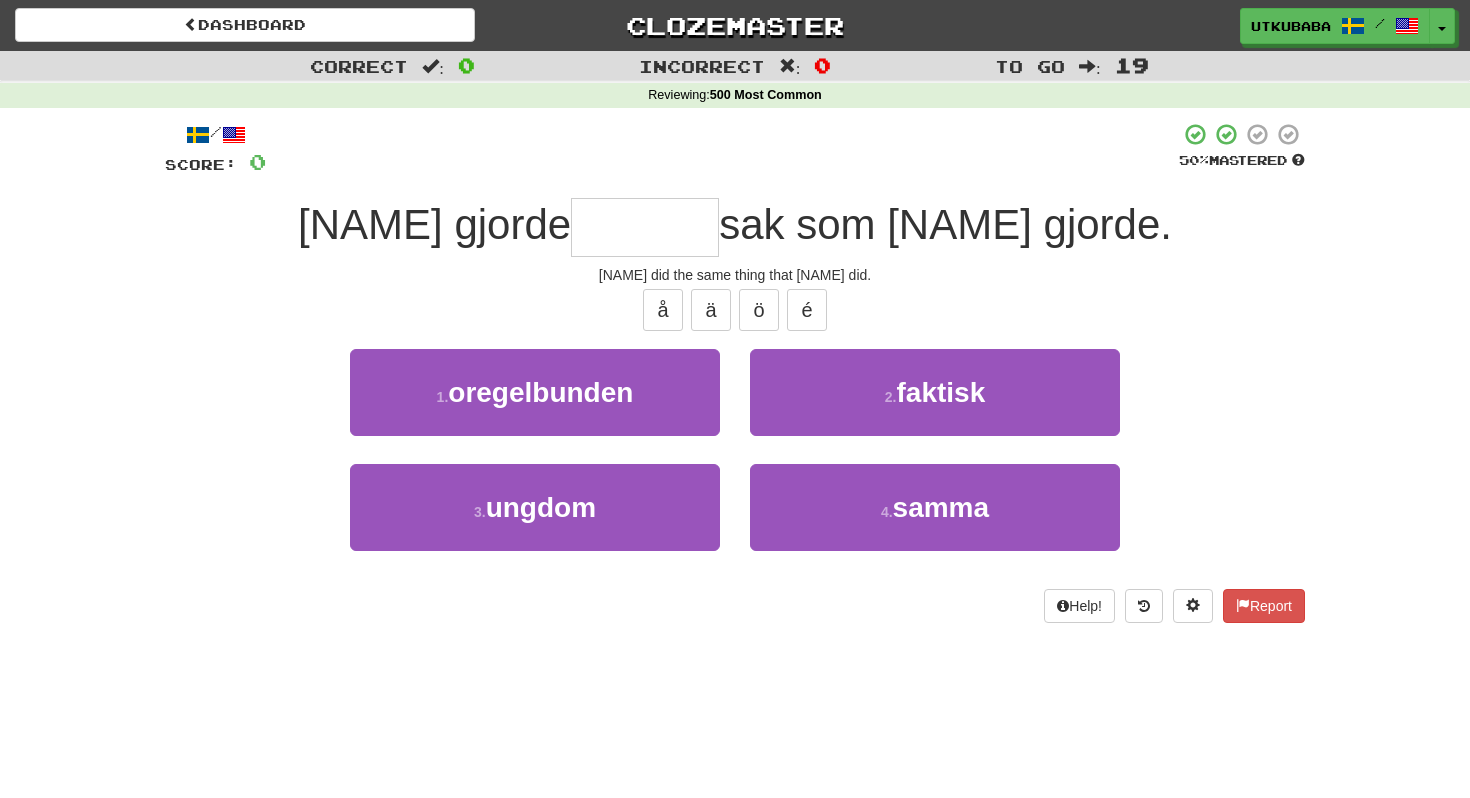 click at bounding box center (645, 227) 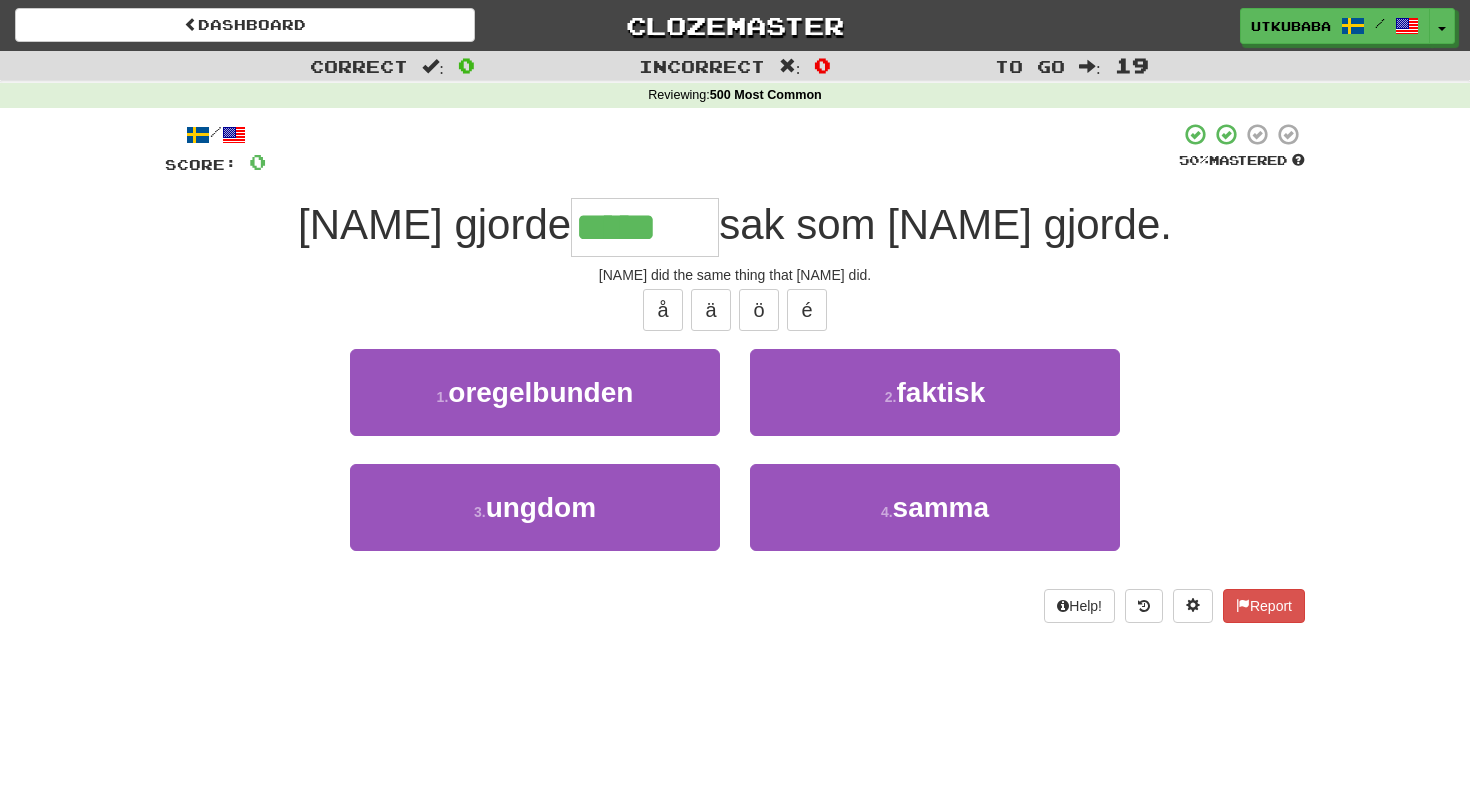 type on "*****" 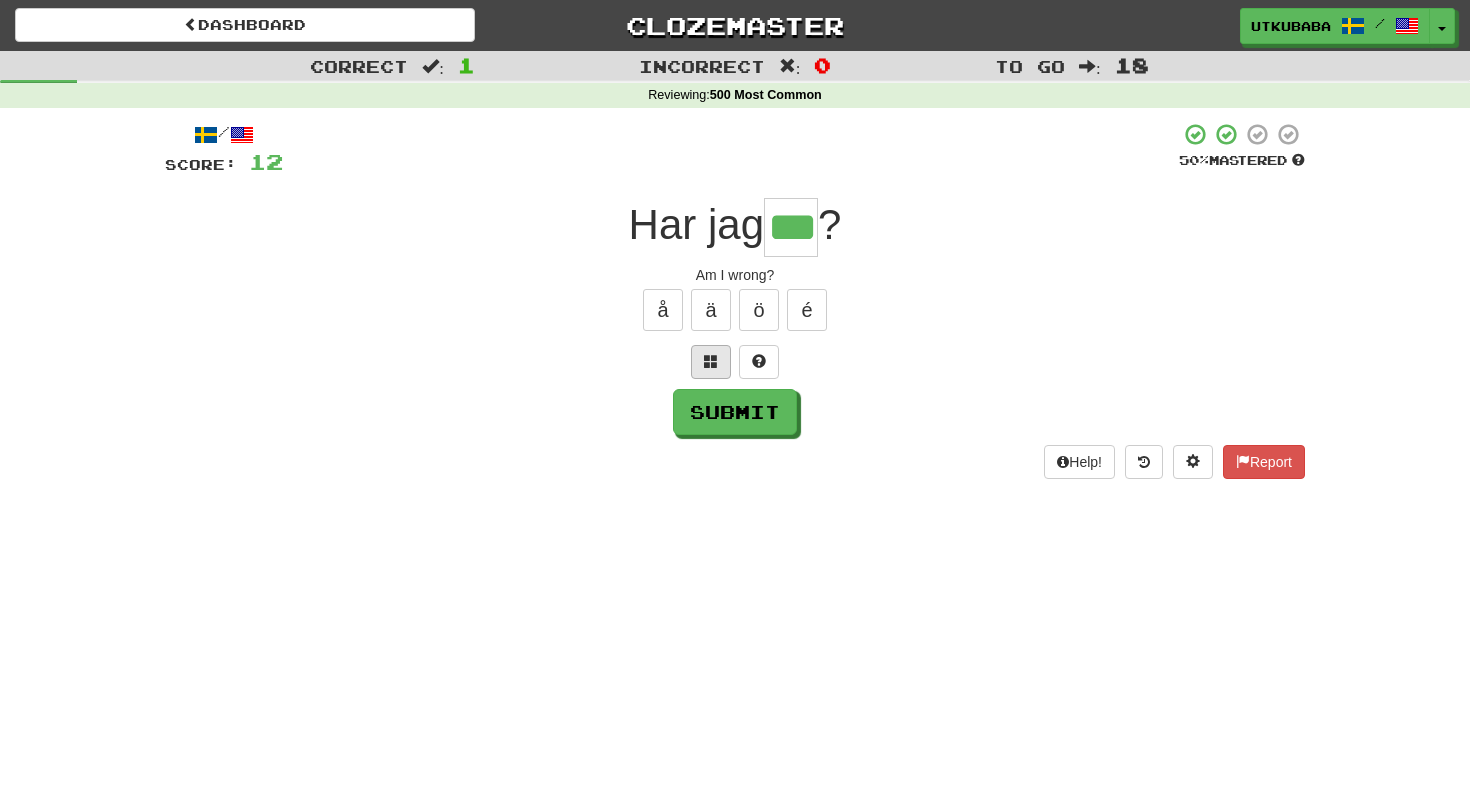 type on "***" 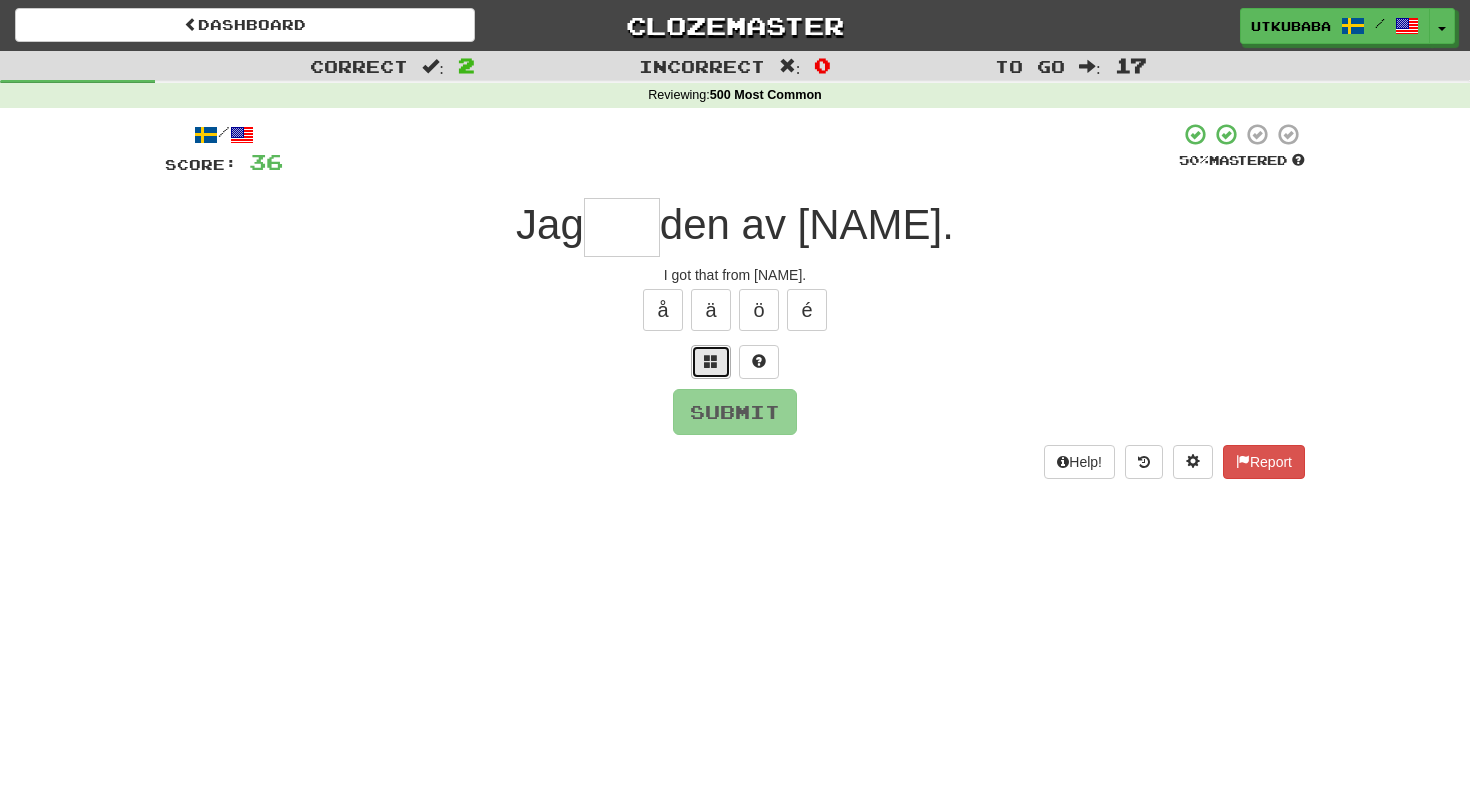 click at bounding box center [711, 362] 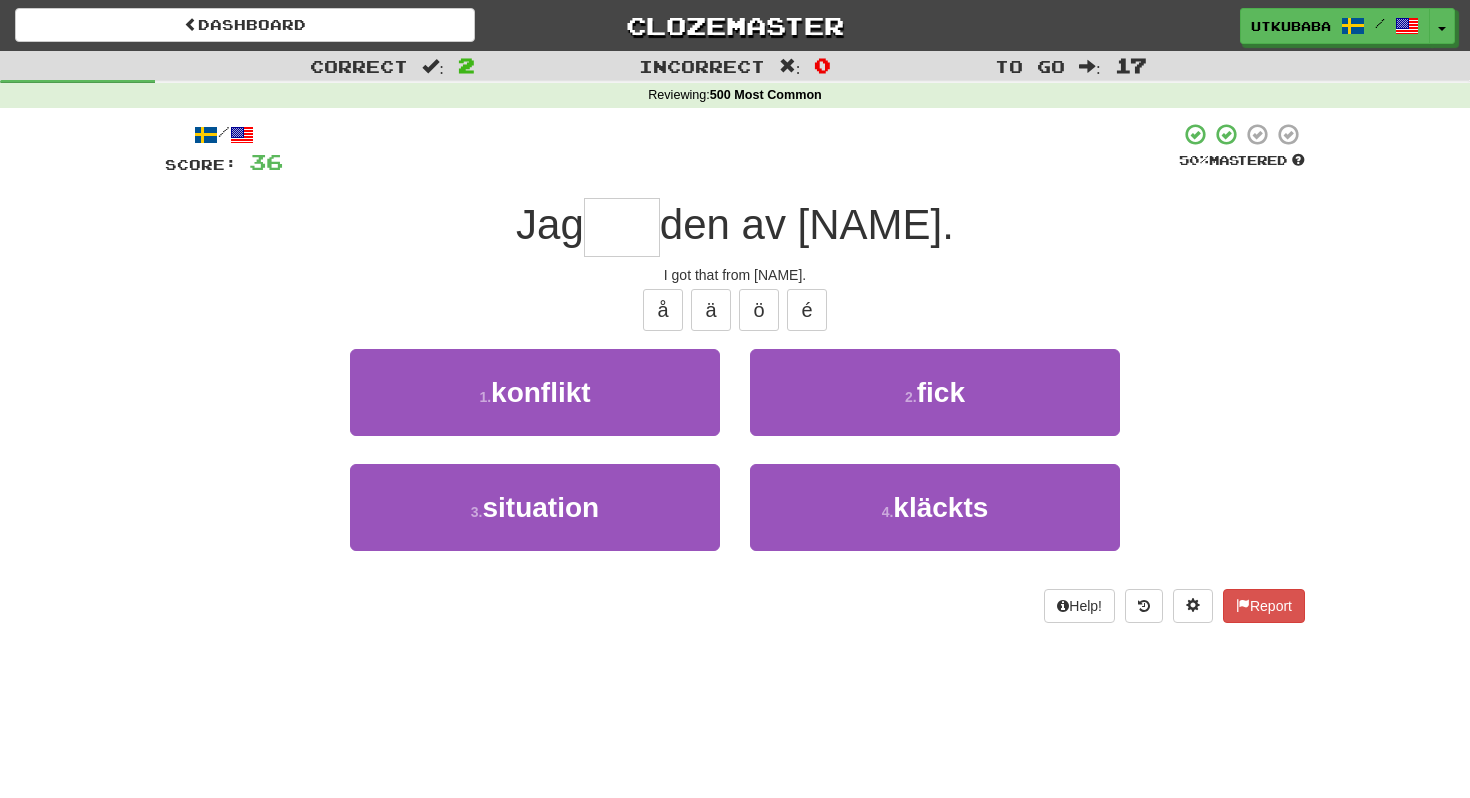 click at bounding box center [622, 227] 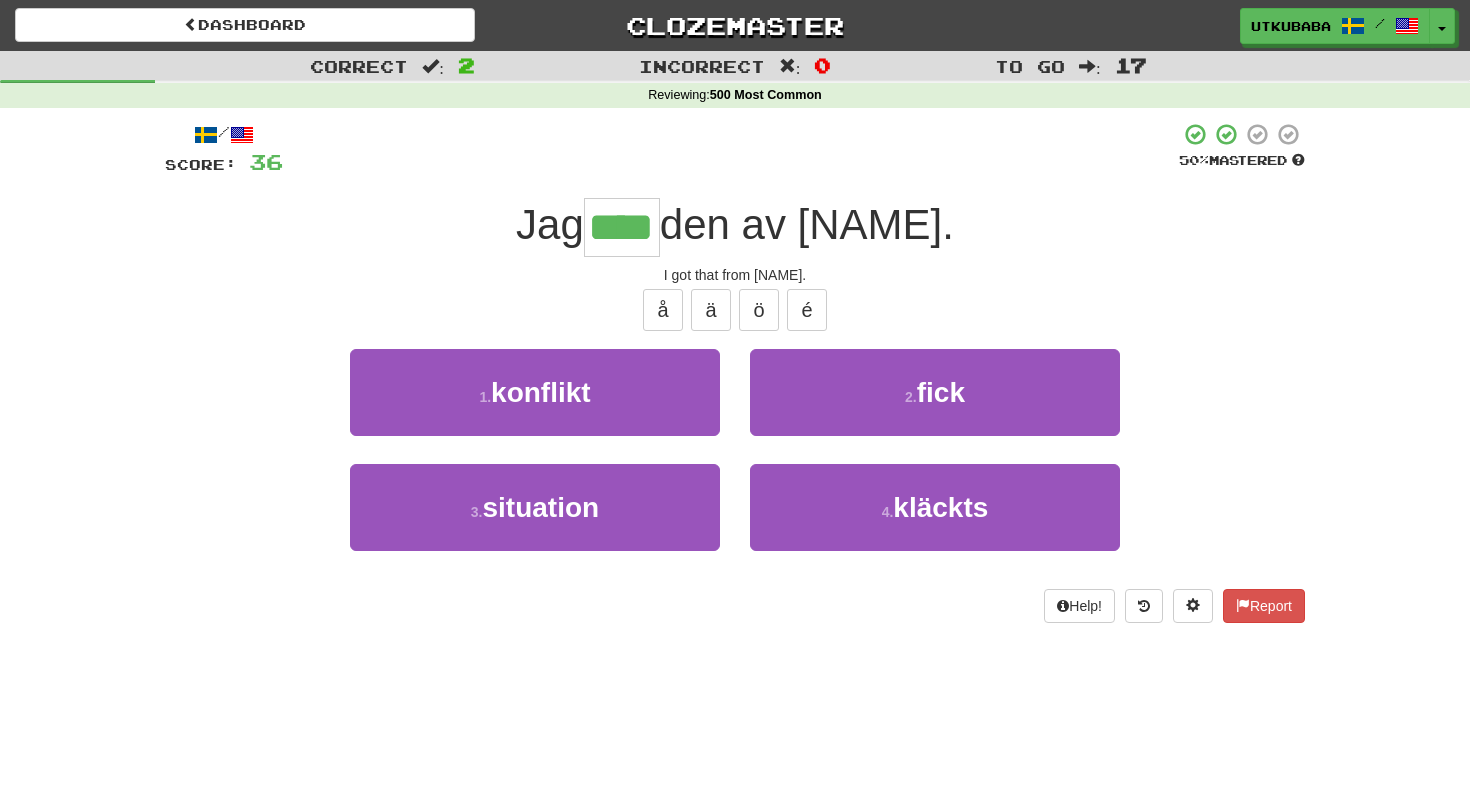 type on "****" 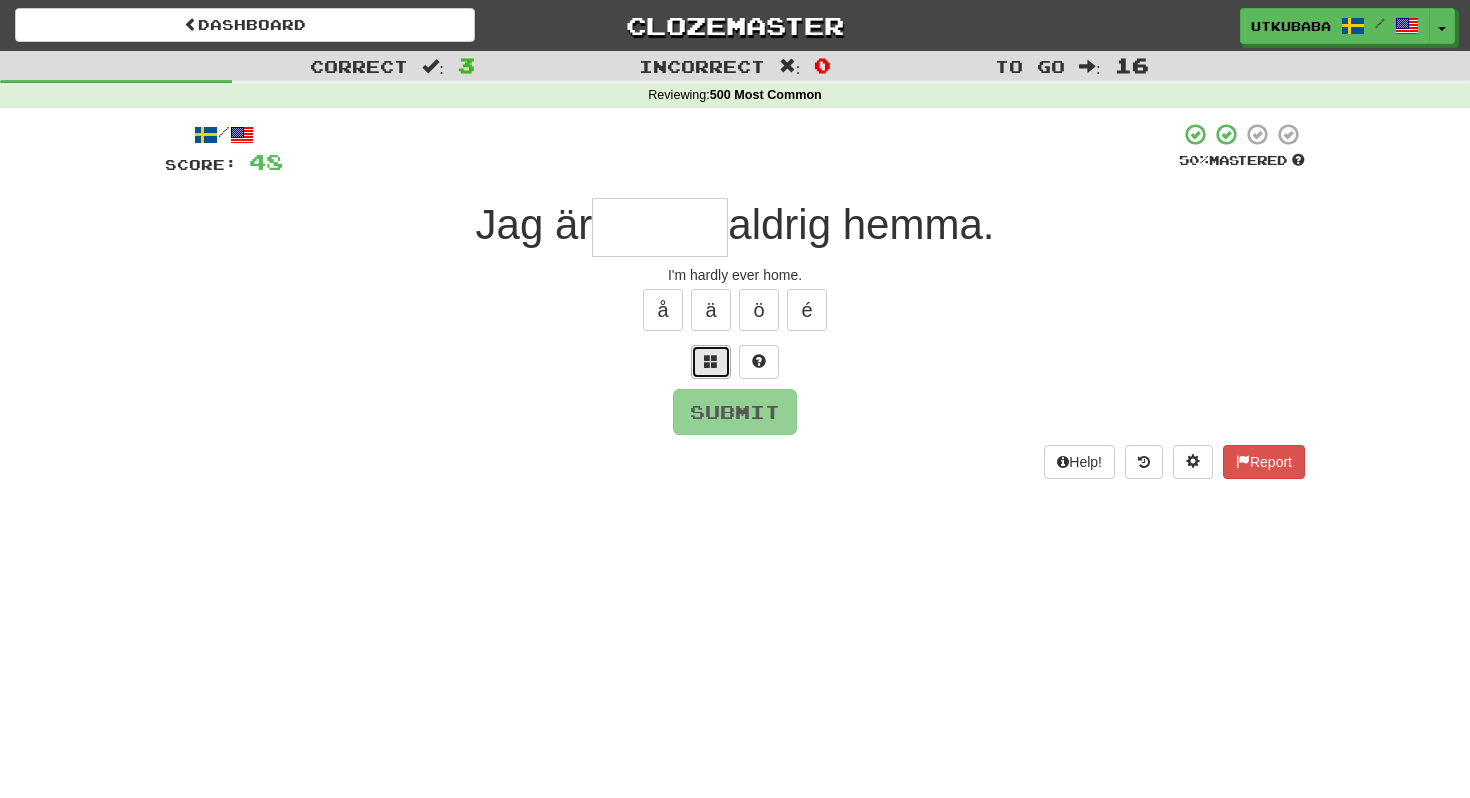 click at bounding box center (711, 361) 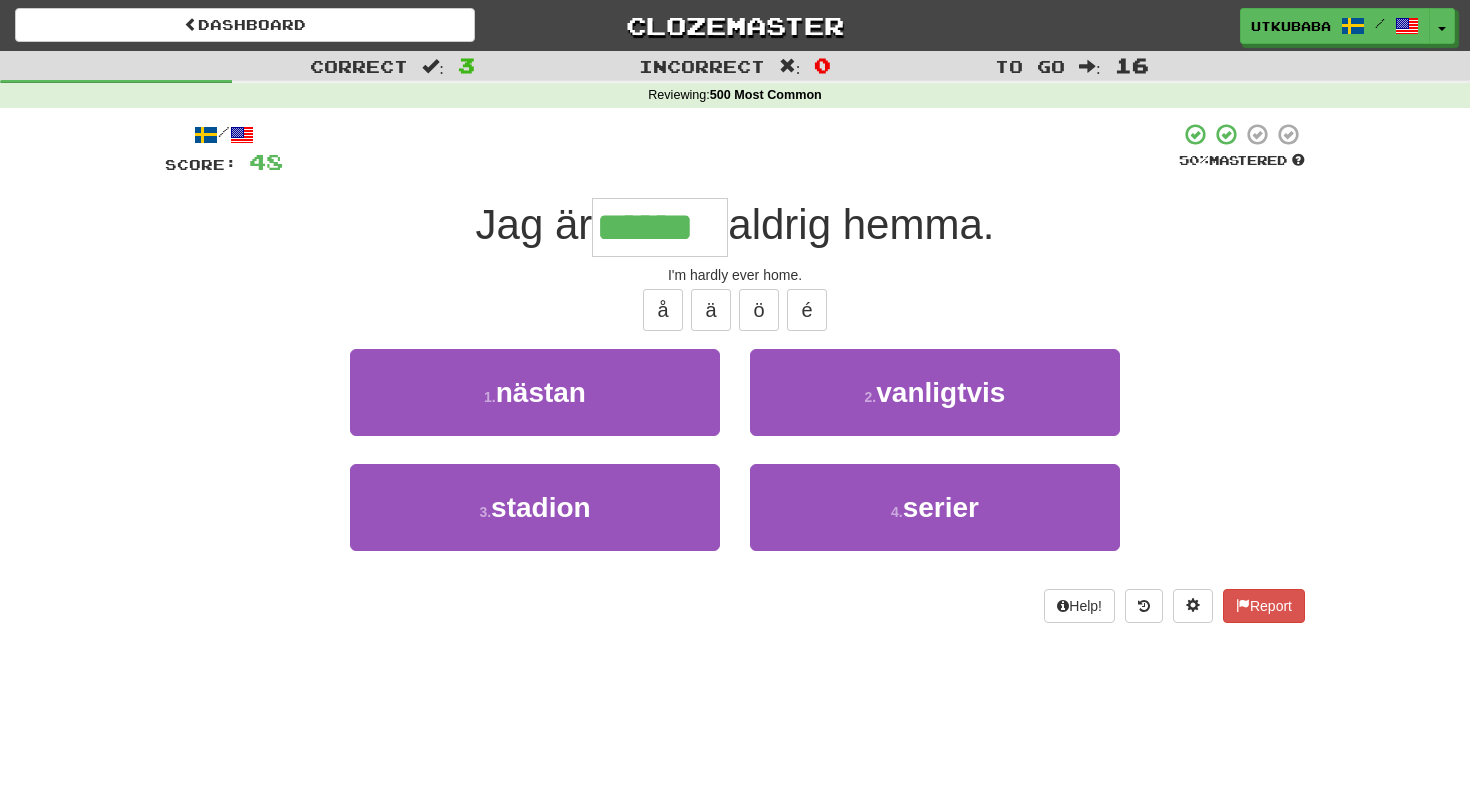type on "******" 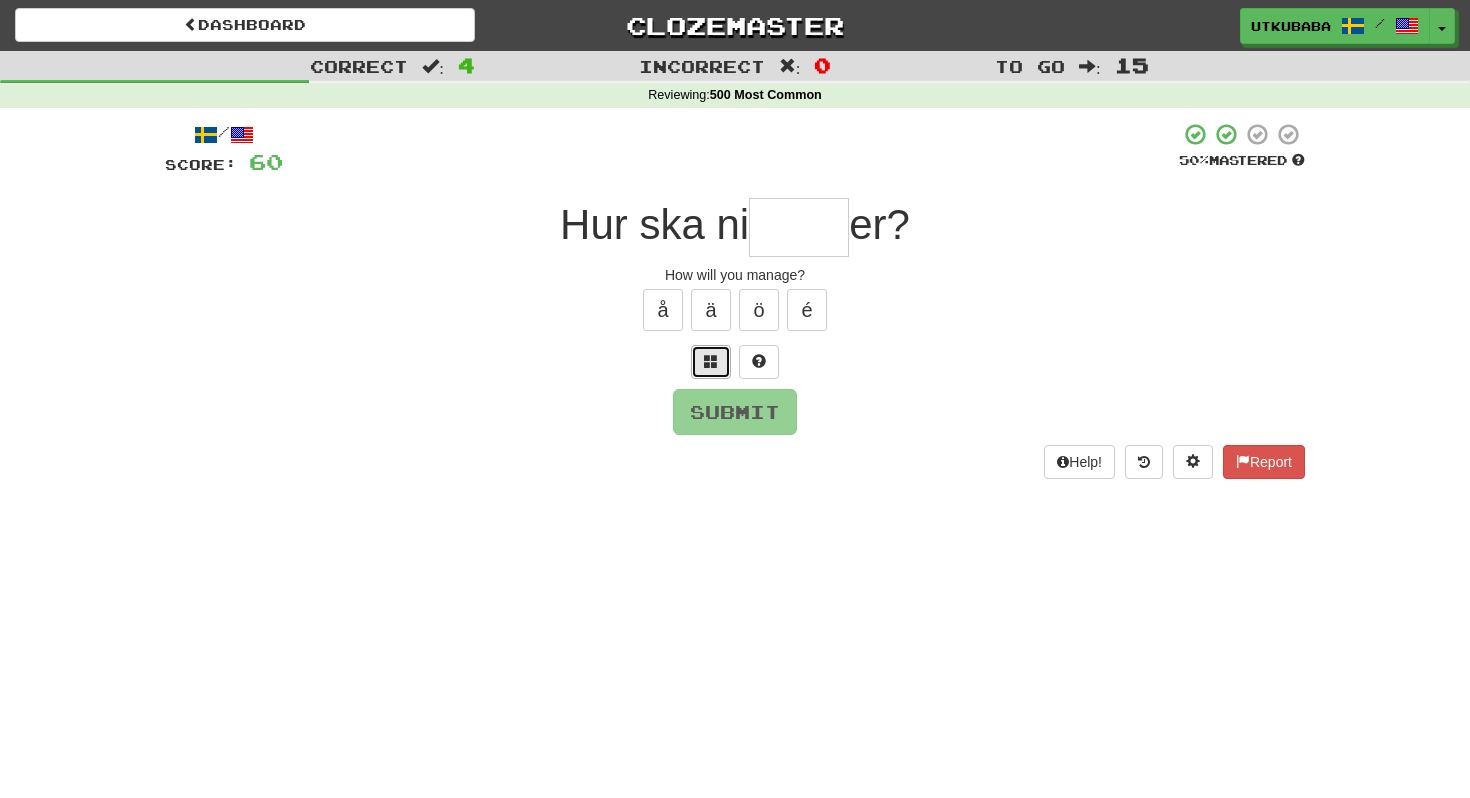 click at bounding box center (711, 361) 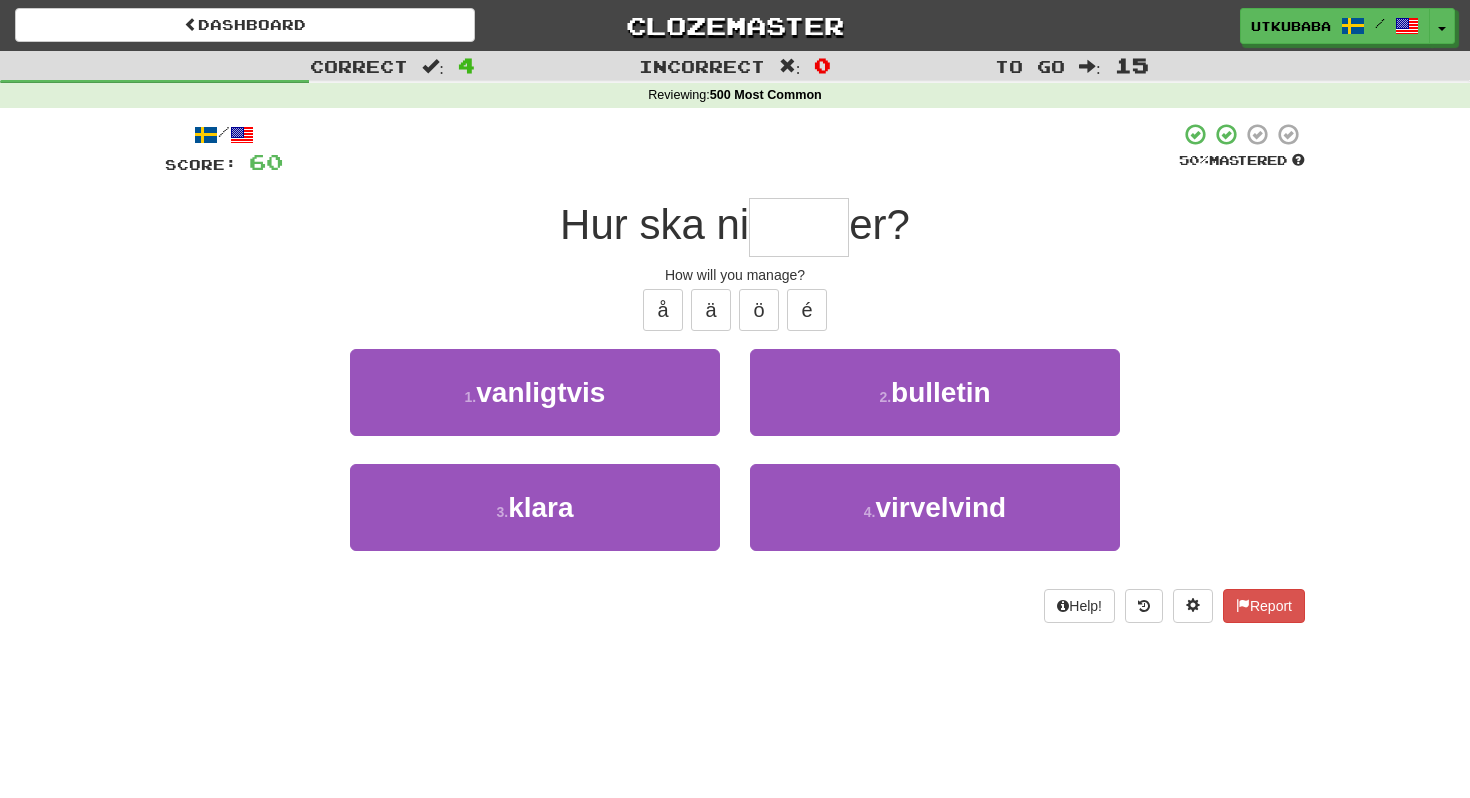 click at bounding box center (799, 227) 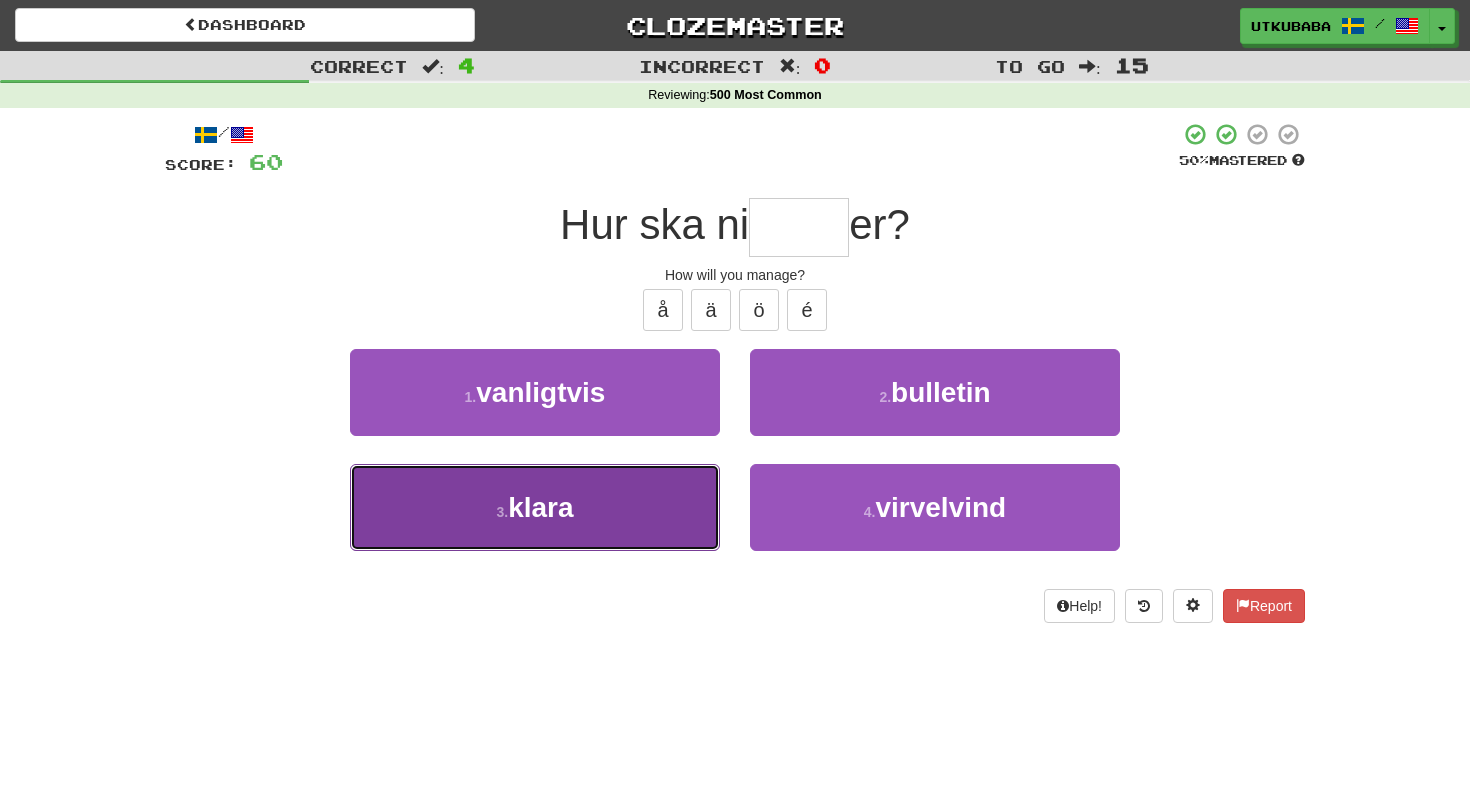 click on "3 .  klara" at bounding box center (535, 507) 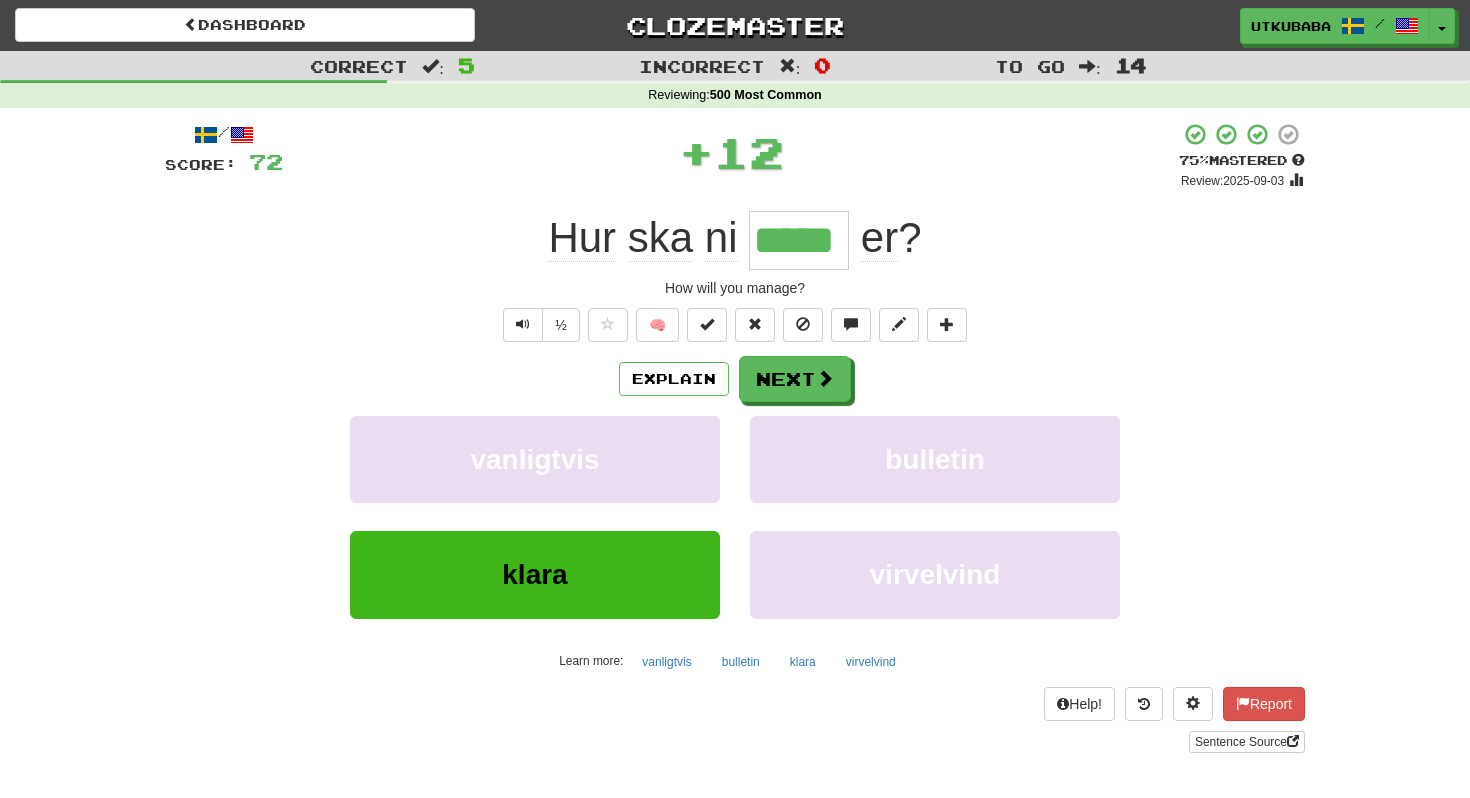 click on "/  Score:   72 + 12 75 %  Mastered Review:  2025-09-03 Hur   ska   ni   *****   er ? How will you manage? ½ 🧠 Explain Next vanligtvis bulletin klara virvelvind Learn more: vanligtvis bulletin klara virvelvind  Help!  Report Sentence Source" at bounding box center (735, 437) 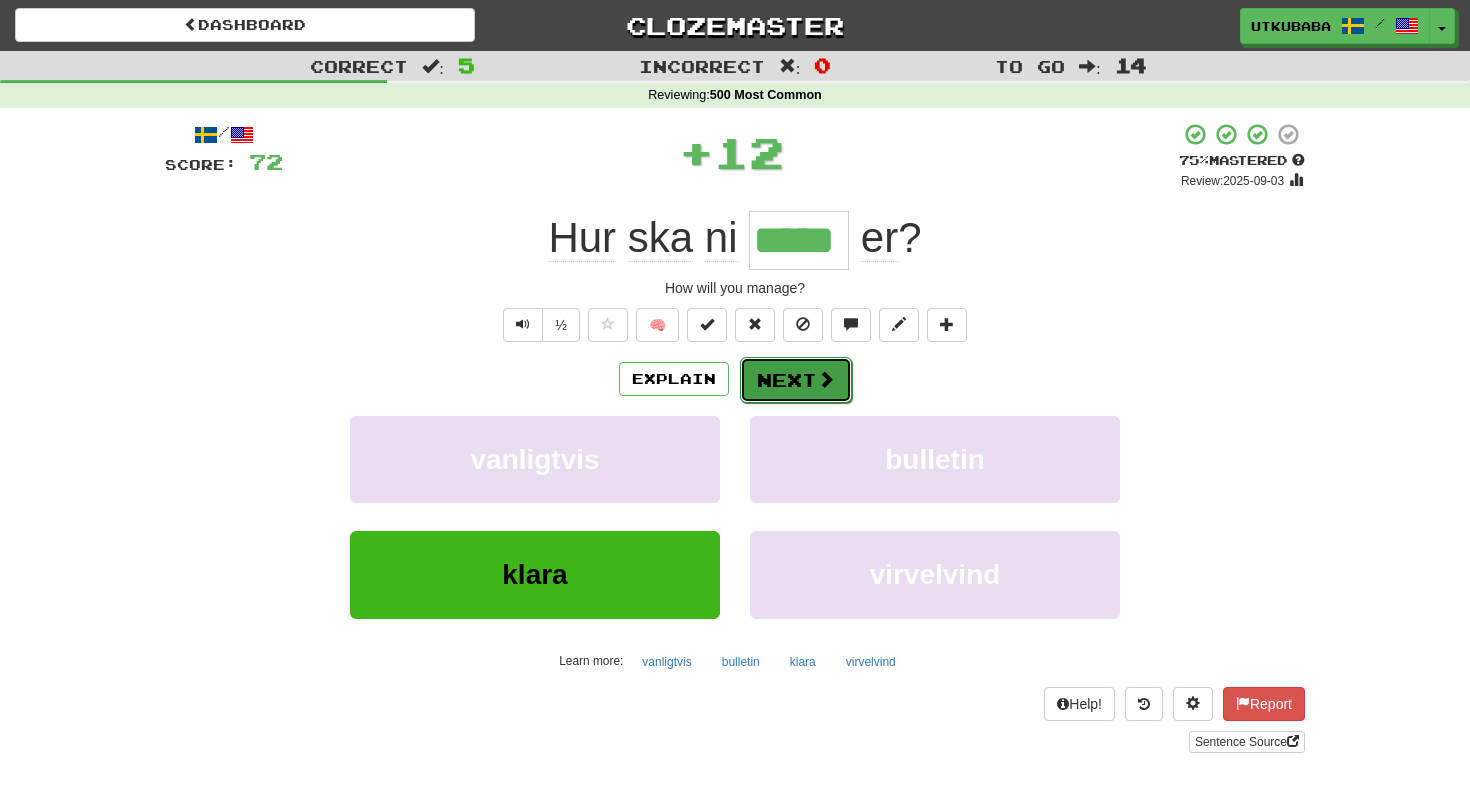click on "Next" at bounding box center [796, 380] 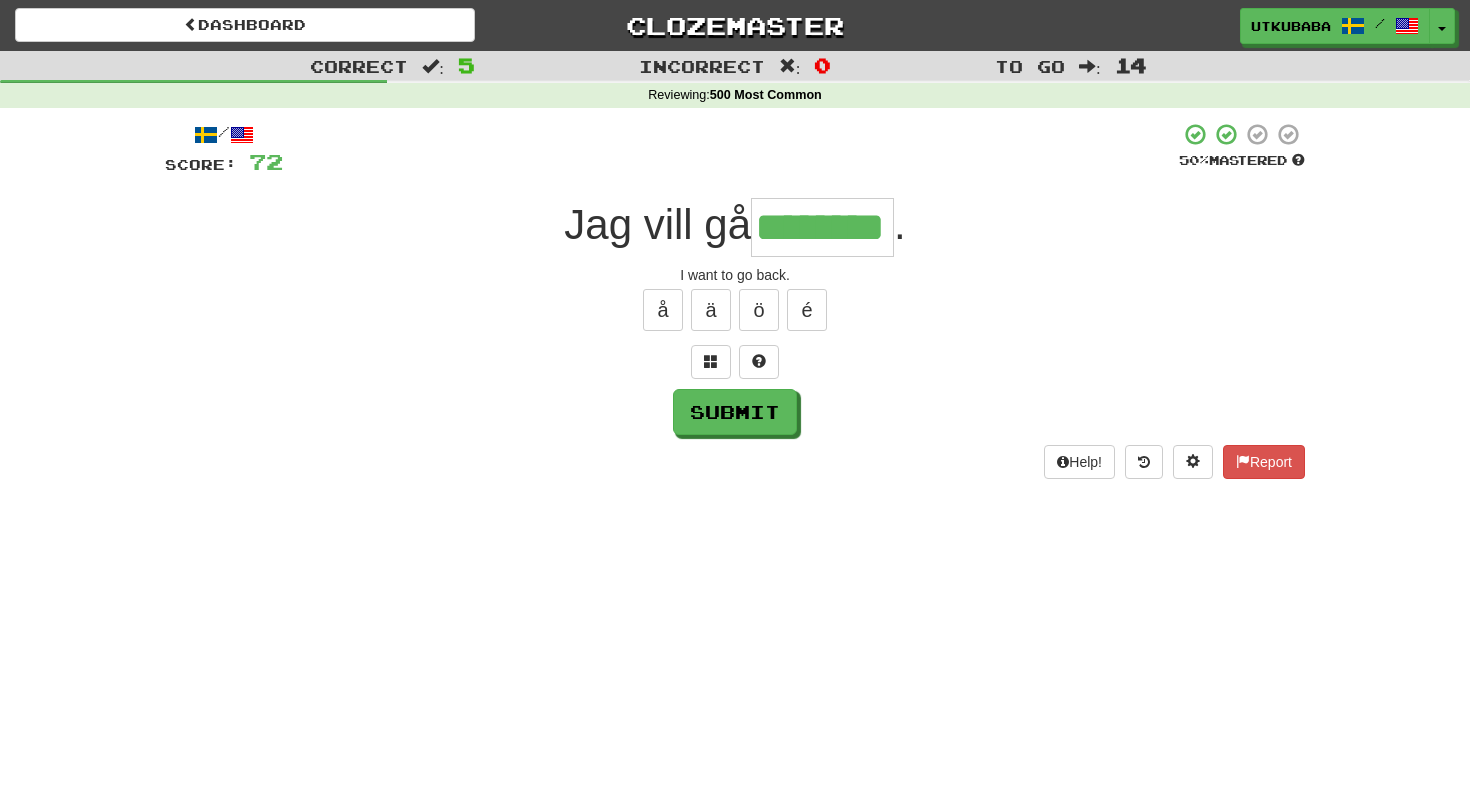 type on "********" 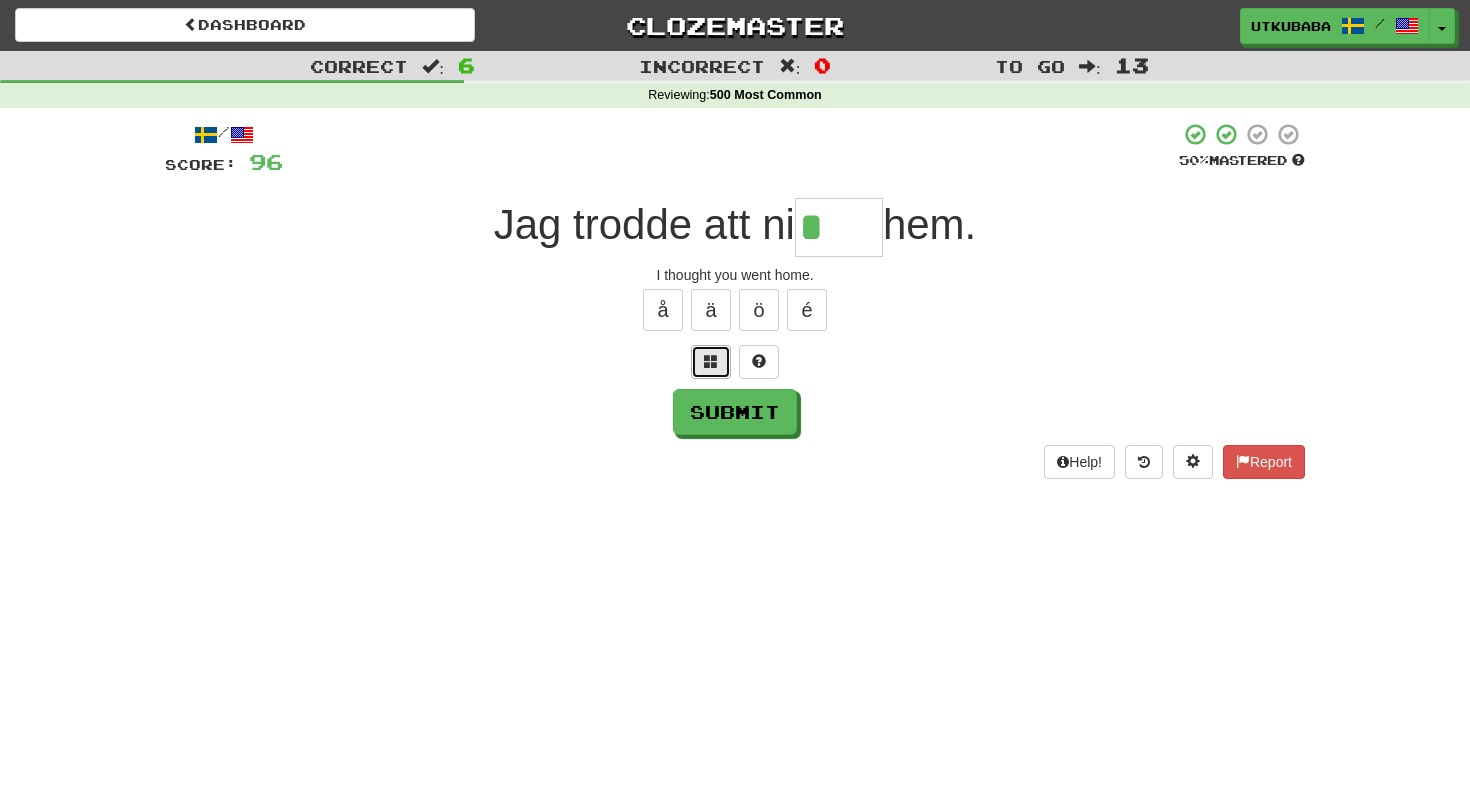 click at bounding box center [711, 362] 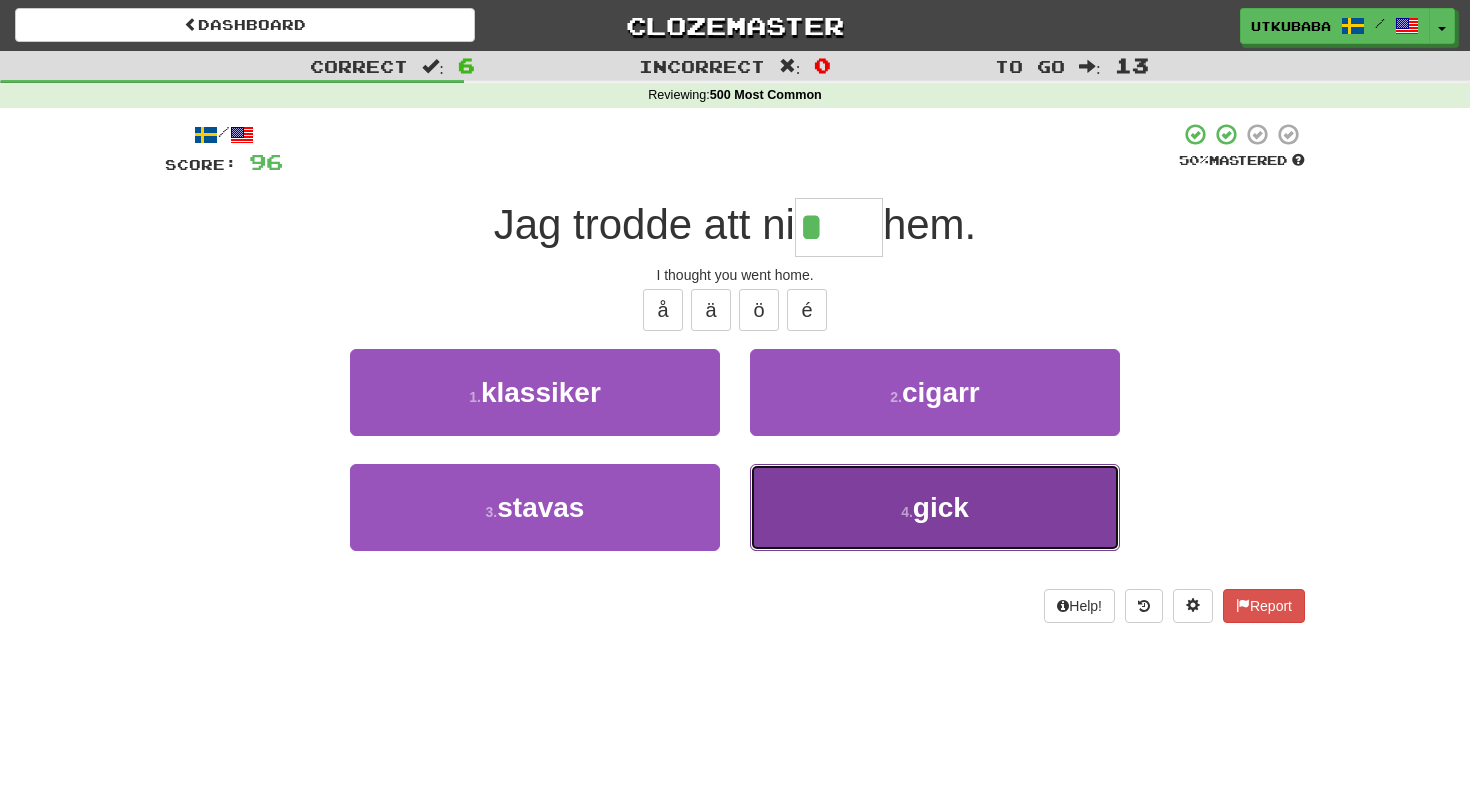 click on "4 .  gick" at bounding box center [935, 507] 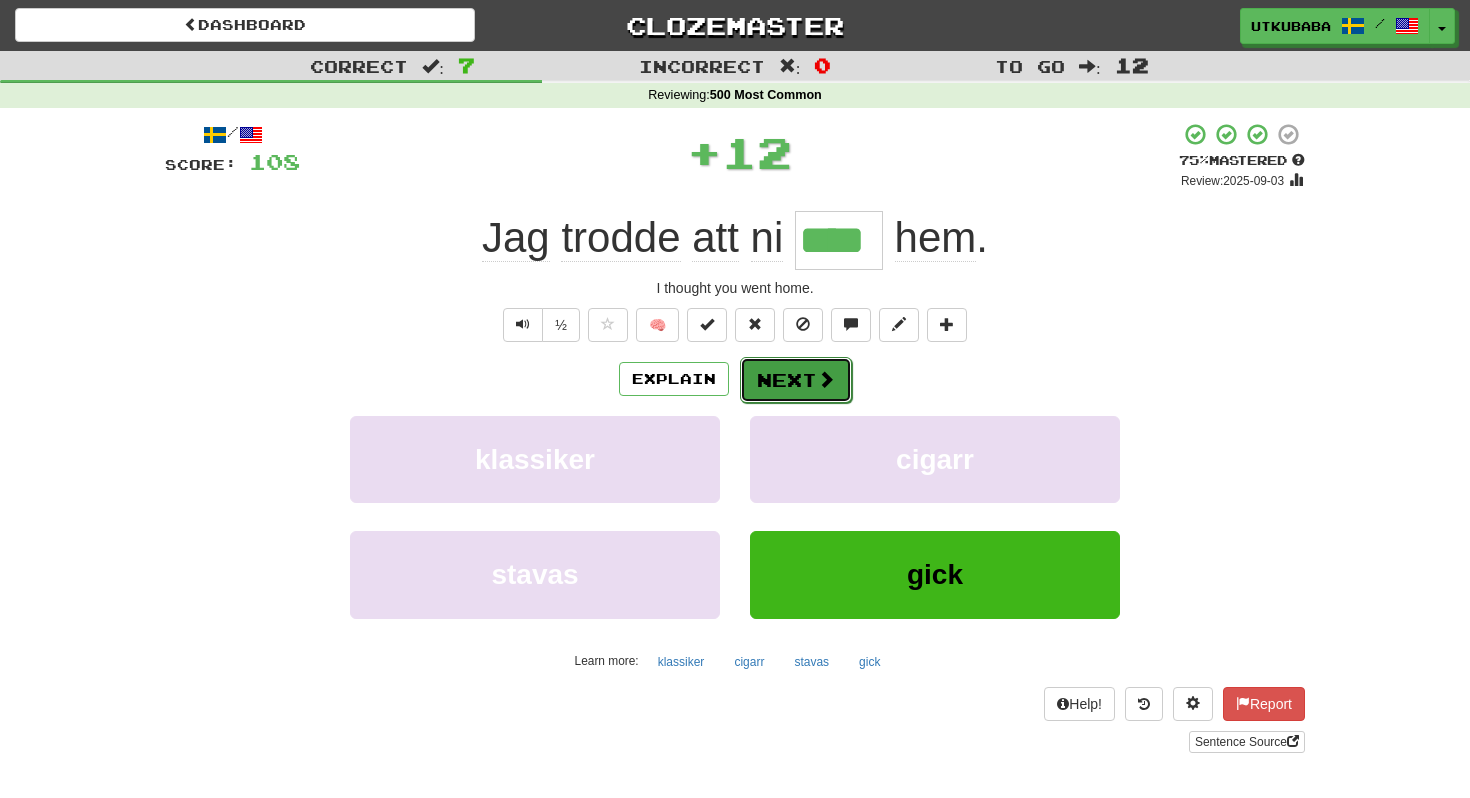 click on "Next" at bounding box center (796, 380) 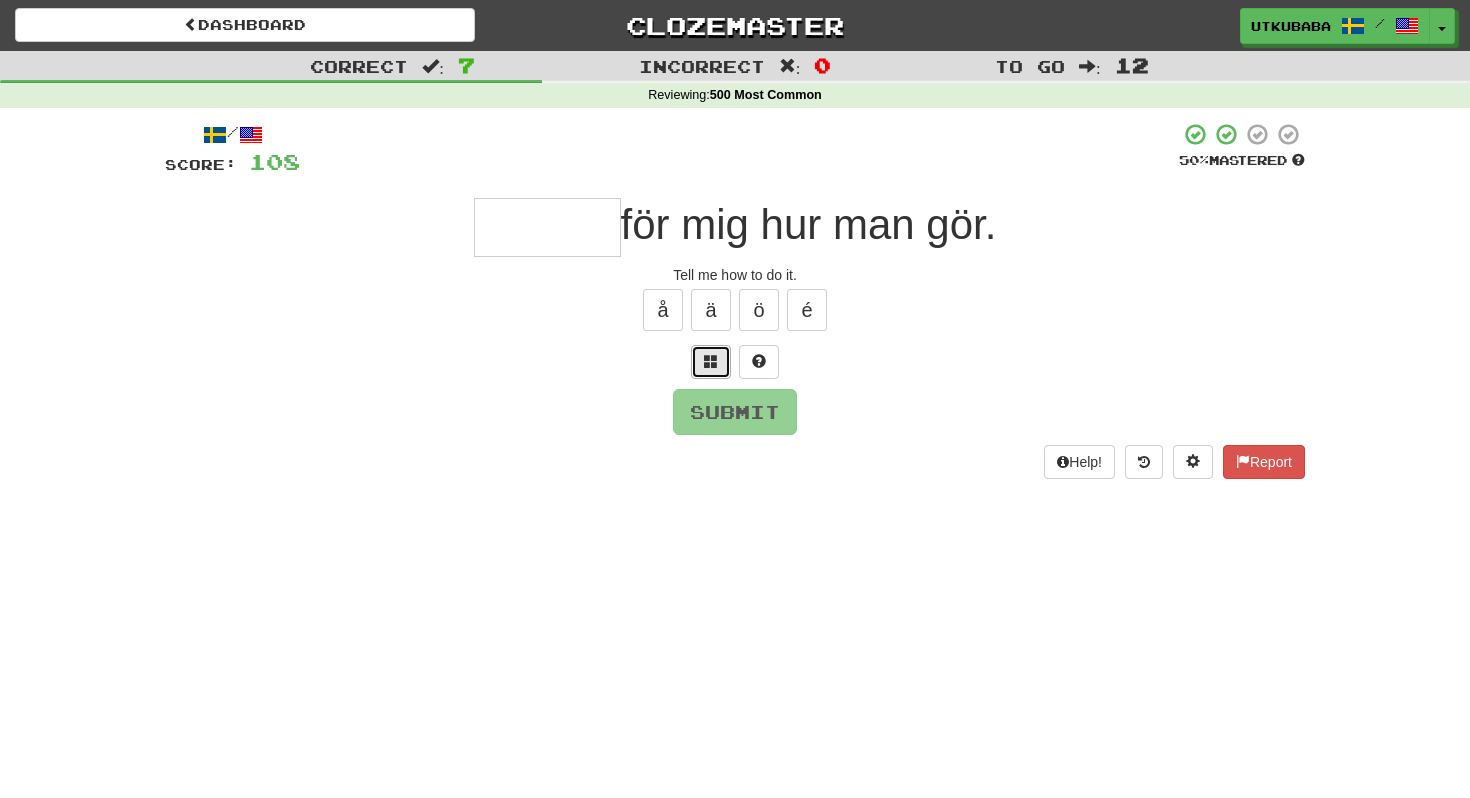 click at bounding box center (711, 362) 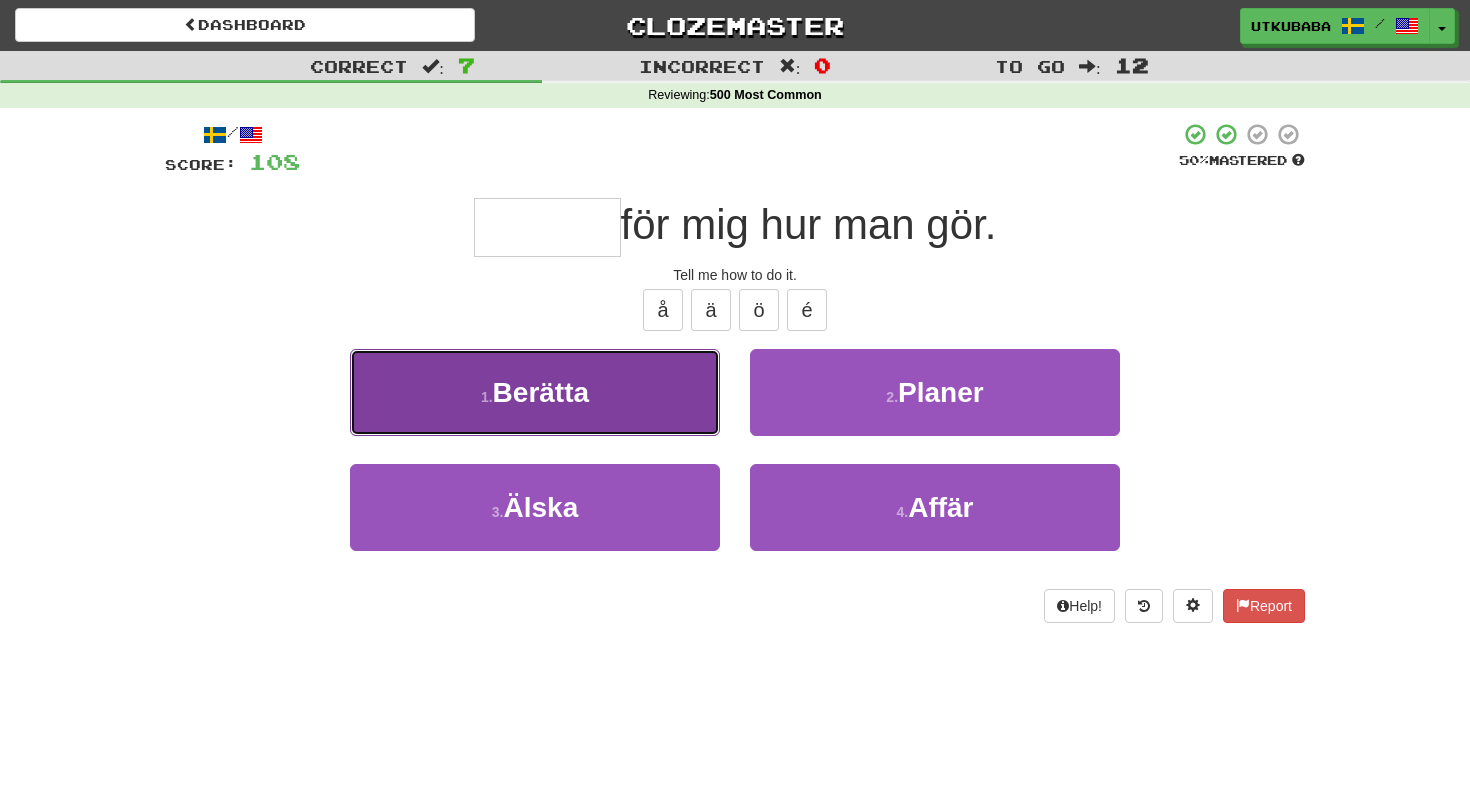 click on "1 .  Berätta" at bounding box center [535, 392] 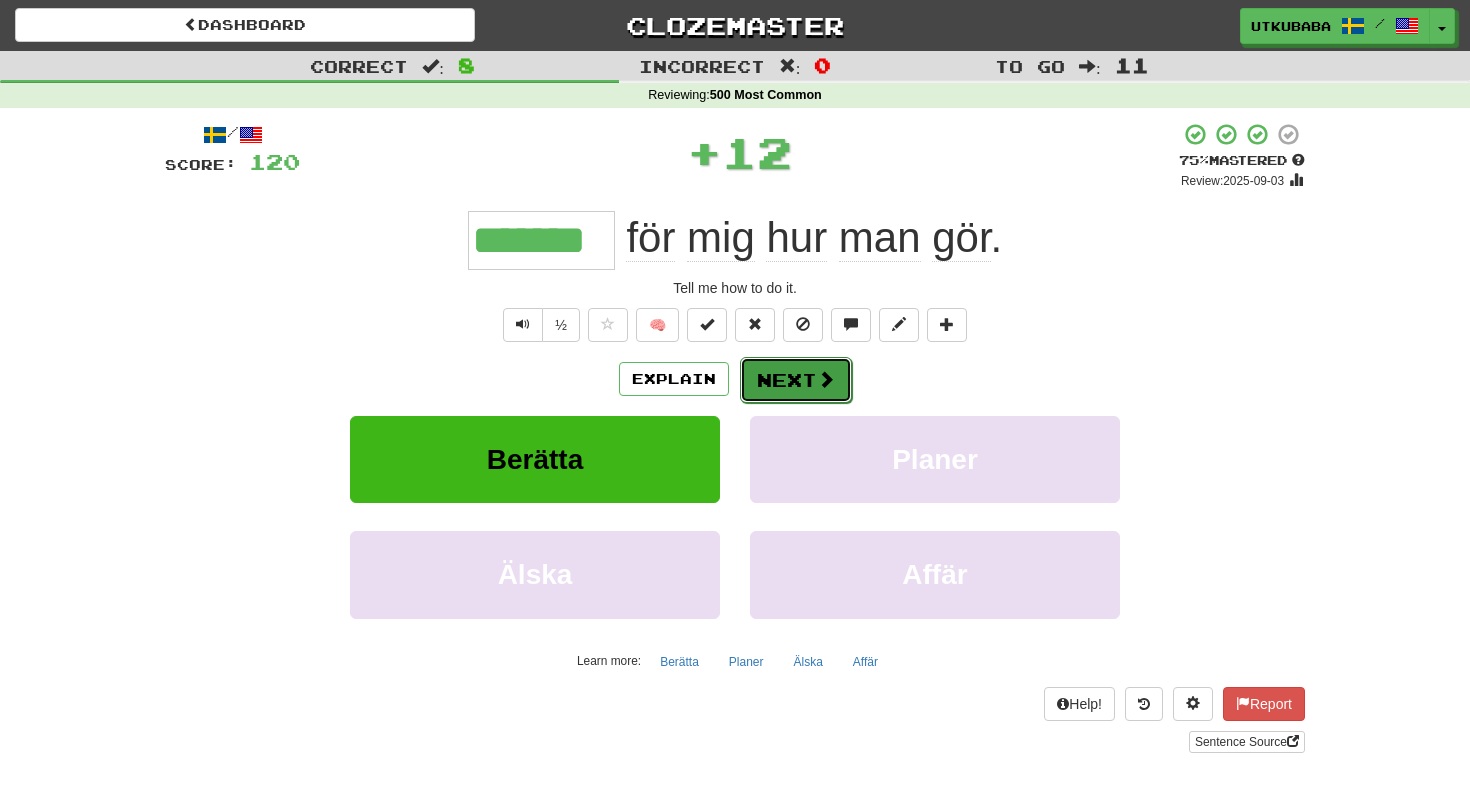 click on "Next" at bounding box center (796, 380) 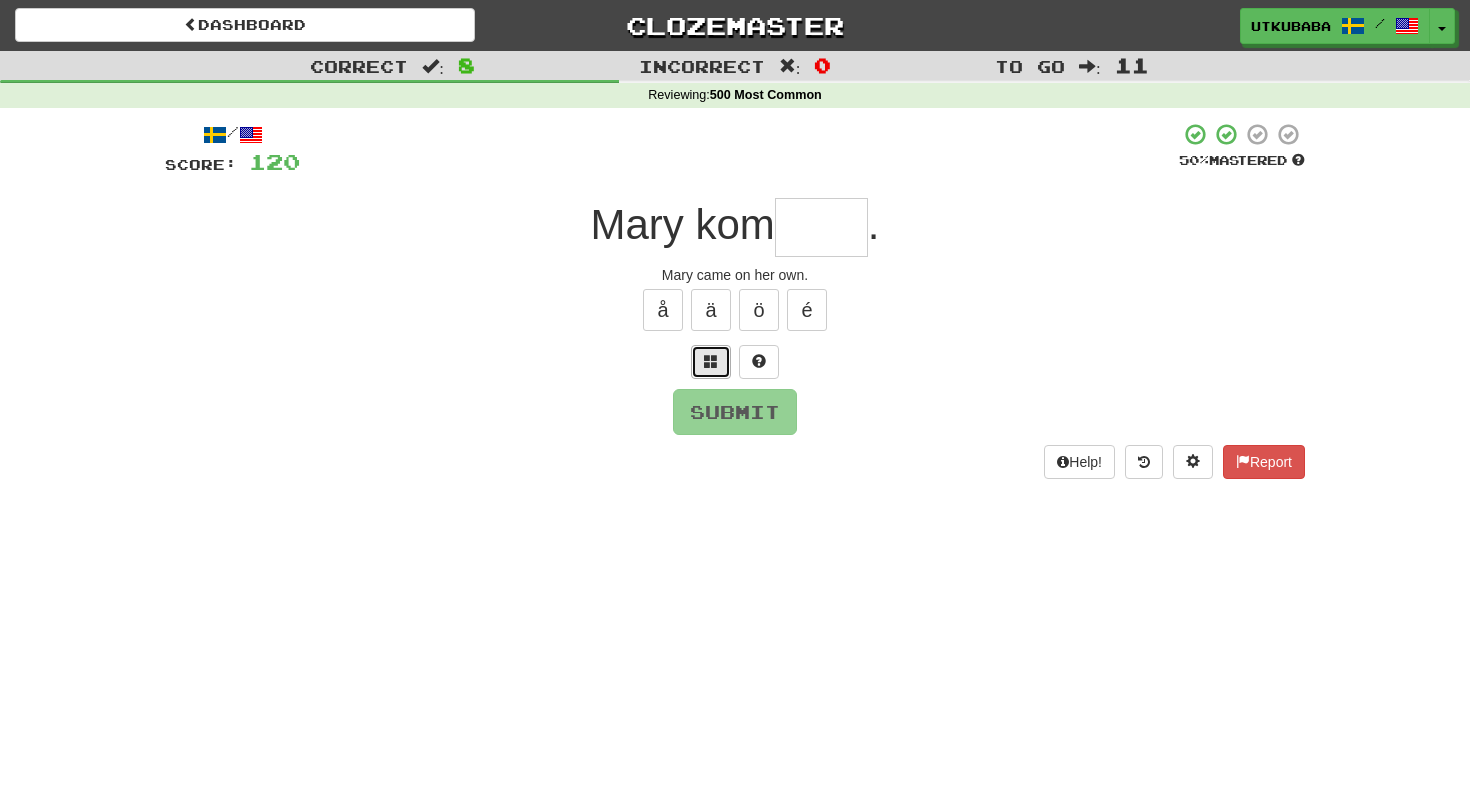 click at bounding box center (711, 361) 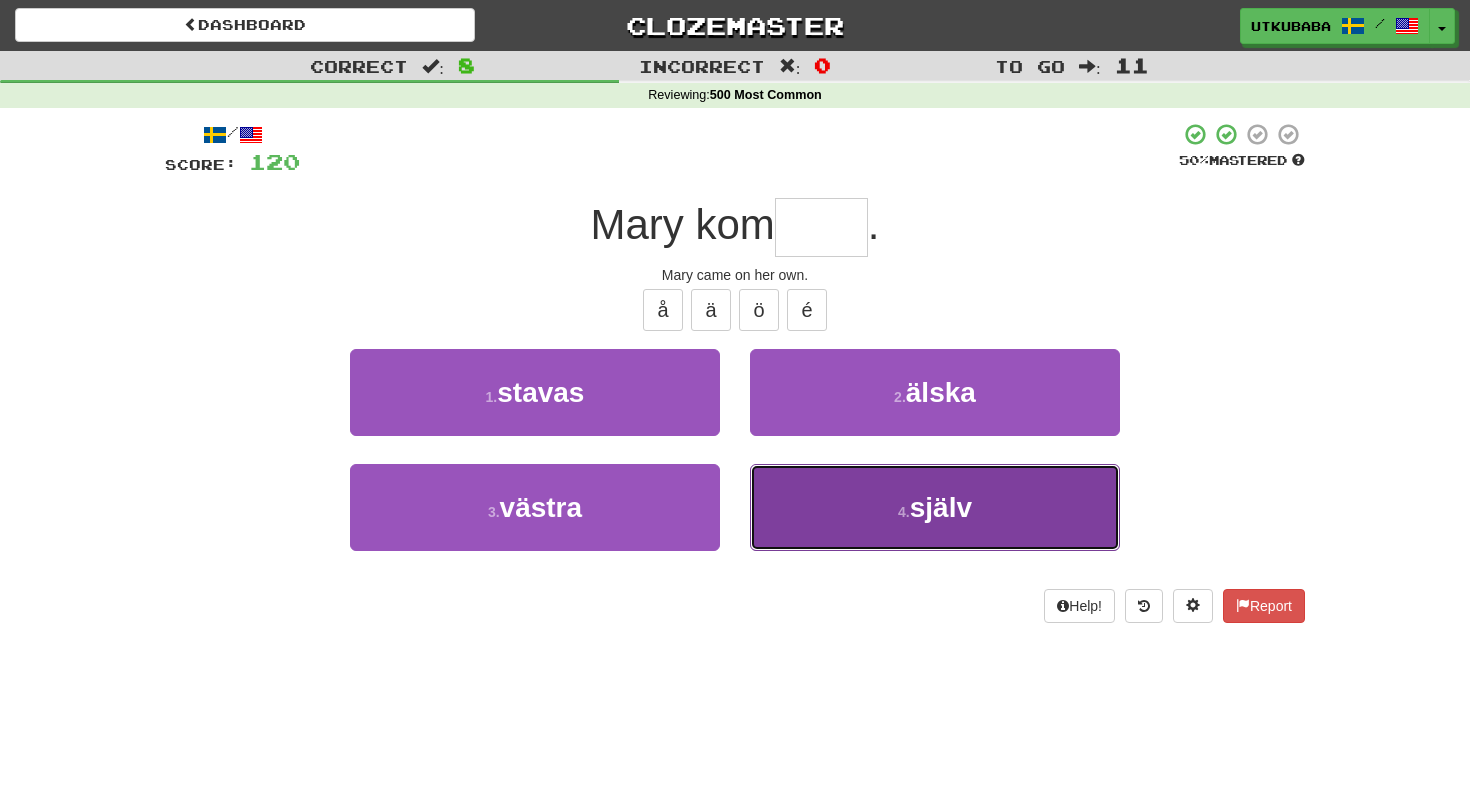 click on "4 .  själv" at bounding box center [935, 507] 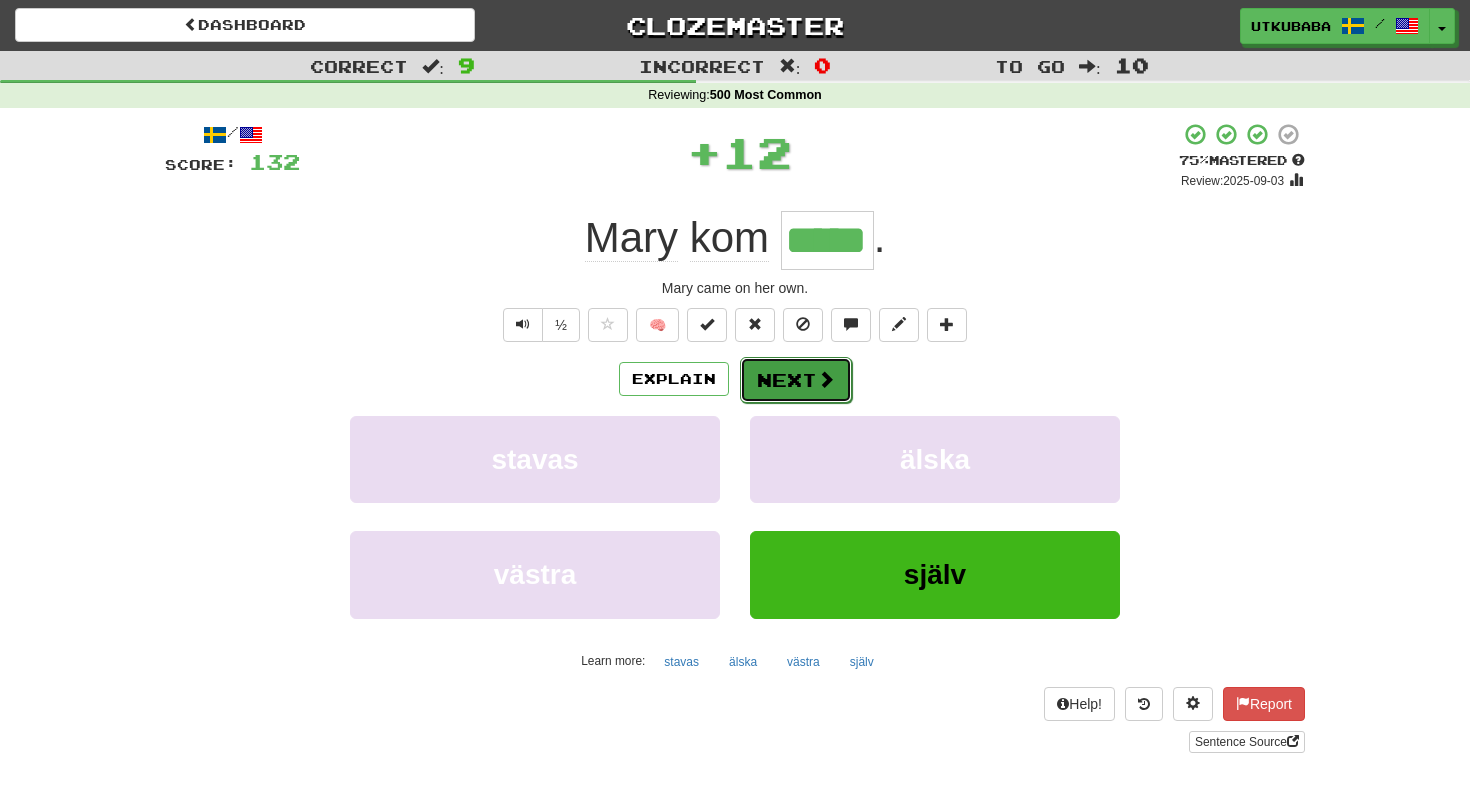 click on "Next" at bounding box center [796, 380] 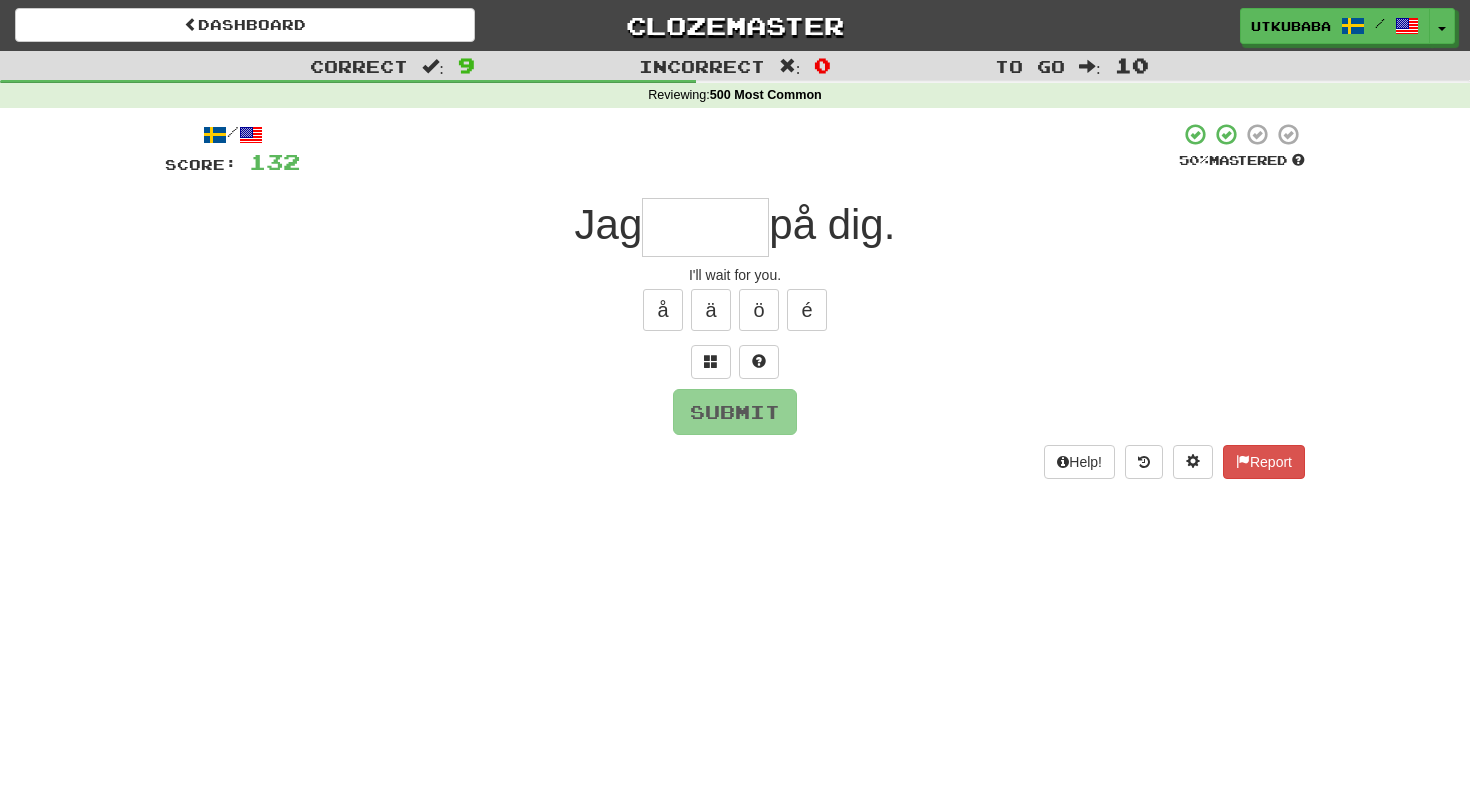 type on "*" 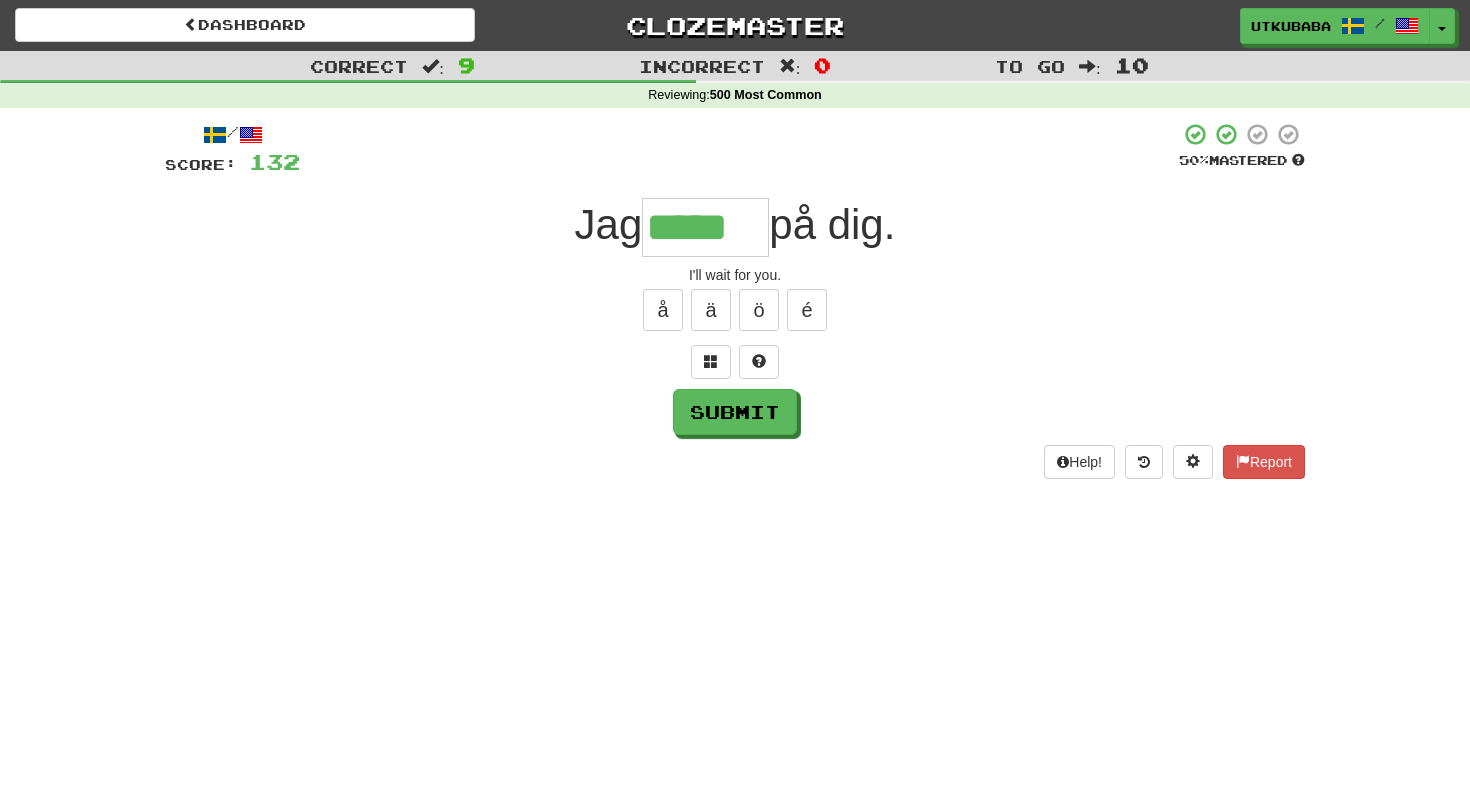 type on "******" 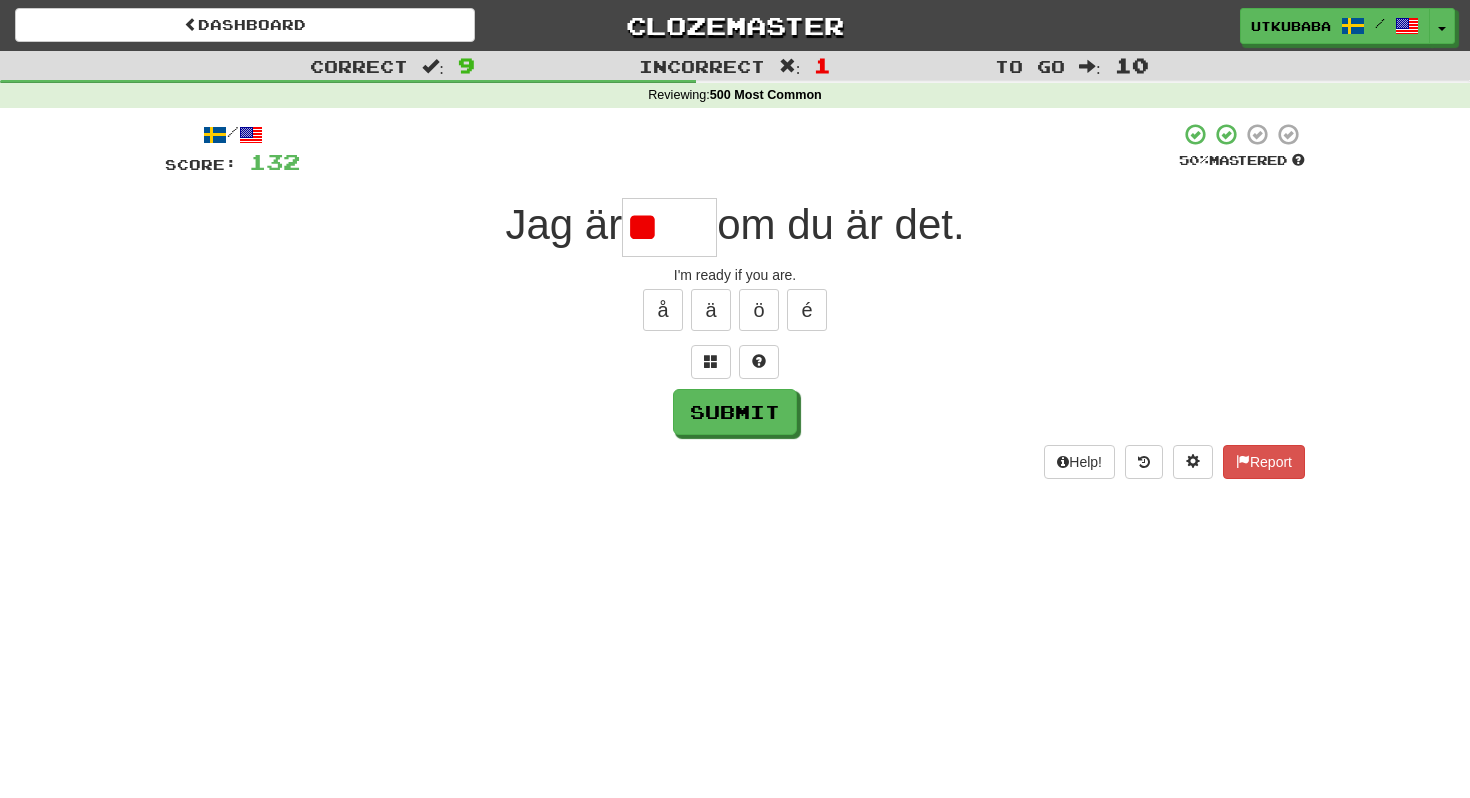 type on "*" 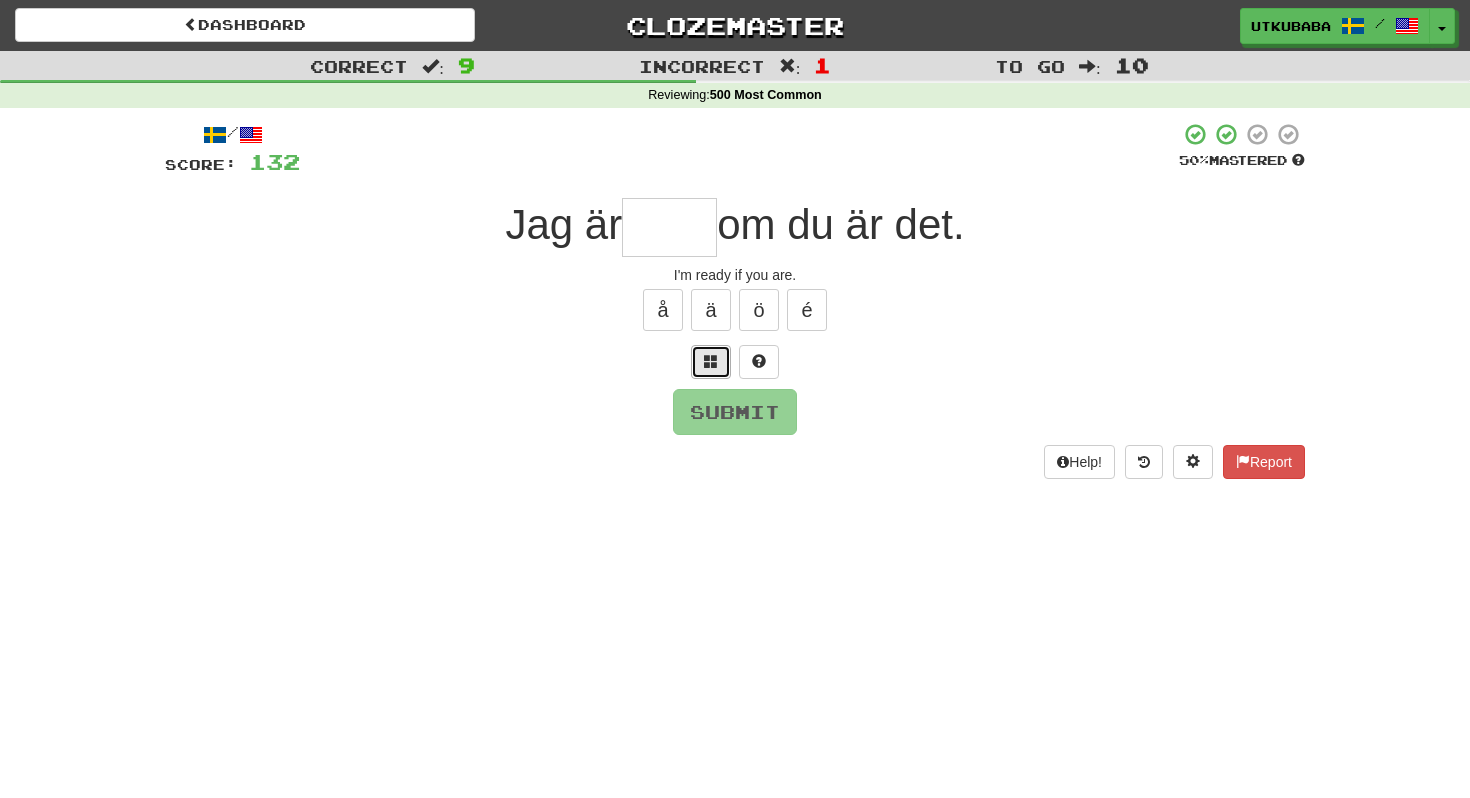 click at bounding box center [711, 362] 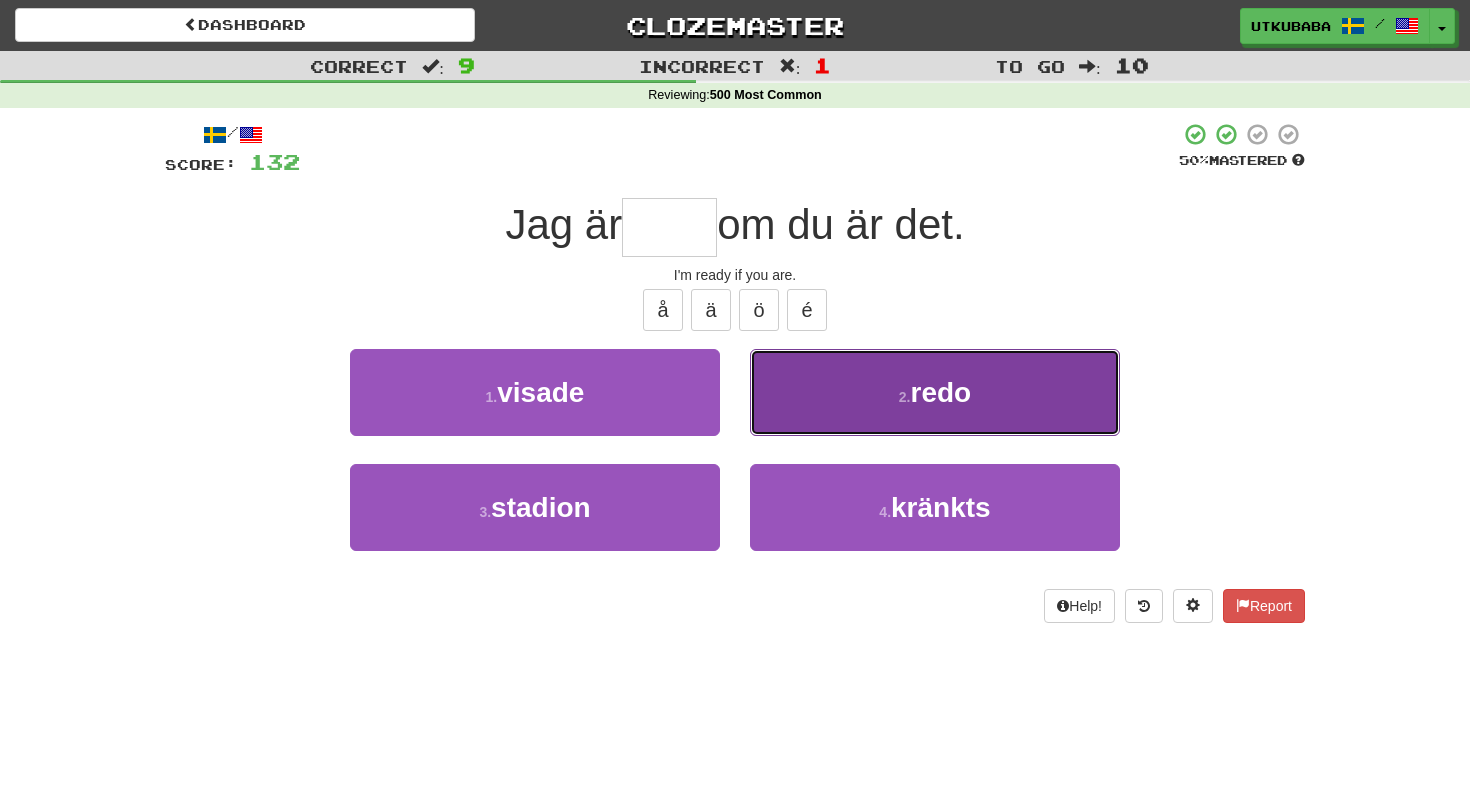 click on "2 .  redo" at bounding box center (935, 392) 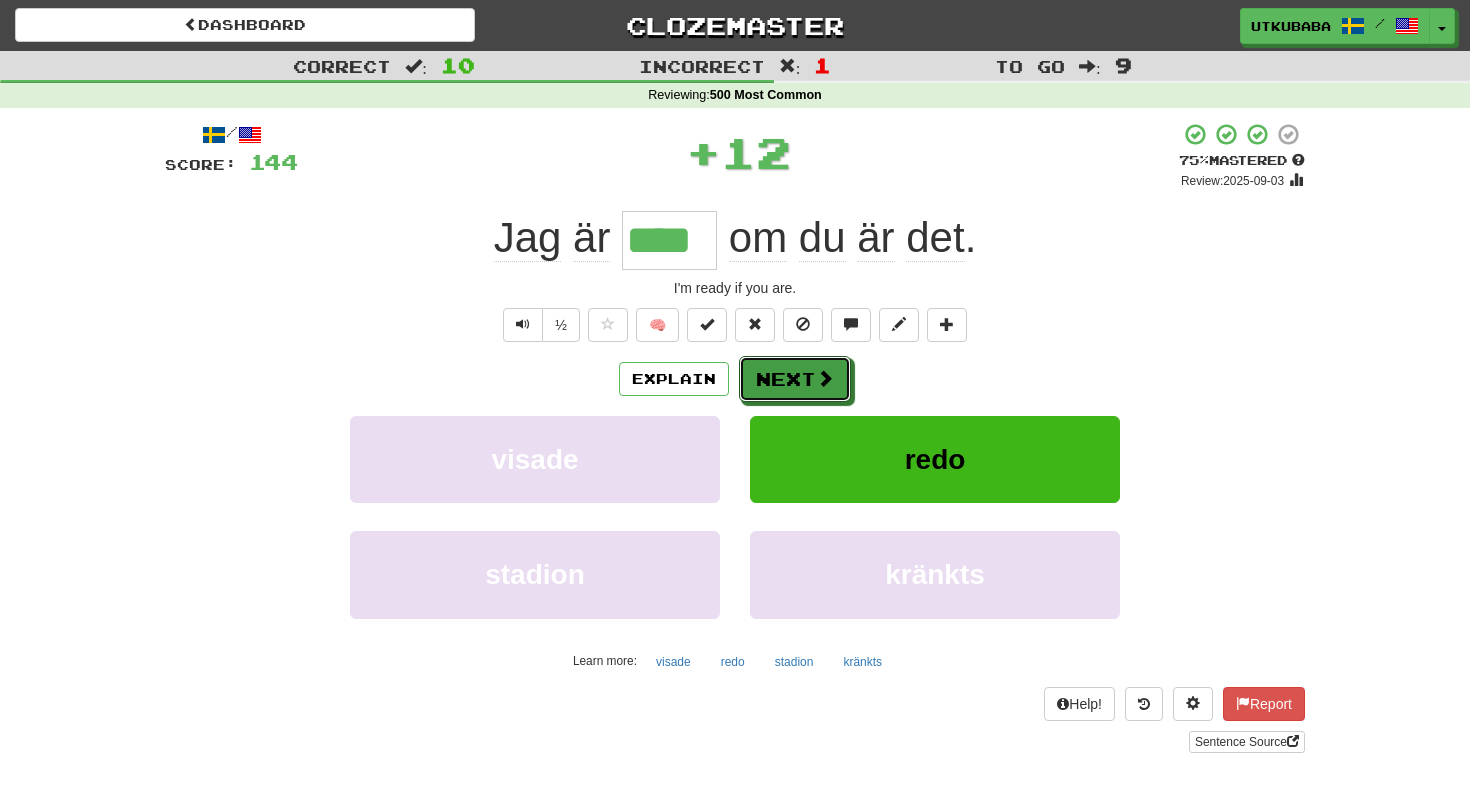 click on "Next" at bounding box center (795, 379) 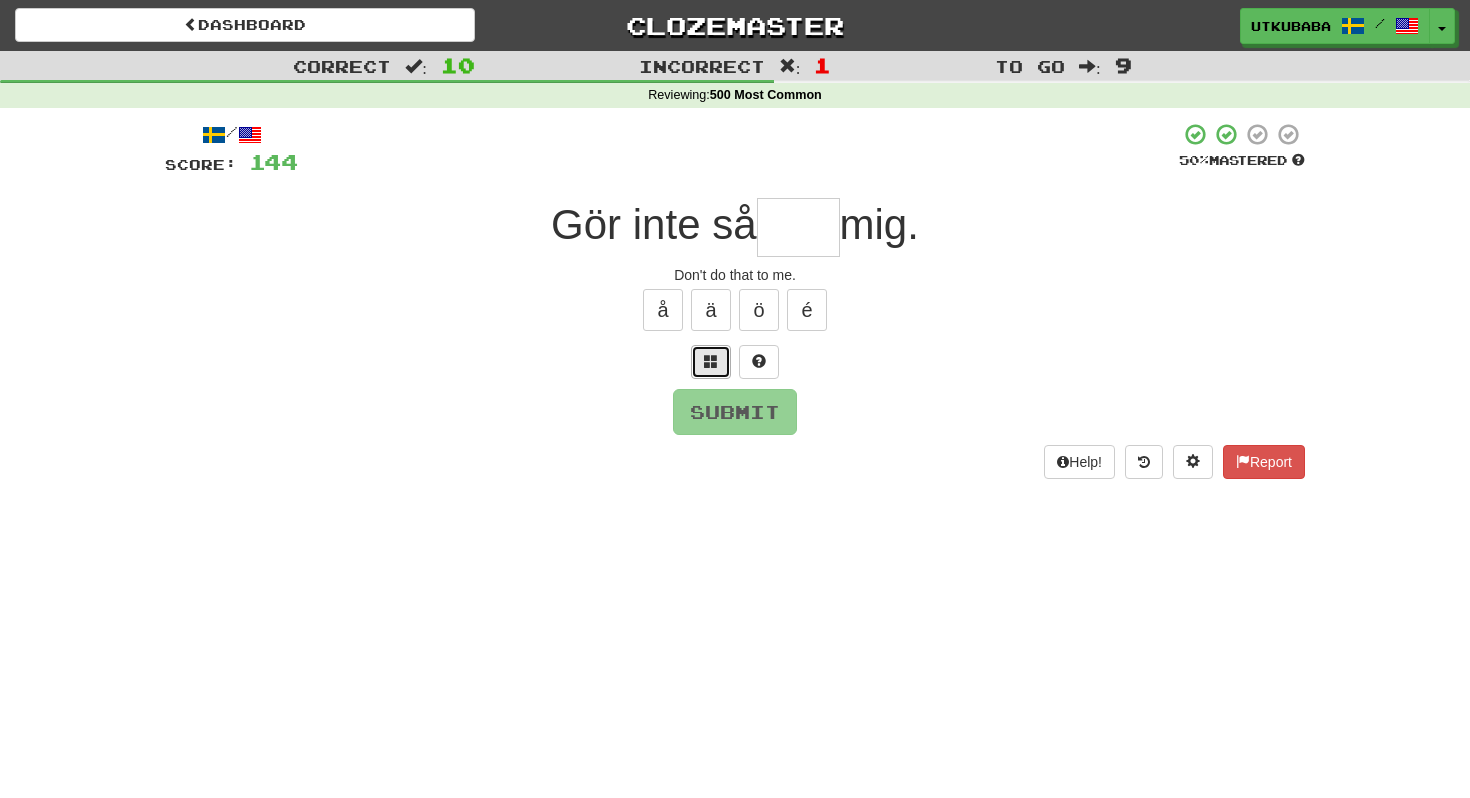 click at bounding box center (711, 361) 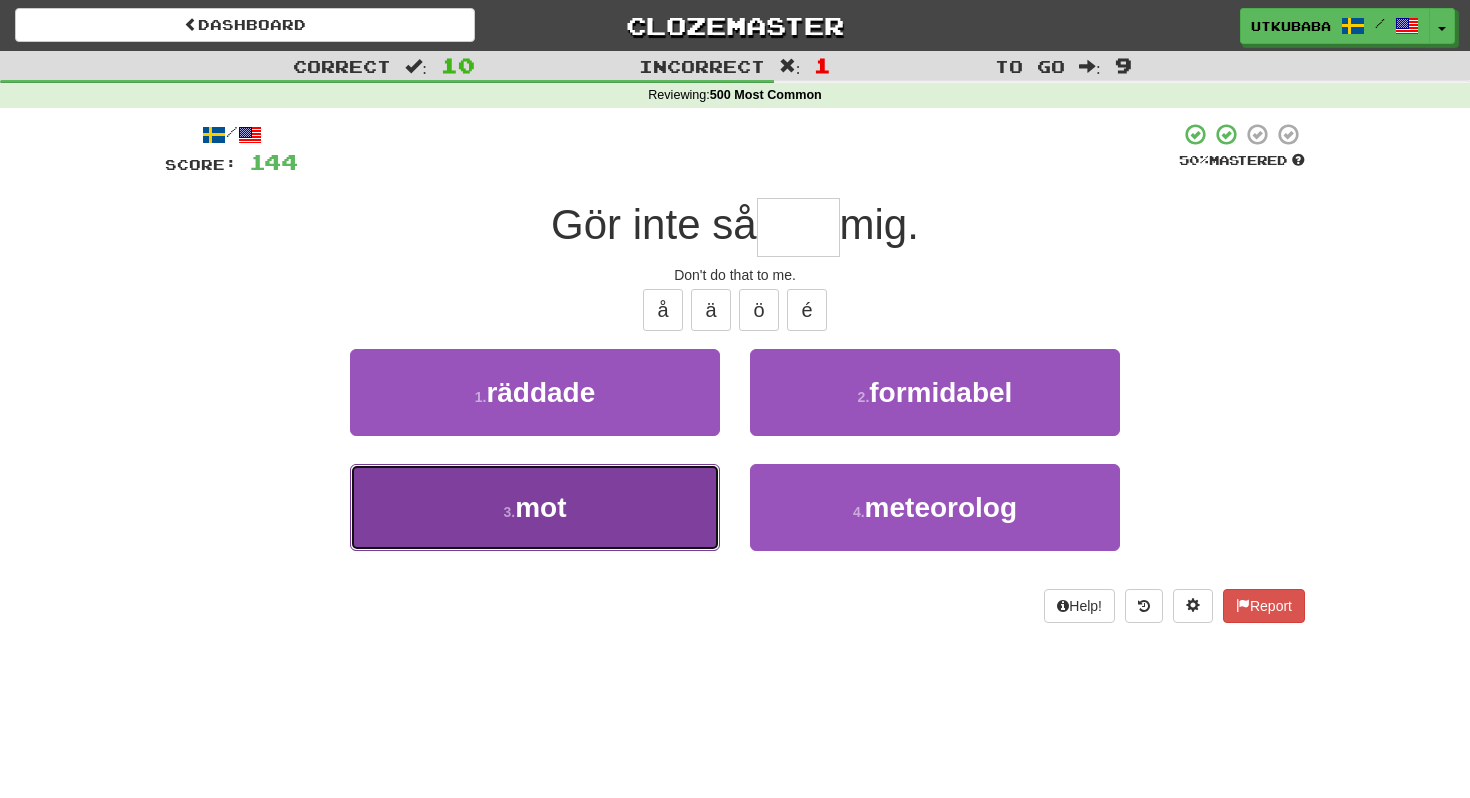 click on "3 .  mot" at bounding box center (535, 507) 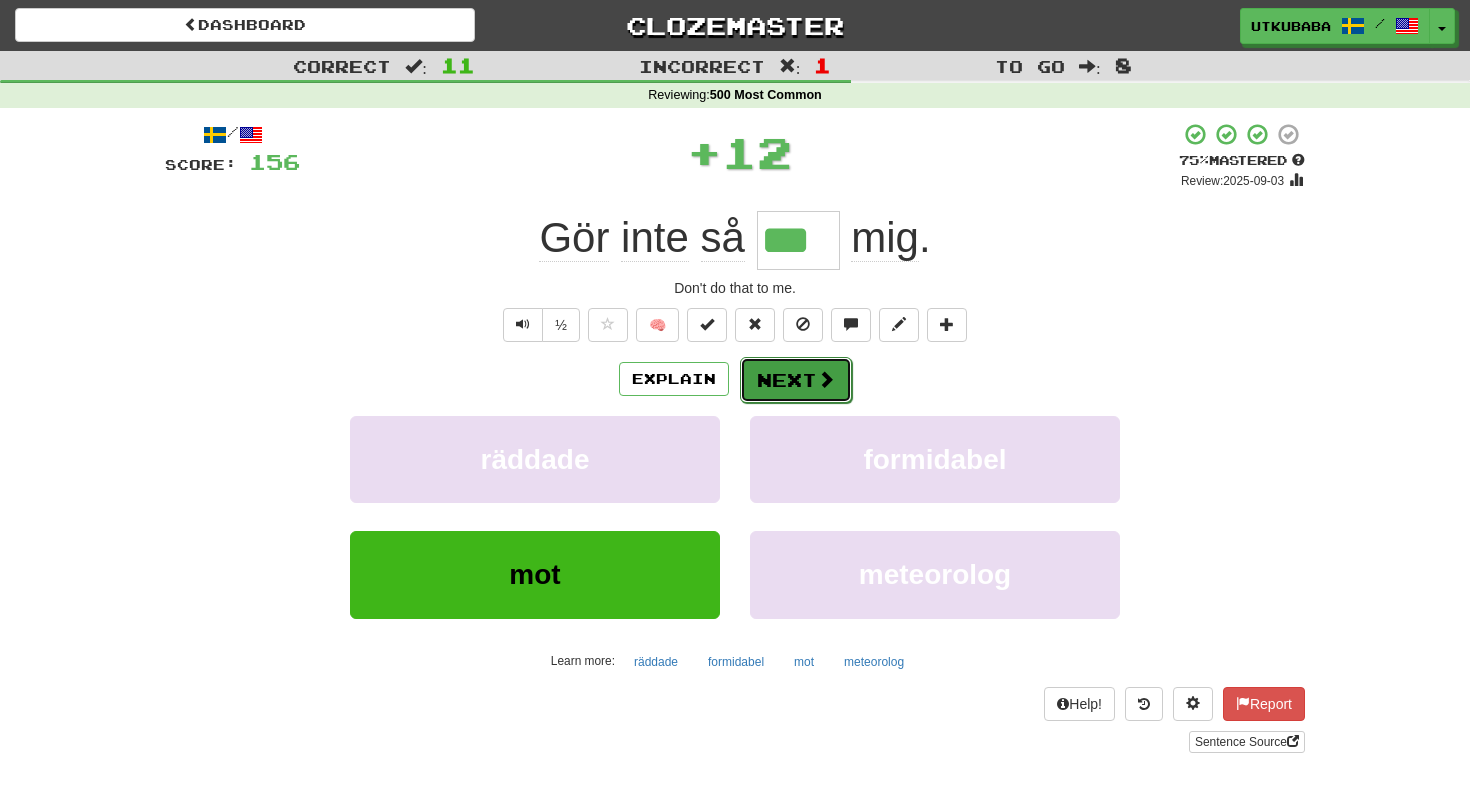 click at bounding box center (826, 379) 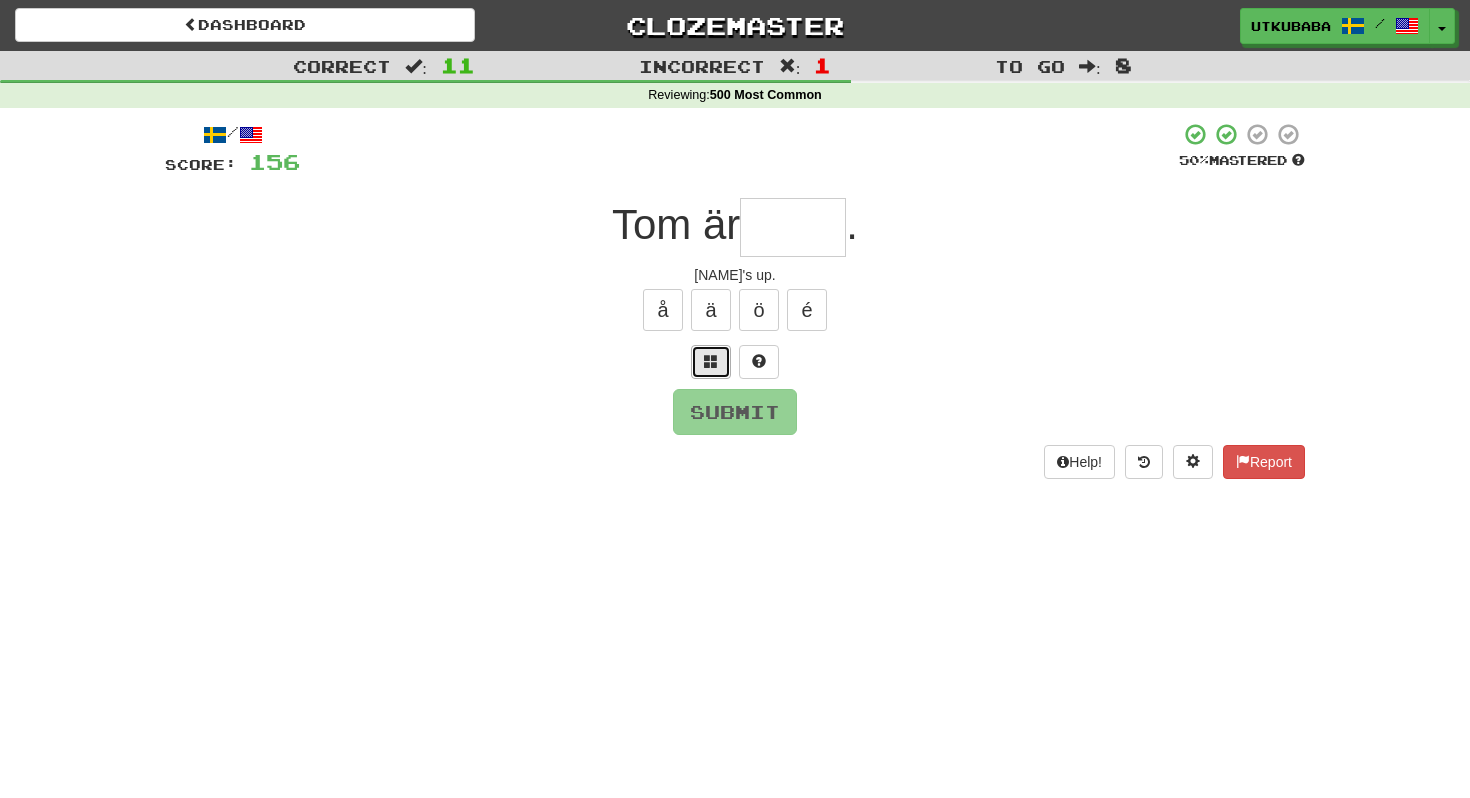 click at bounding box center (711, 362) 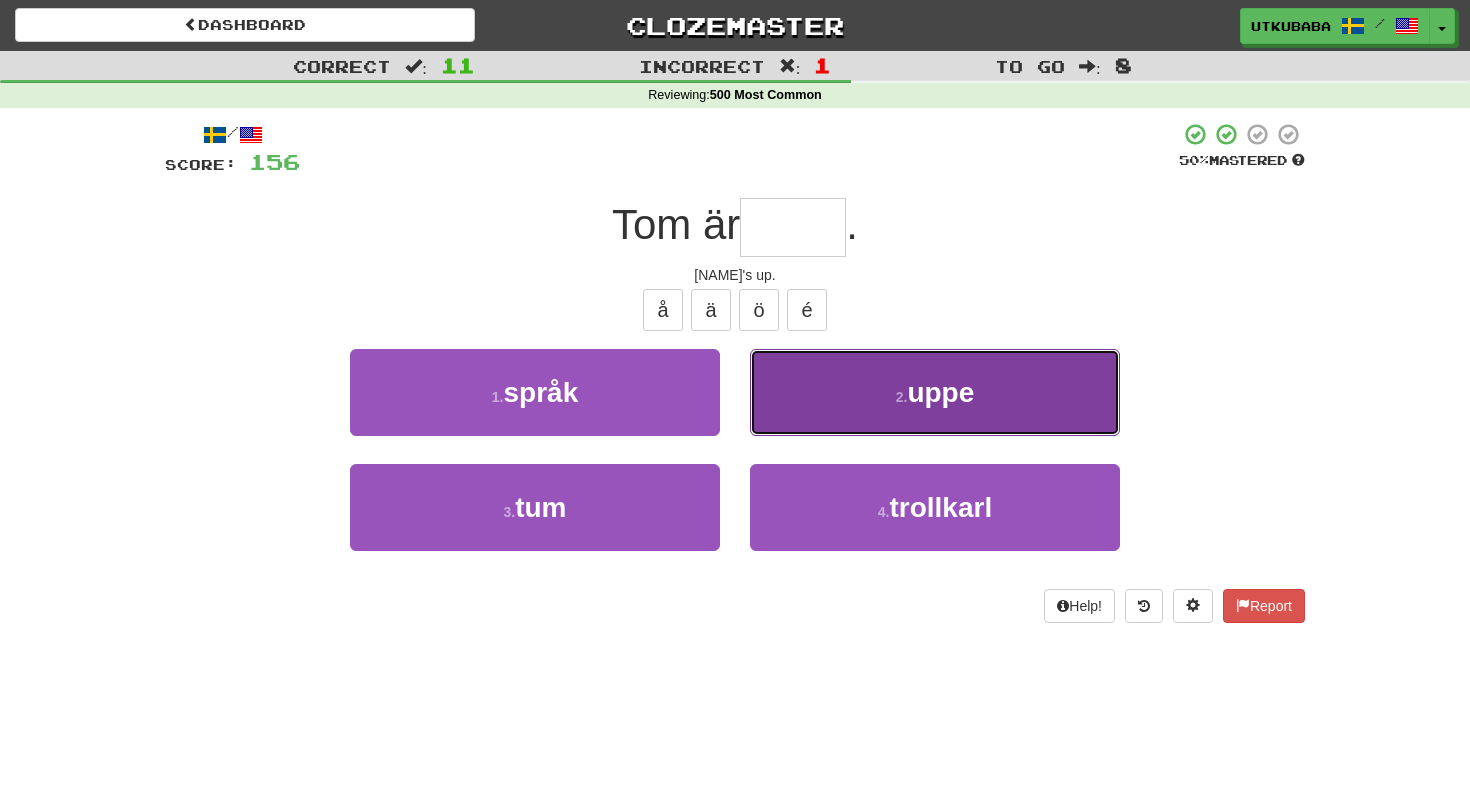 click on "2 .  uppe" at bounding box center (935, 392) 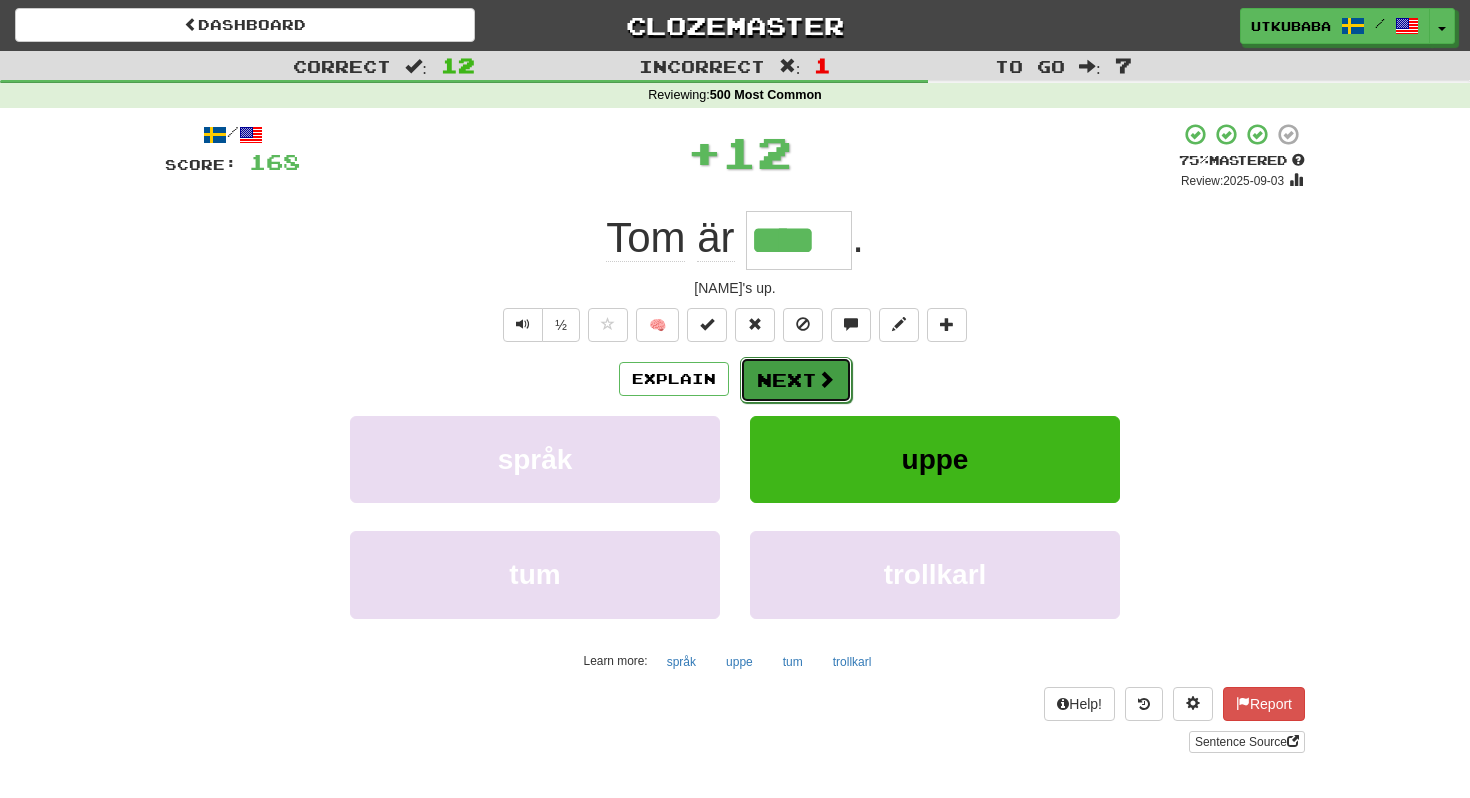 click on "Next" at bounding box center (796, 380) 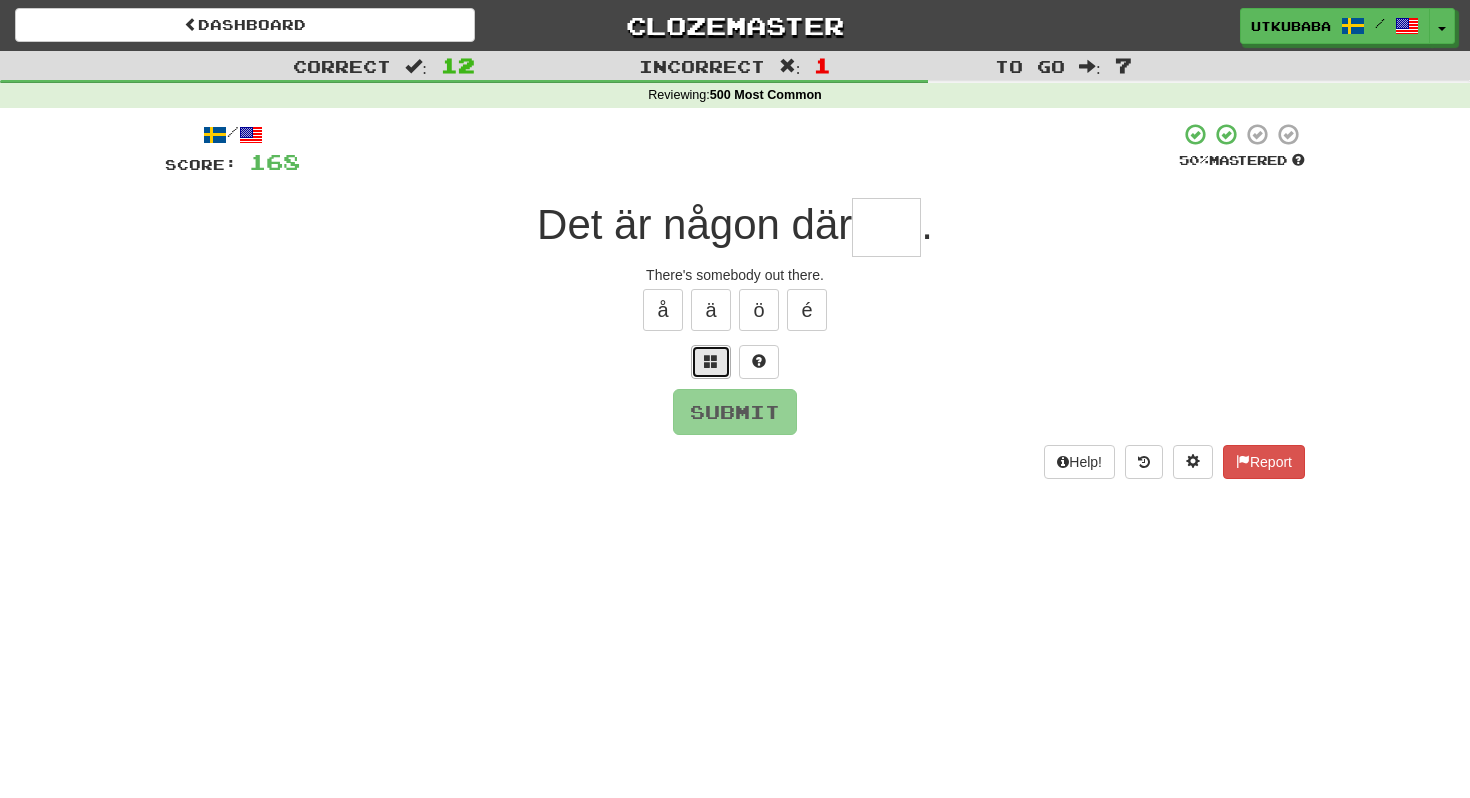 click at bounding box center [711, 362] 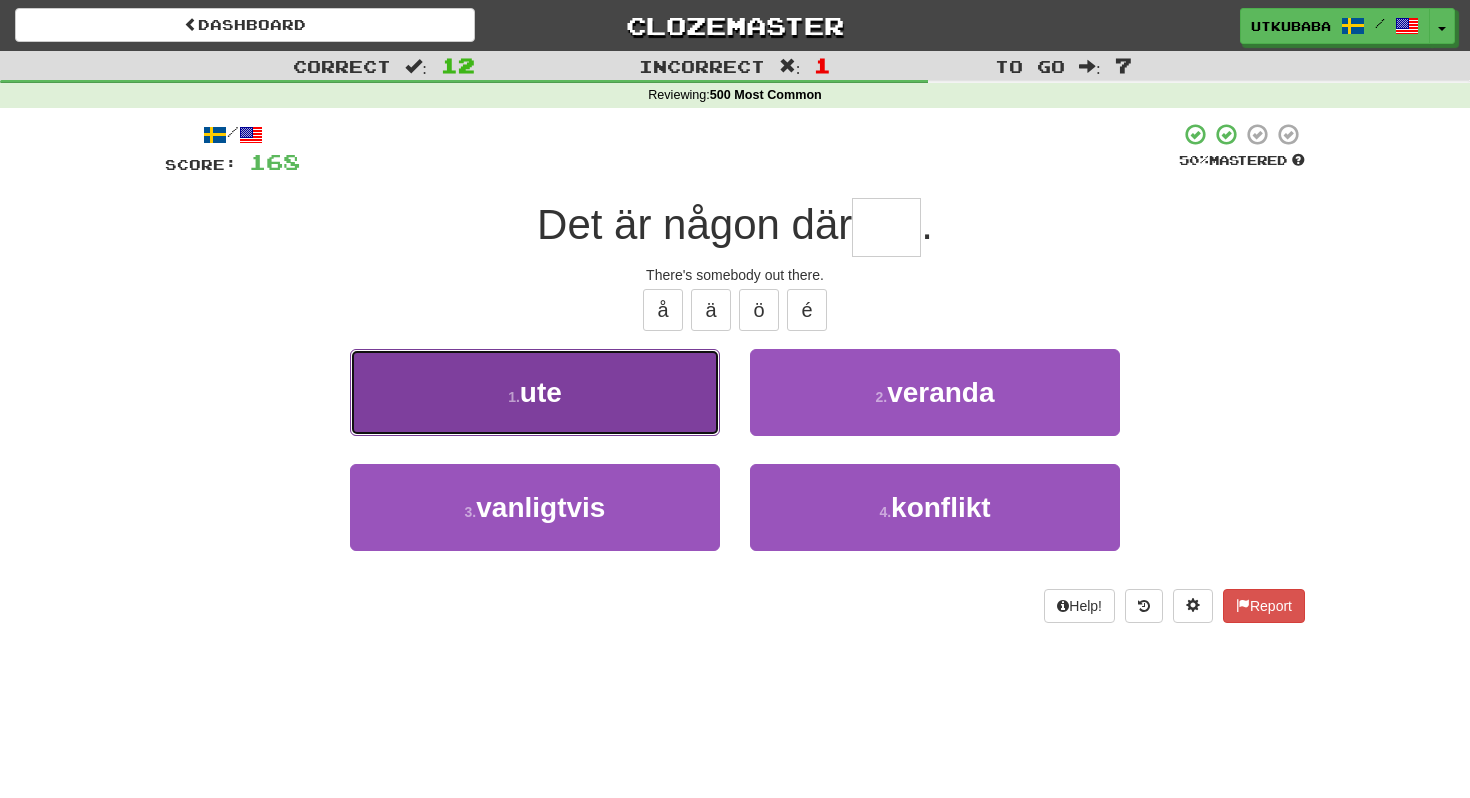 click on "1 .  ute" at bounding box center (535, 392) 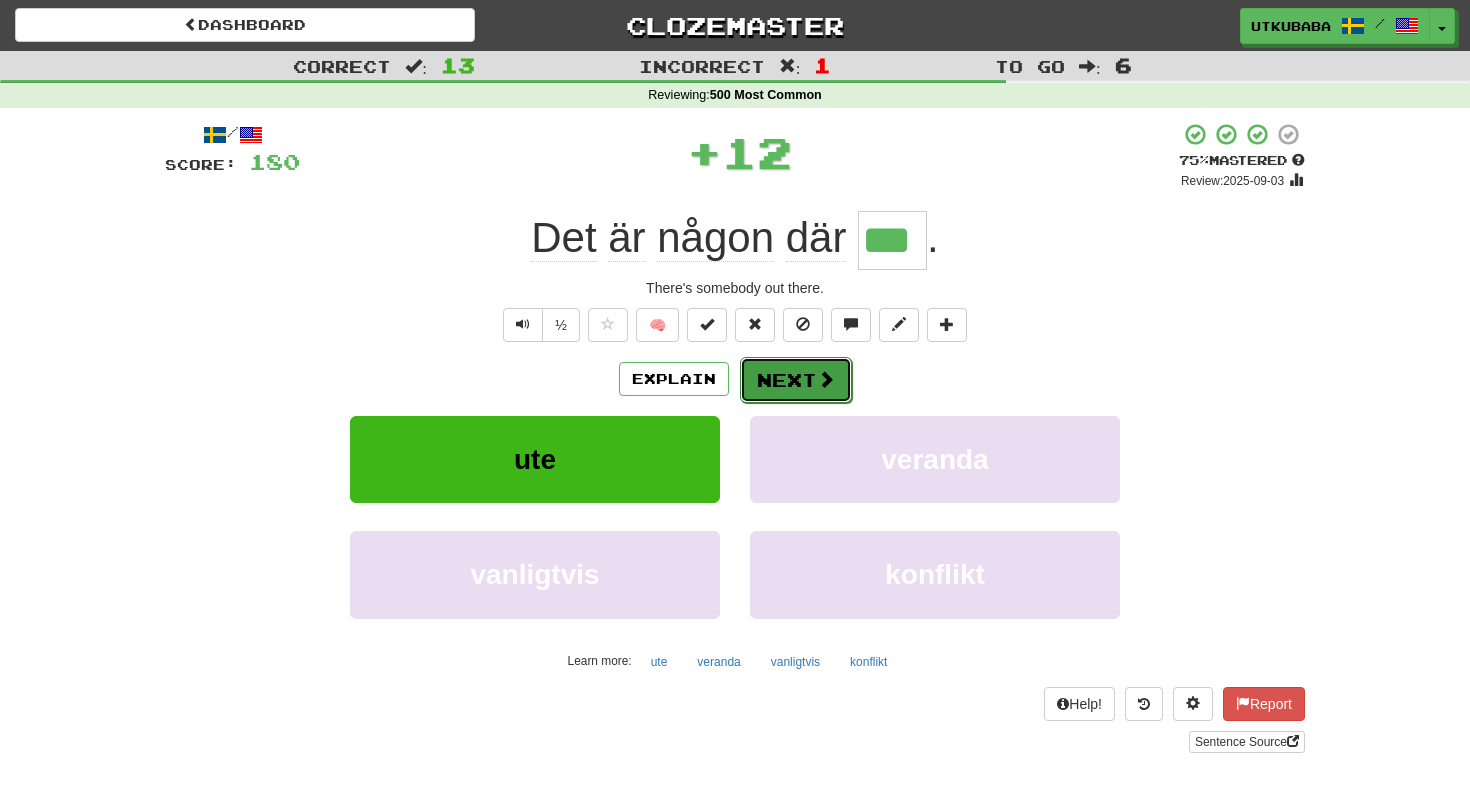 click on "Next" at bounding box center [796, 380] 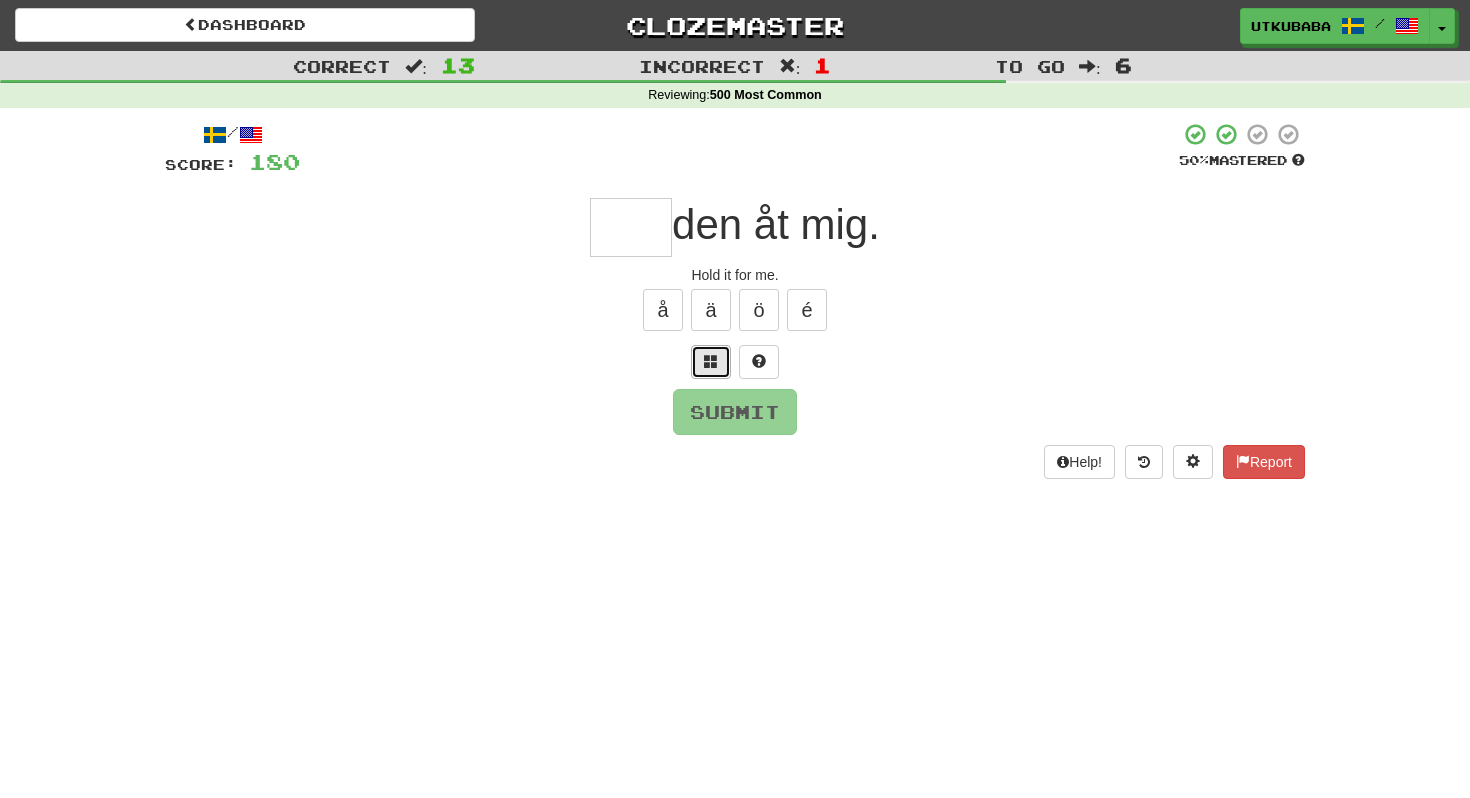 click at bounding box center (711, 362) 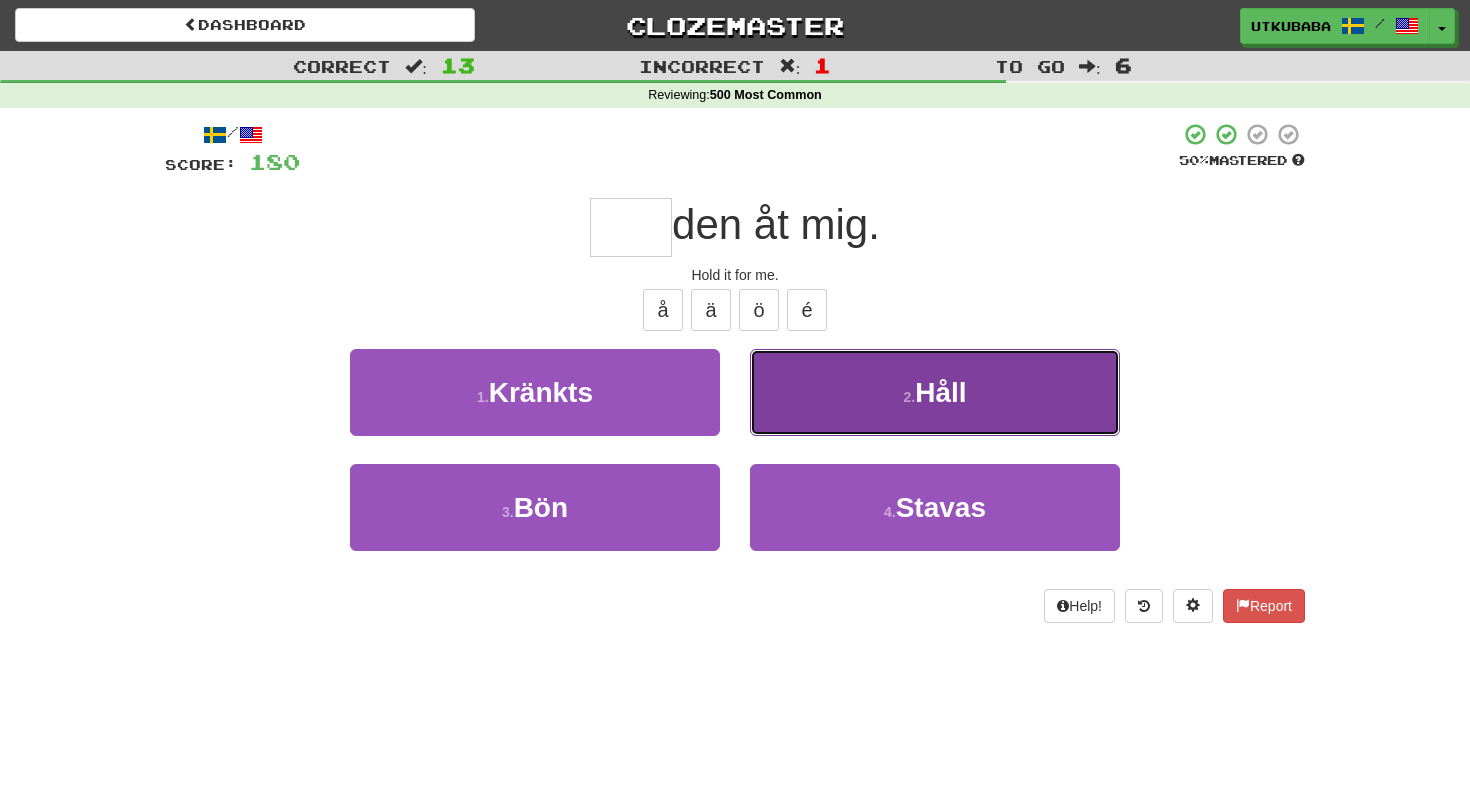 click on "2 .  Håll" at bounding box center (935, 392) 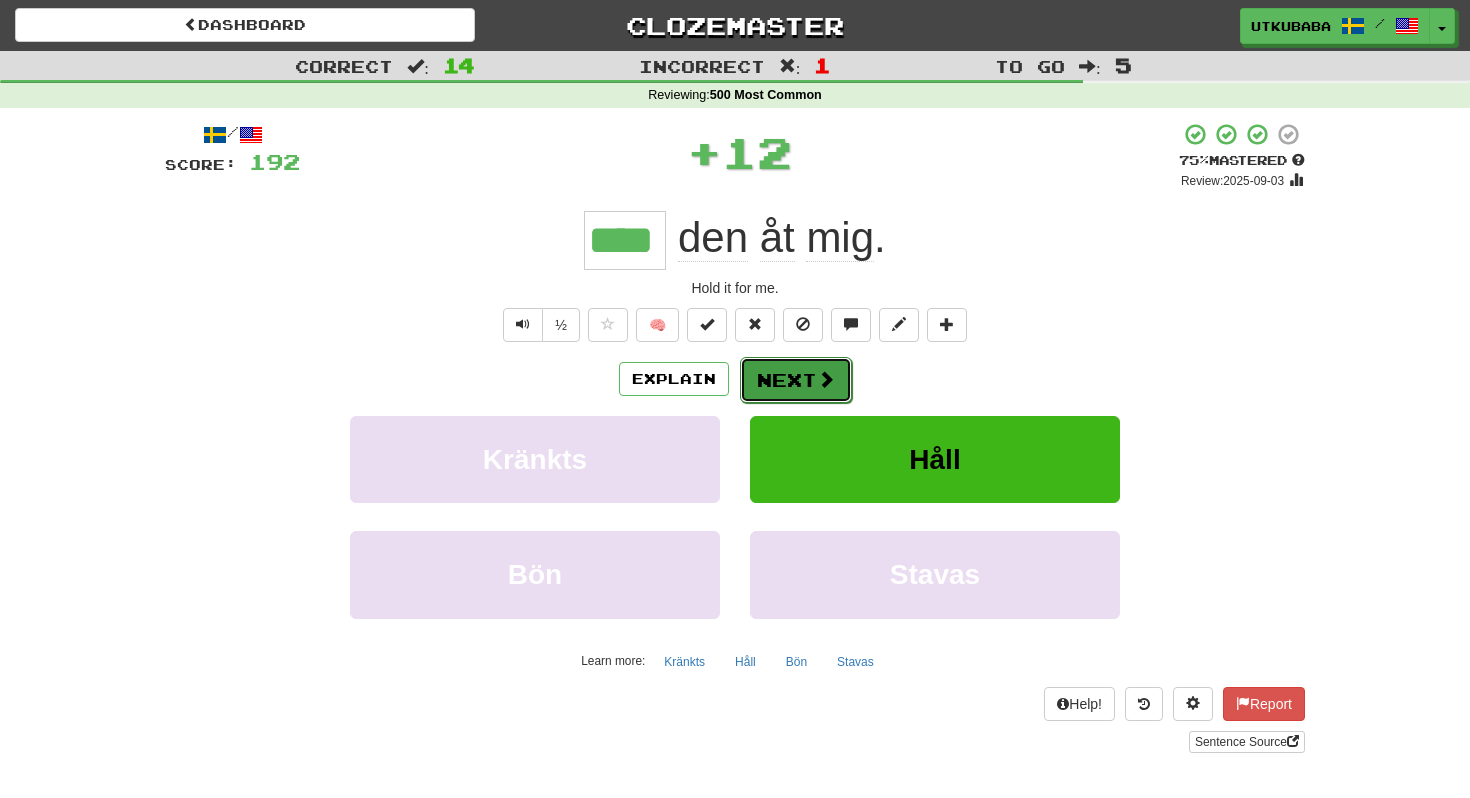 click on "Next" at bounding box center [796, 380] 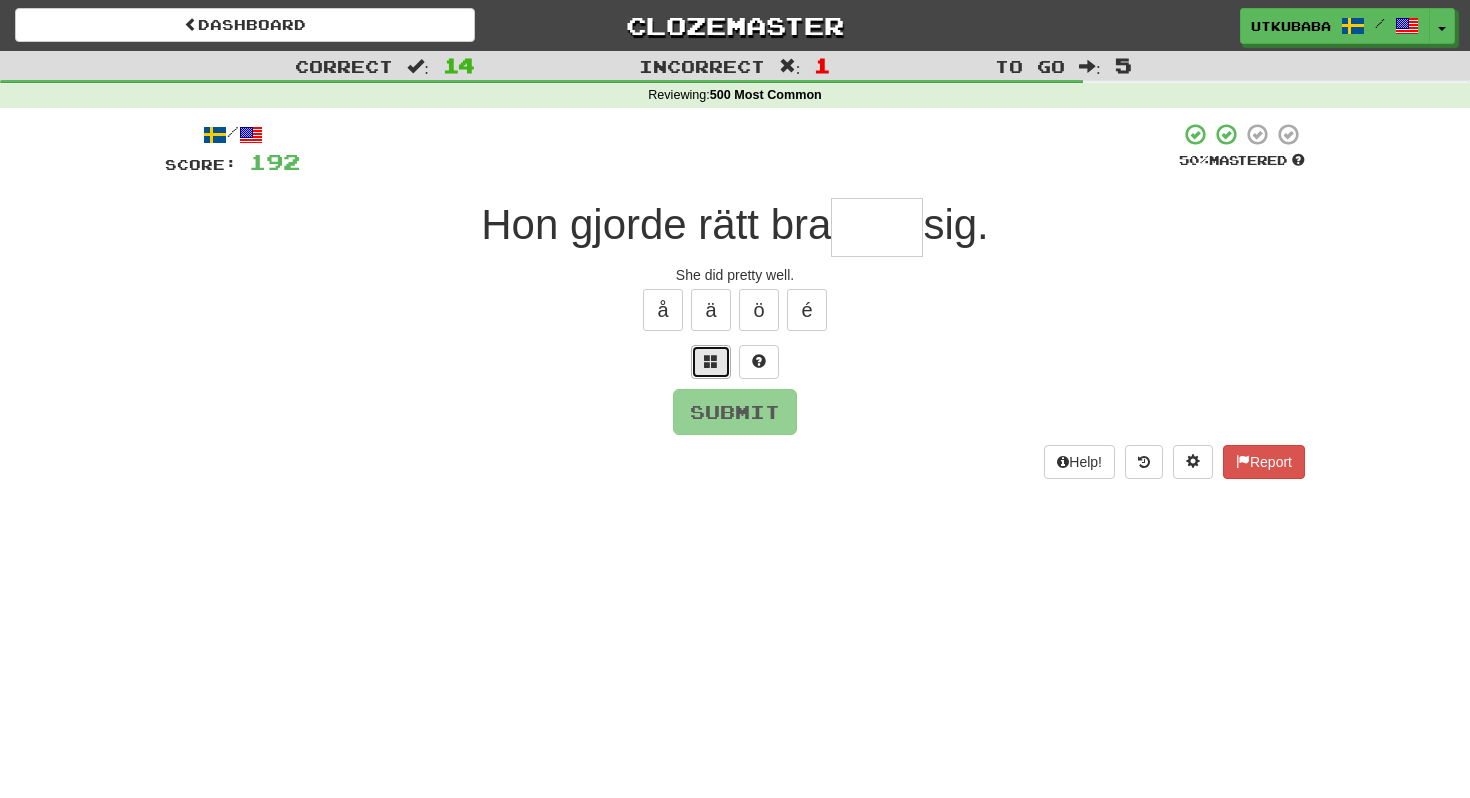 click at bounding box center (711, 362) 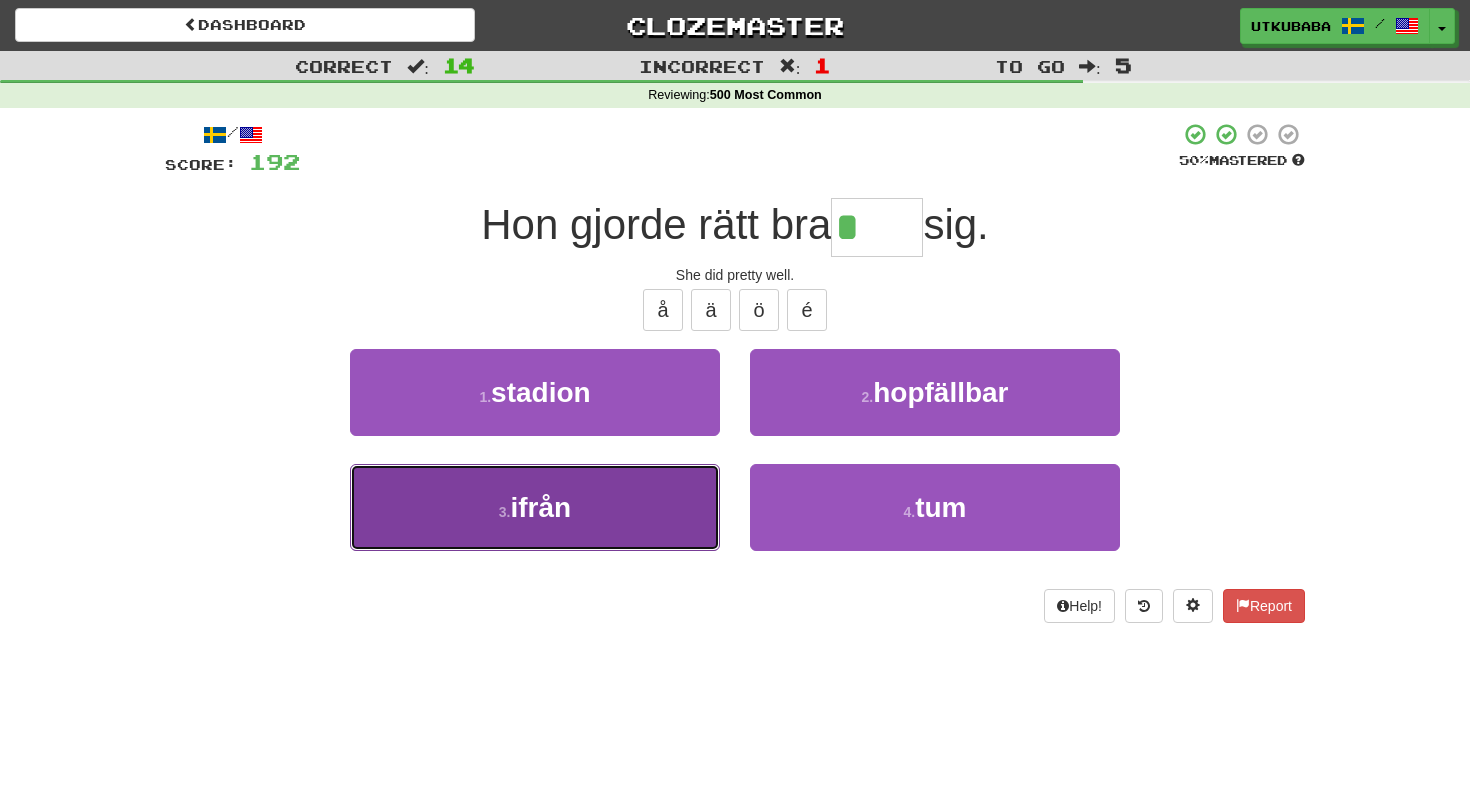 click on "3 .  ifrån" at bounding box center (535, 507) 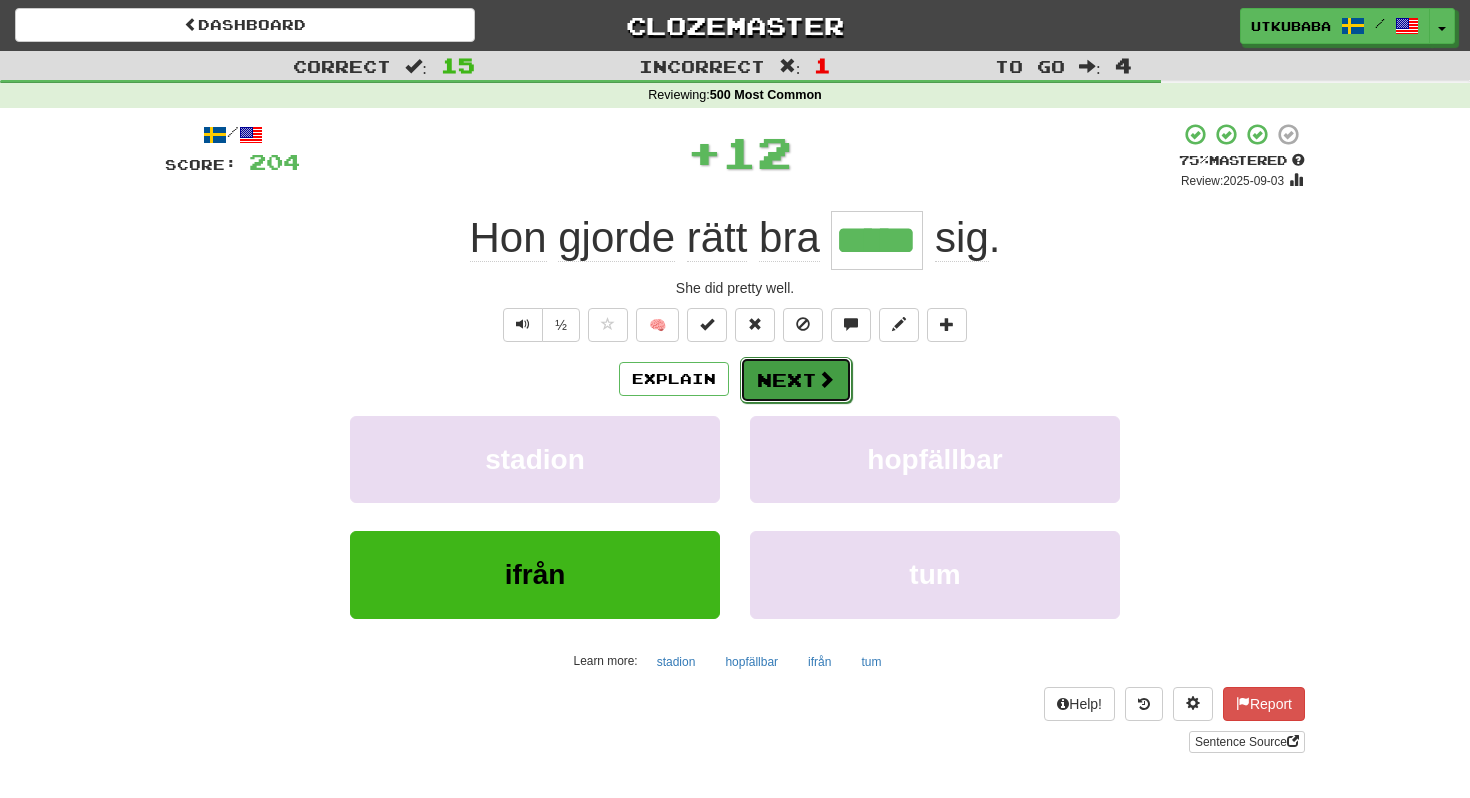 click on "Next" at bounding box center (796, 380) 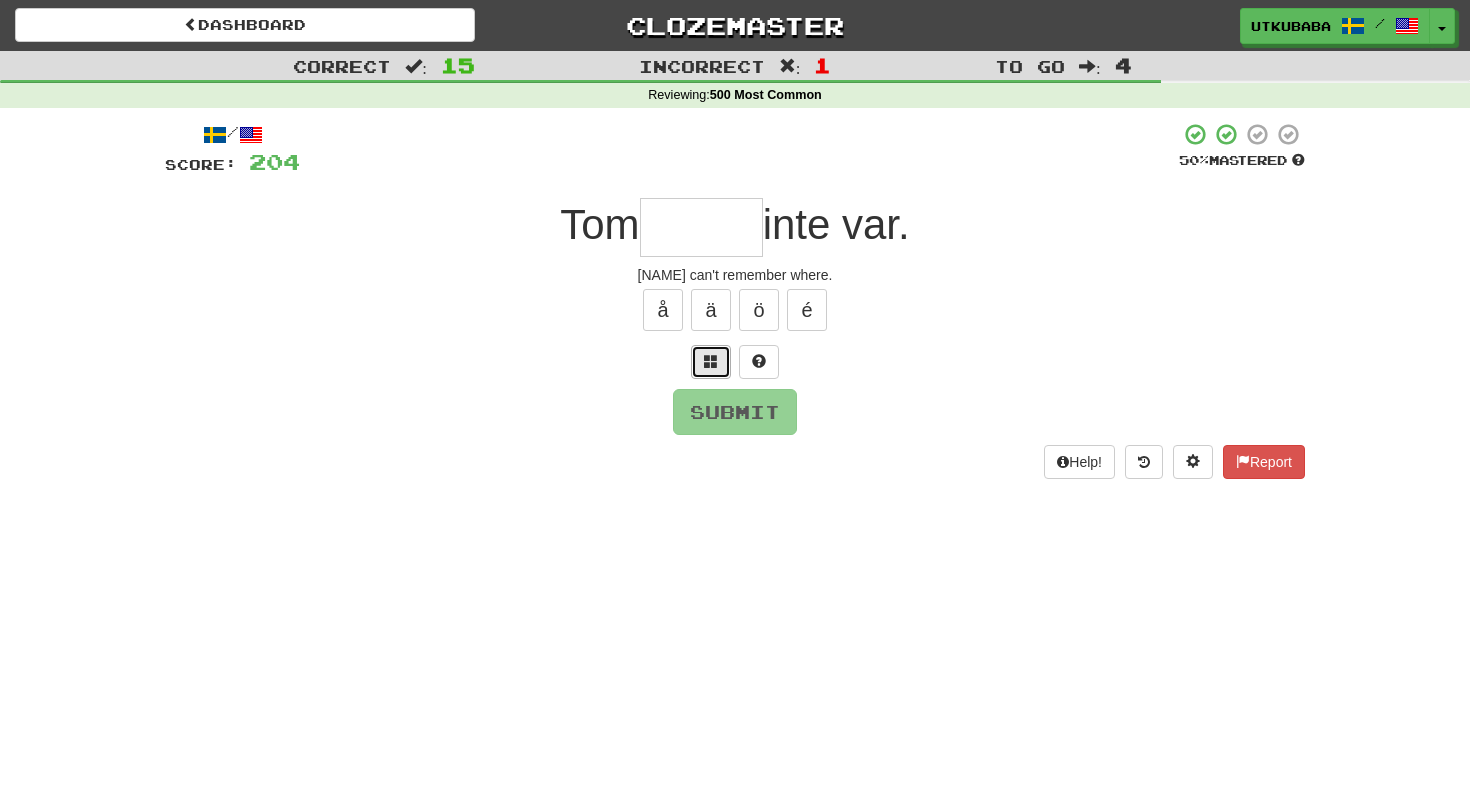 click at bounding box center [711, 361] 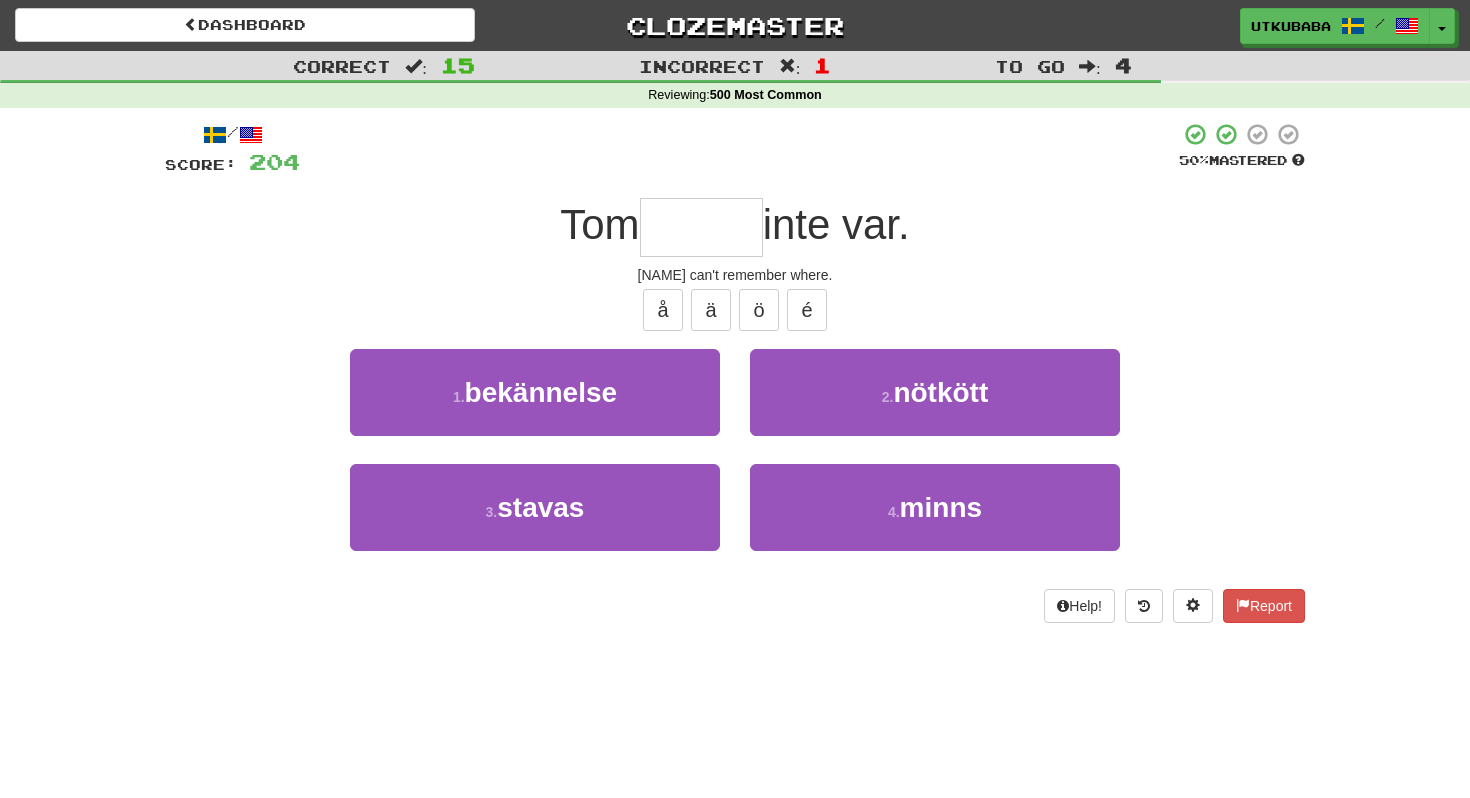 type on "*" 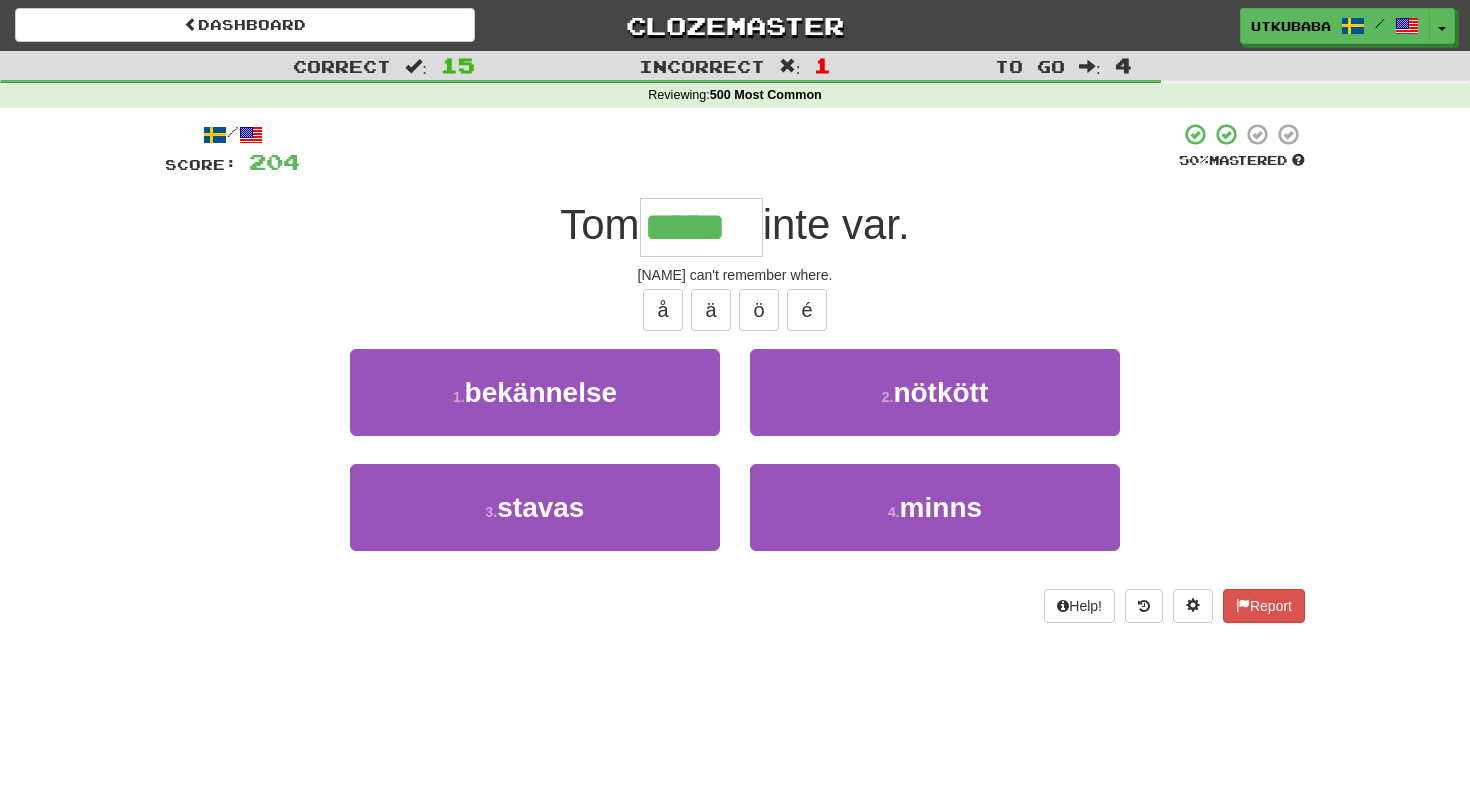 type on "*****" 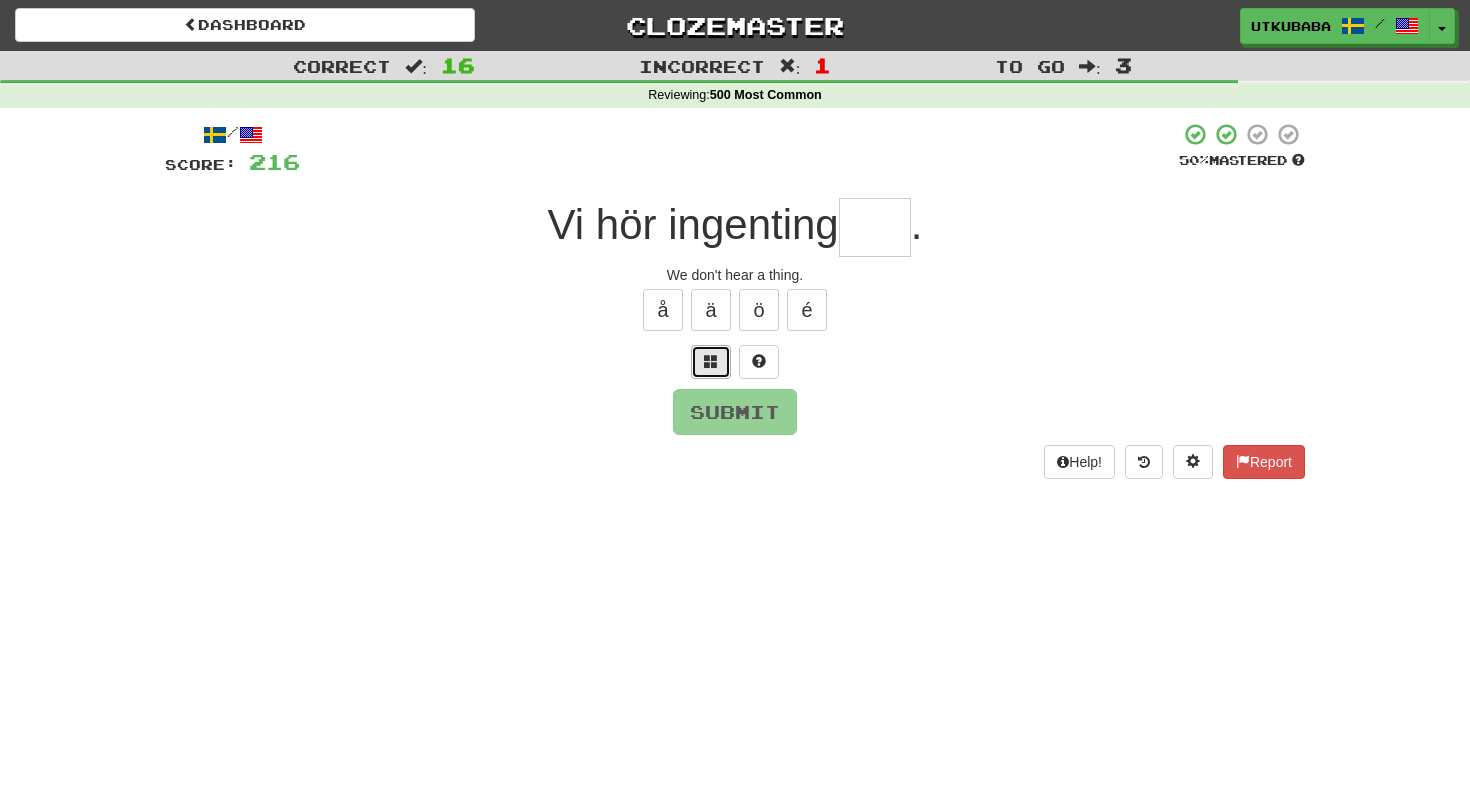 click at bounding box center [711, 361] 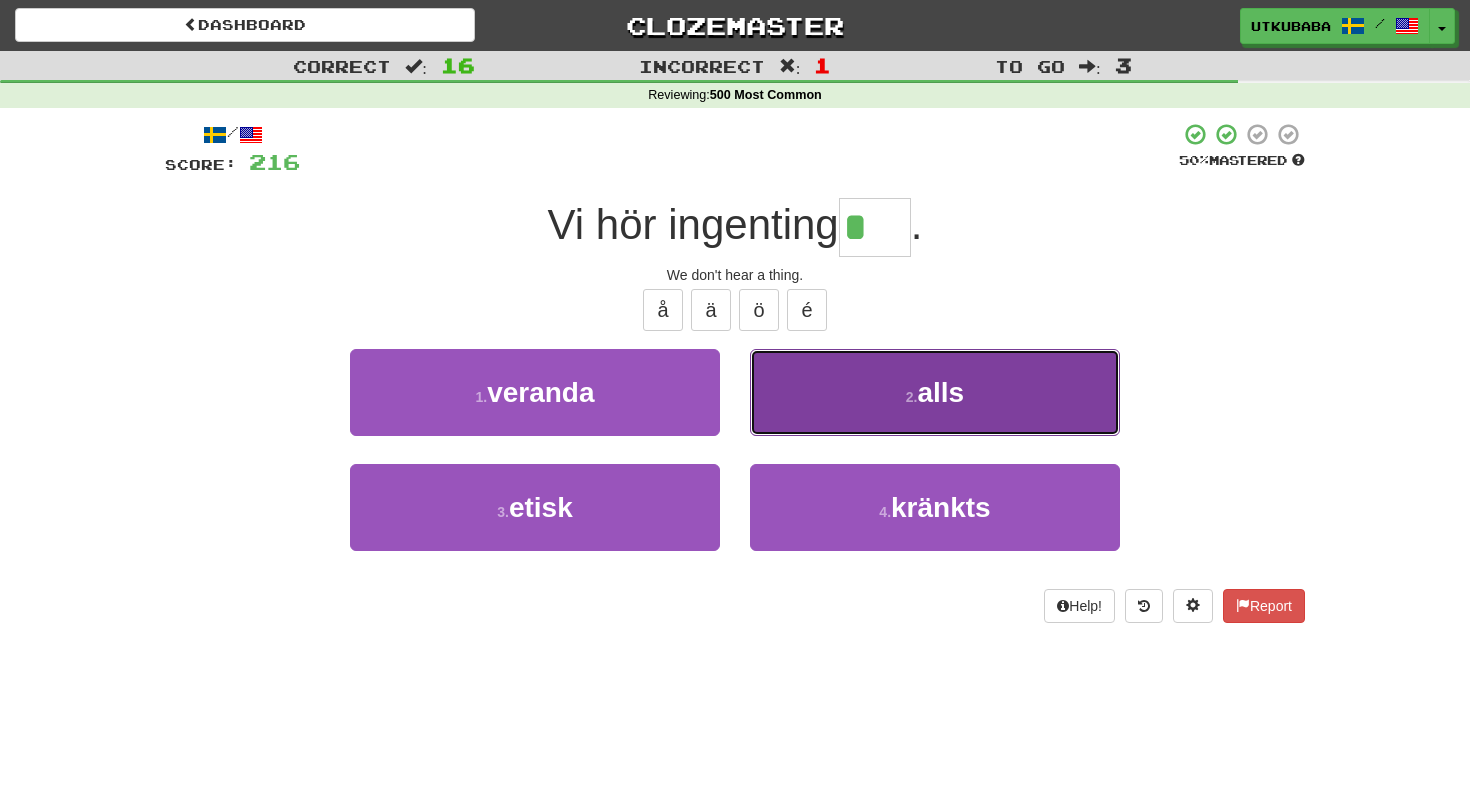 click on "2 .  alls" at bounding box center [935, 392] 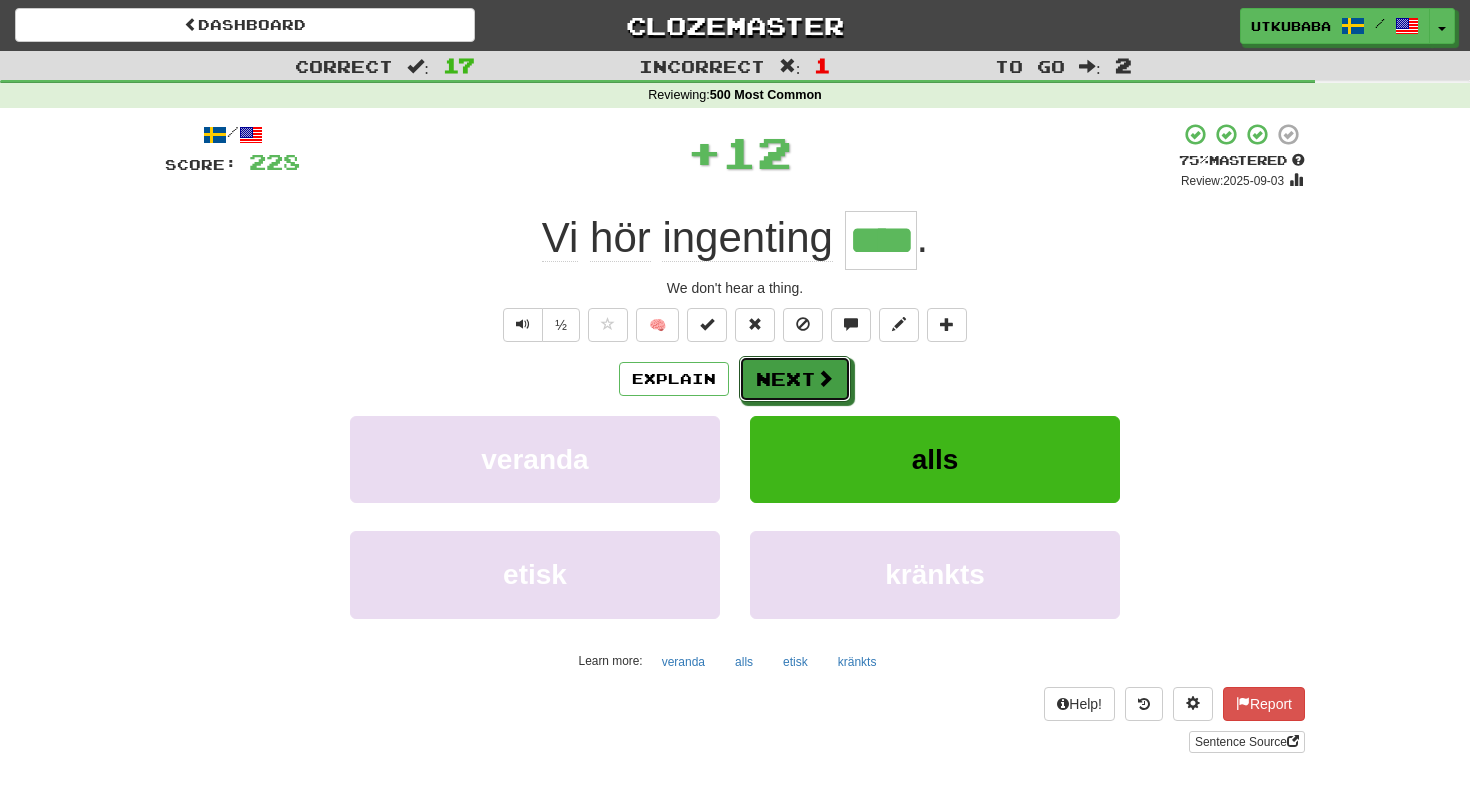 click at bounding box center (825, 378) 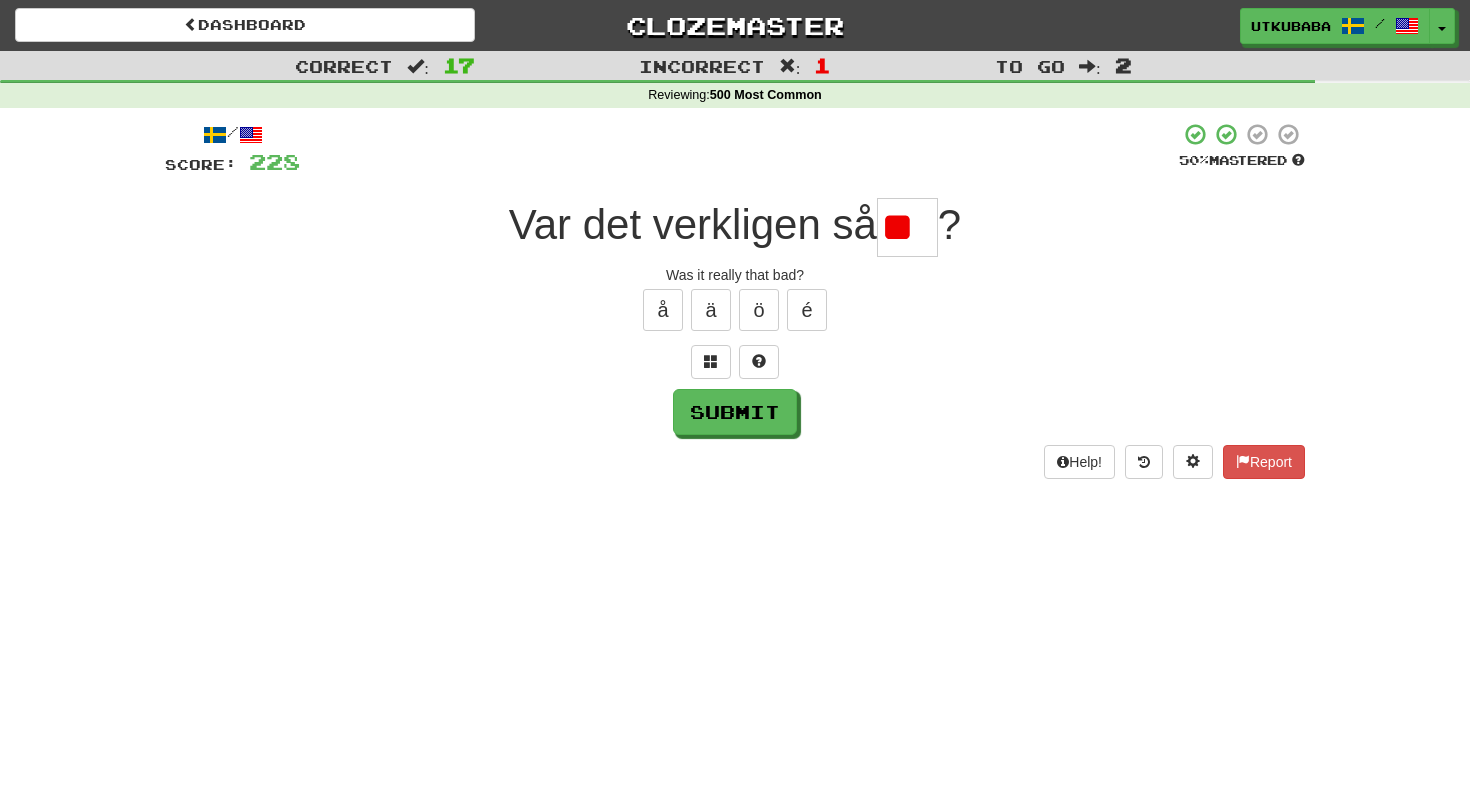 type on "*" 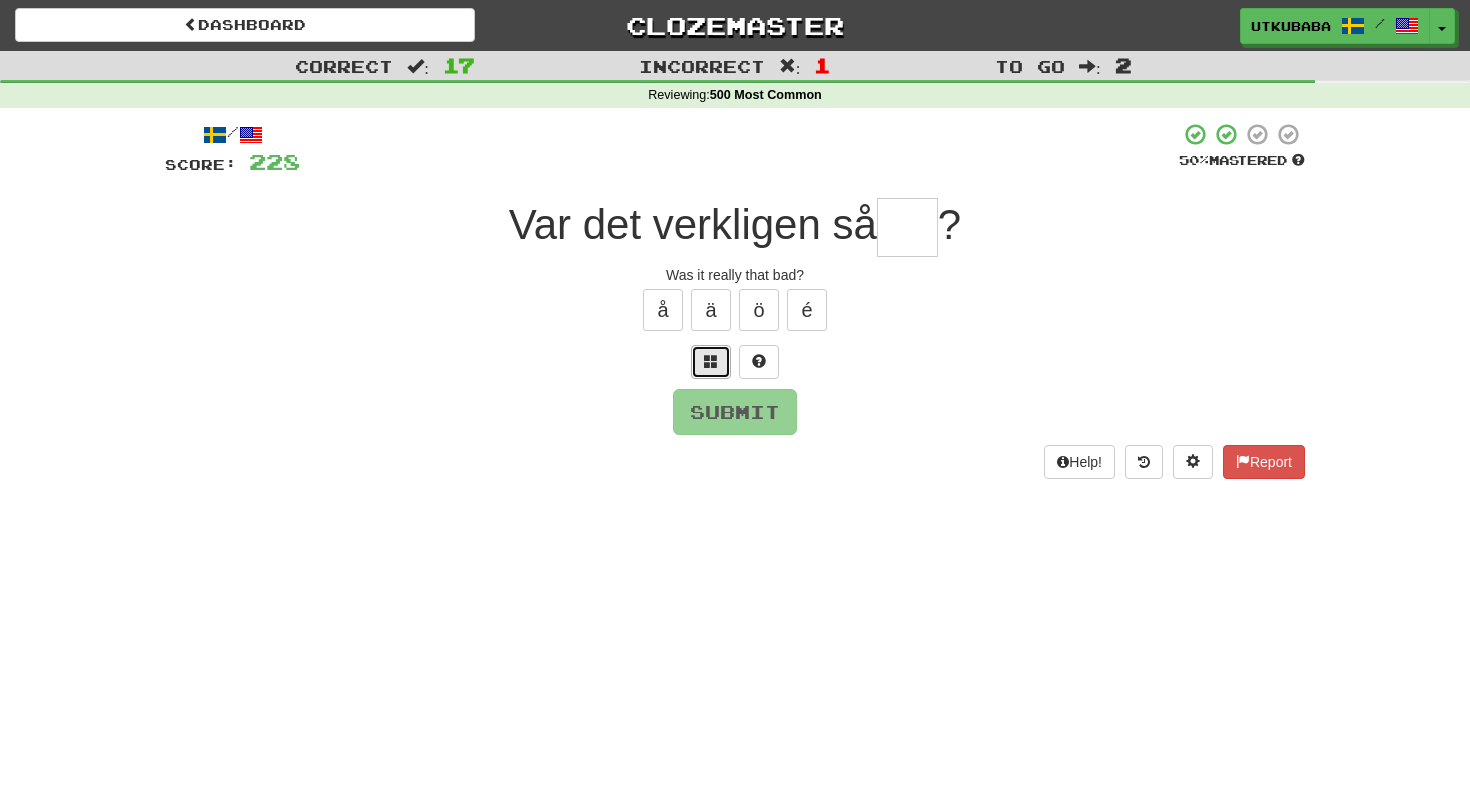 click at bounding box center (711, 362) 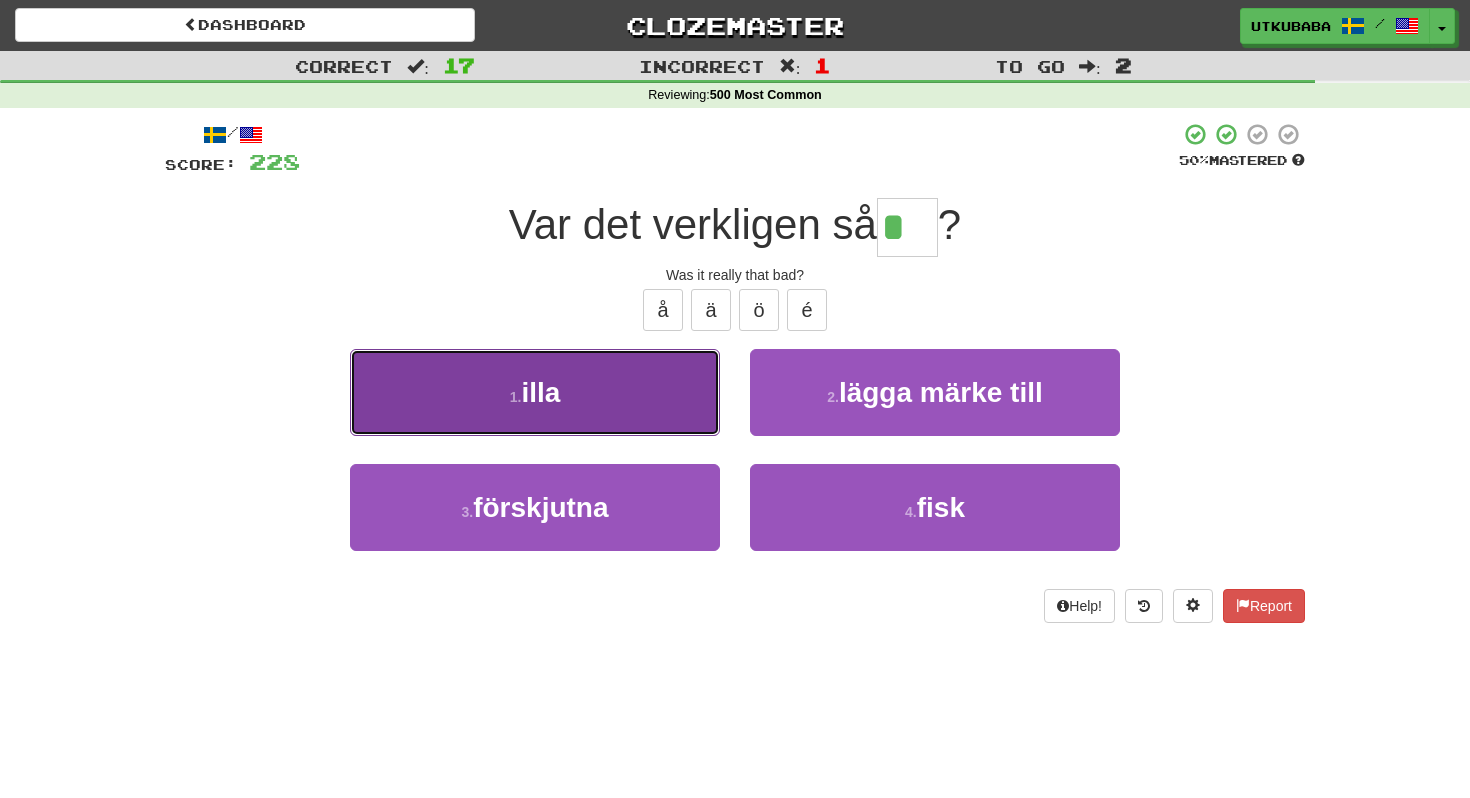 click on "1 .  illa" at bounding box center [535, 392] 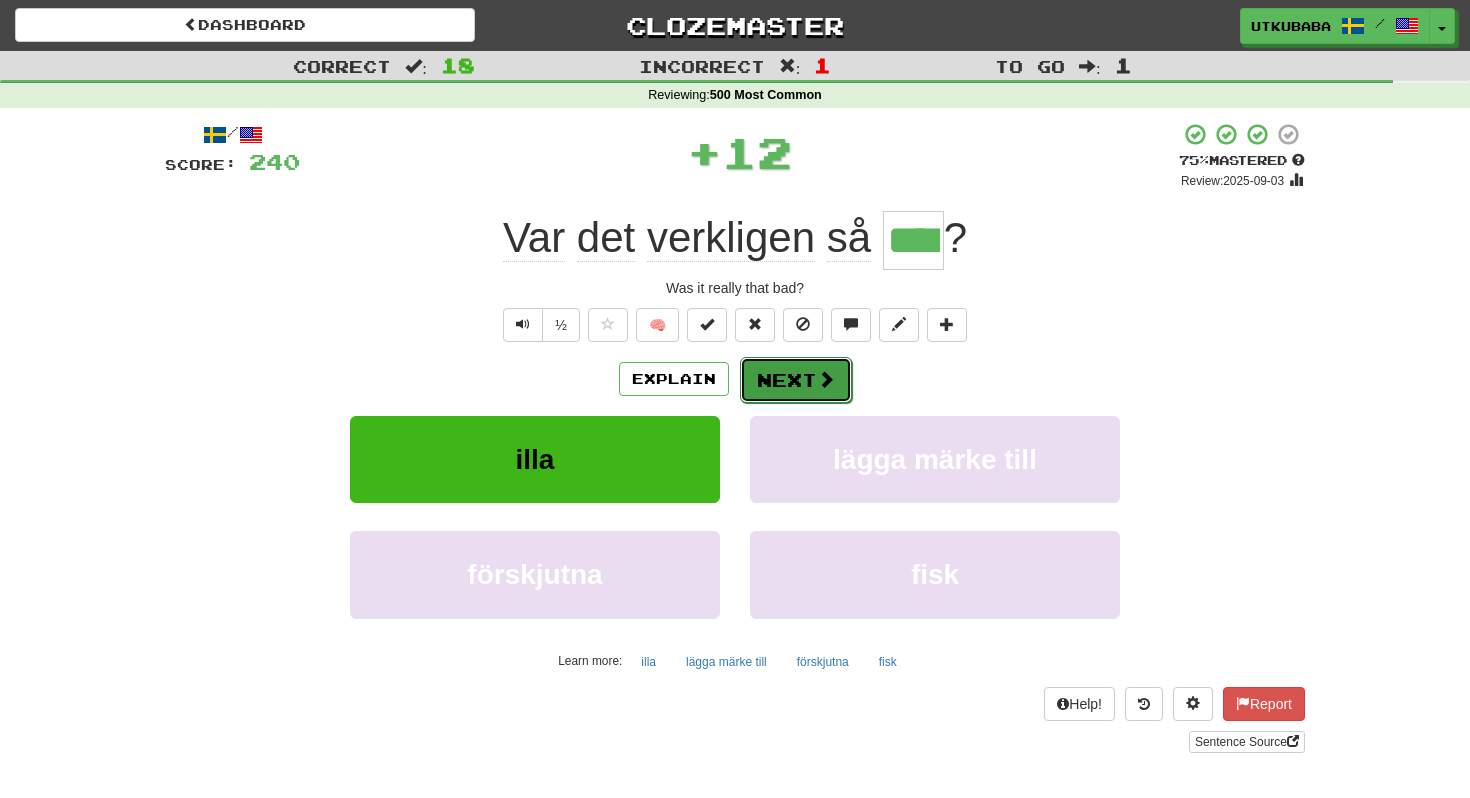 click on "Next" at bounding box center [796, 380] 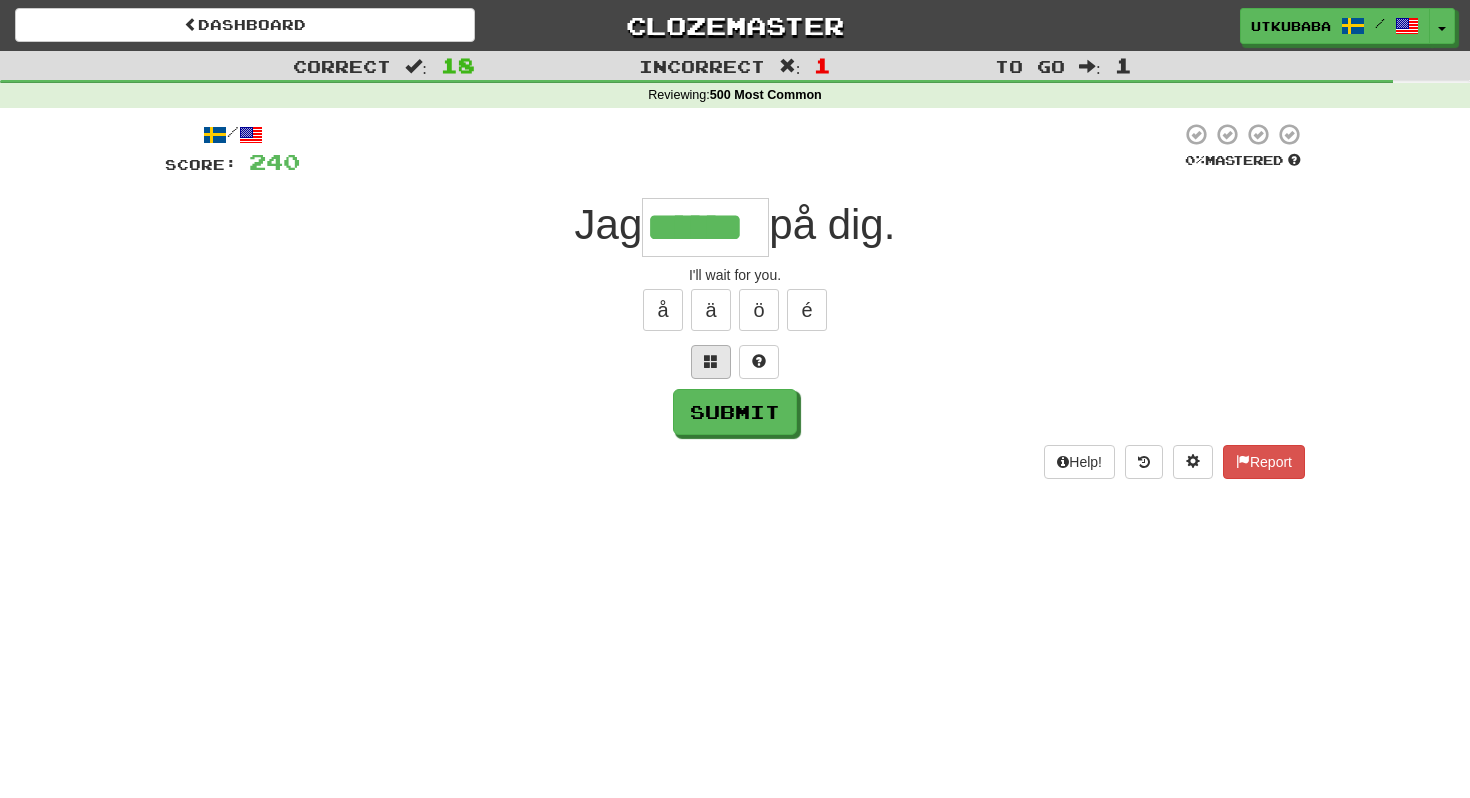 type on "******" 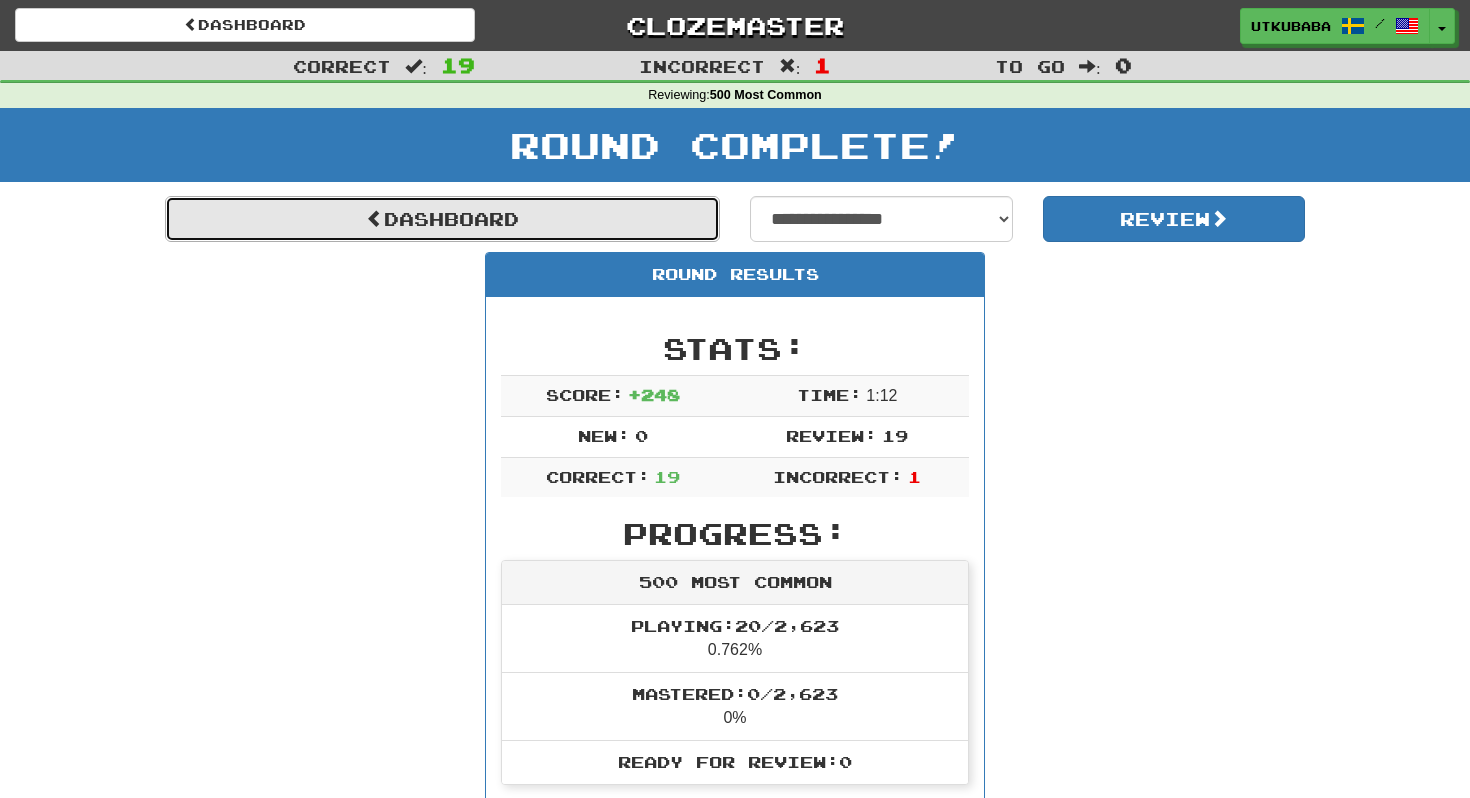click on "Dashboard" at bounding box center (442, 219) 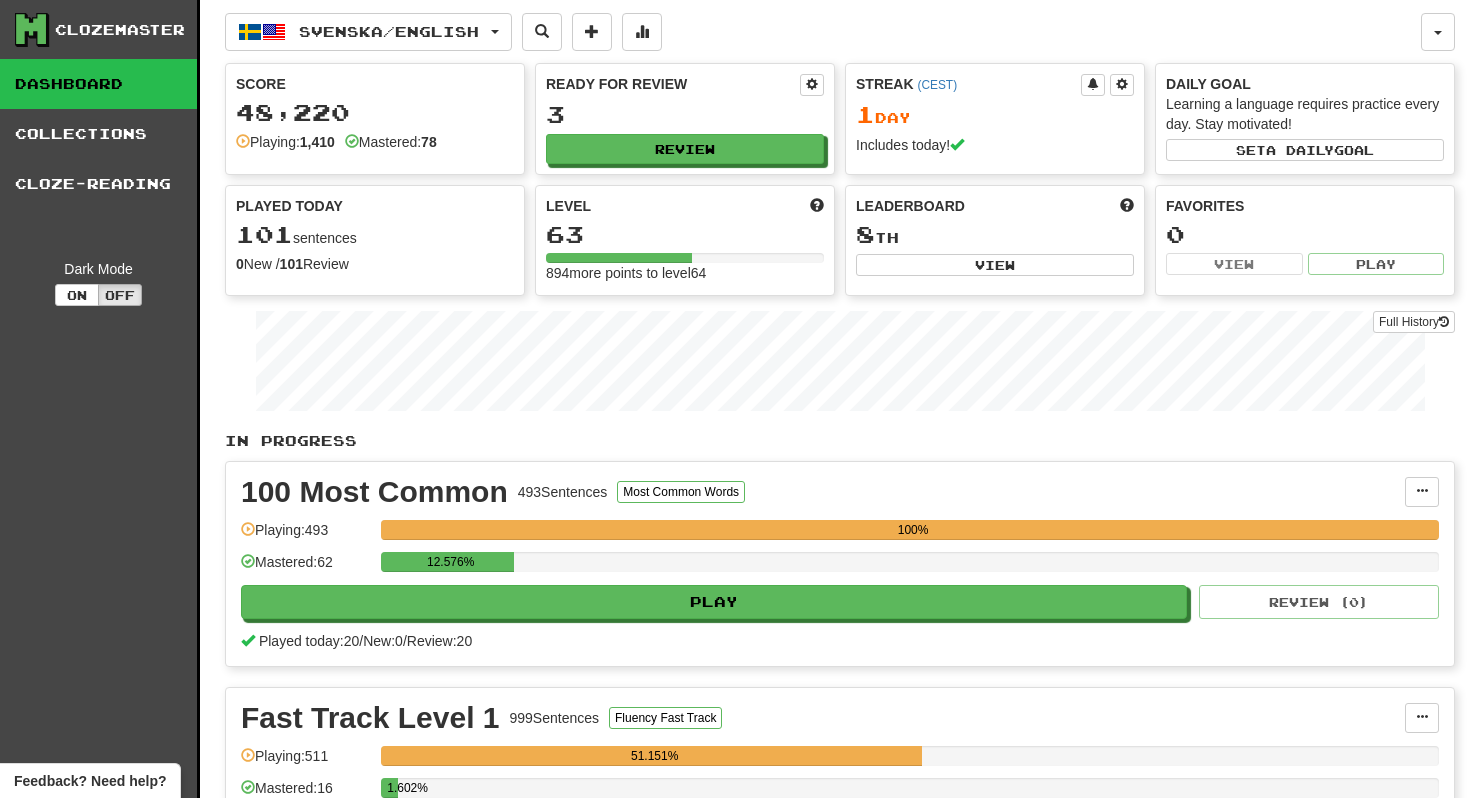 scroll, scrollTop: 0, scrollLeft: 0, axis: both 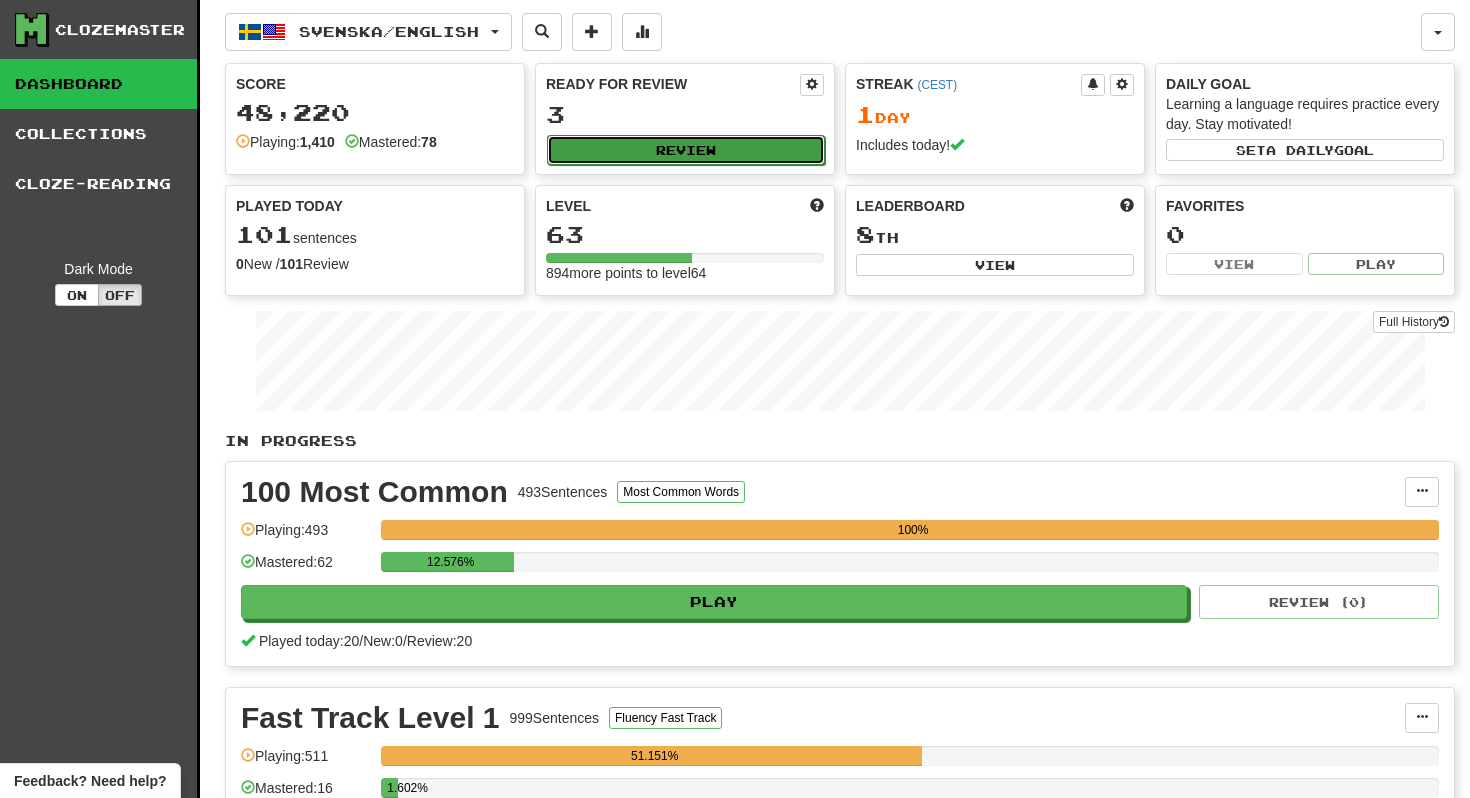 click on "Review" at bounding box center (686, 150) 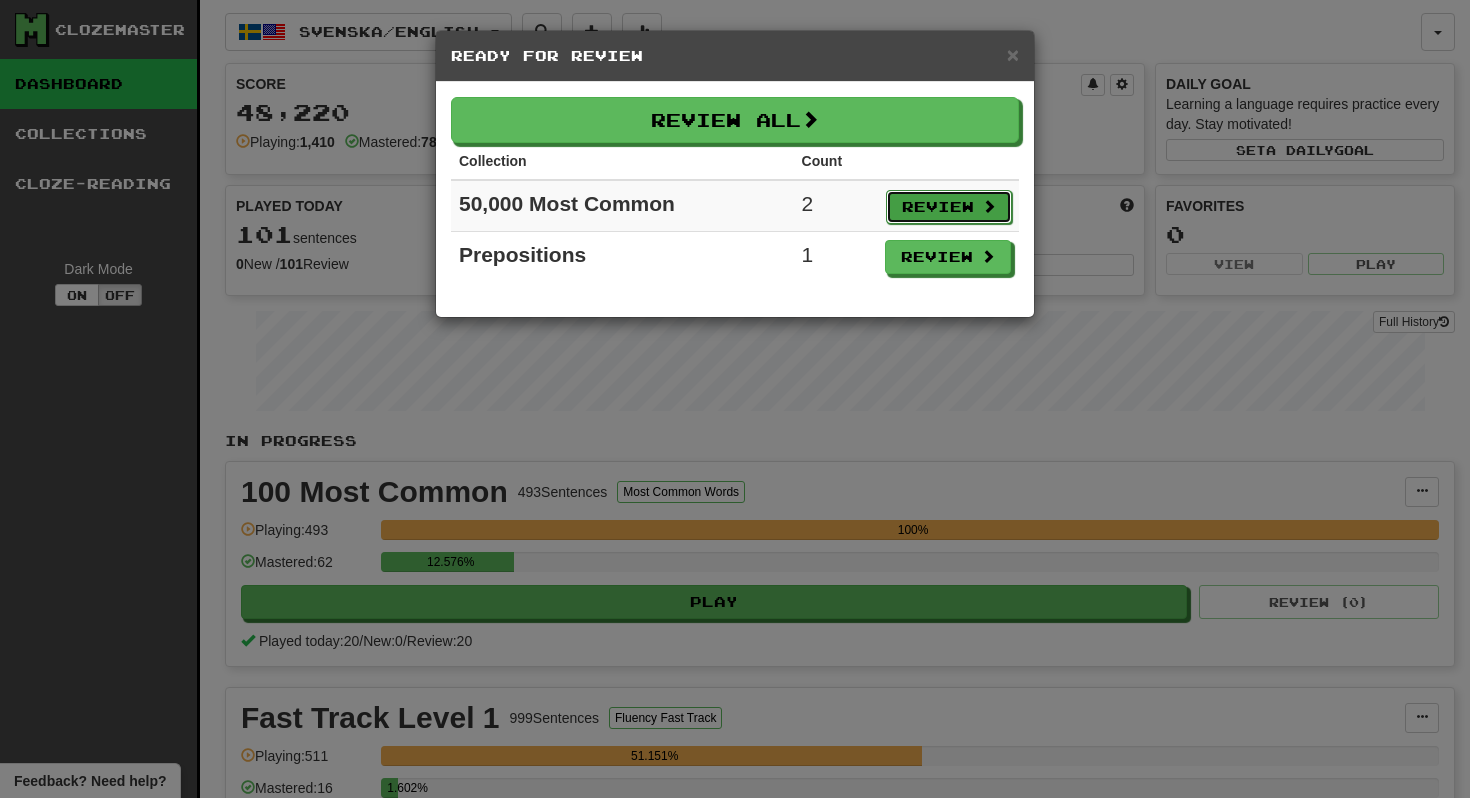 click on "Review" at bounding box center [949, 207] 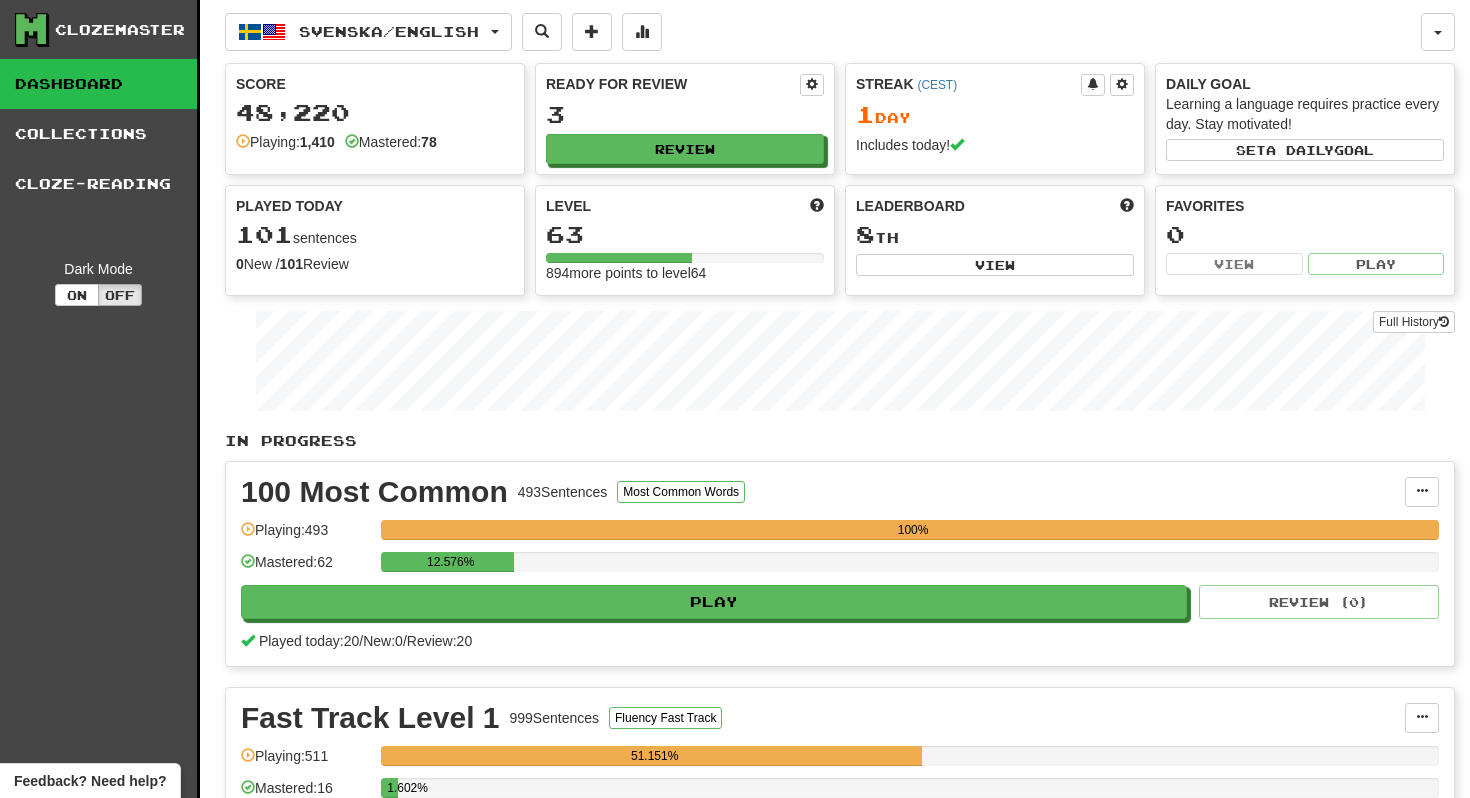 select on "**" 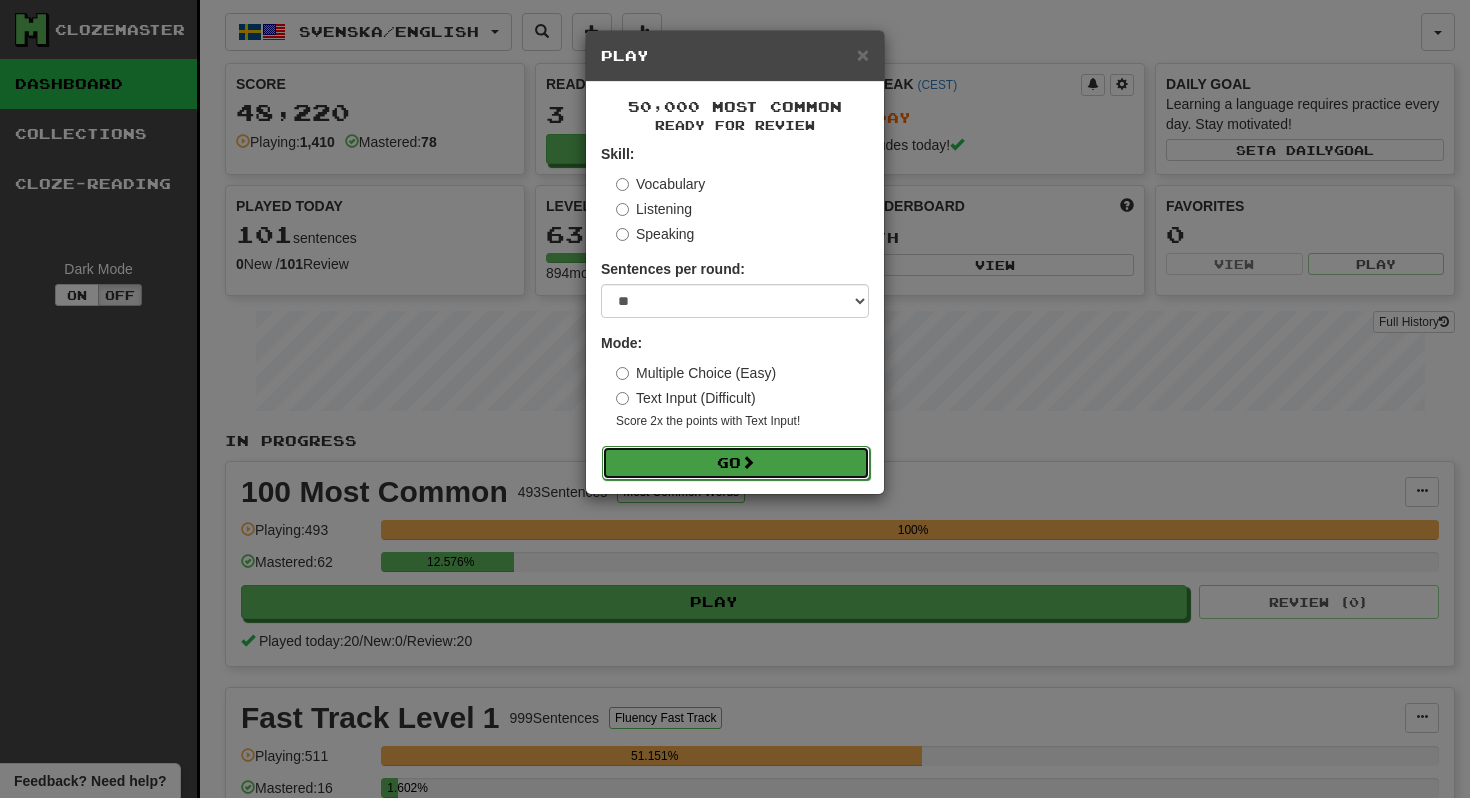 click on "Go" at bounding box center (736, 463) 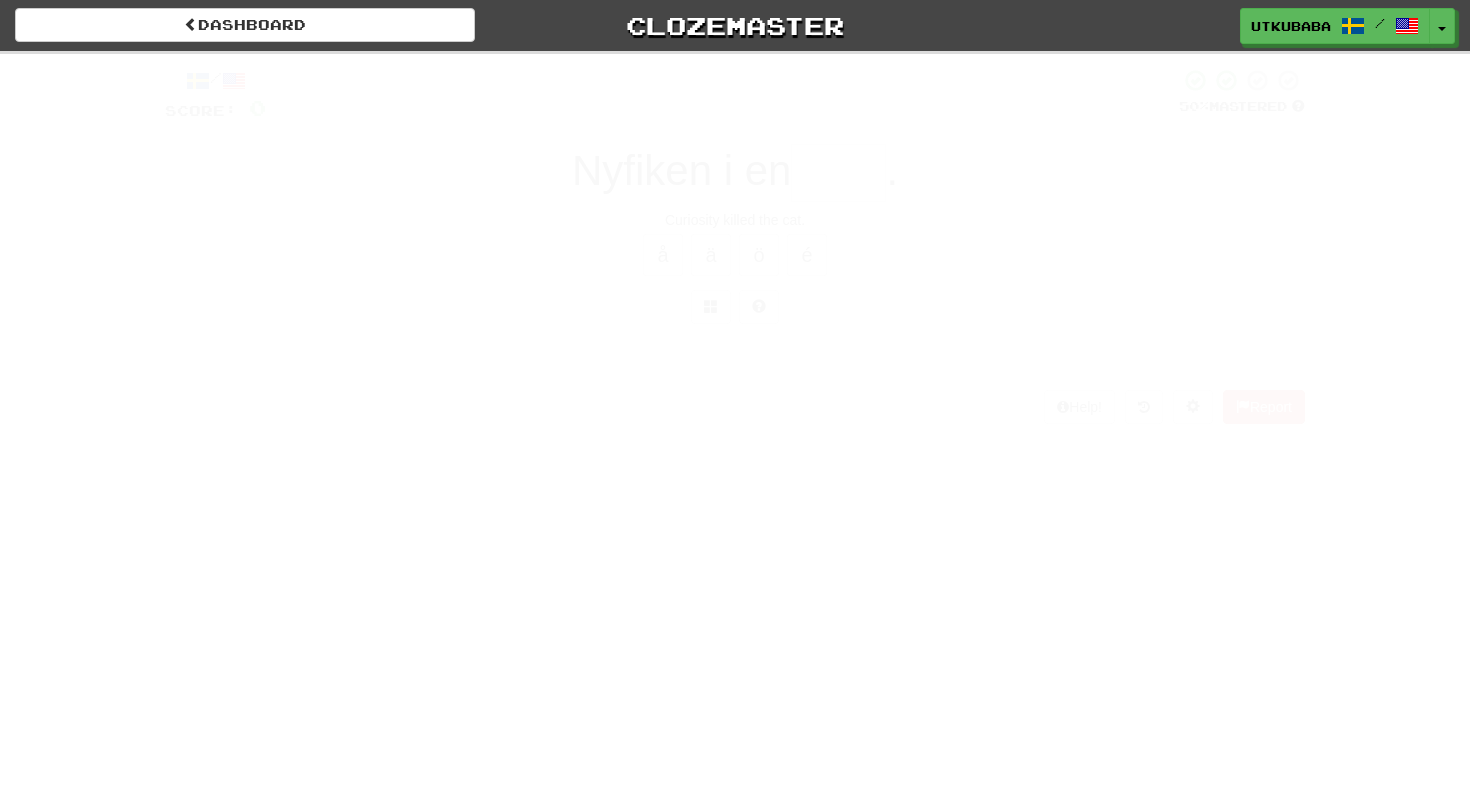 scroll, scrollTop: 0, scrollLeft: 0, axis: both 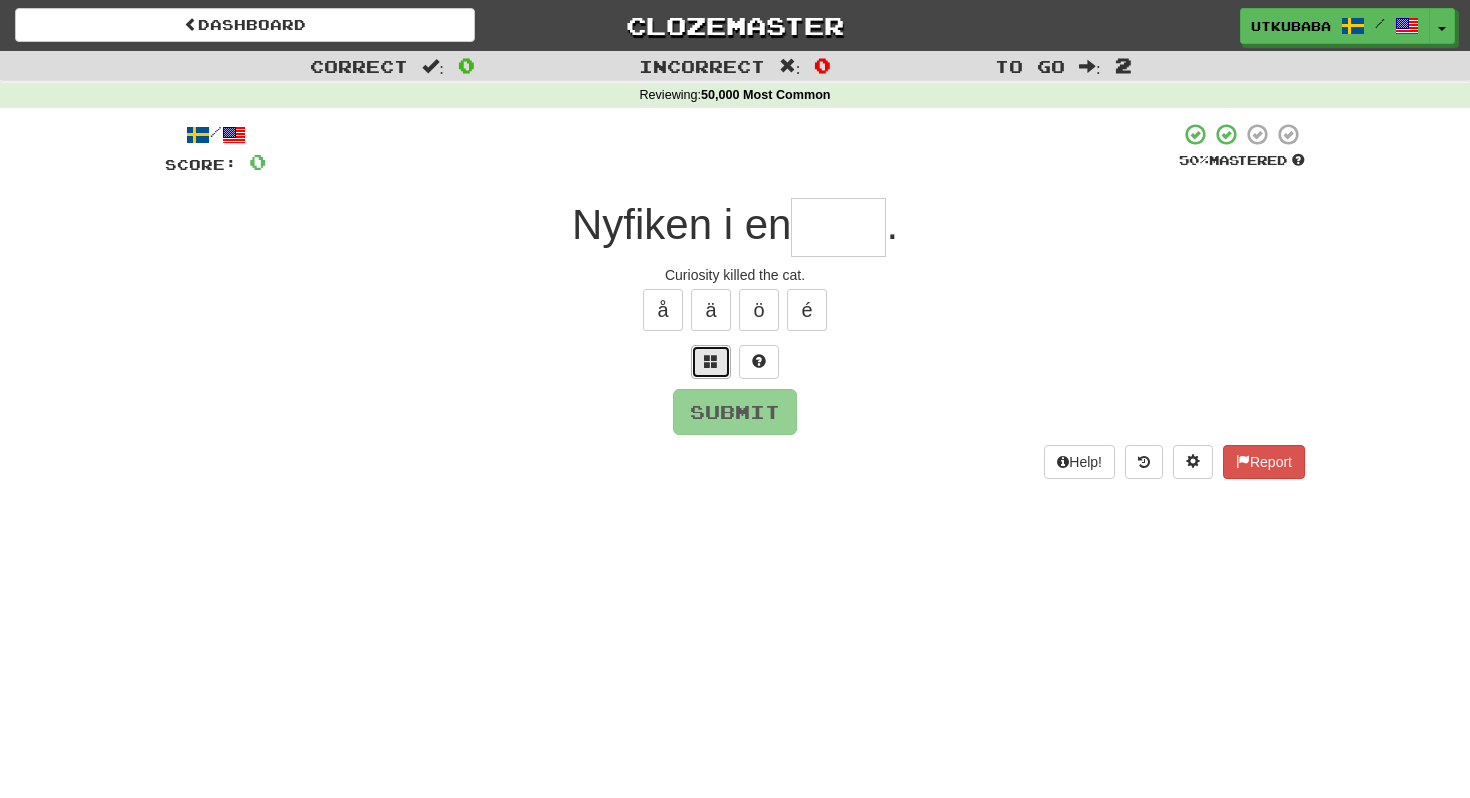 click at bounding box center (711, 362) 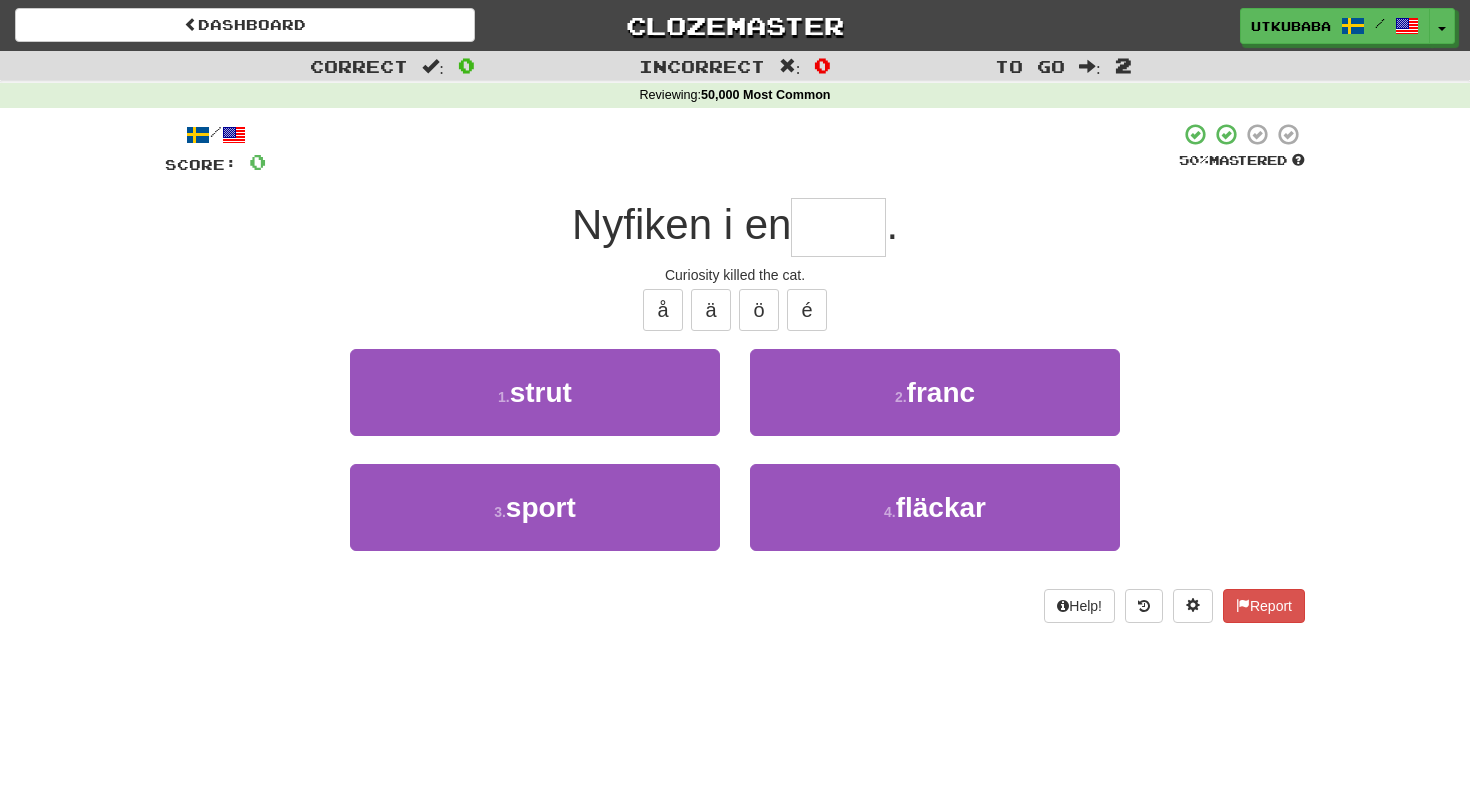 type on "*" 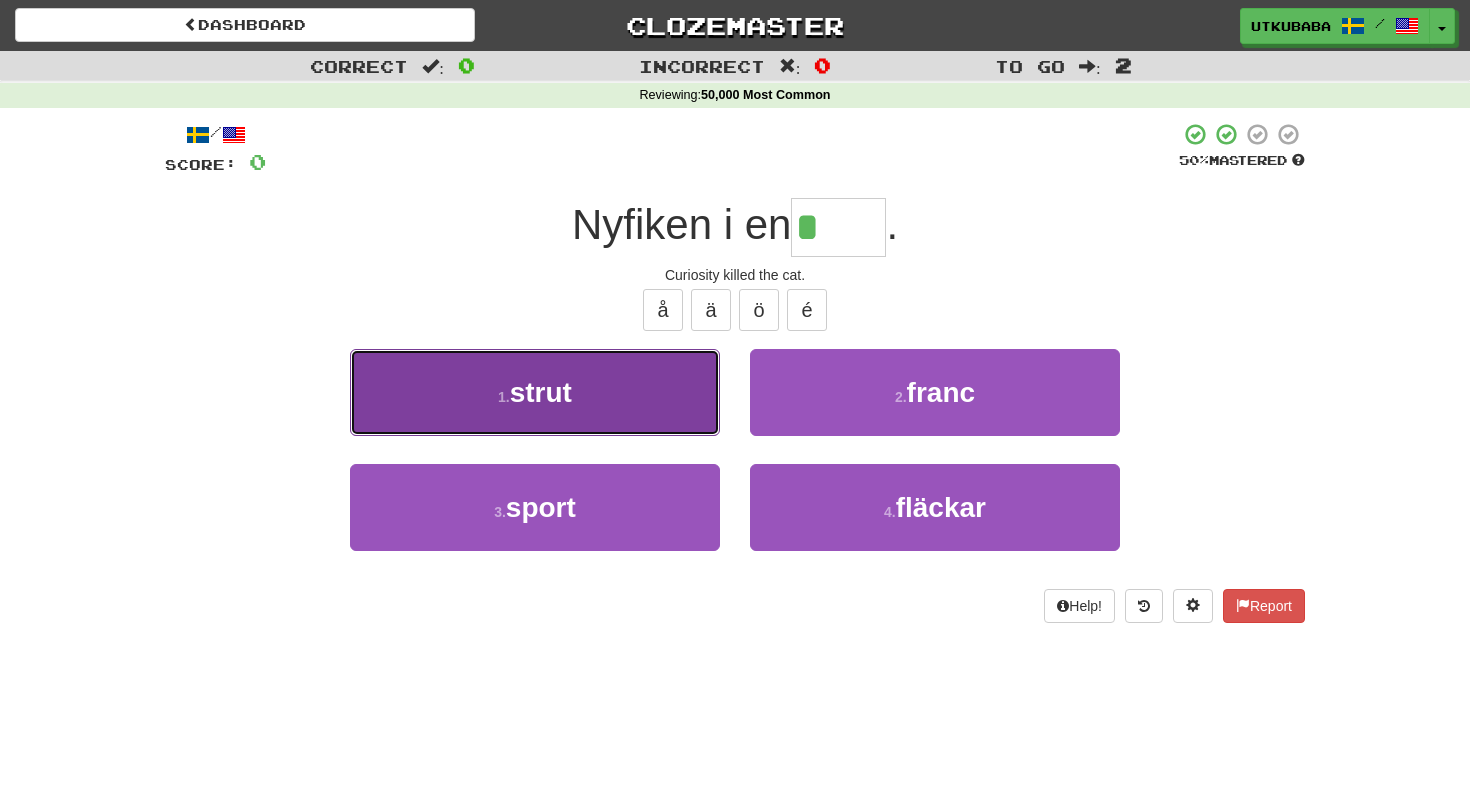 click on "1 . [STREET]" at bounding box center [535, 392] 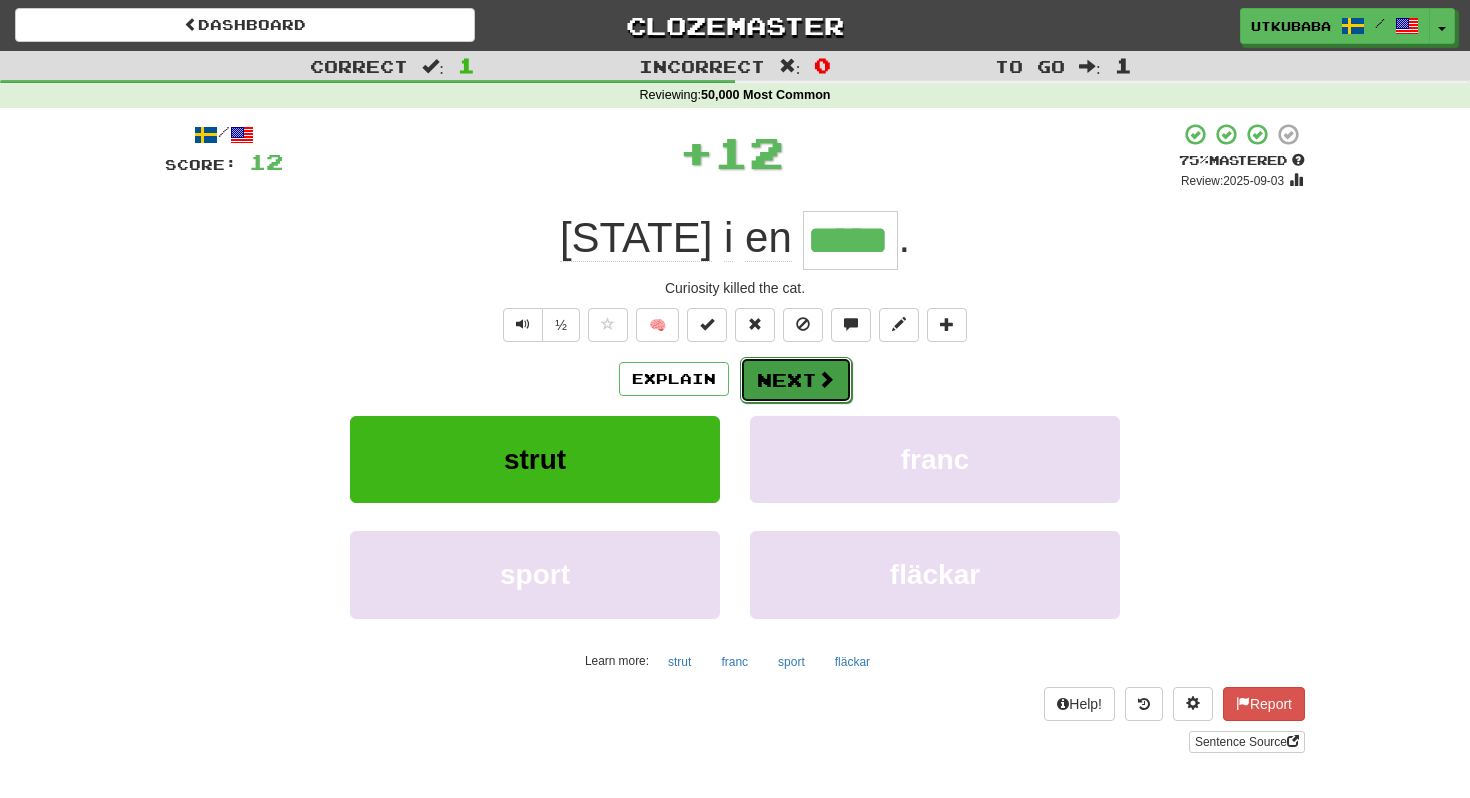 click on "Next" at bounding box center (796, 380) 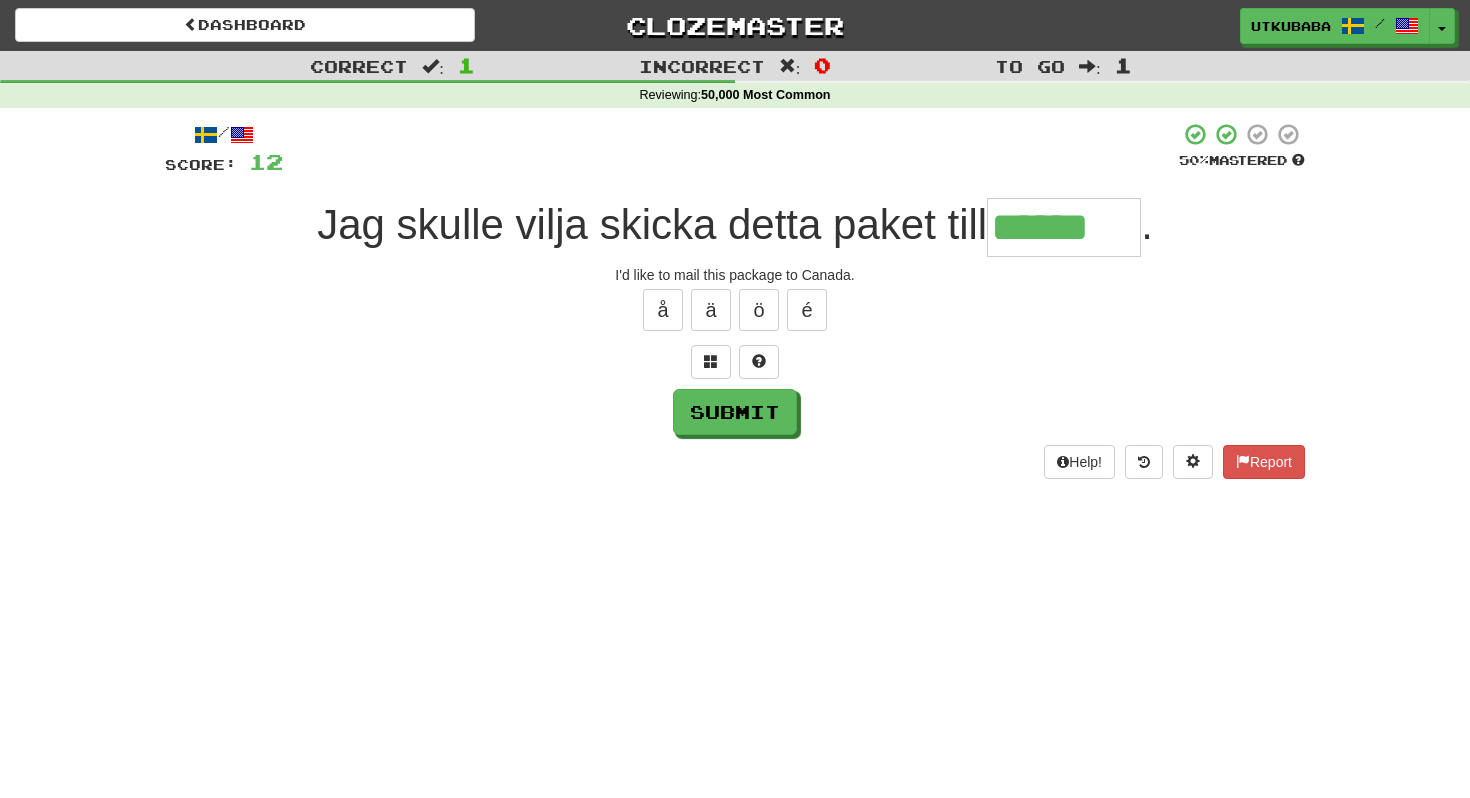type on "******" 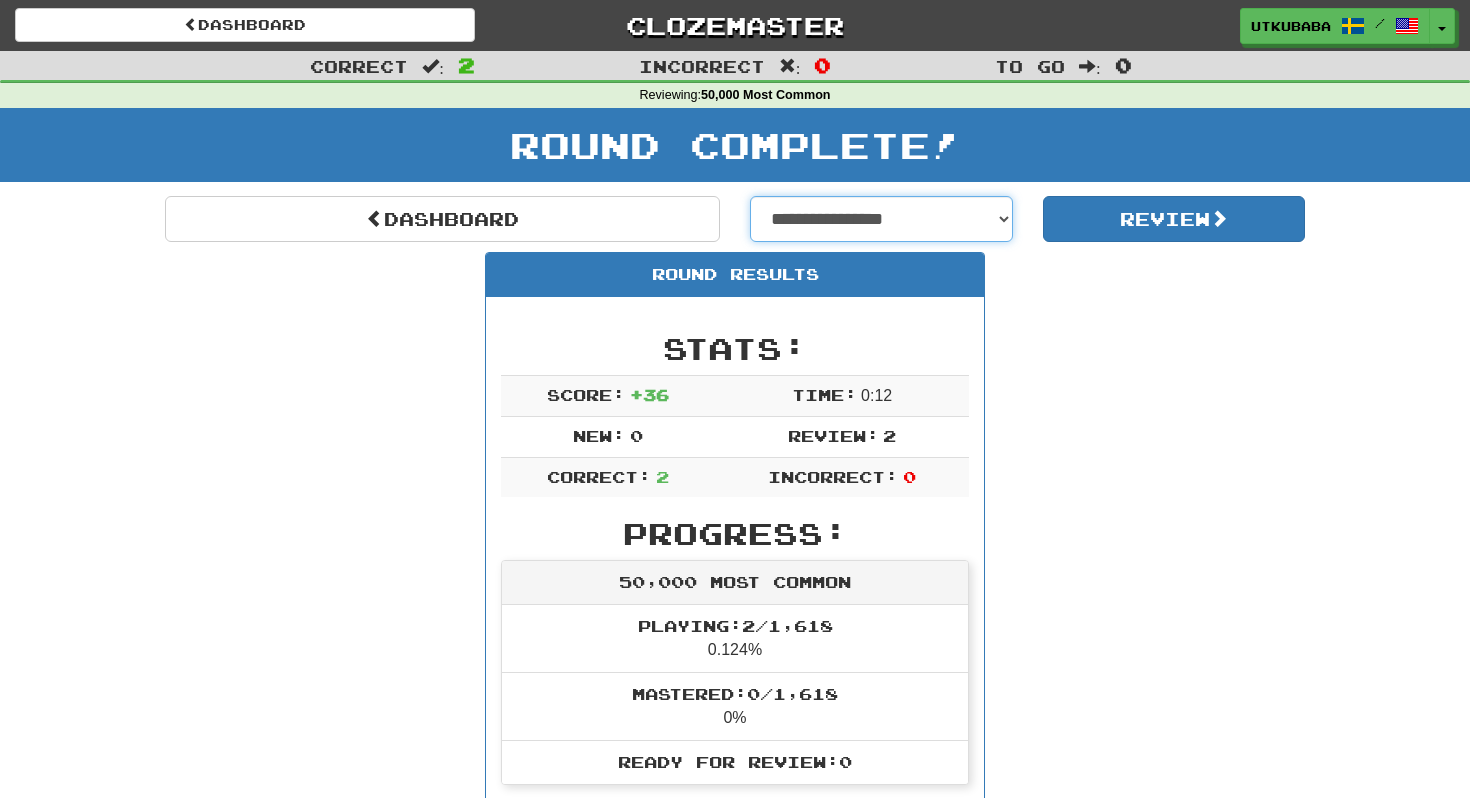 click on "**********" at bounding box center [881, 219] 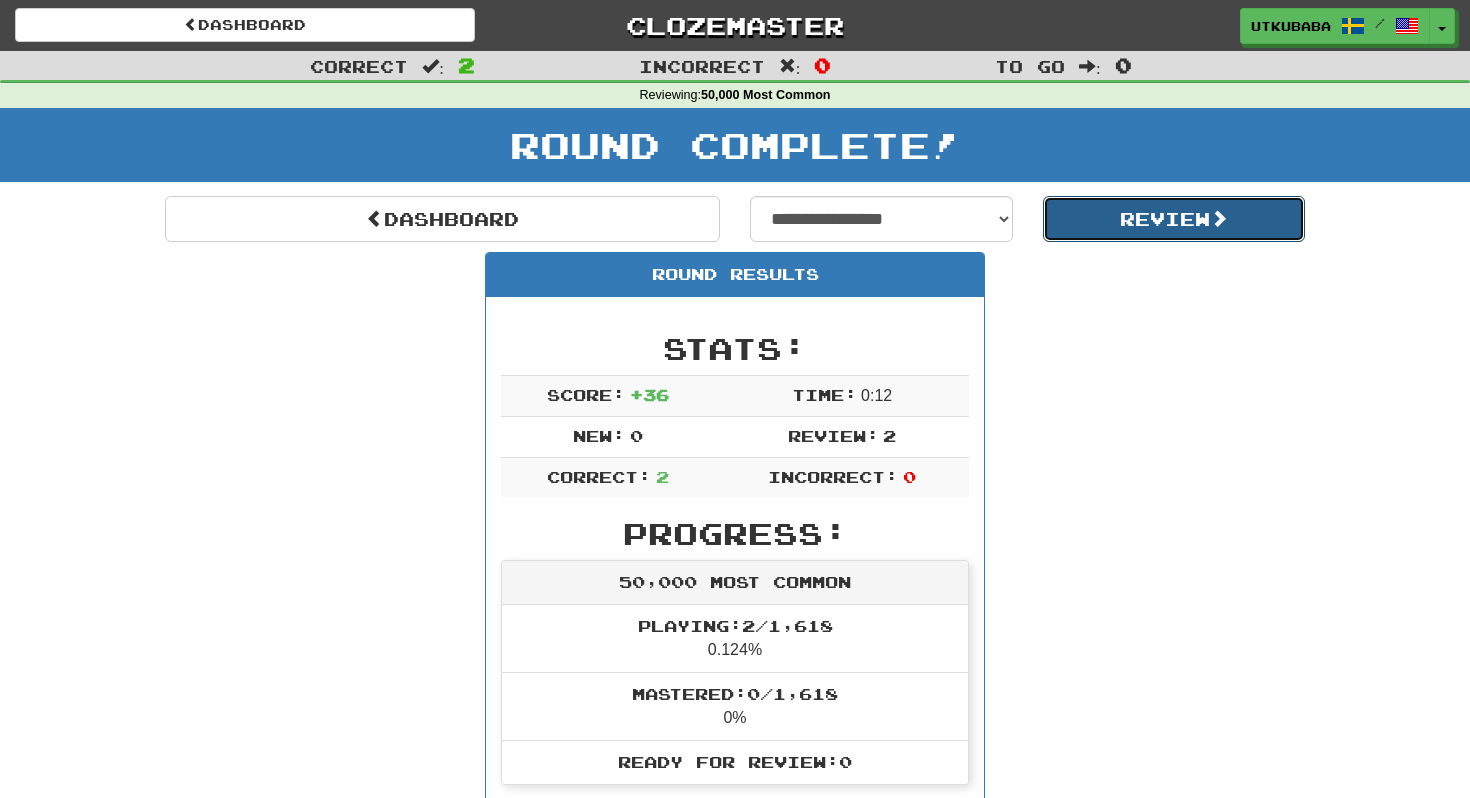 click on "Review" at bounding box center [1174, 219] 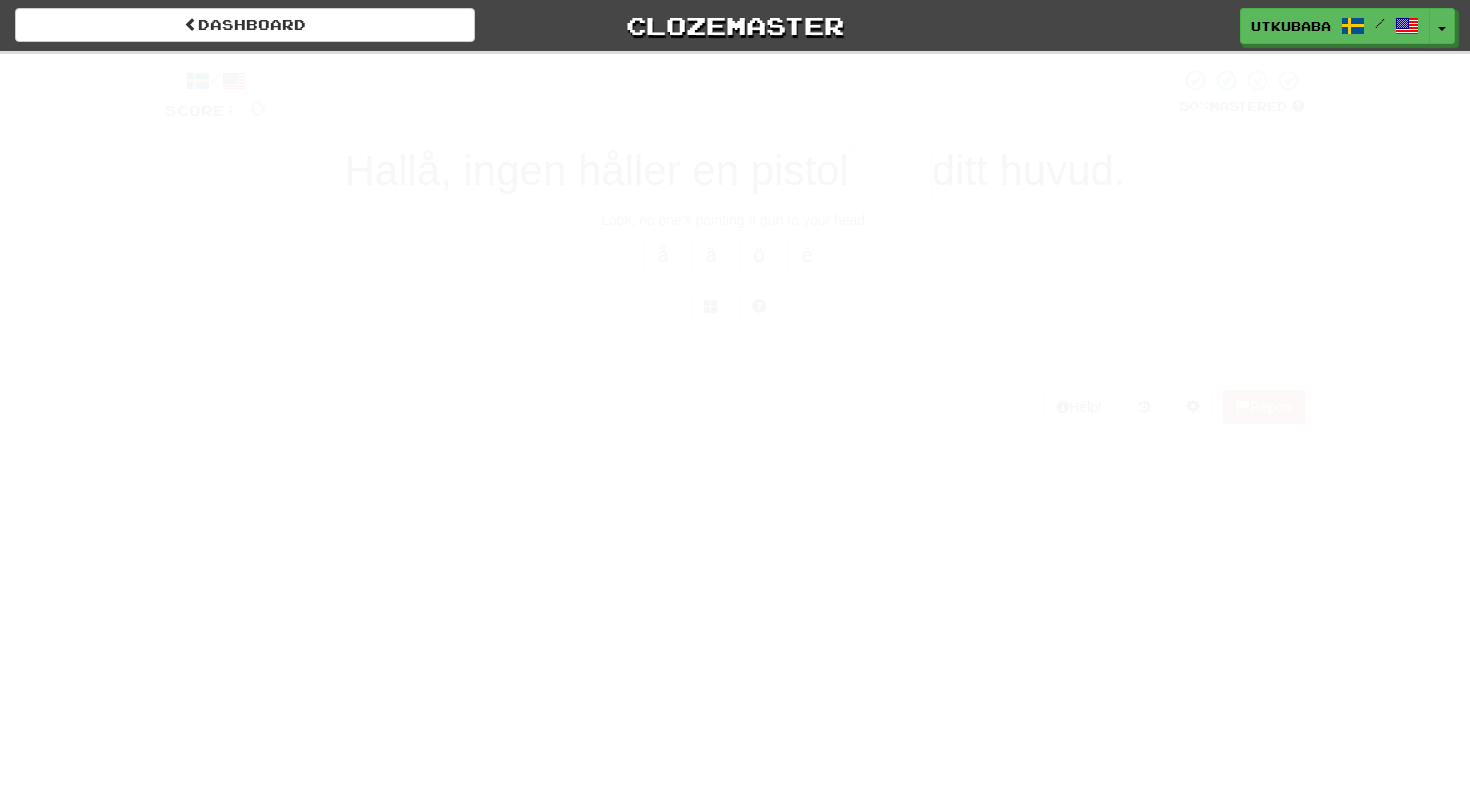 scroll, scrollTop: 0, scrollLeft: 0, axis: both 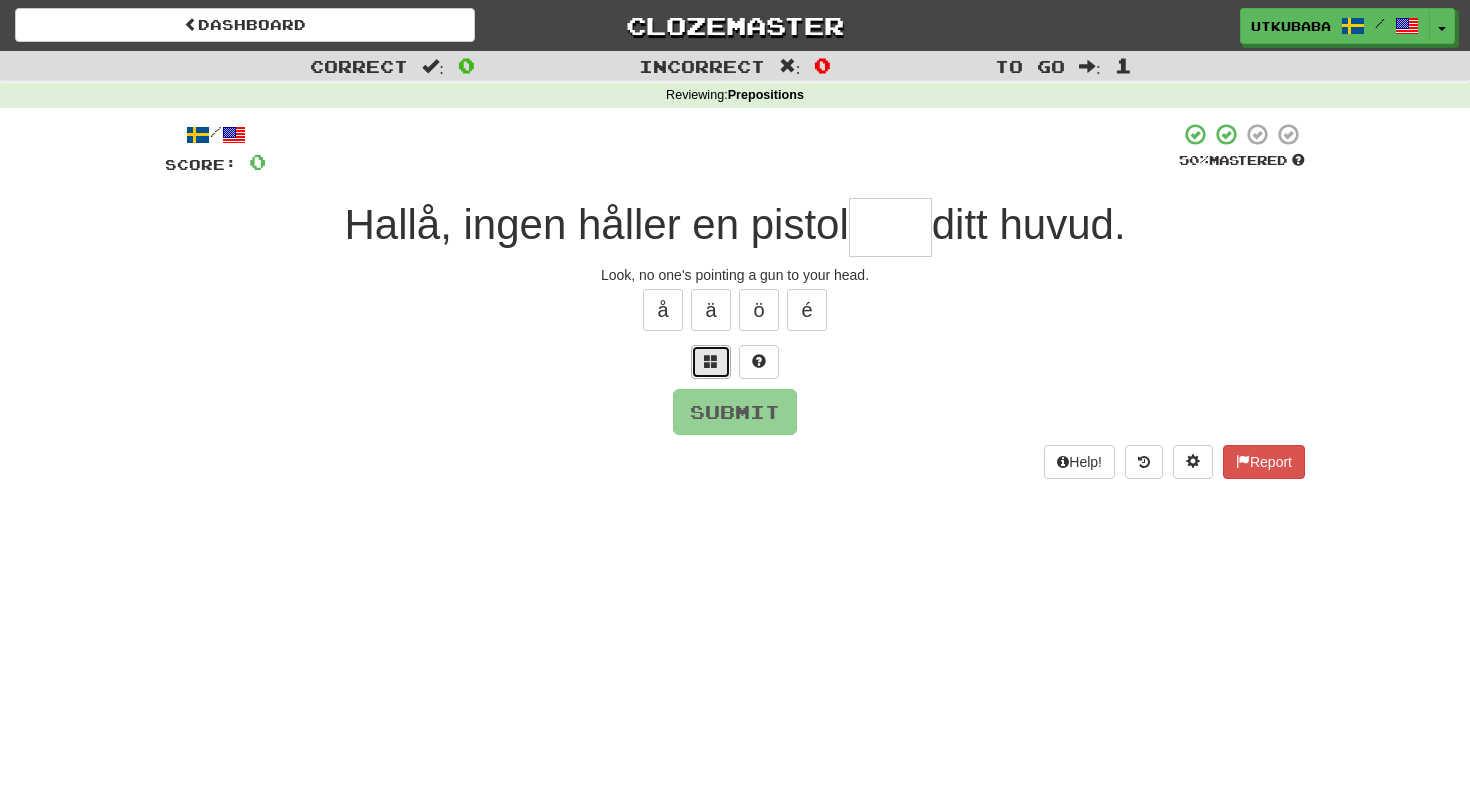 click at bounding box center (711, 362) 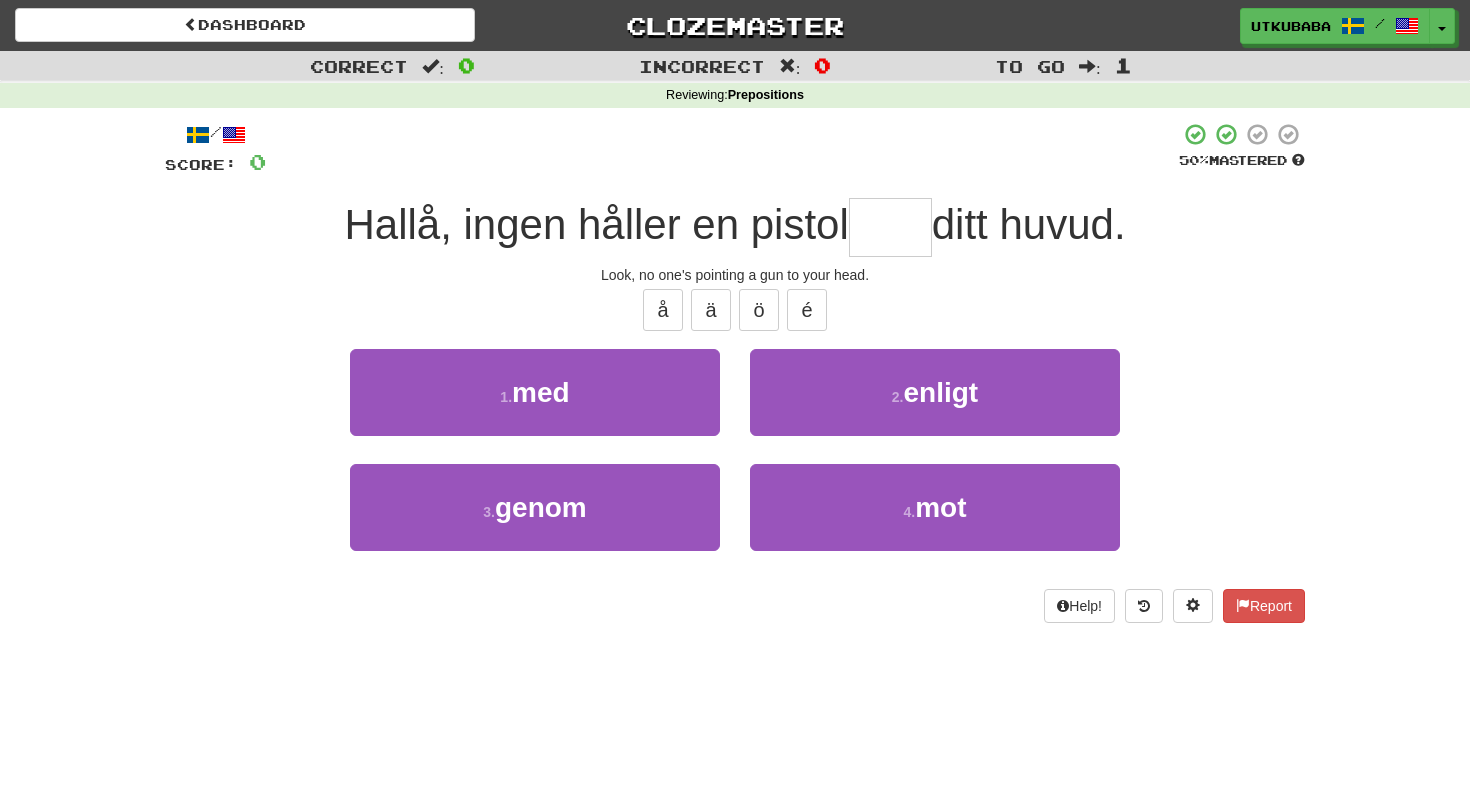 click at bounding box center [890, 227] 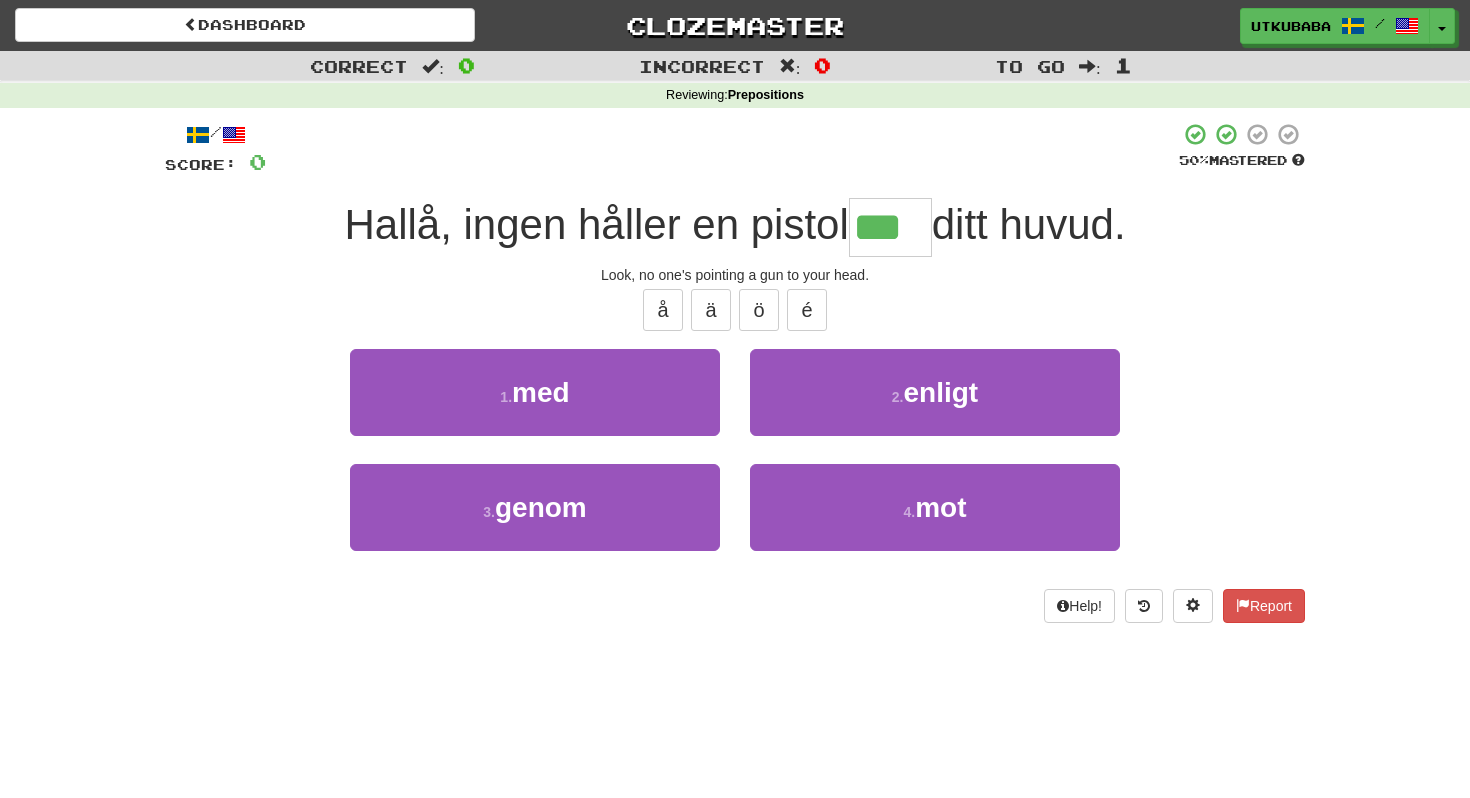 type on "***" 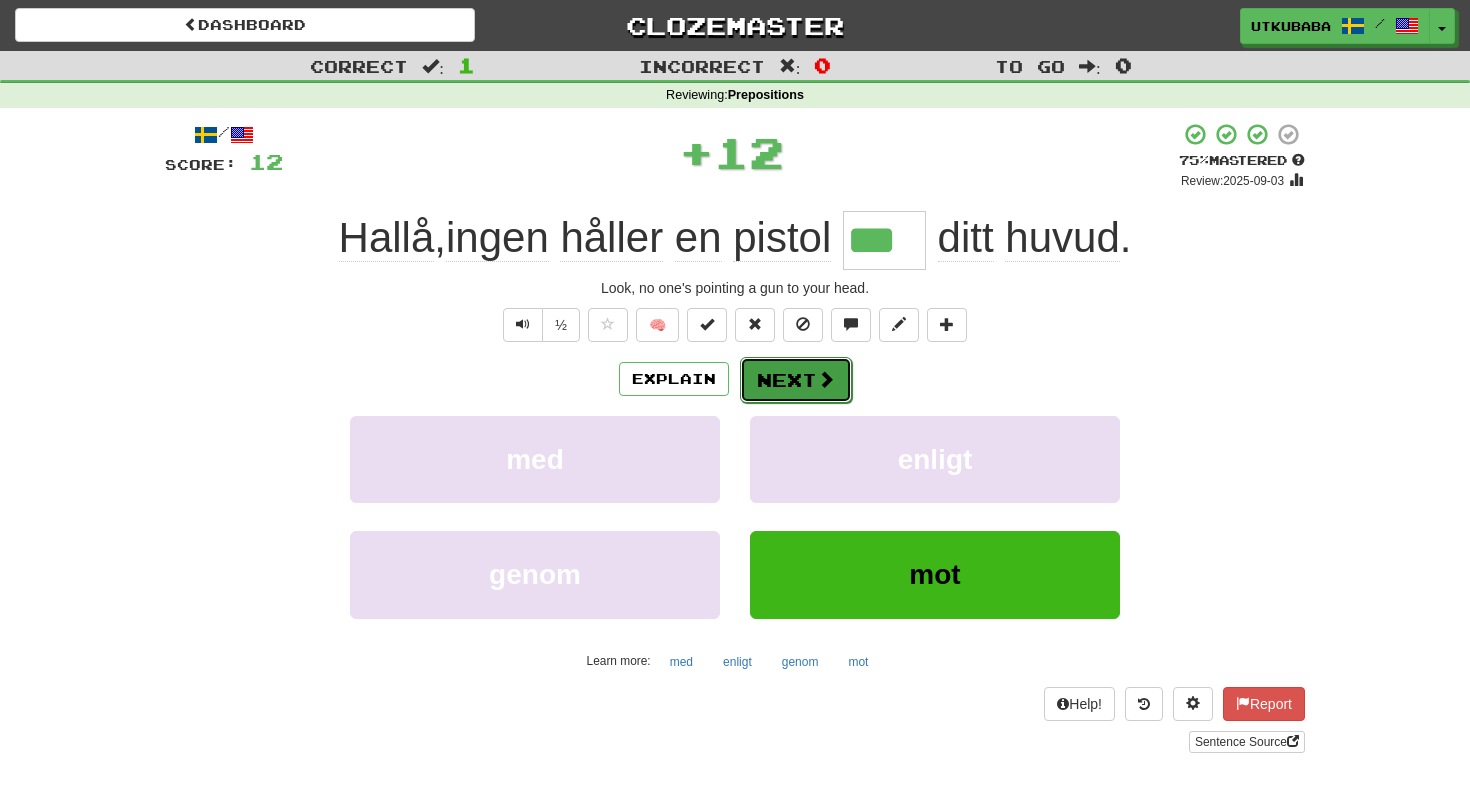click on "Next" at bounding box center (796, 380) 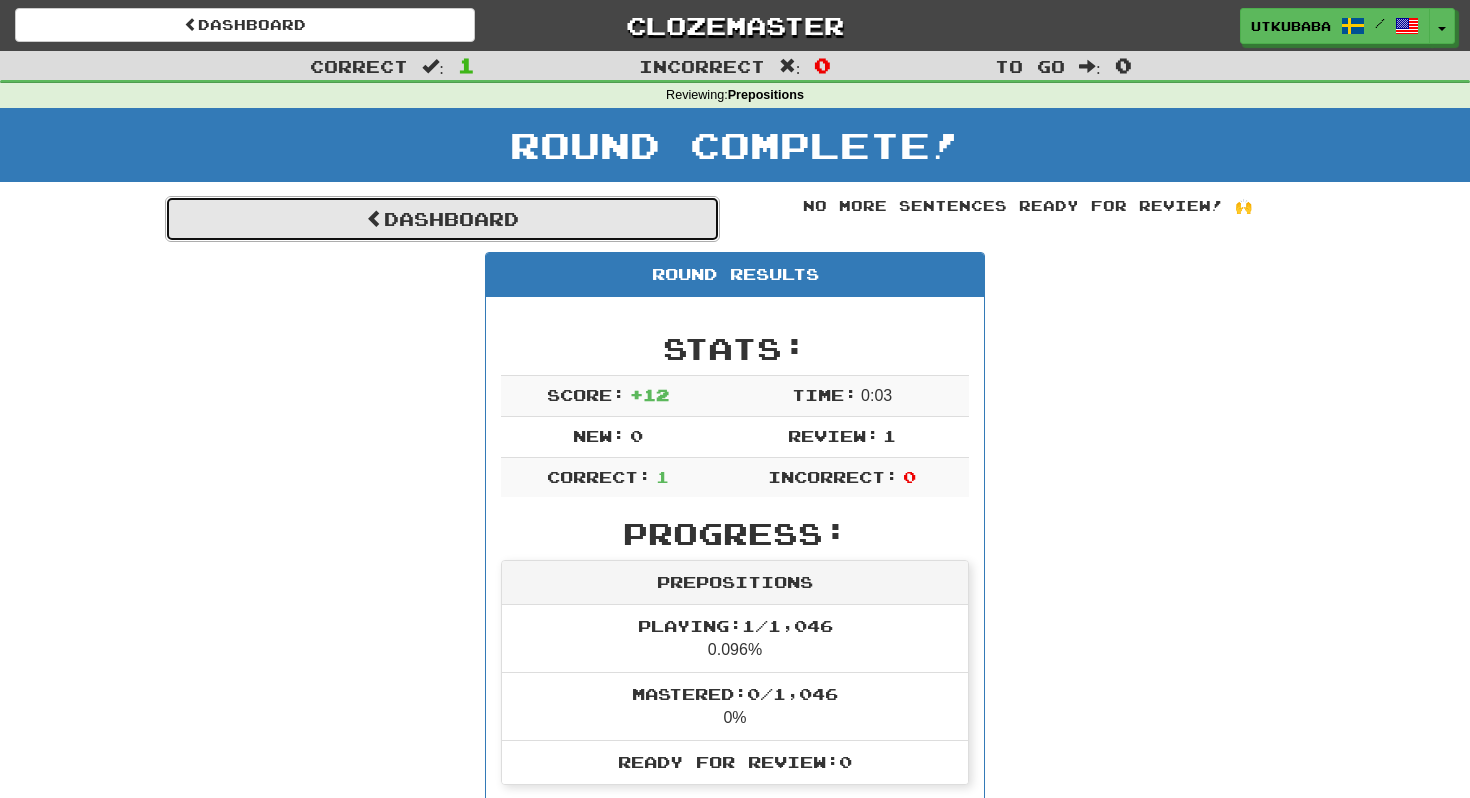 click on "Dashboard" at bounding box center [442, 219] 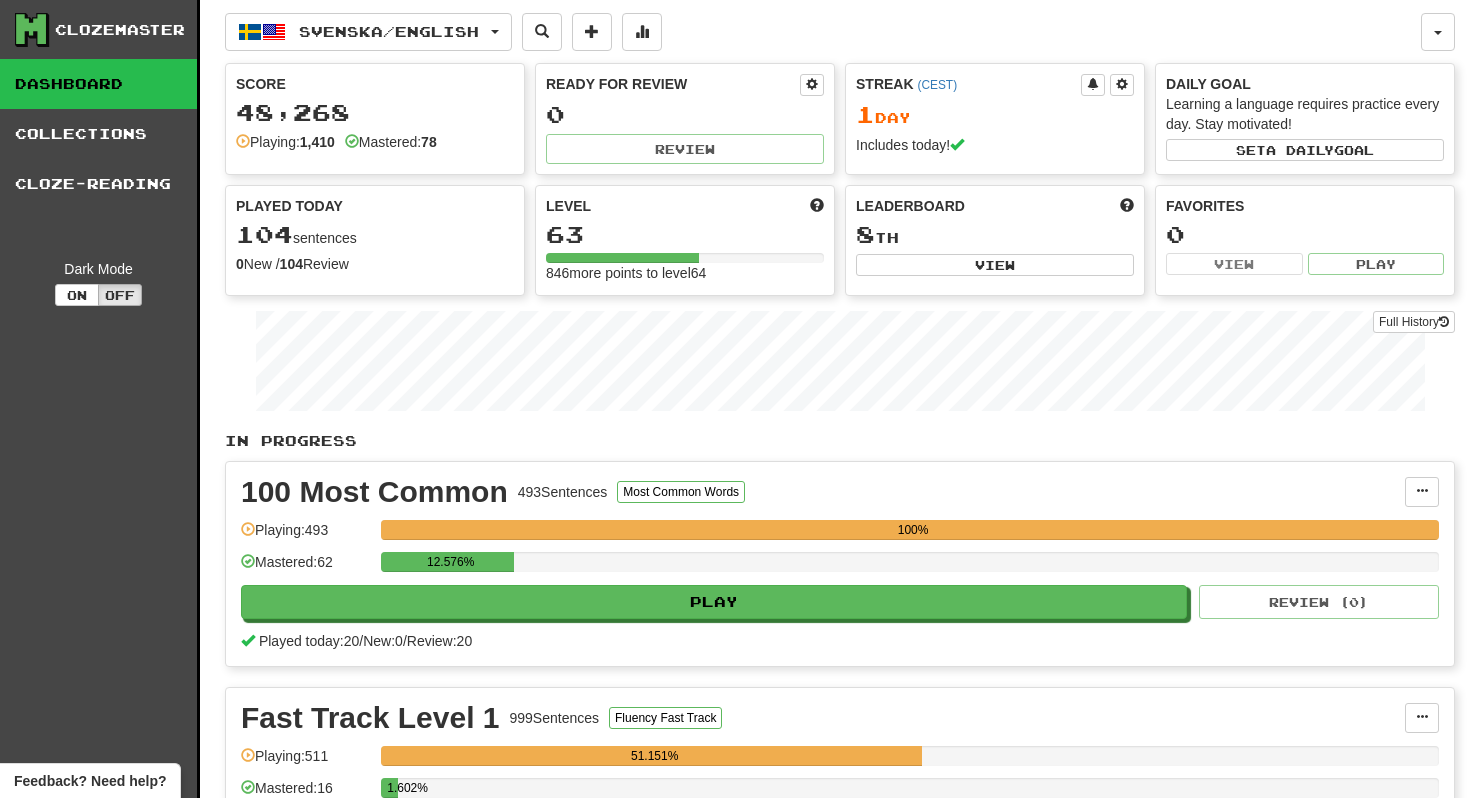 scroll, scrollTop: 0, scrollLeft: 0, axis: both 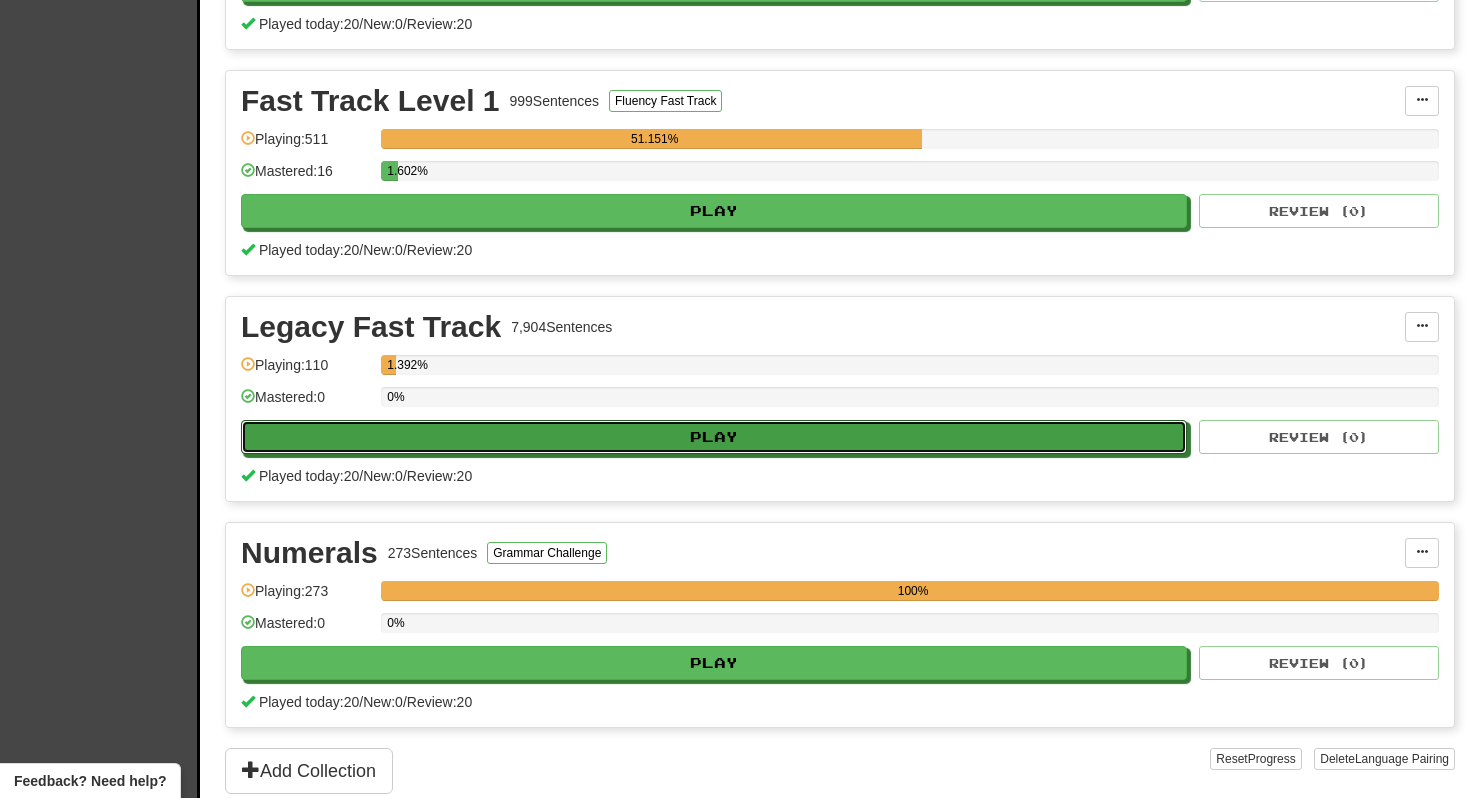 click on "Play" at bounding box center (714, 437) 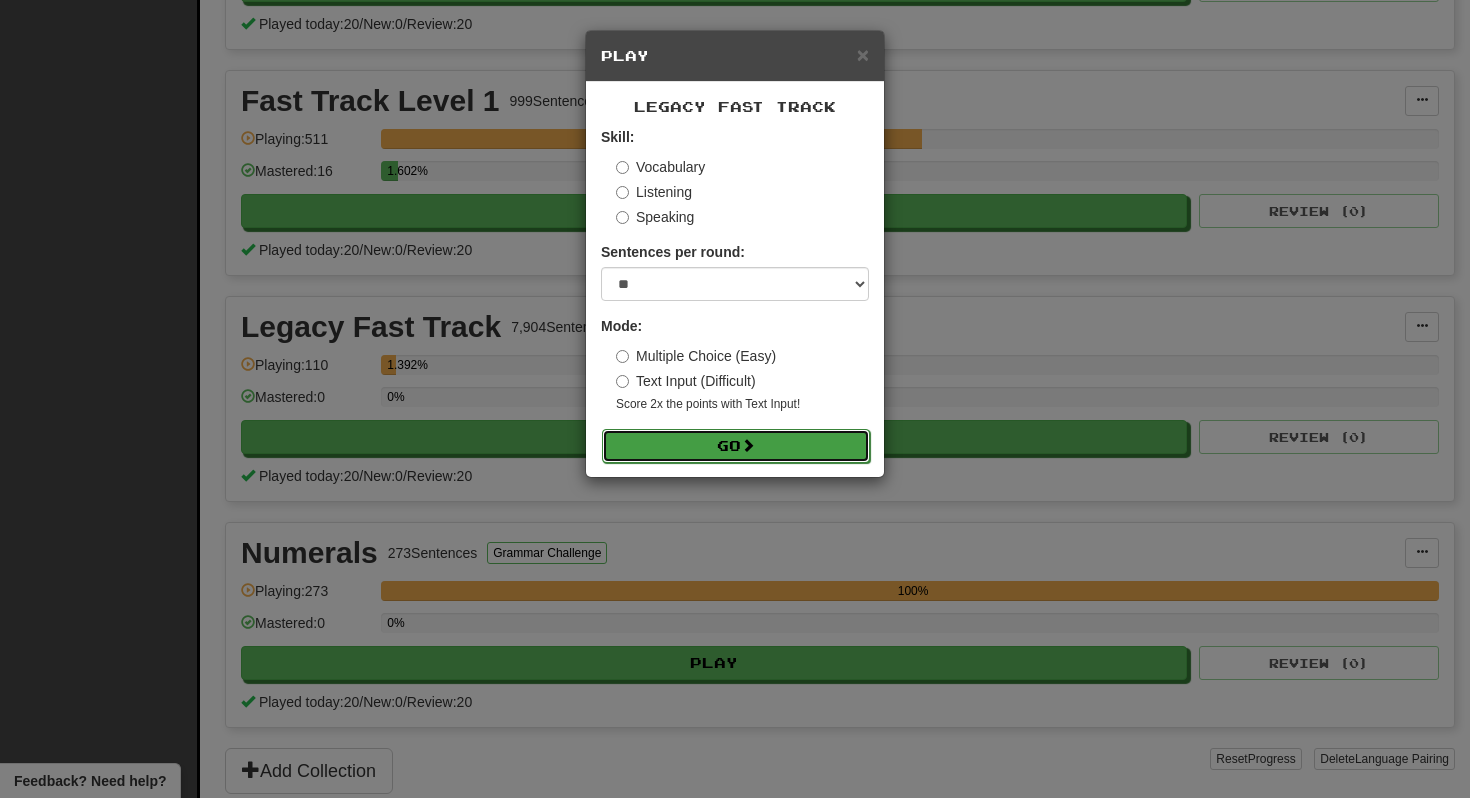click on "Go" at bounding box center (736, 446) 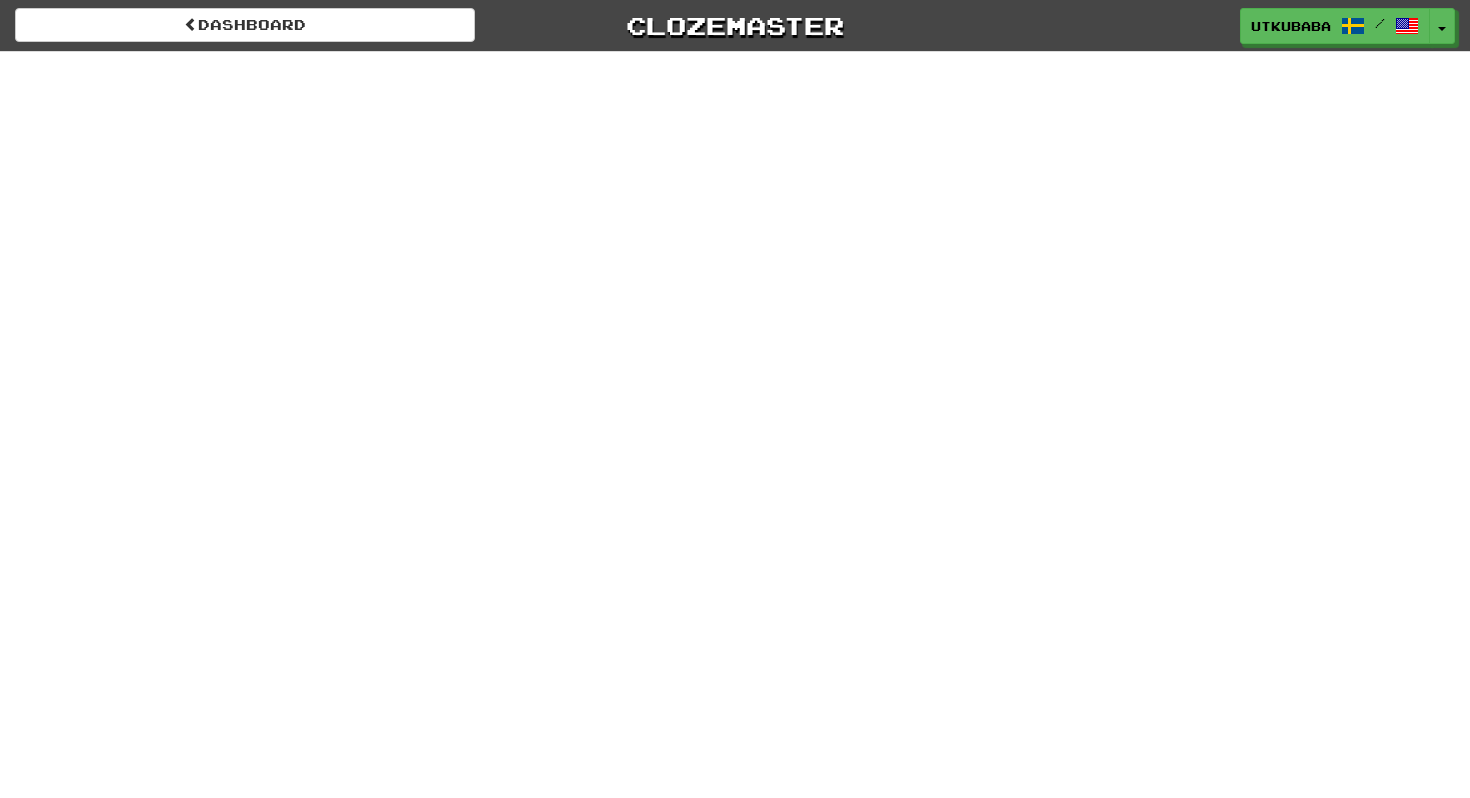 scroll, scrollTop: 0, scrollLeft: 0, axis: both 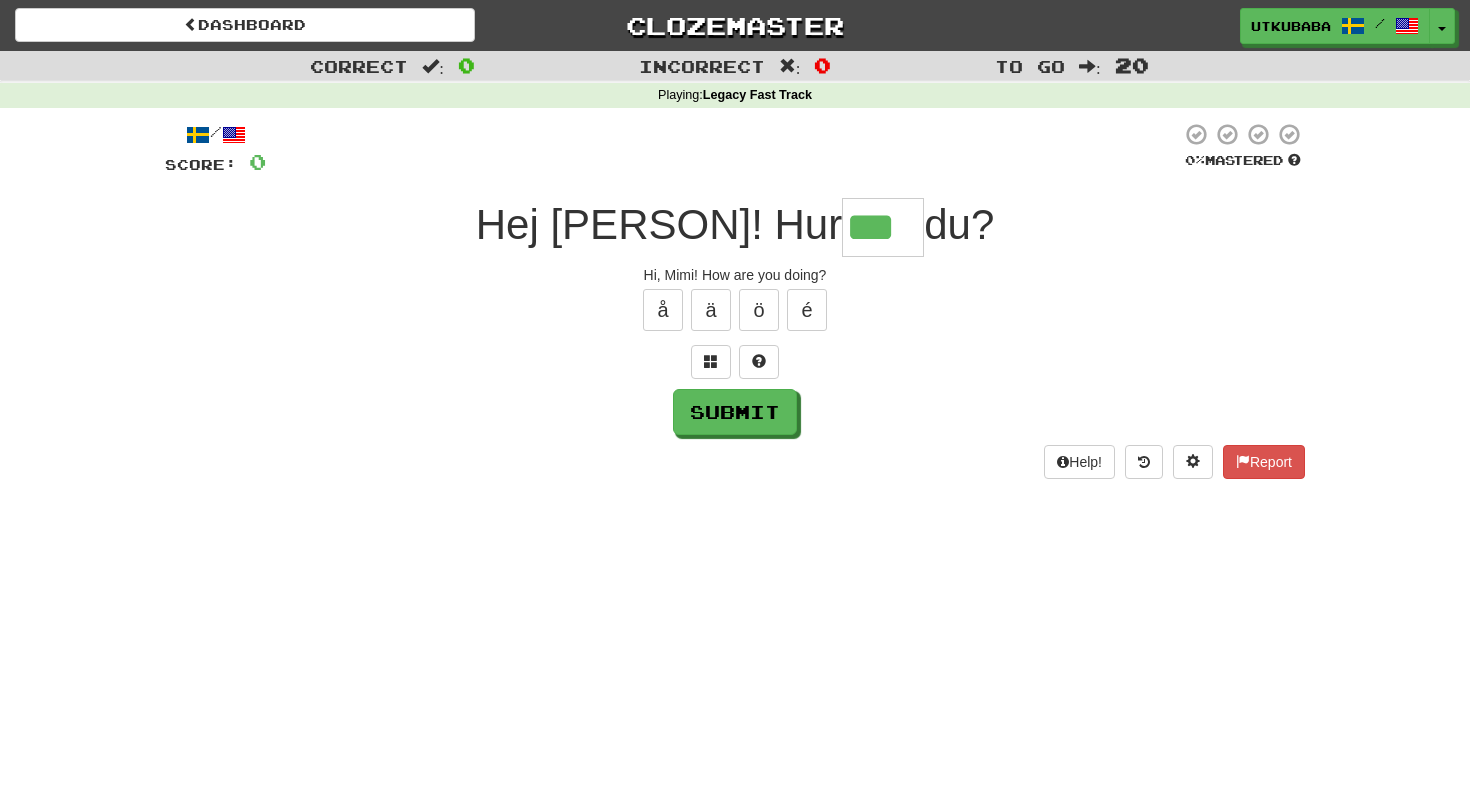 type on "***" 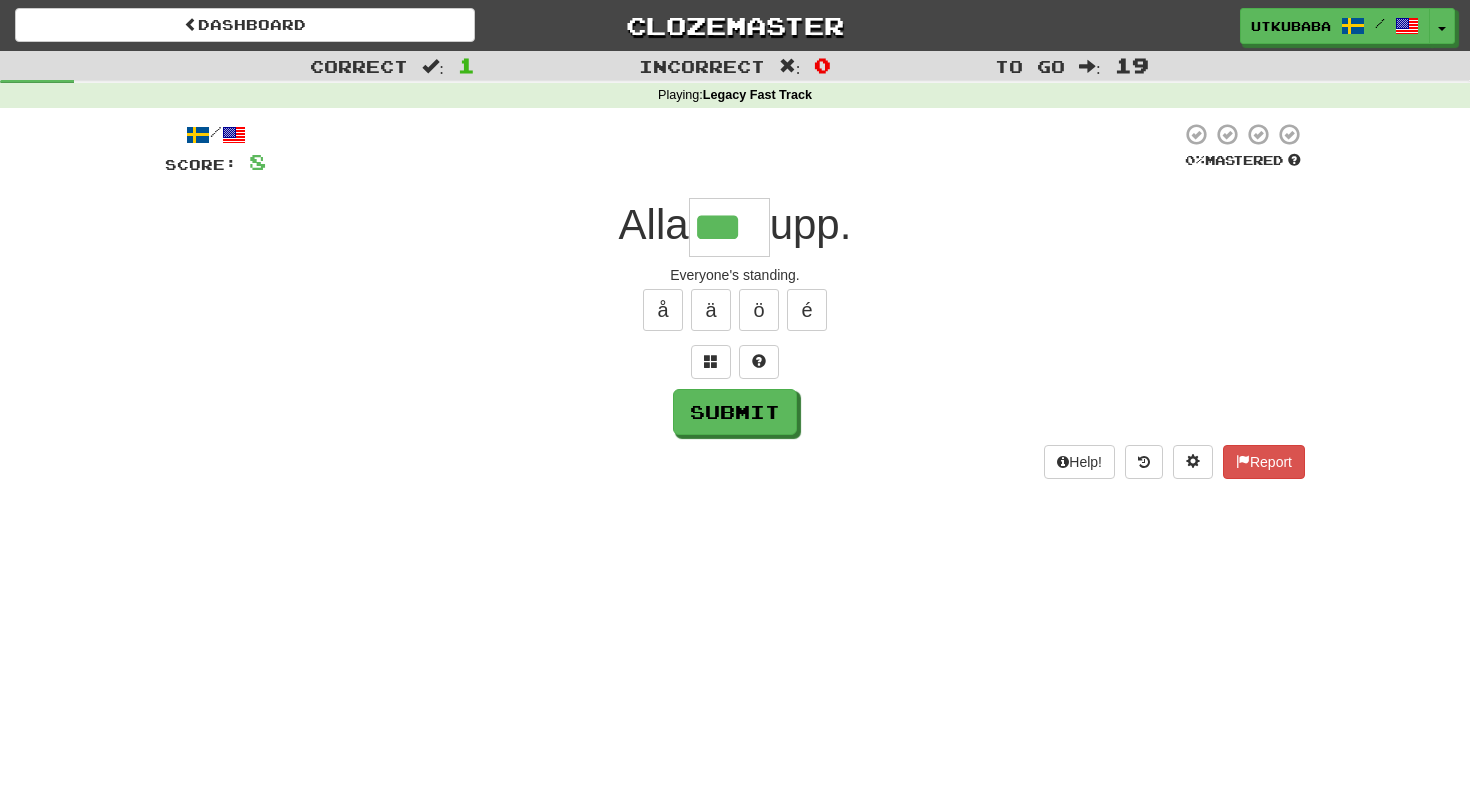 scroll, scrollTop: 0, scrollLeft: 0, axis: both 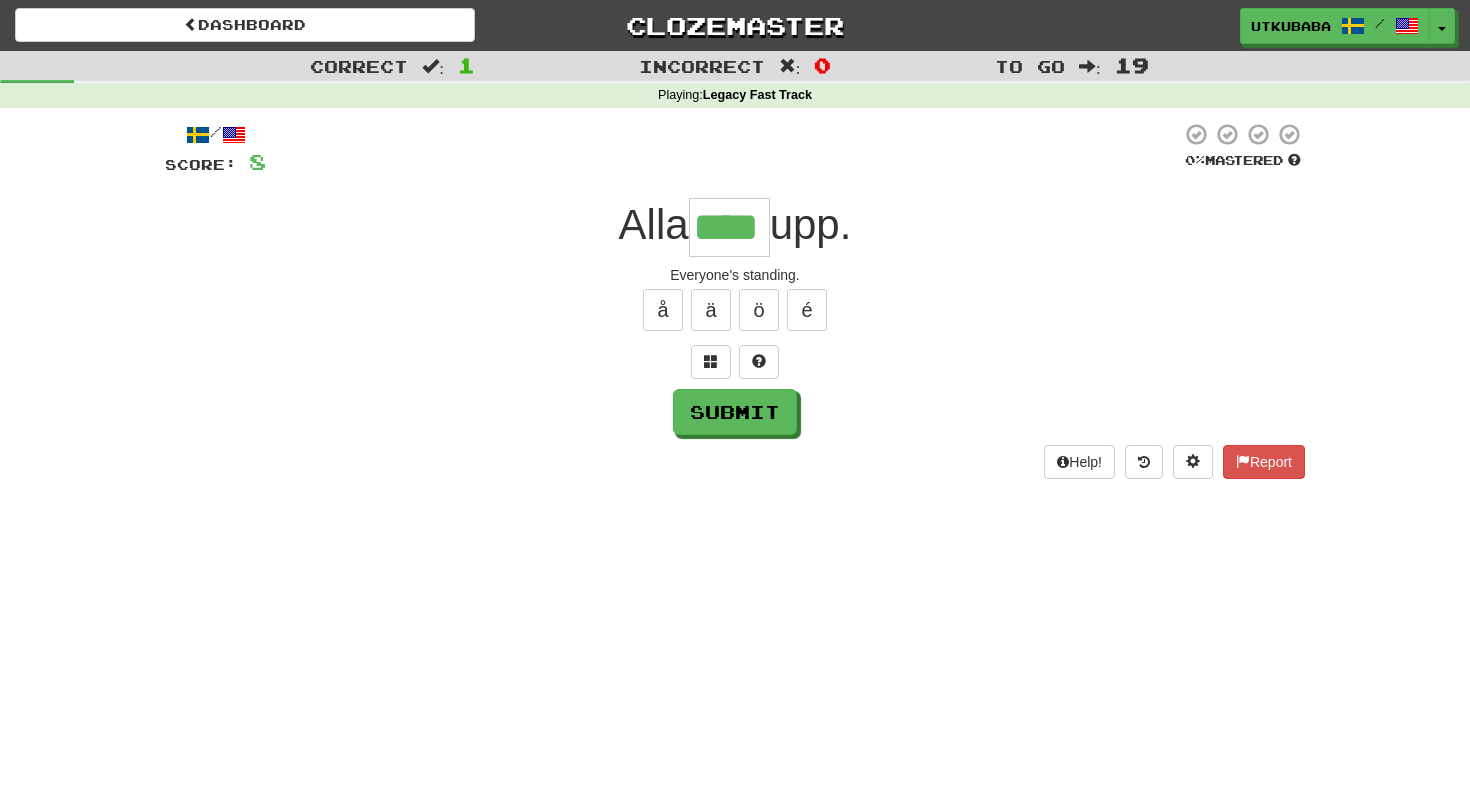 type on "****" 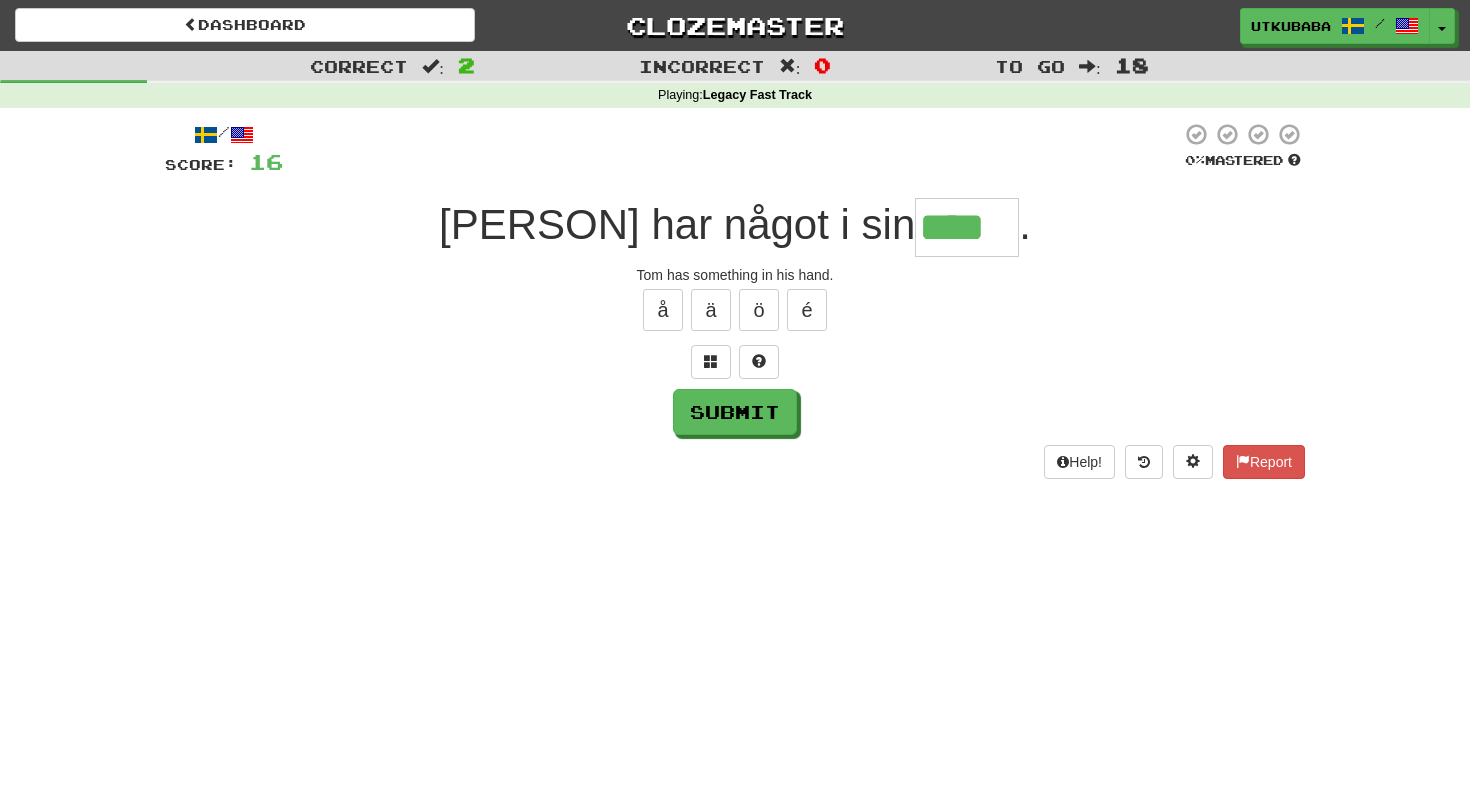 type on "****" 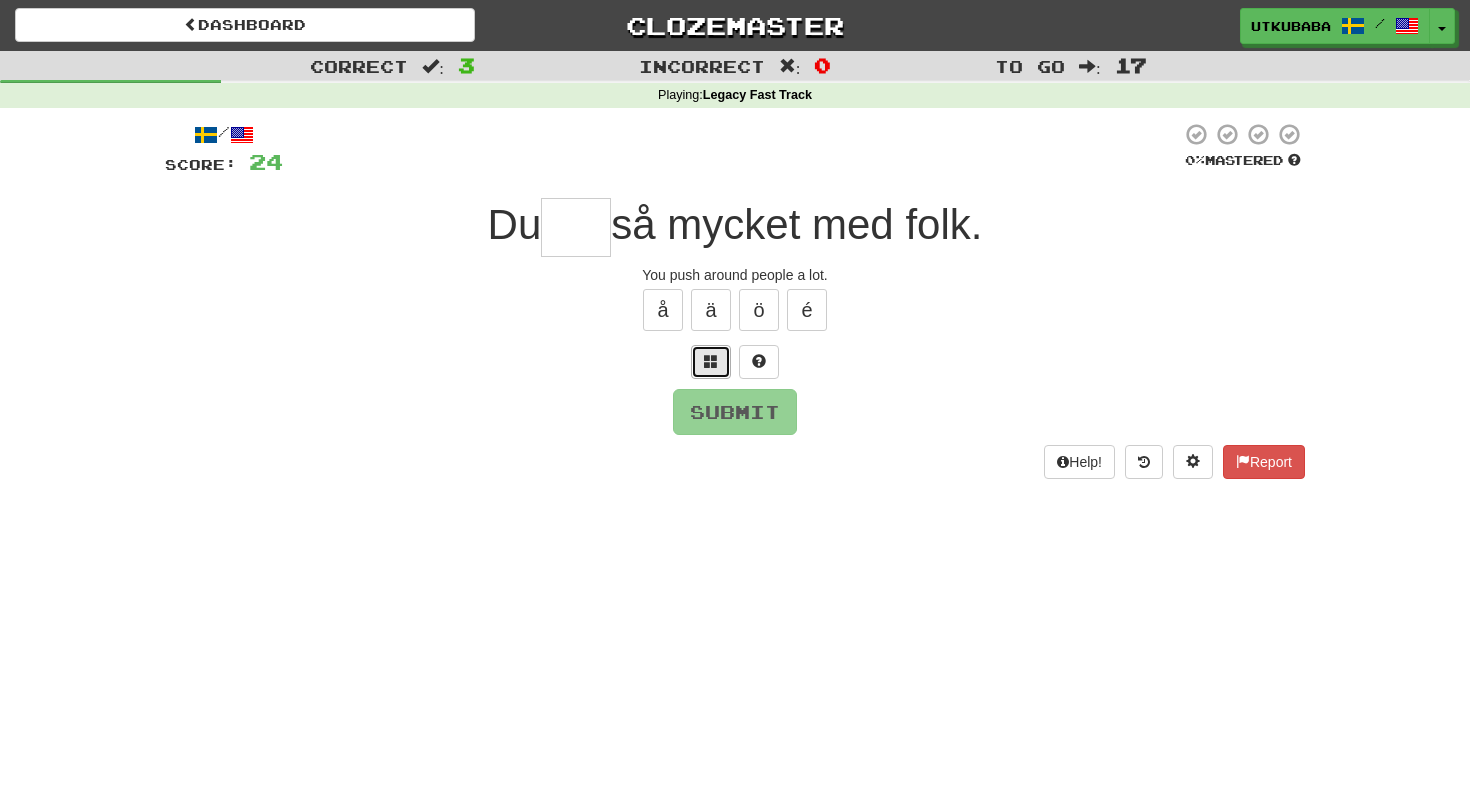 click at bounding box center (711, 362) 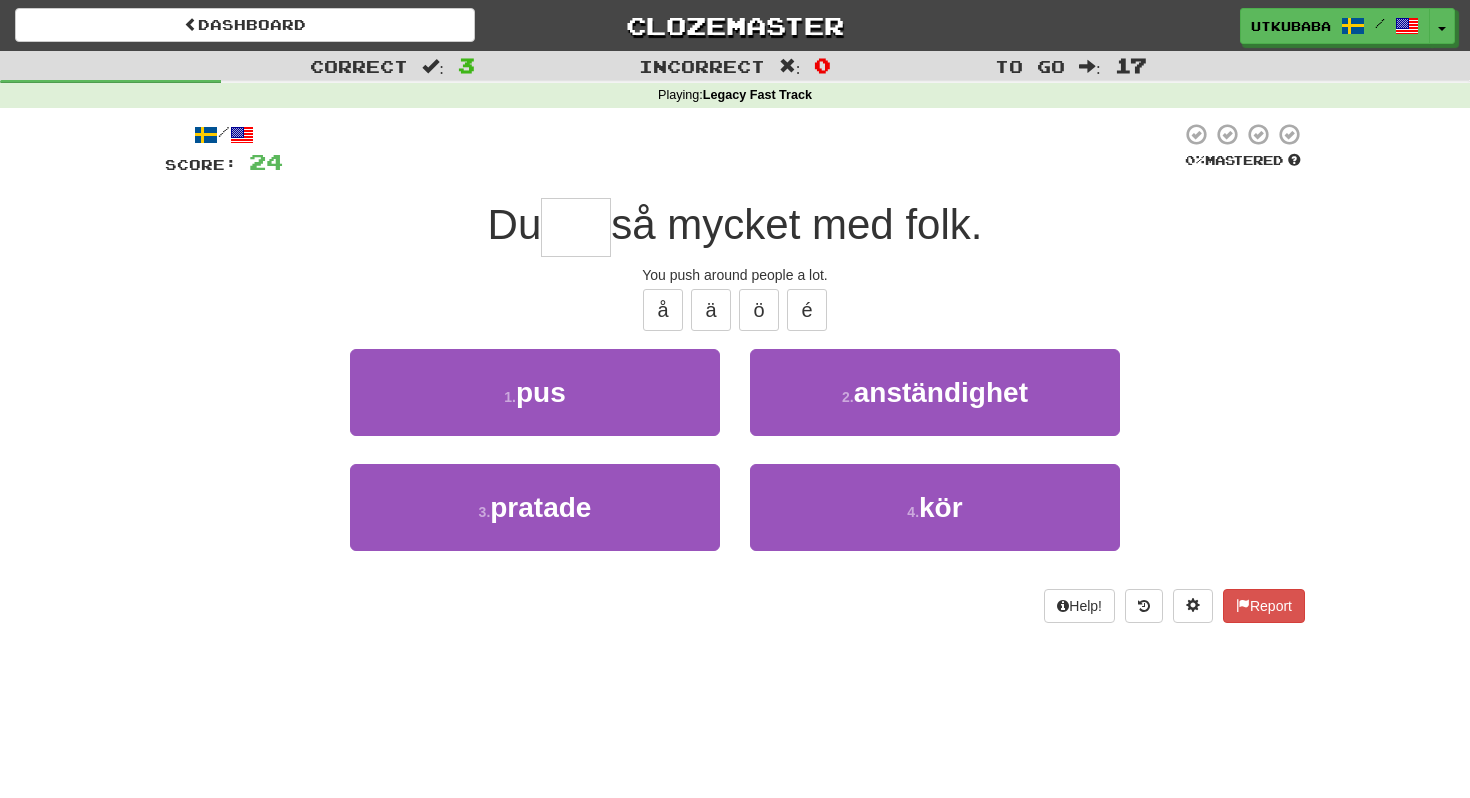 type on "*" 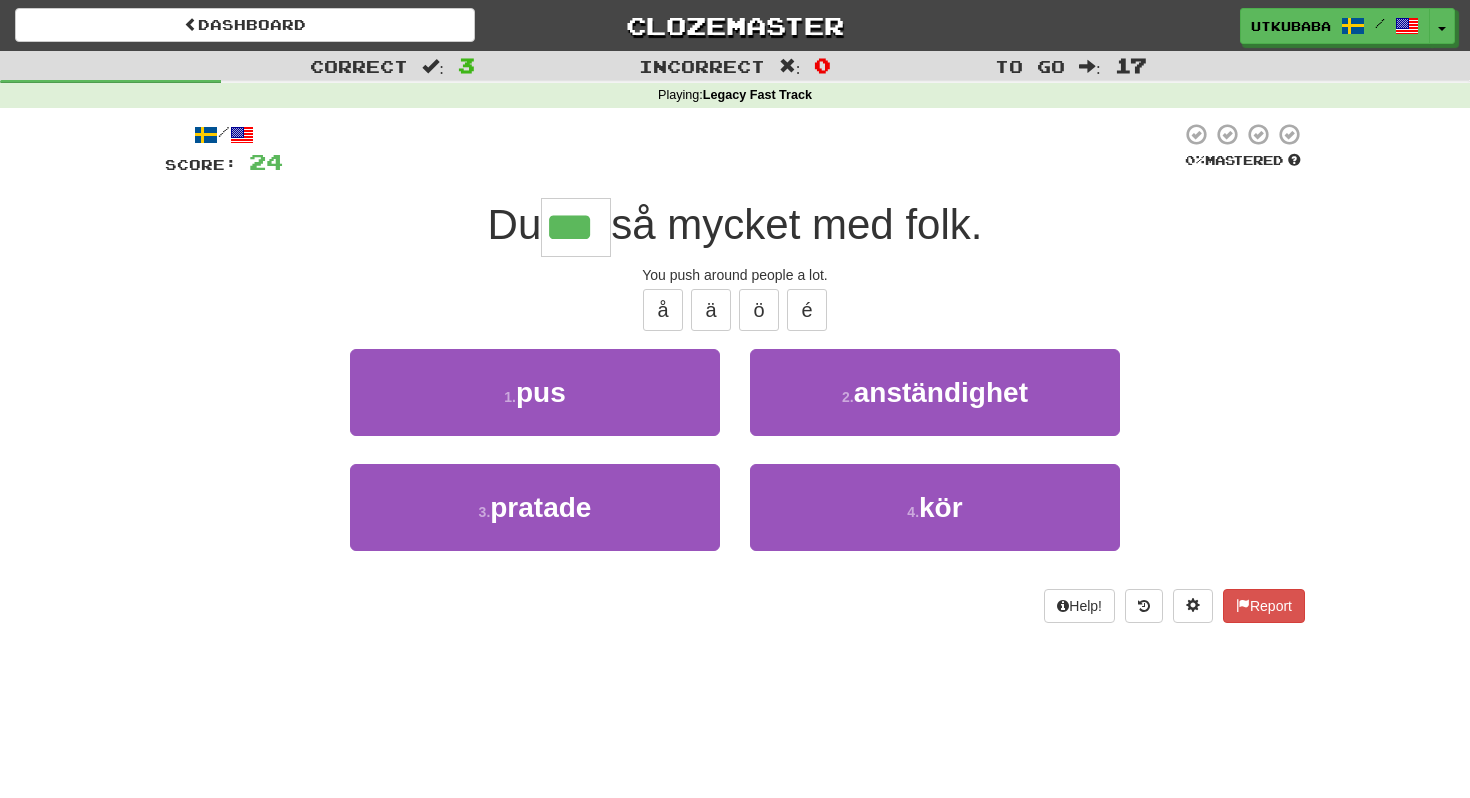 type on "***" 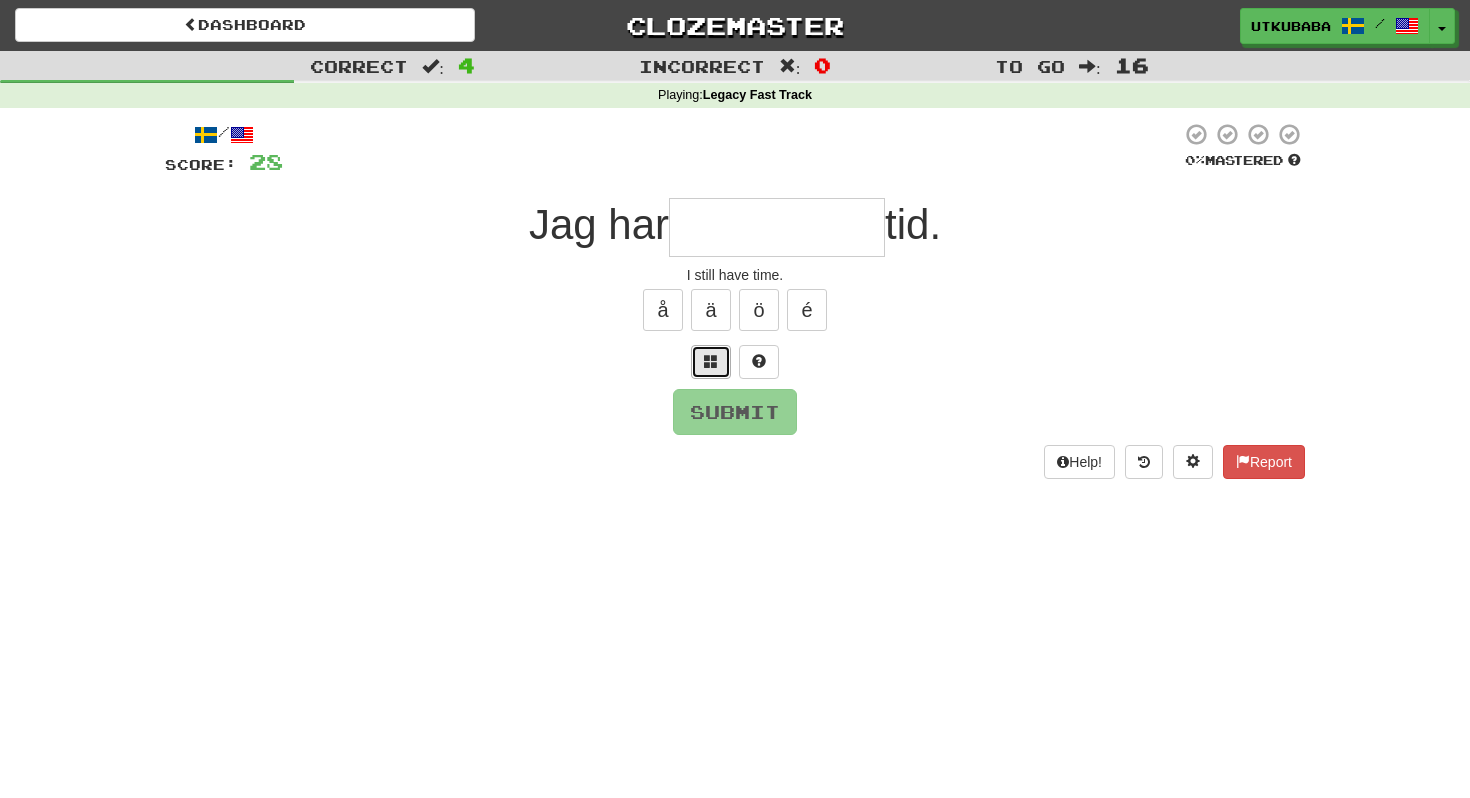 click at bounding box center (711, 361) 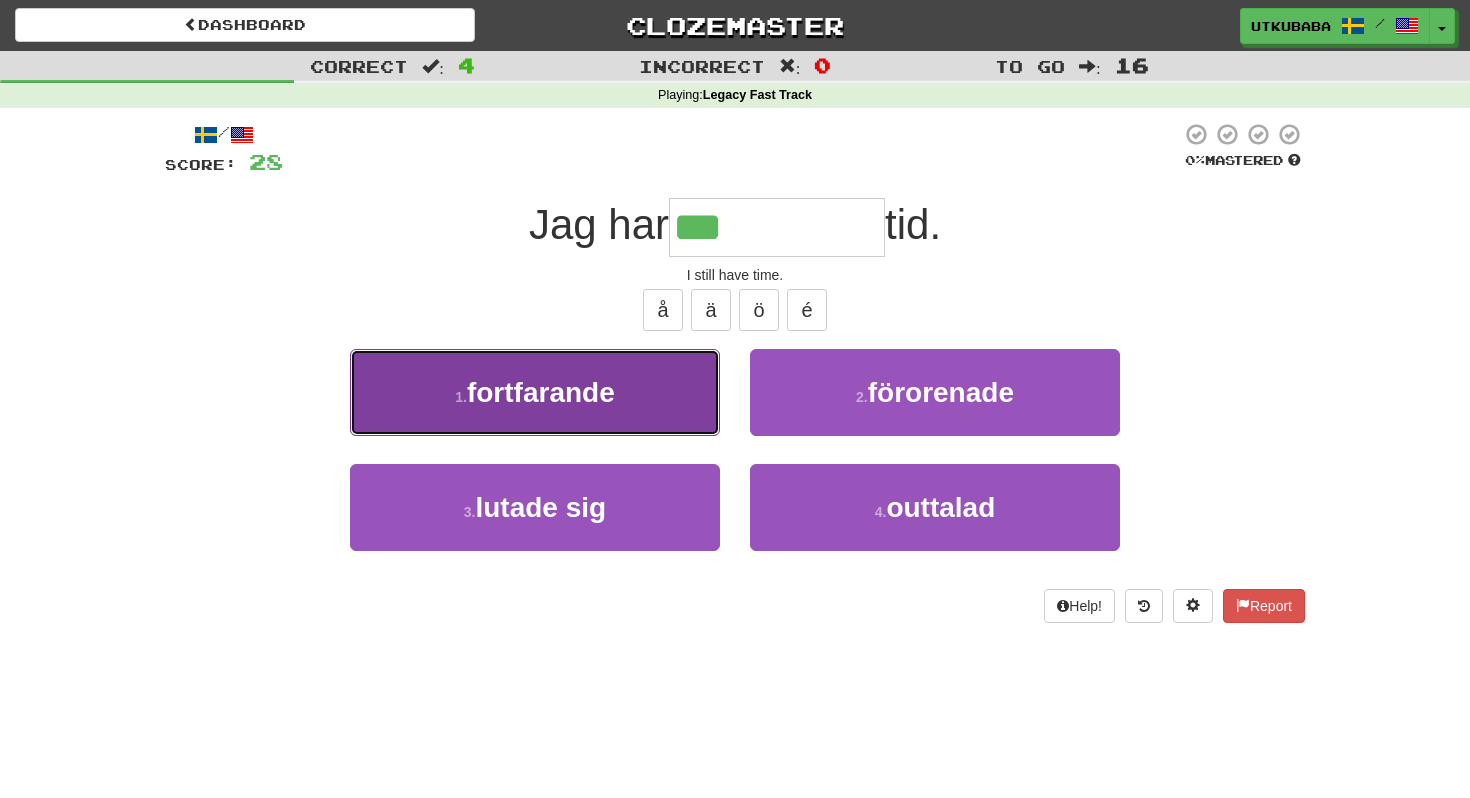 click on "1 .  fortfarande" at bounding box center [535, 392] 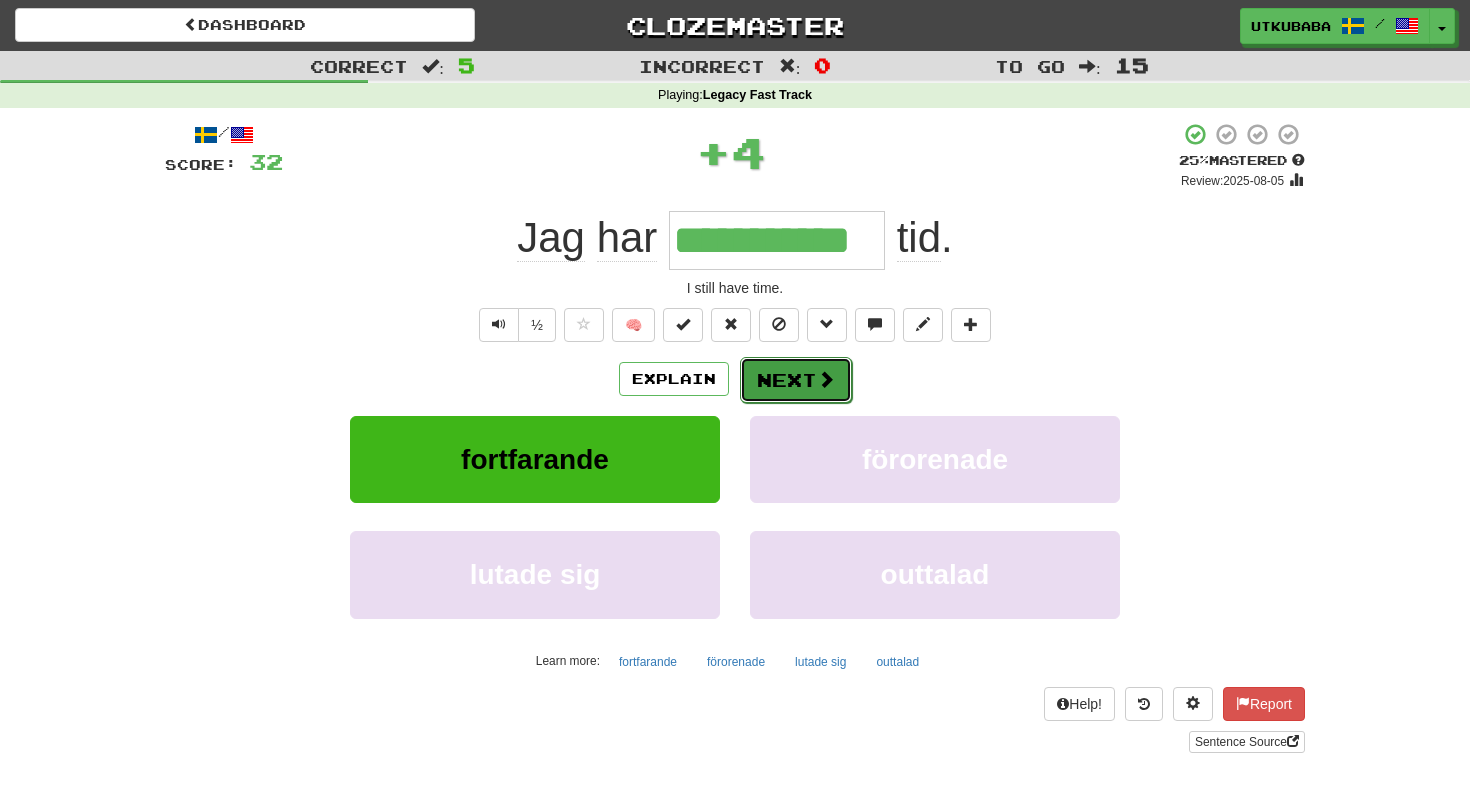 click at bounding box center (826, 379) 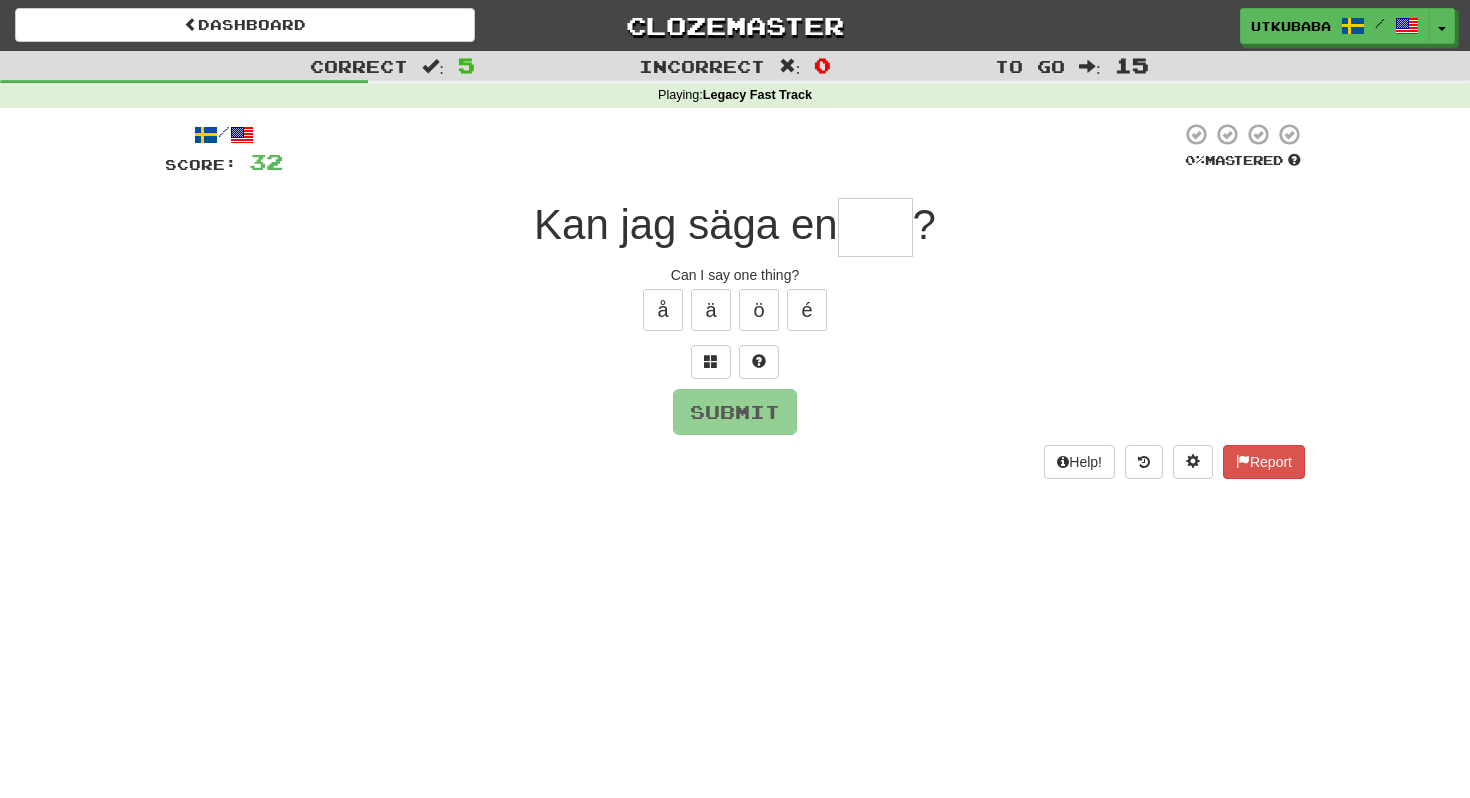type on "*" 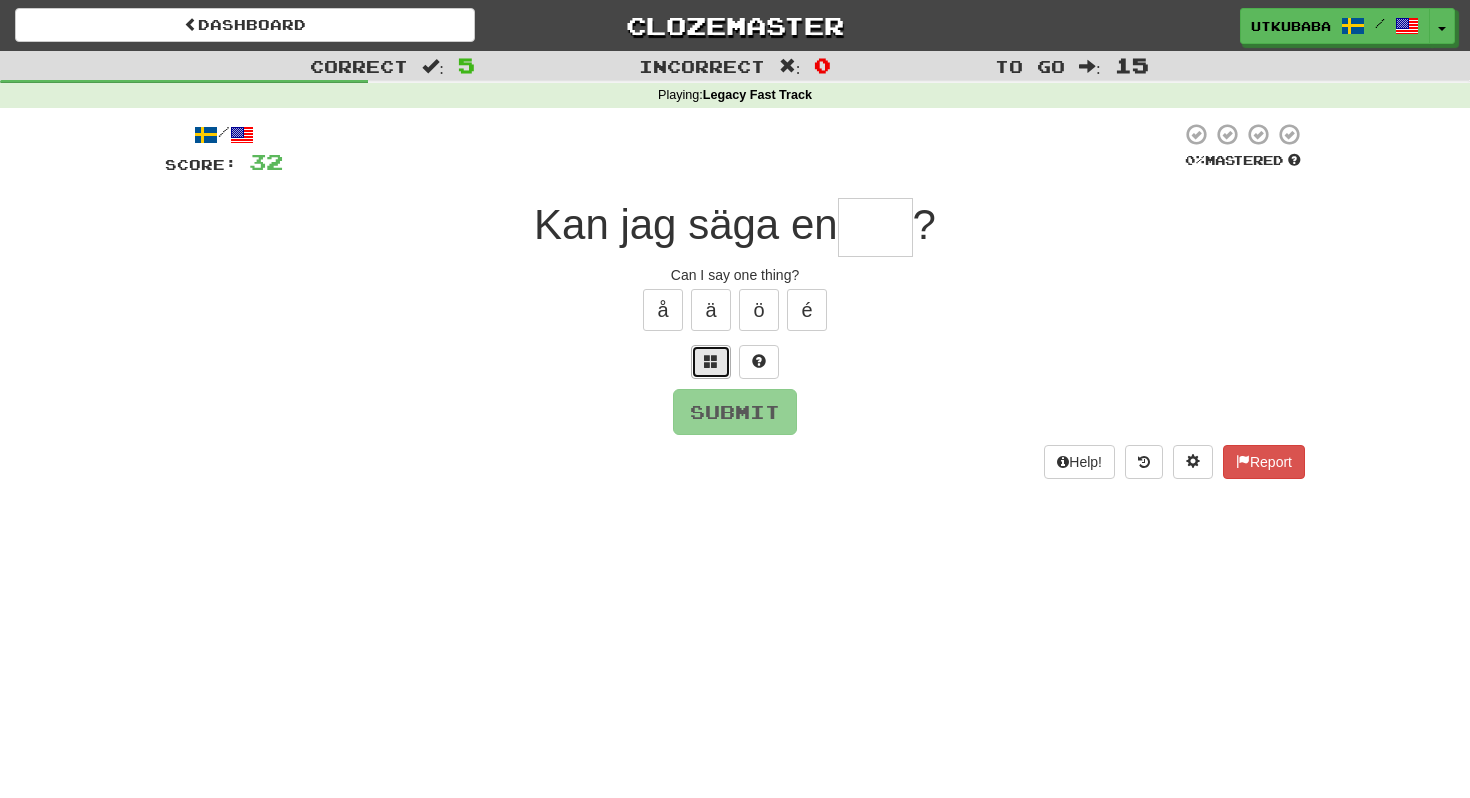 click at bounding box center (711, 362) 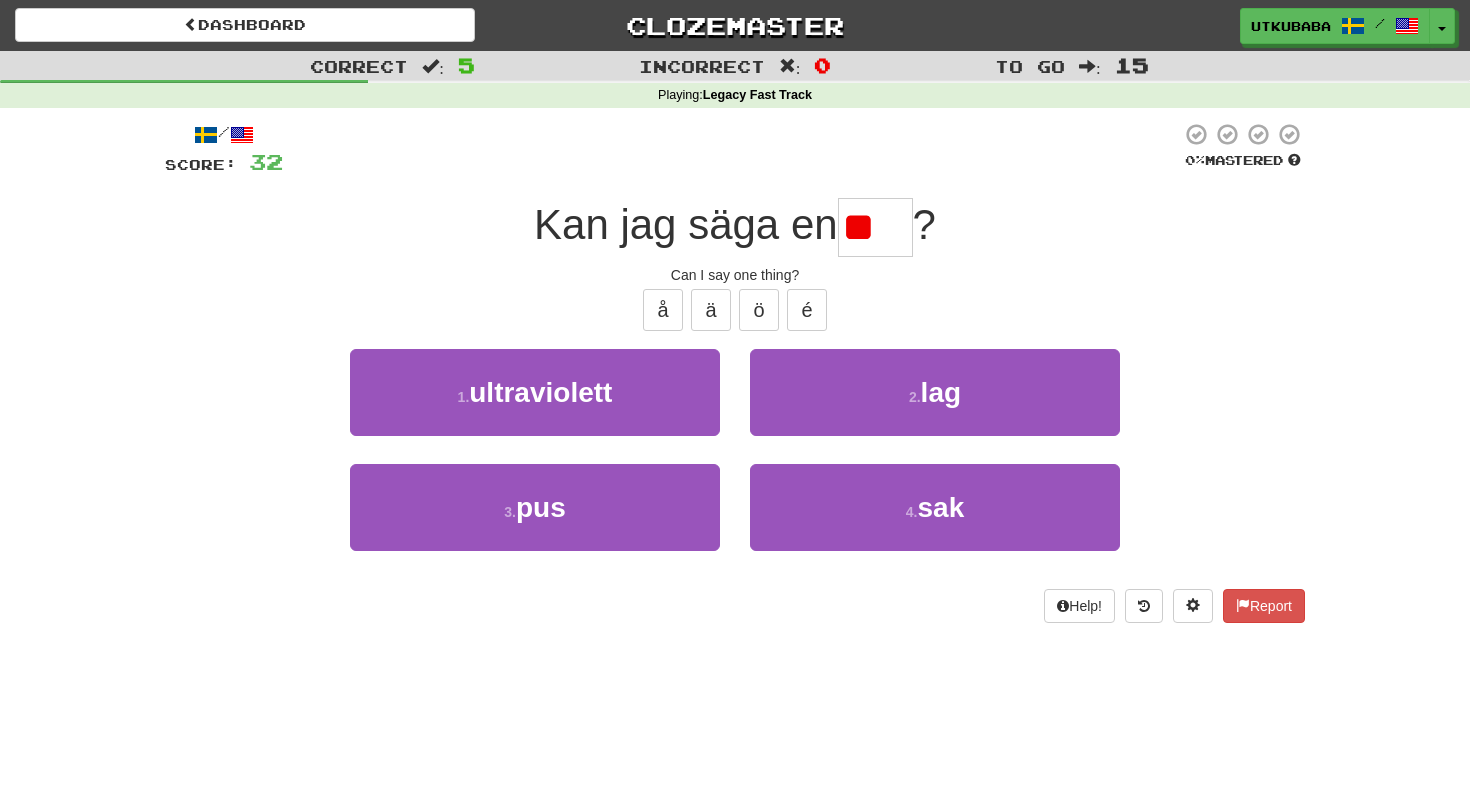 type on "*" 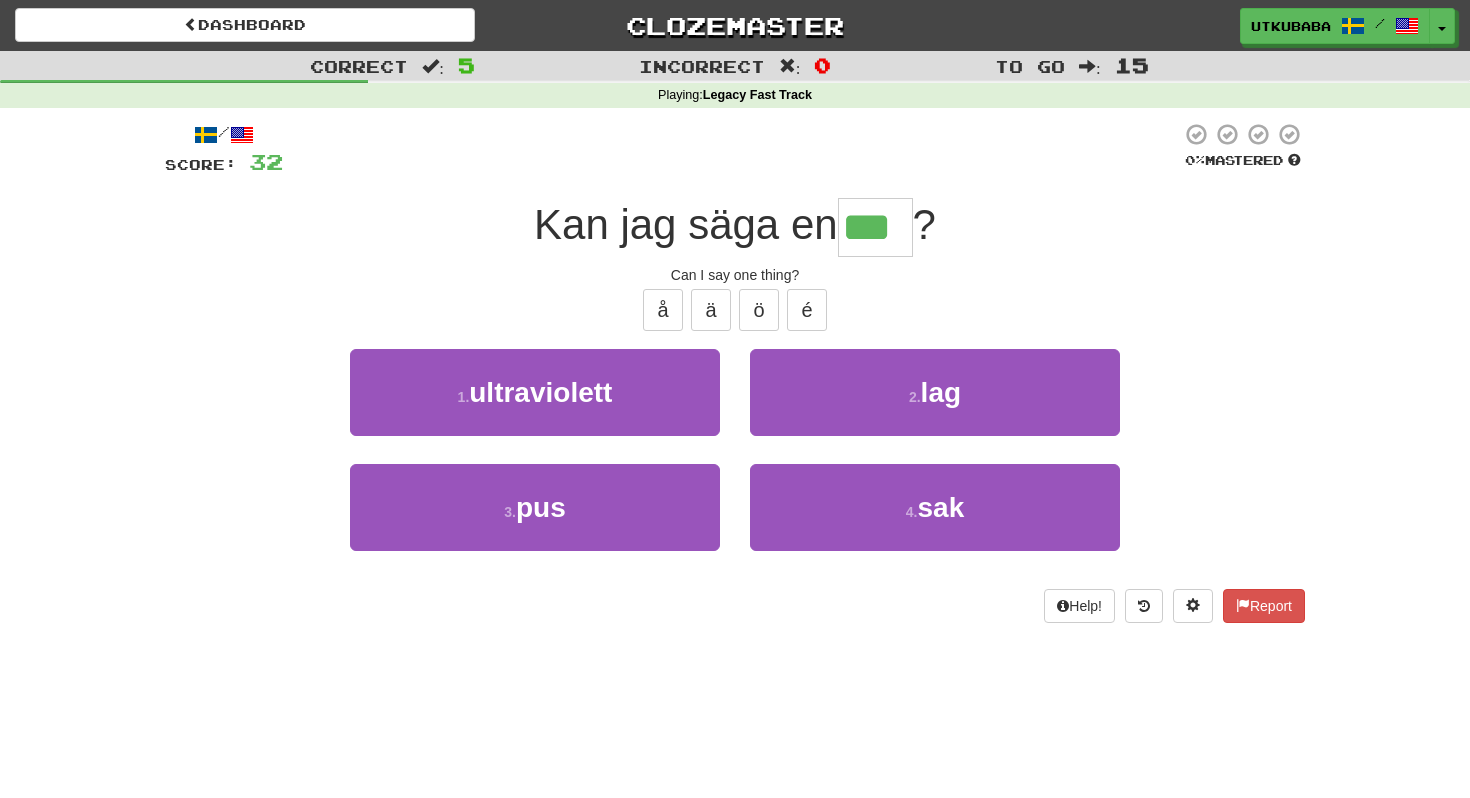 type on "***" 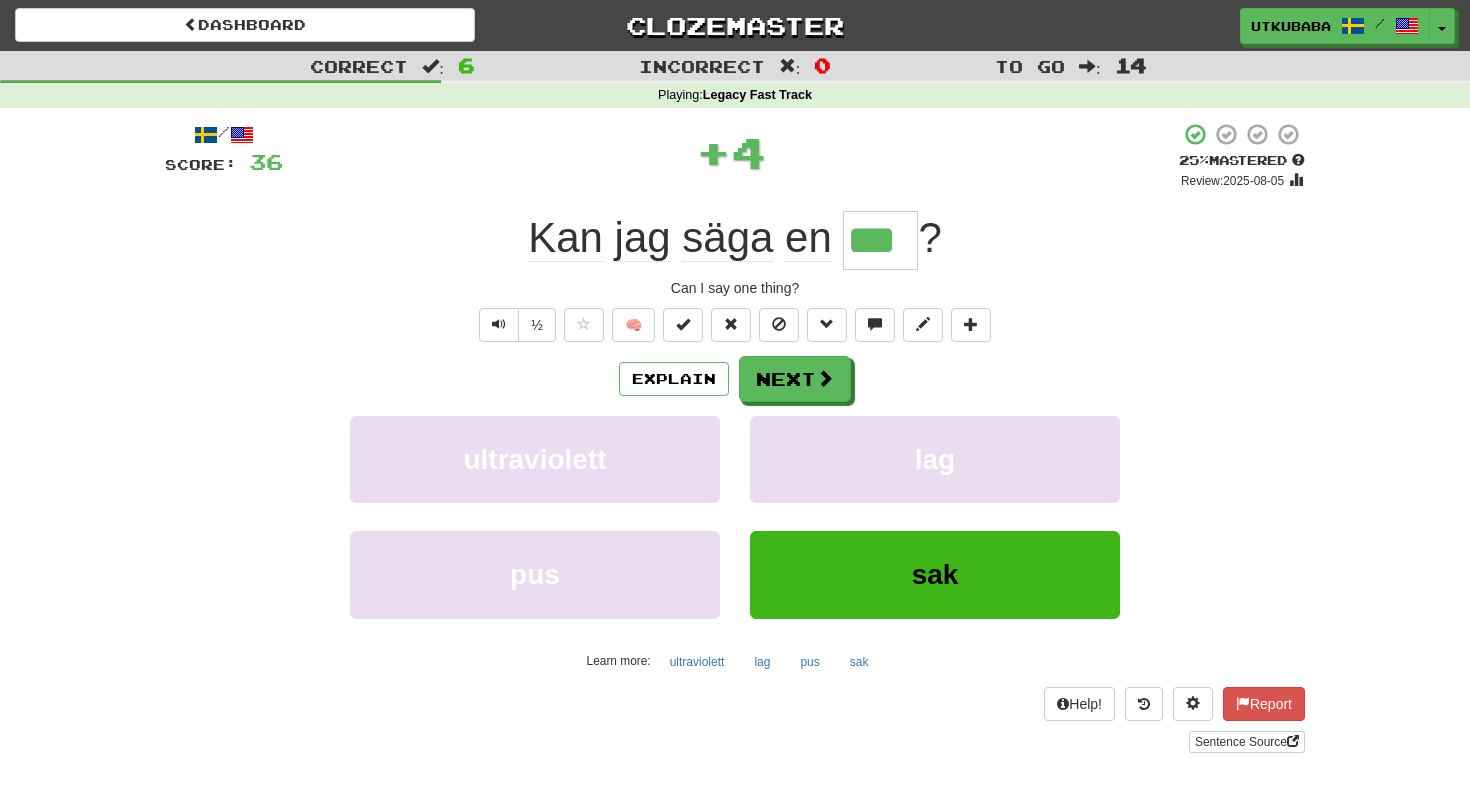 type 